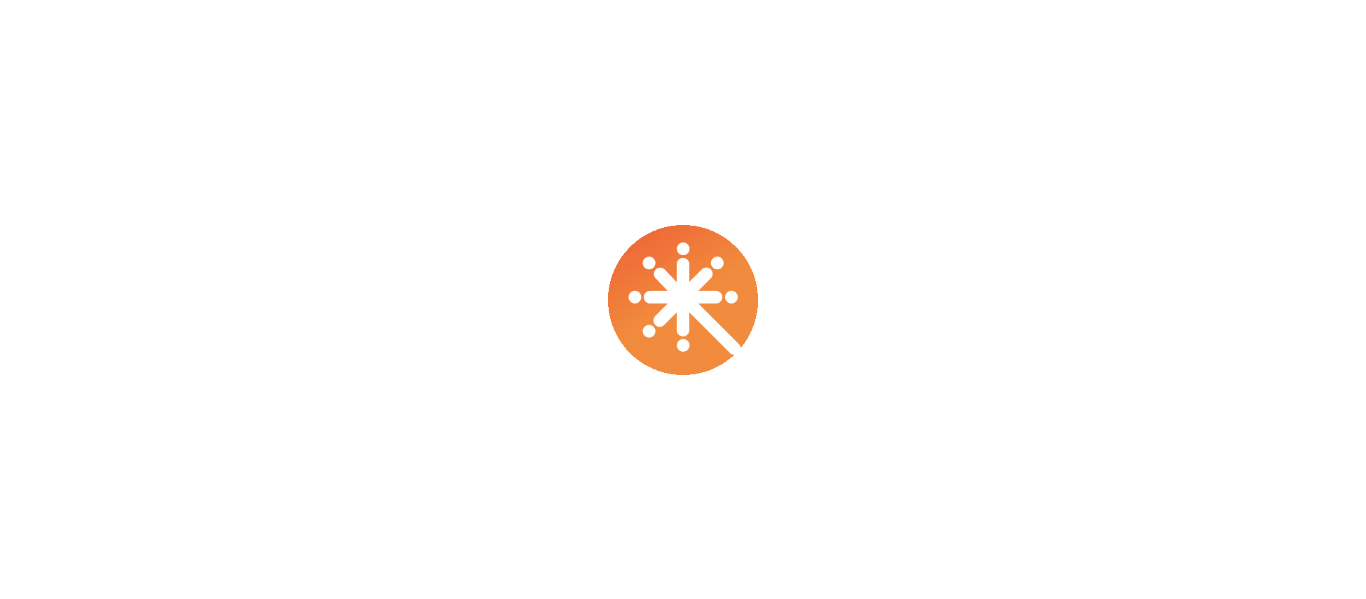 scroll, scrollTop: 0, scrollLeft: 0, axis: both 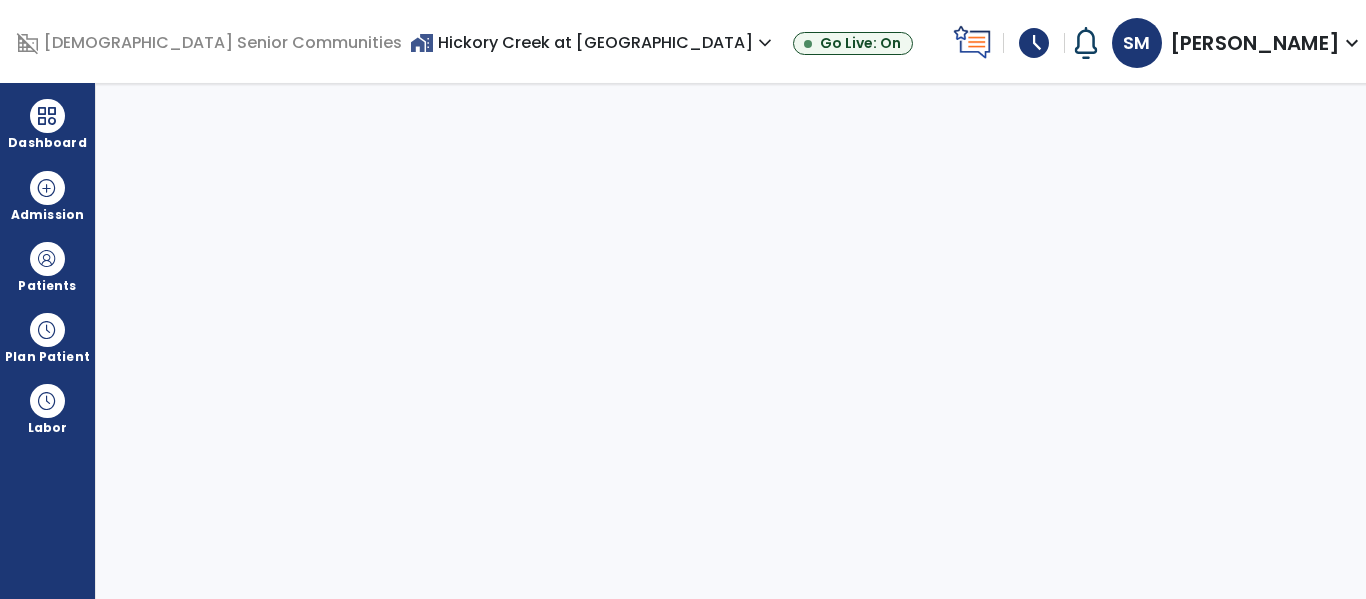select on "****" 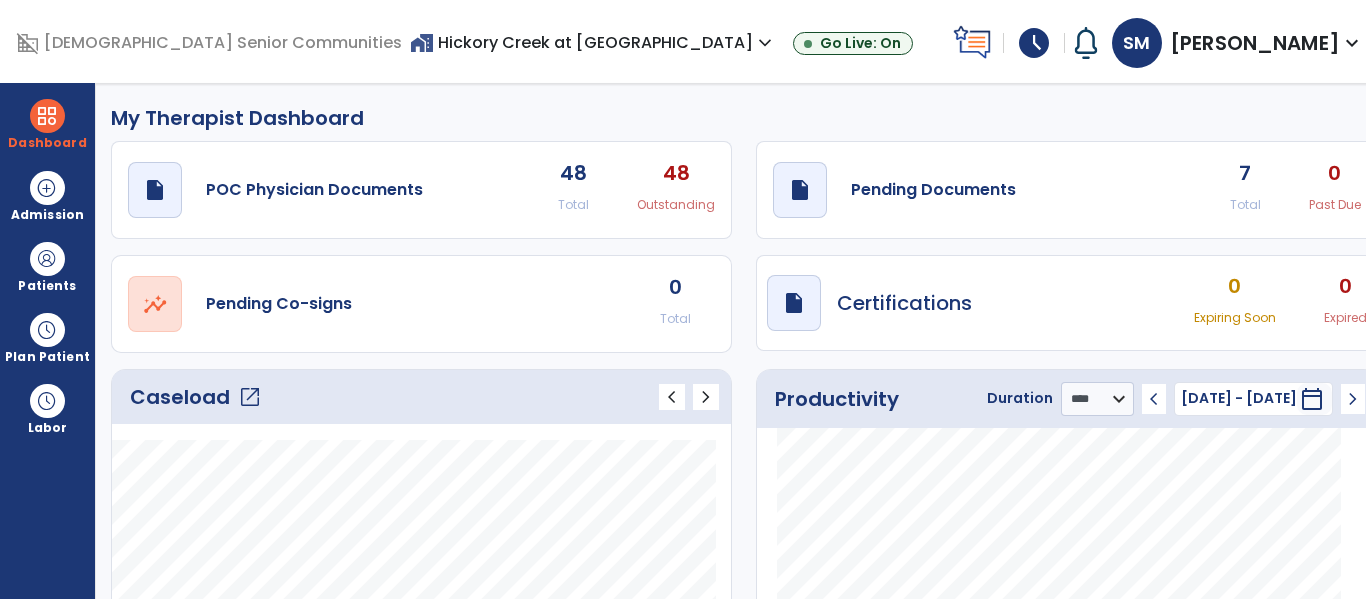 click on "Caseload   open_in_new" 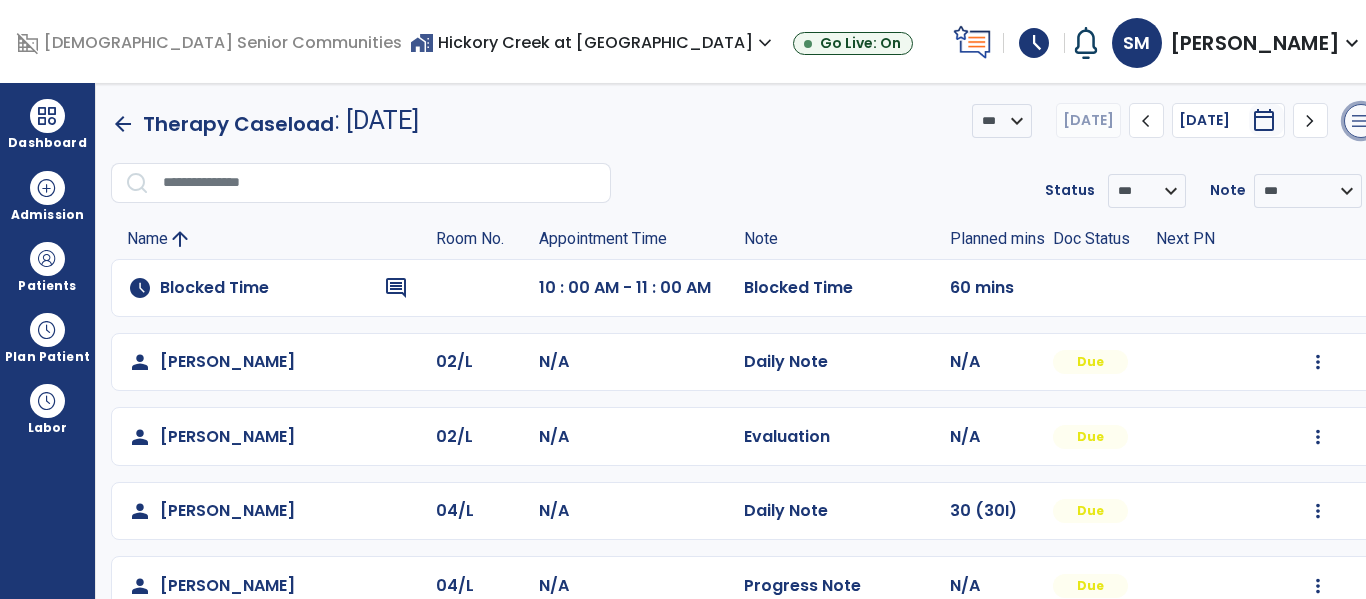 click on "menu" at bounding box center (1361, 121) 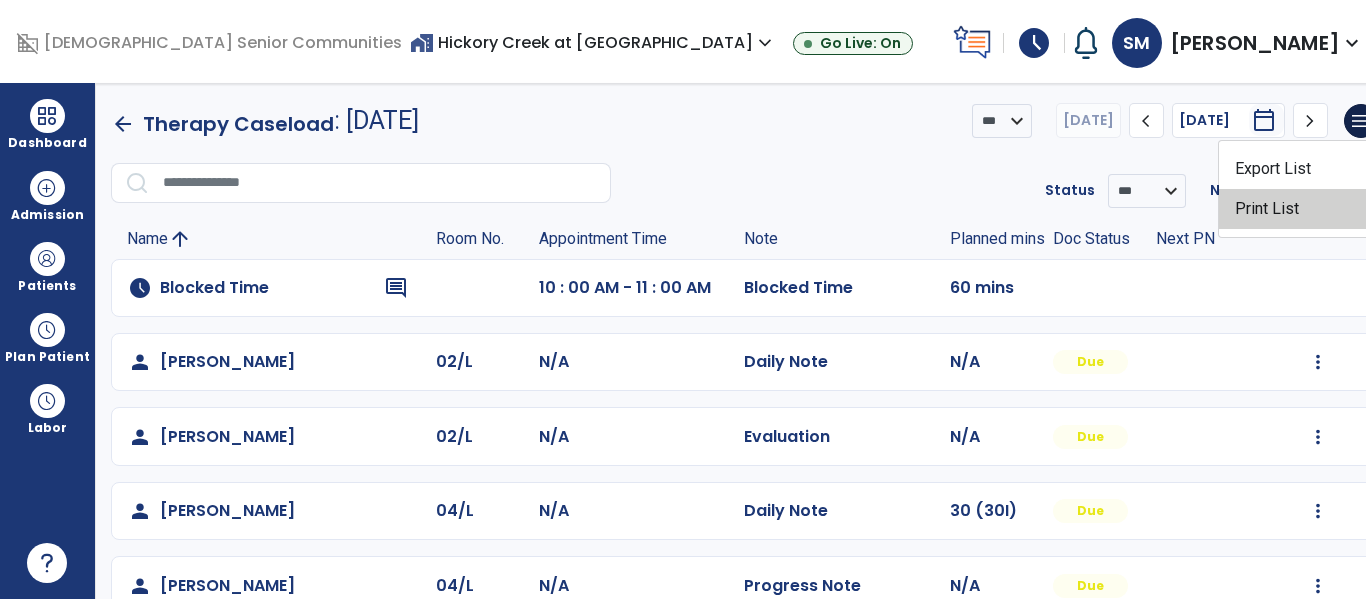 click on "Print List" 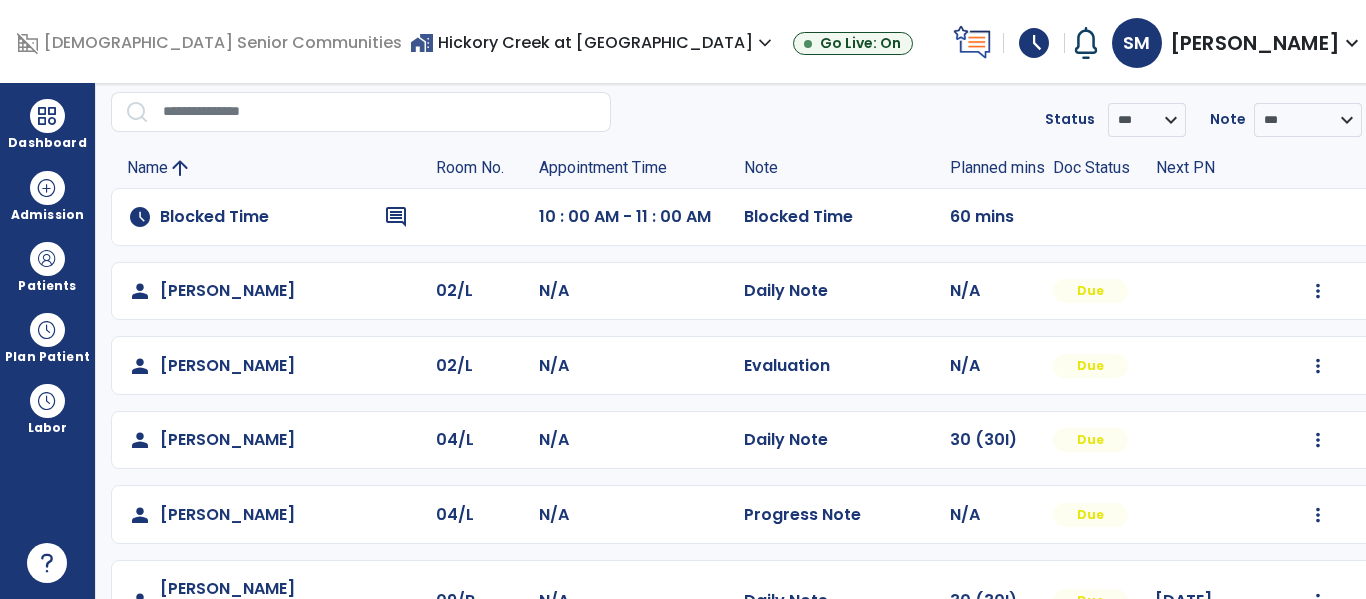 scroll, scrollTop: 314, scrollLeft: 0, axis: vertical 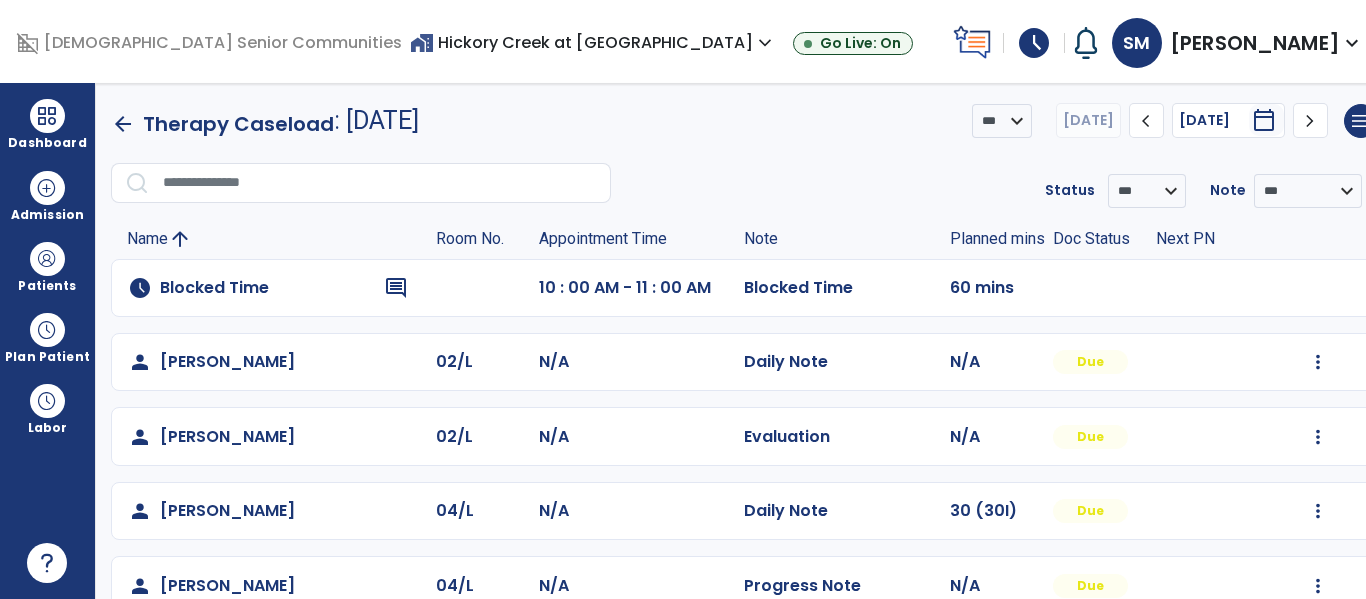 click on "comment" 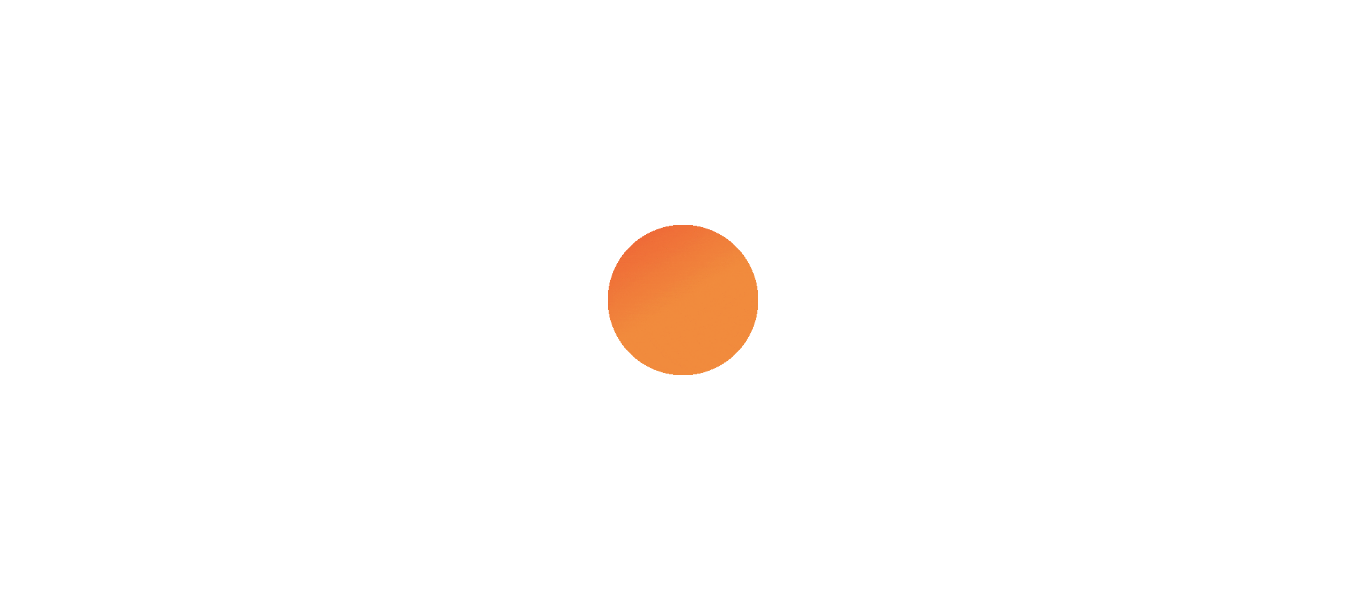 scroll, scrollTop: 0, scrollLeft: 0, axis: both 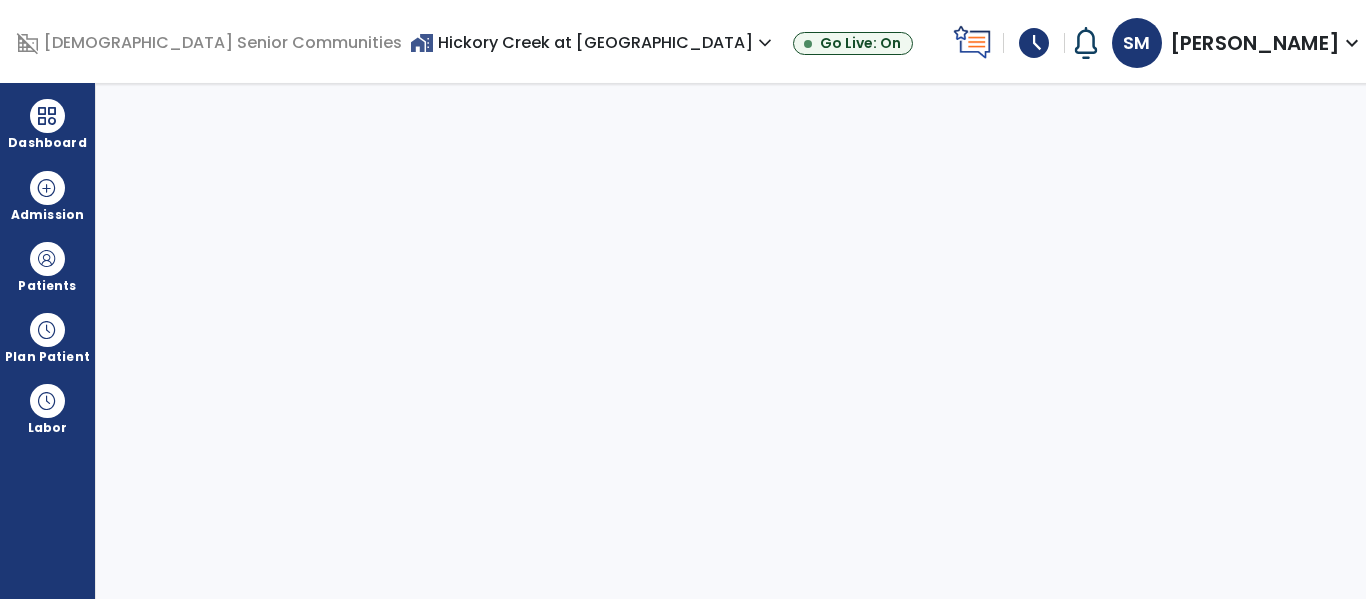 select on "****" 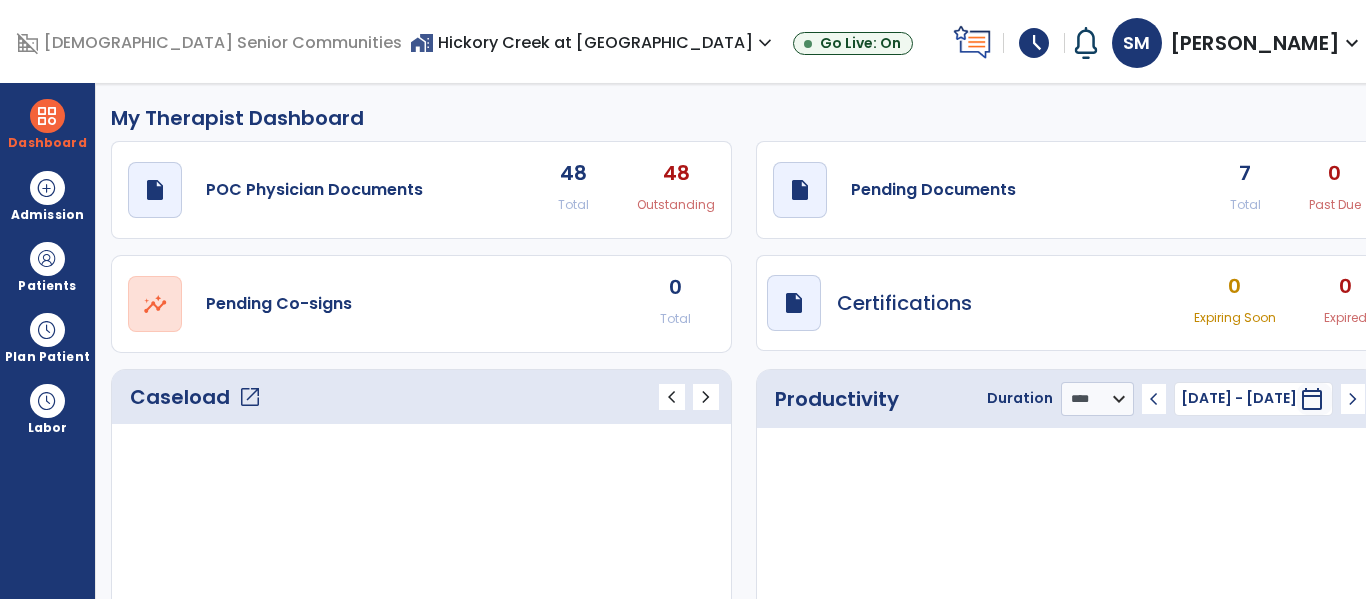 click on "Caseload   open_in_new" 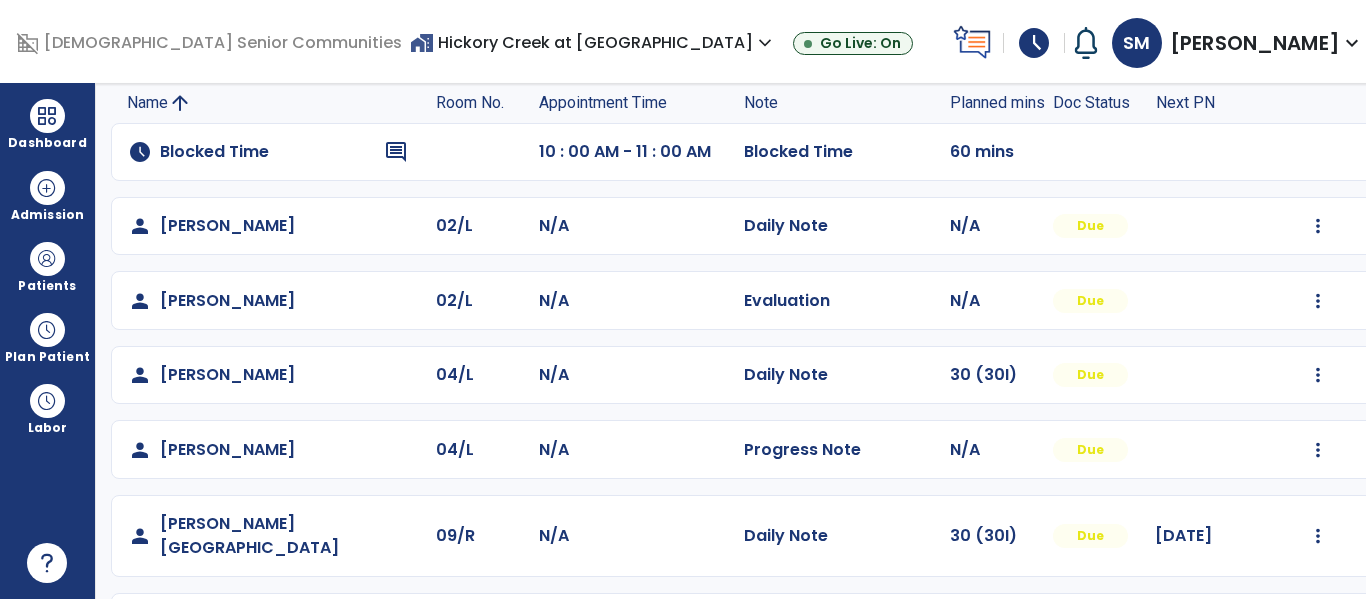 scroll, scrollTop: 264, scrollLeft: 0, axis: vertical 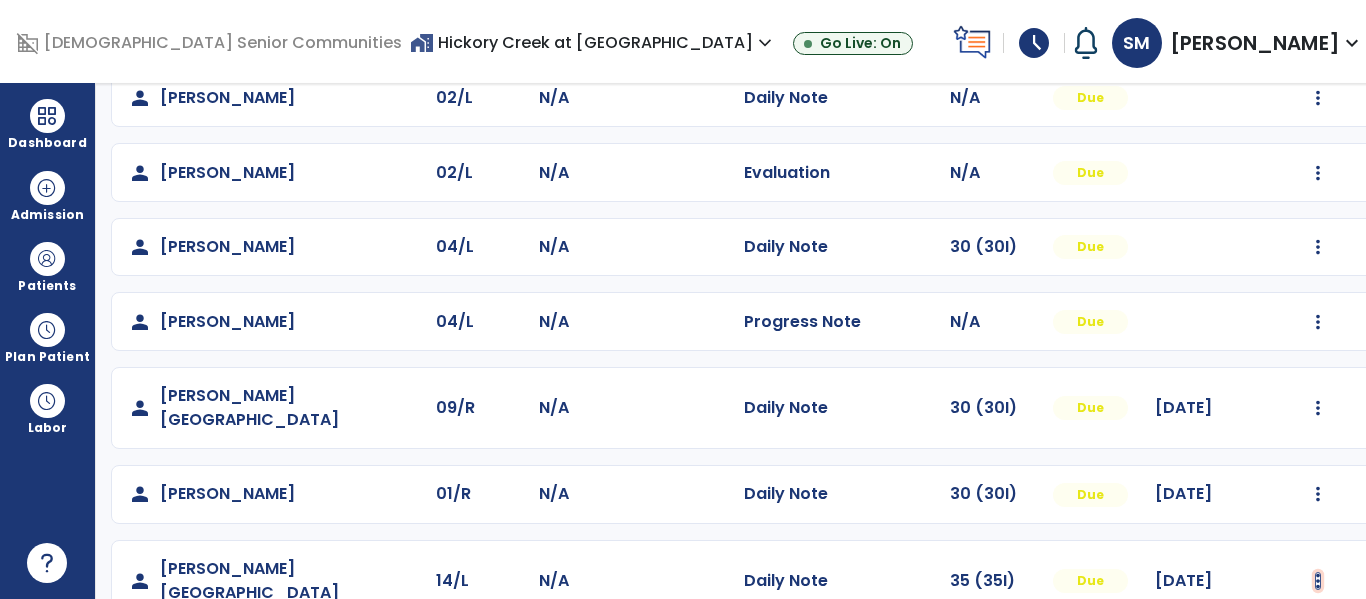 click at bounding box center [1318, 98] 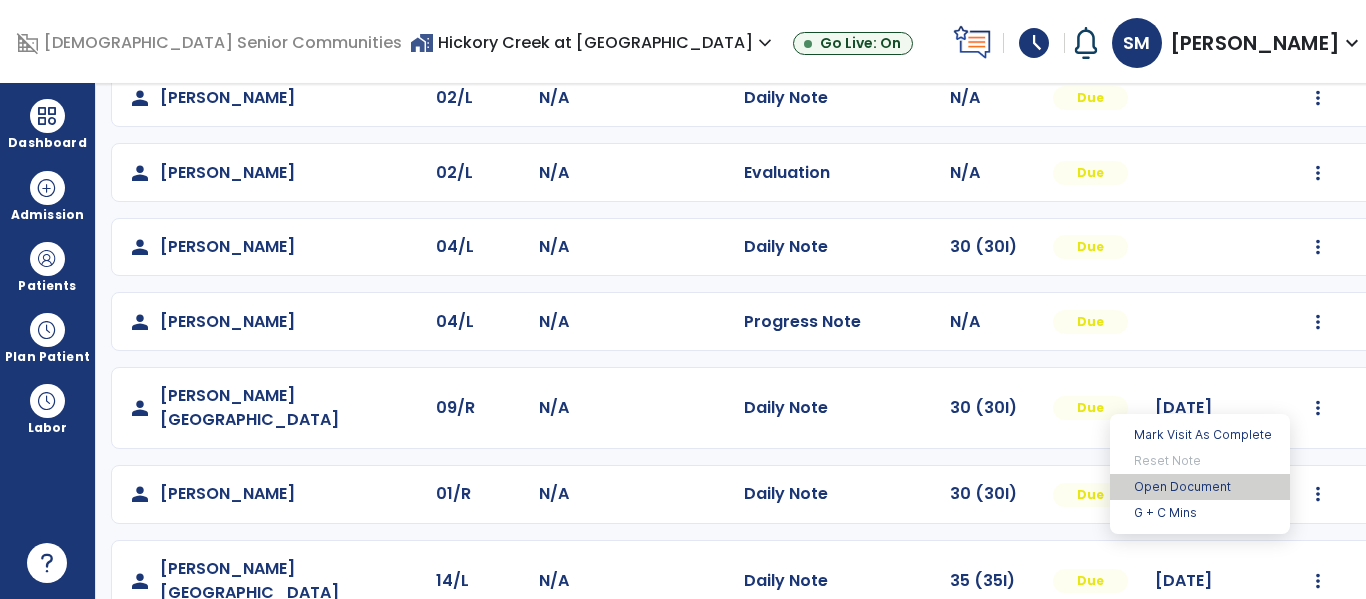 click on "Open Document" at bounding box center (1200, 487) 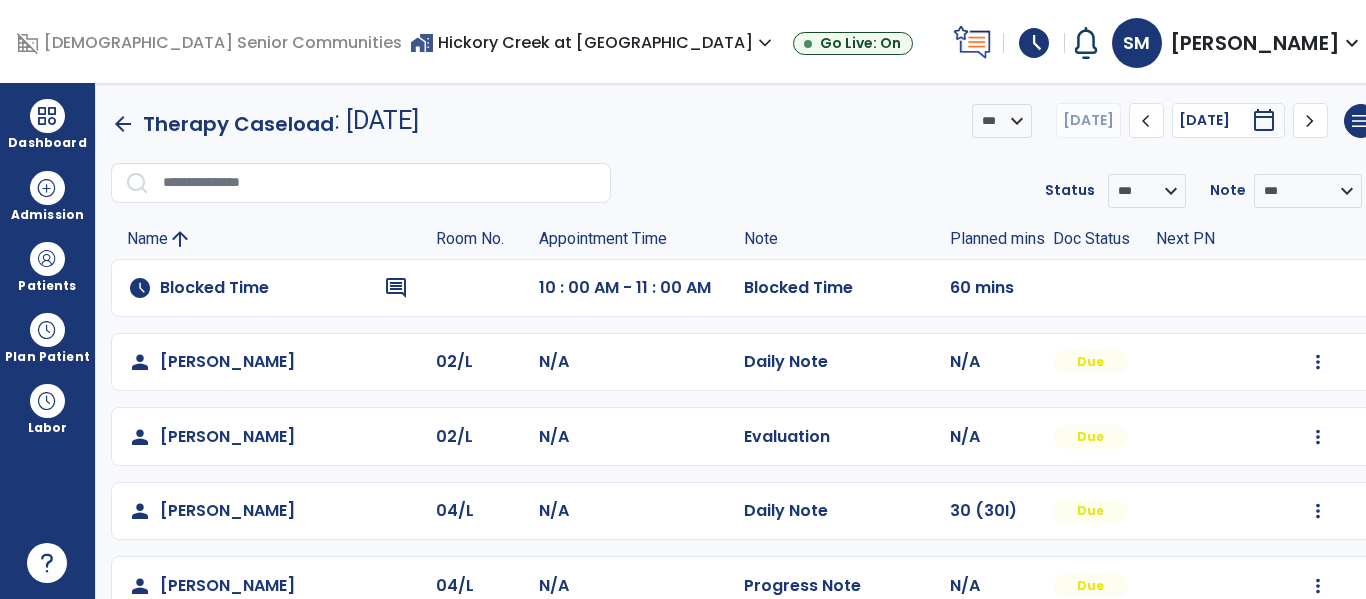 scroll, scrollTop: 264, scrollLeft: 0, axis: vertical 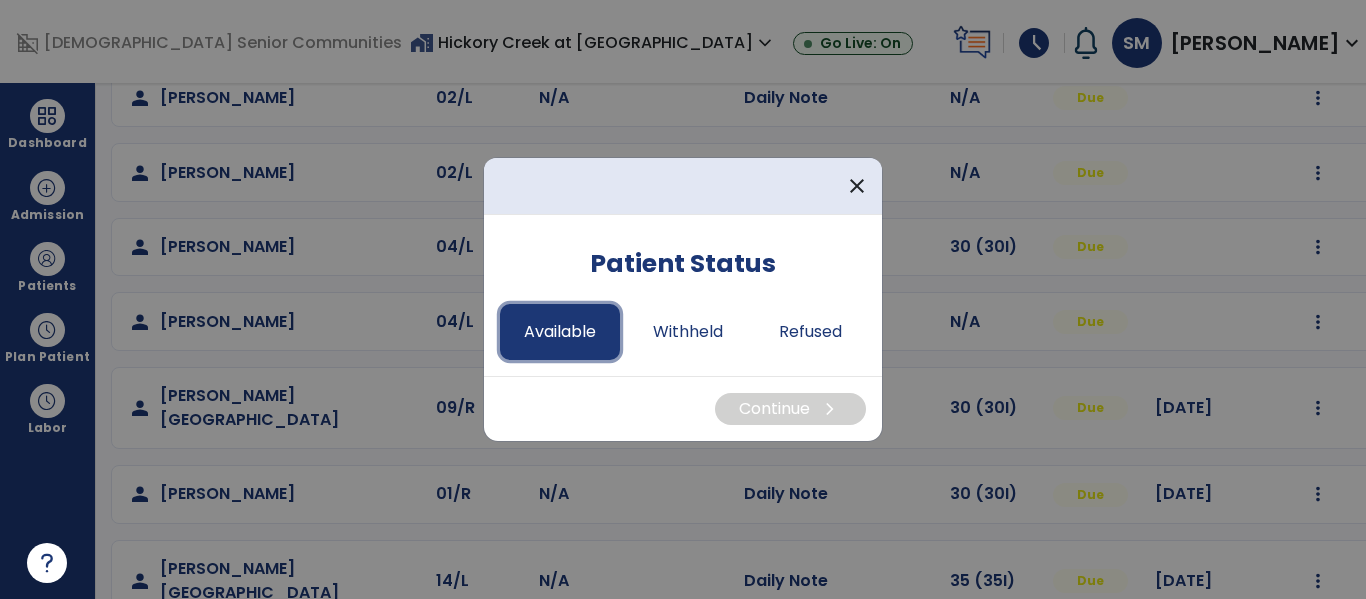 click on "Available" at bounding box center [560, 332] 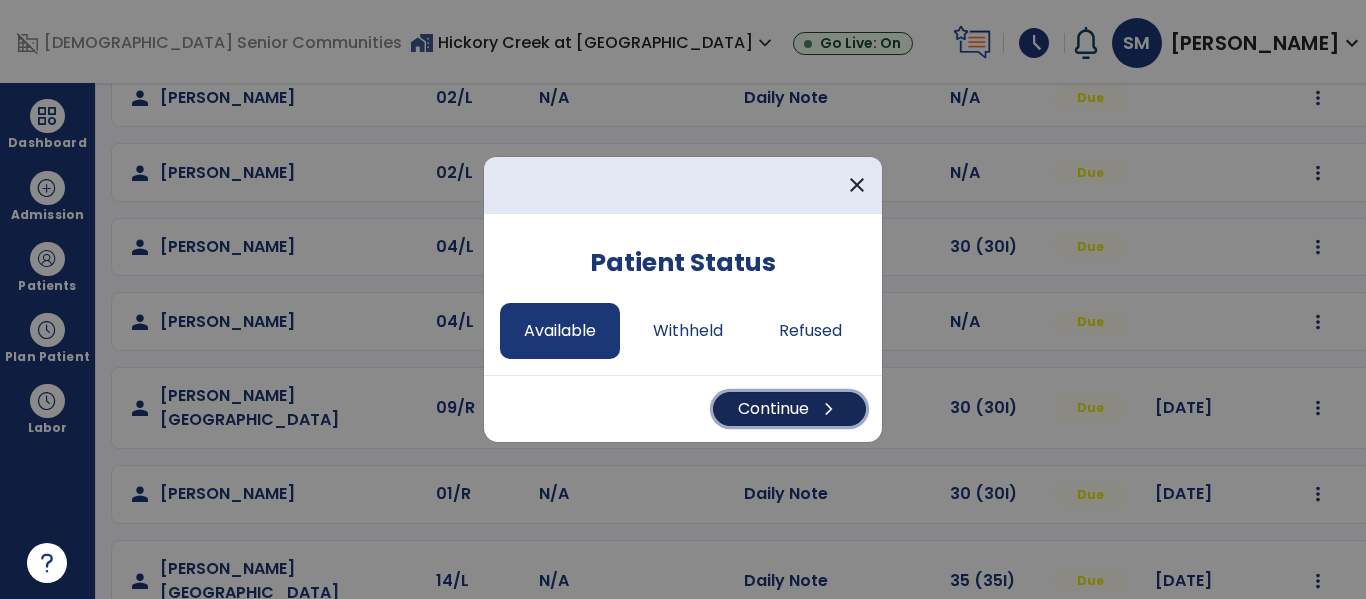click on "Continue   chevron_right" at bounding box center (789, 409) 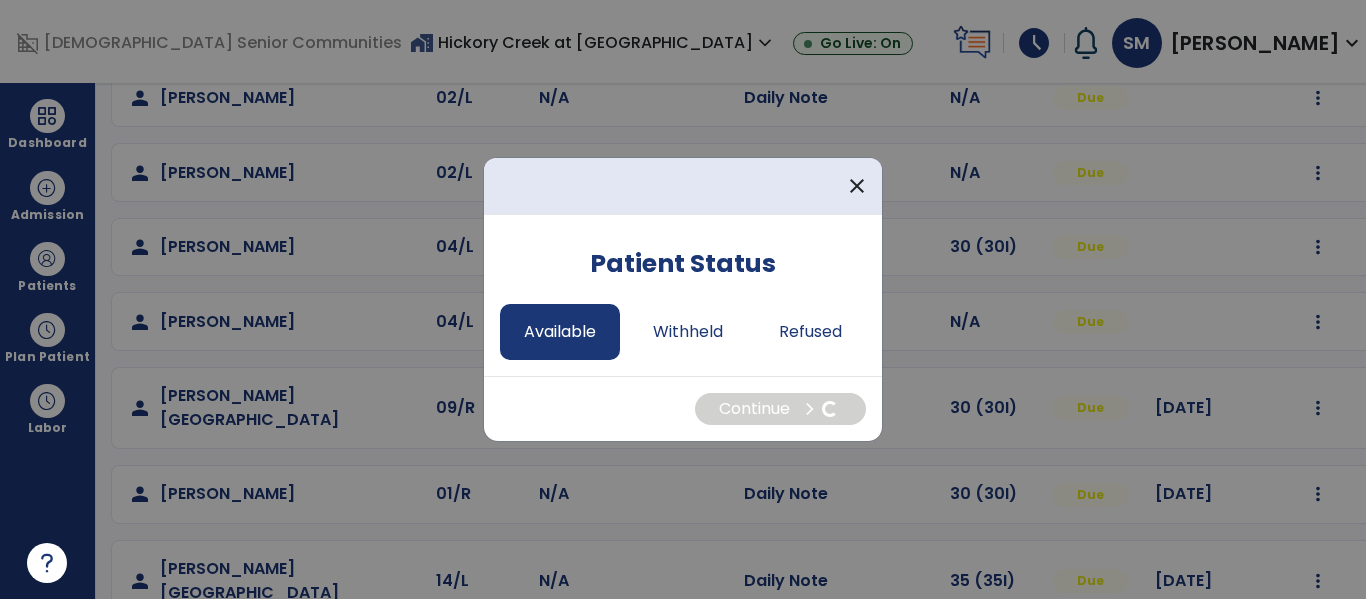 select on "*" 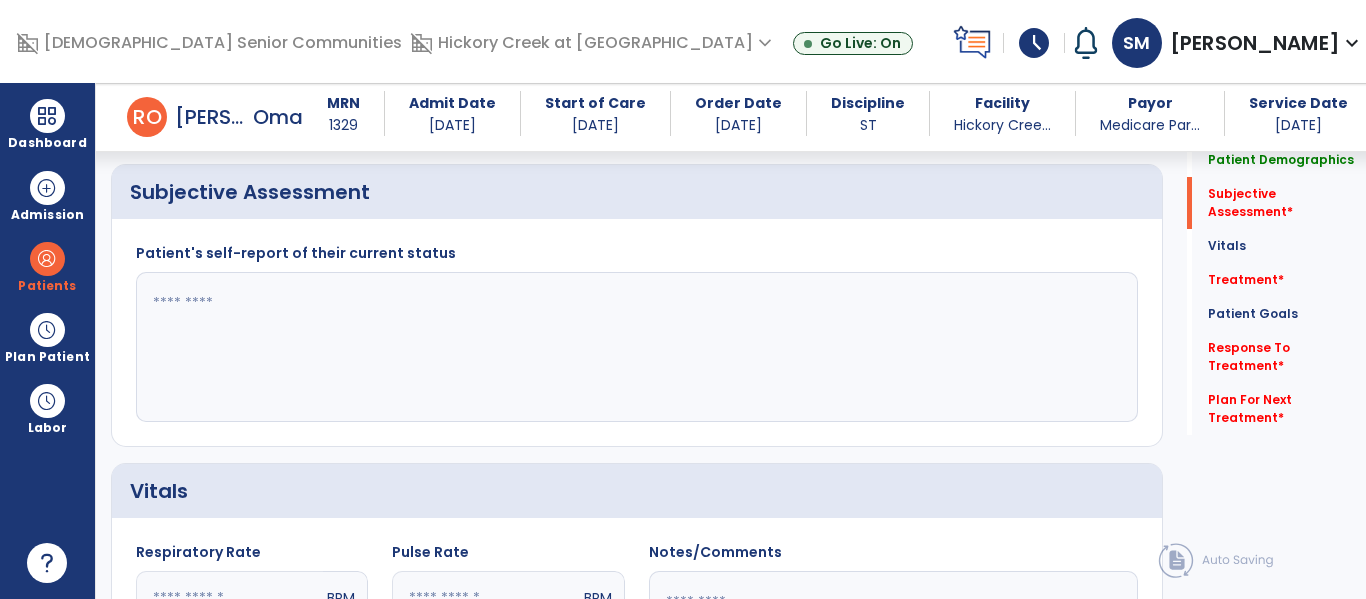scroll, scrollTop: 510, scrollLeft: 0, axis: vertical 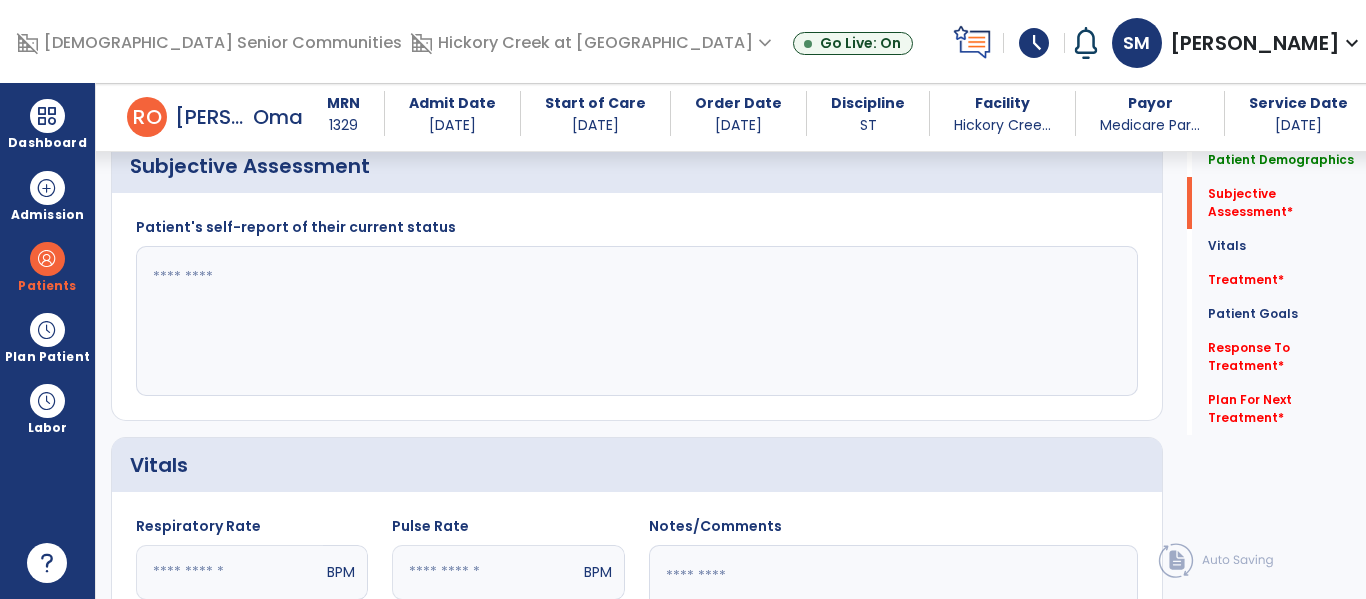 click 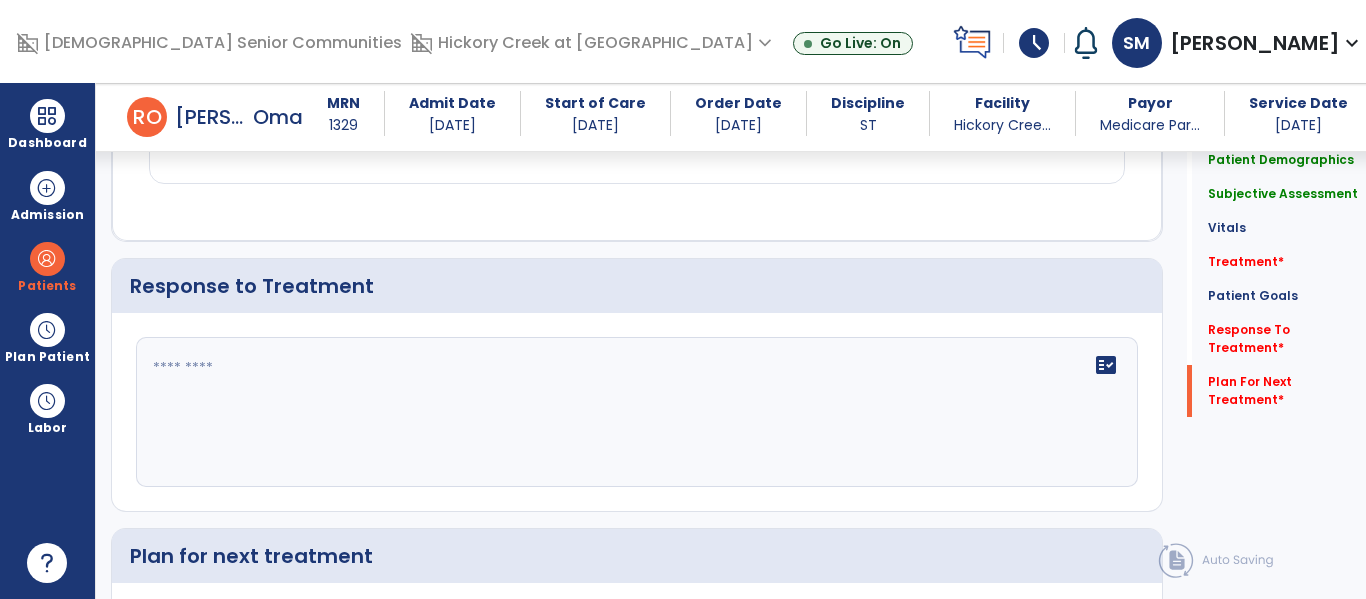 scroll, scrollTop: 2472, scrollLeft: 0, axis: vertical 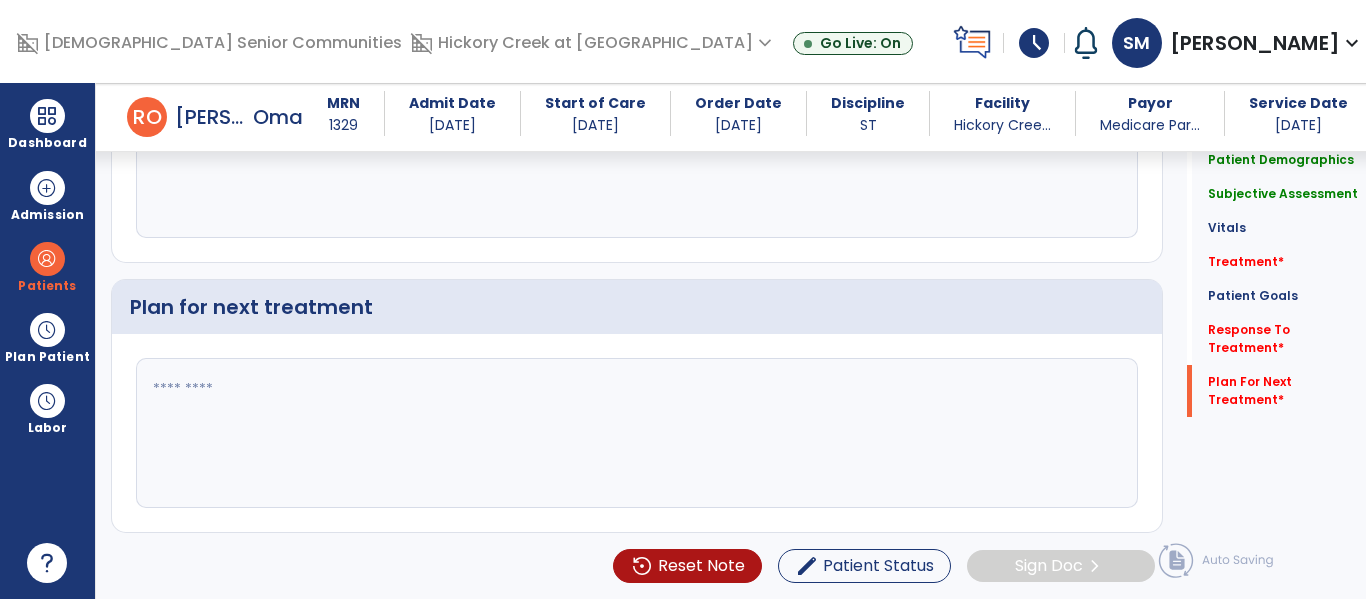 type on "**********" 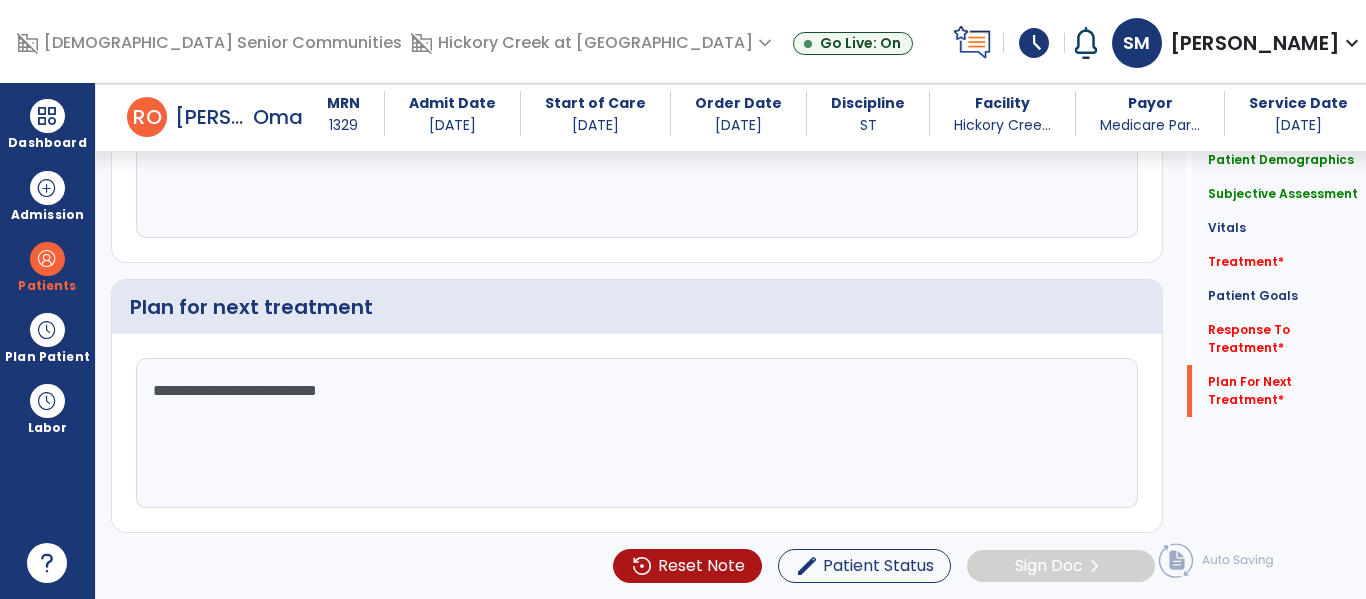 scroll, scrollTop: 2312, scrollLeft: 0, axis: vertical 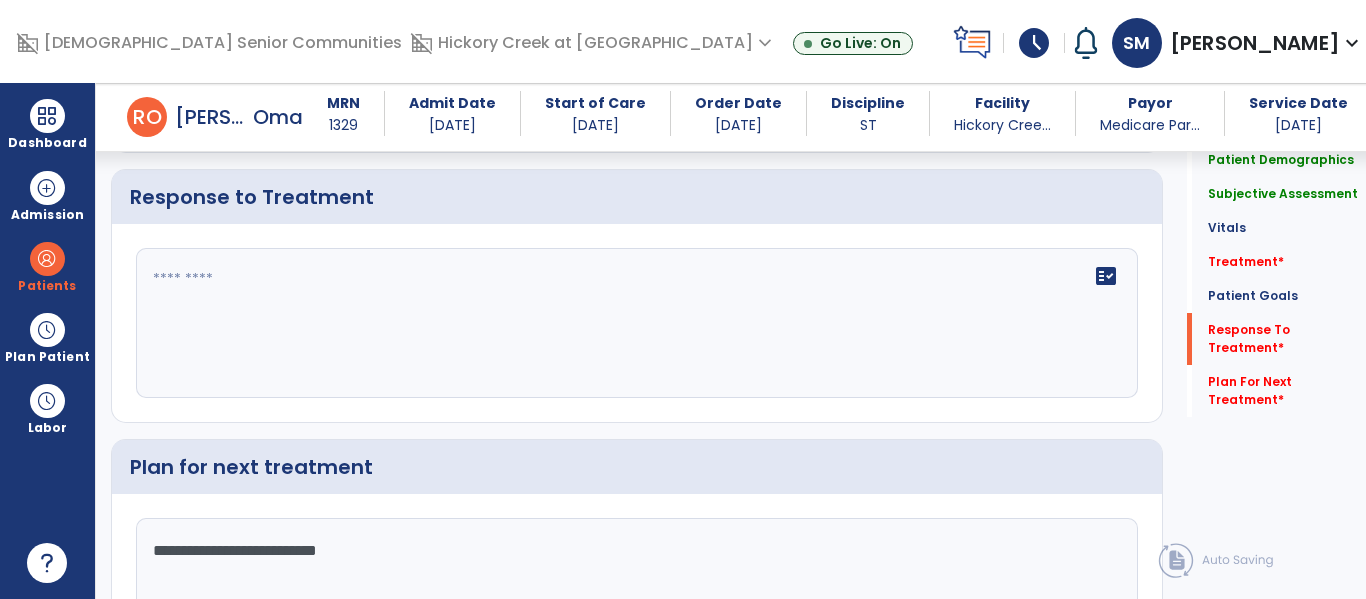 type on "**********" 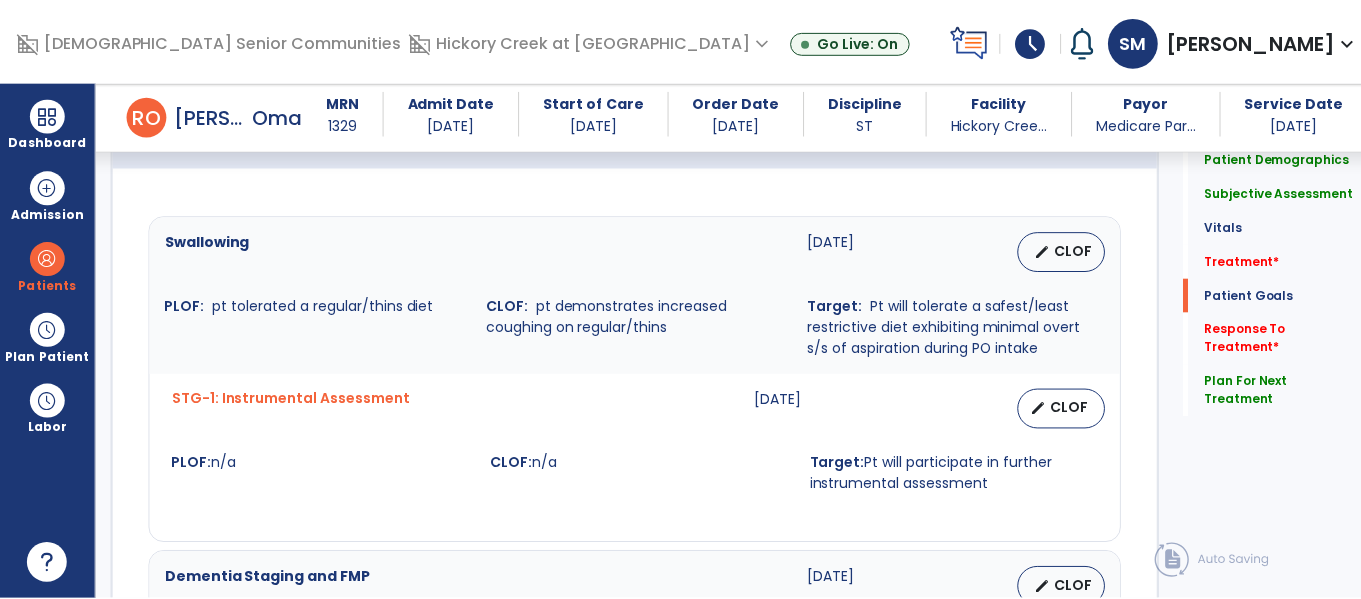 scroll, scrollTop: 1364, scrollLeft: 0, axis: vertical 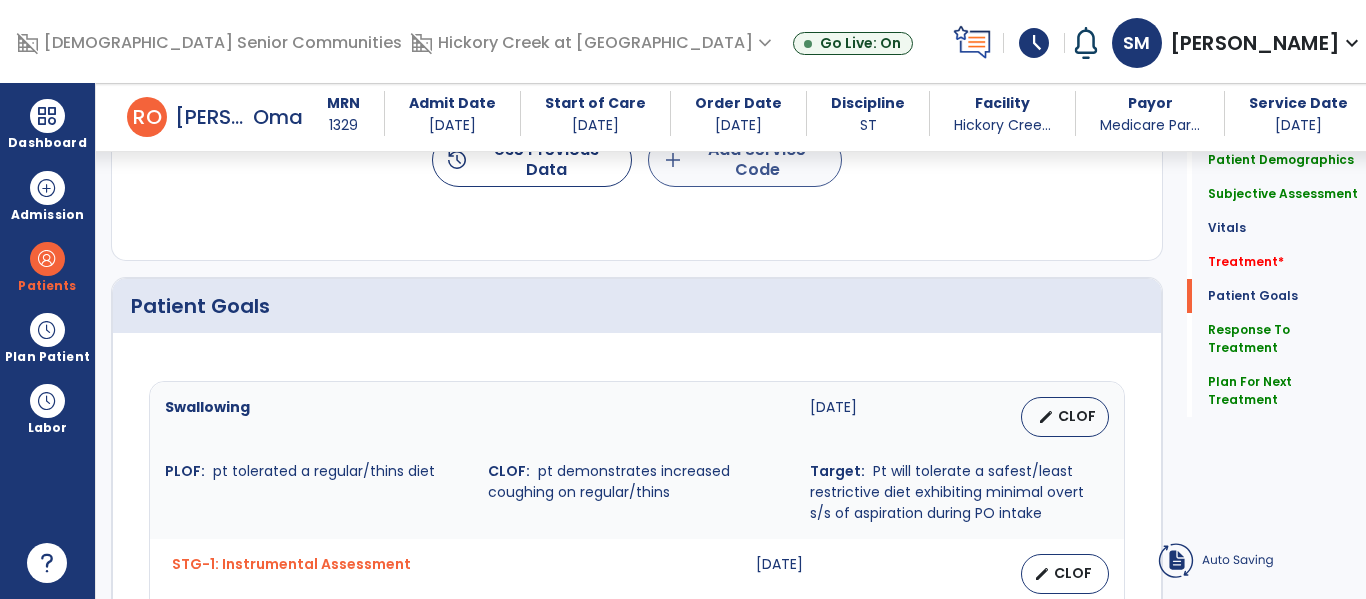 type on "**********" 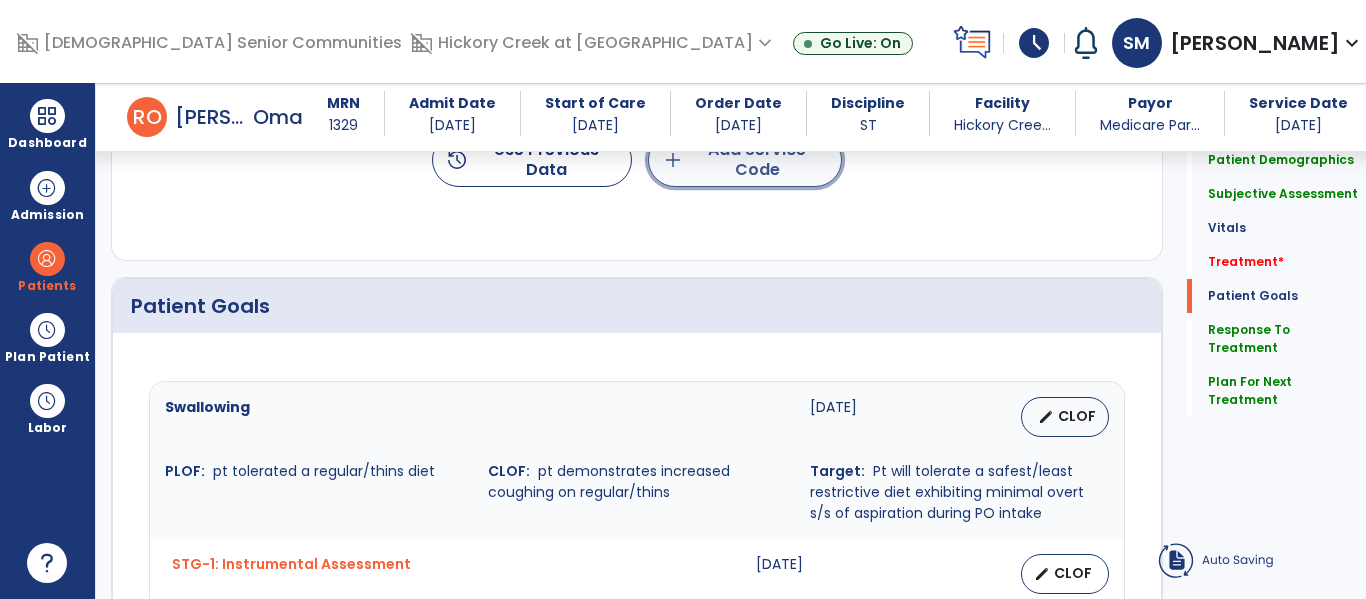 click on "add  Add Service Code" 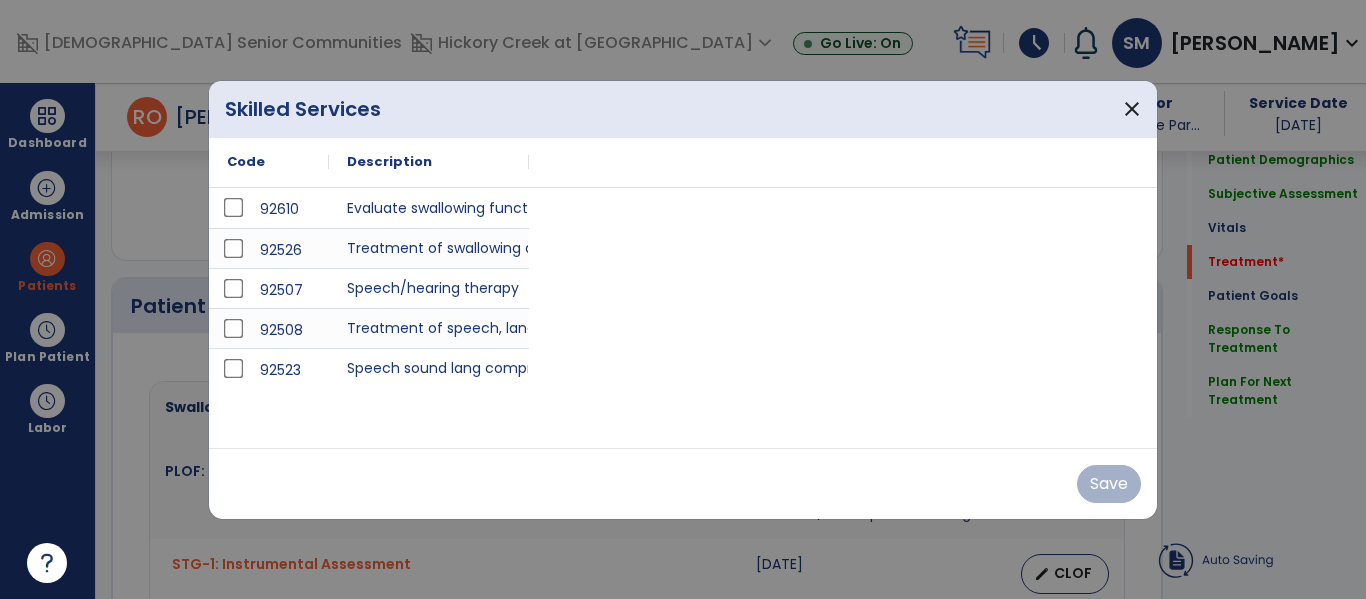 click on "92610 Evaluate swallowing function   92526 Treatment of swallowing dysfunction   92507 Speech/hearing therapy   92508 Treatment of speech, language, voice, communication, and/or auditory processing disorder: group, two or more individuals.   92523 Speech sound lang comprehen" at bounding box center [683, 318] 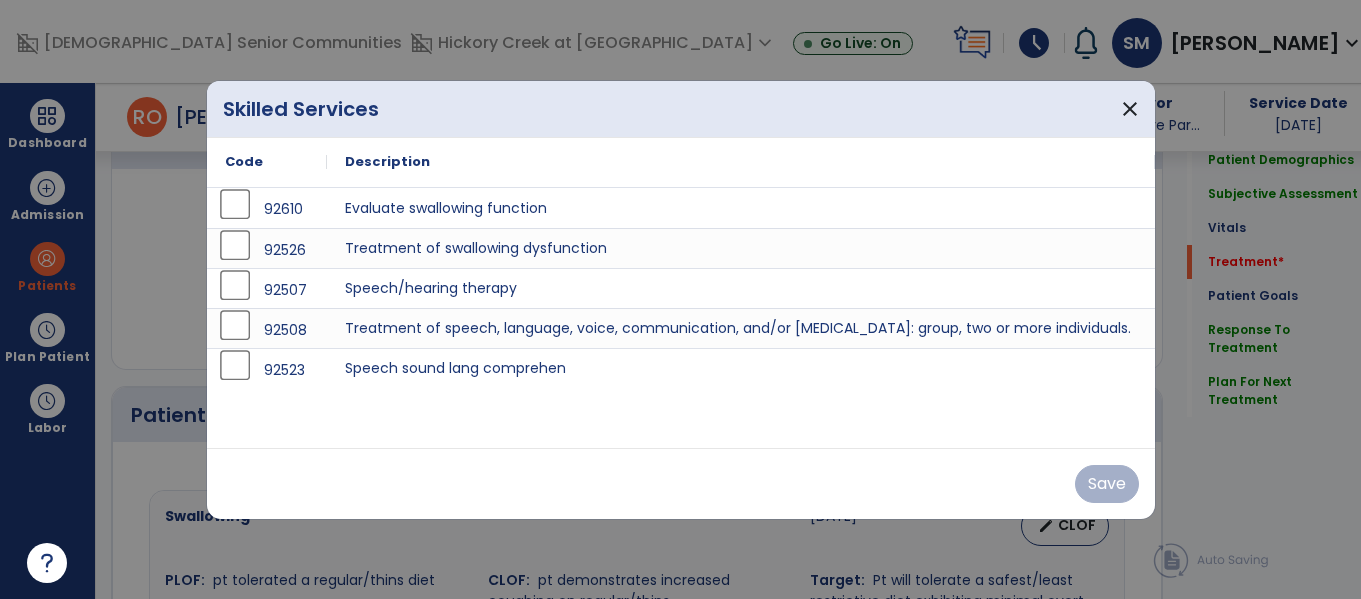 scroll, scrollTop: 1255, scrollLeft: 0, axis: vertical 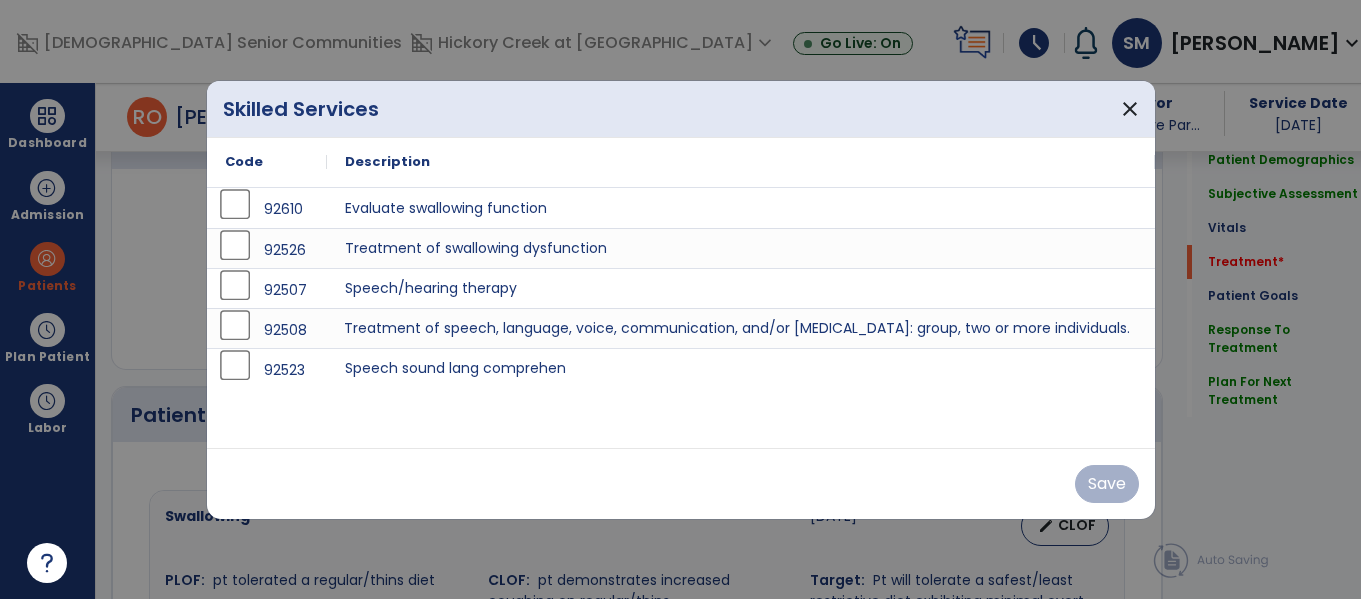 click on "Treatment of speech, language, voice, communication, and/or auditory processing disorder: group, two or more individuals." at bounding box center (741, 328) 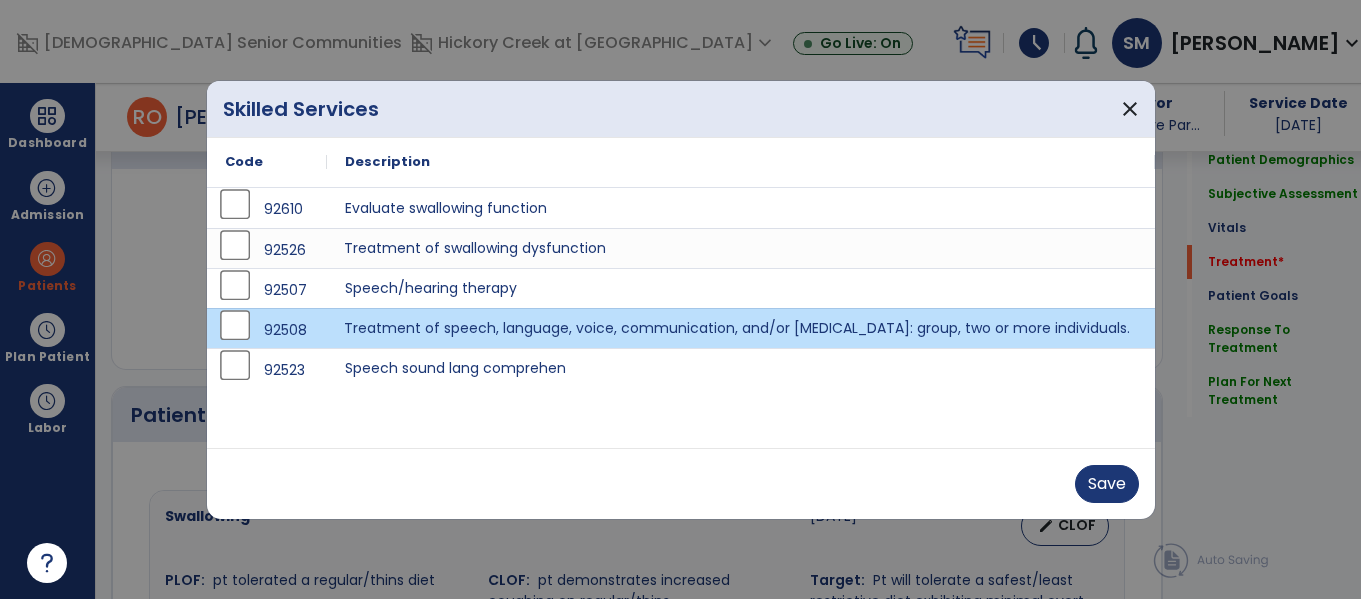 click on "Treatment of swallowing dysfunction" at bounding box center (741, 248) 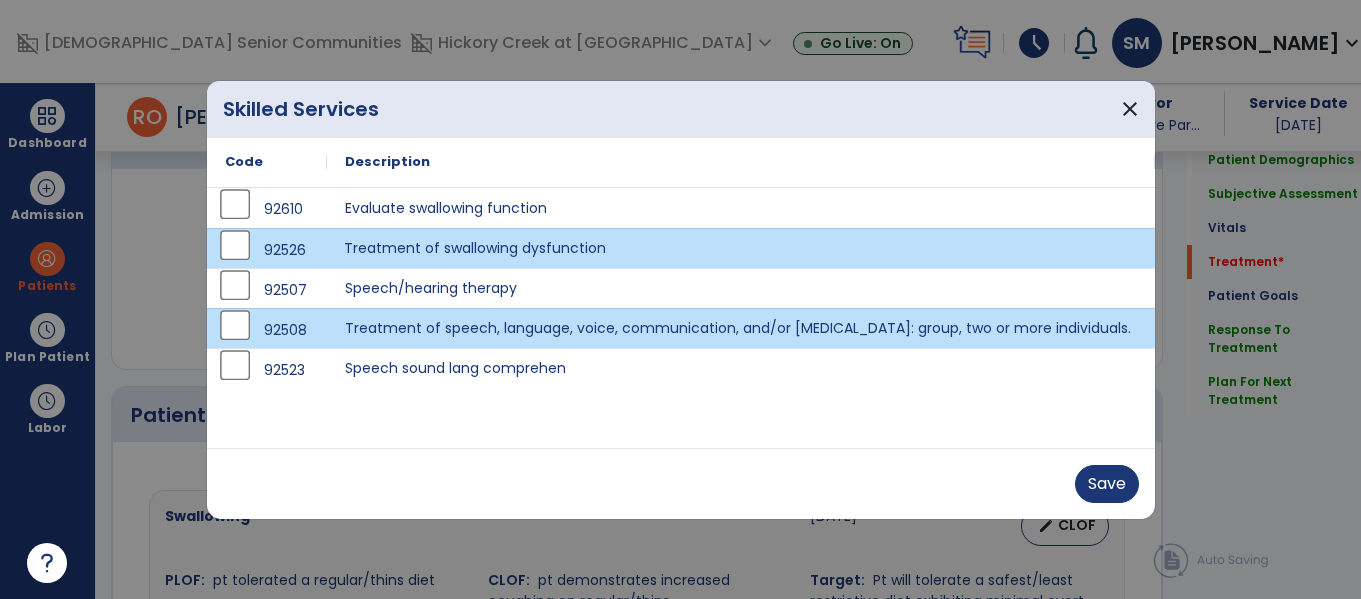 click on "Treatment of swallowing dysfunction" at bounding box center (741, 248) 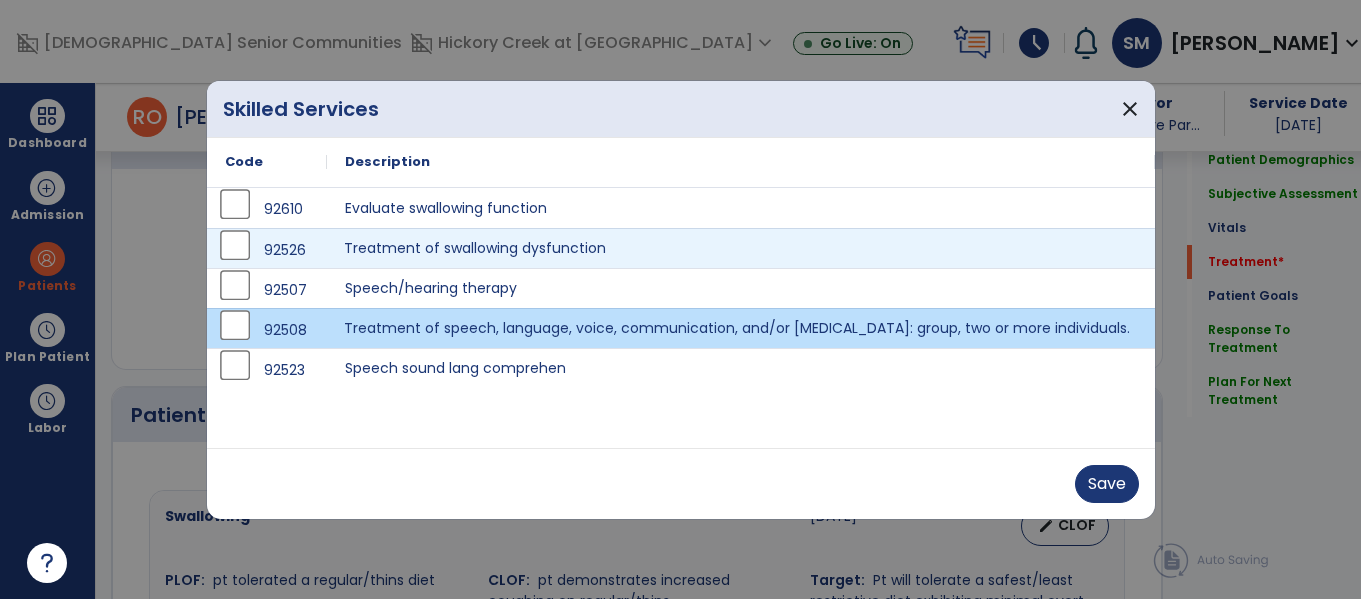 click on "Treatment of speech, language, voice, communication, and/or auditory processing disorder: group, two or more individuals." at bounding box center [741, 328] 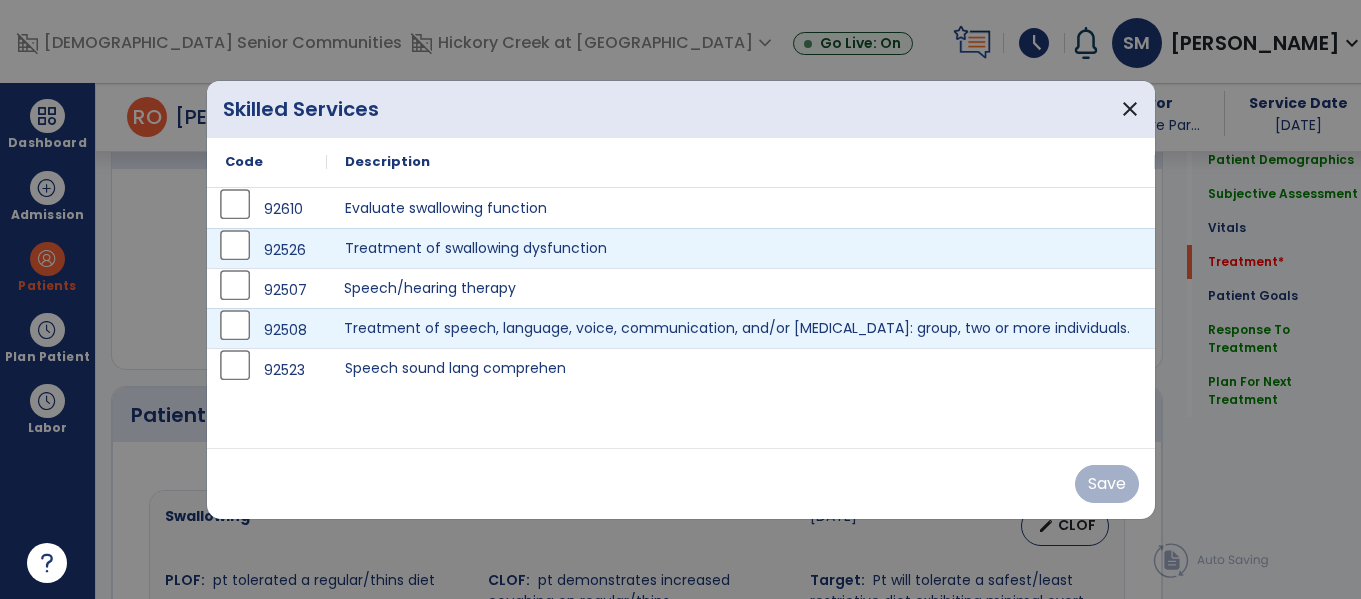click on "Speech/hearing therapy" at bounding box center [741, 288] 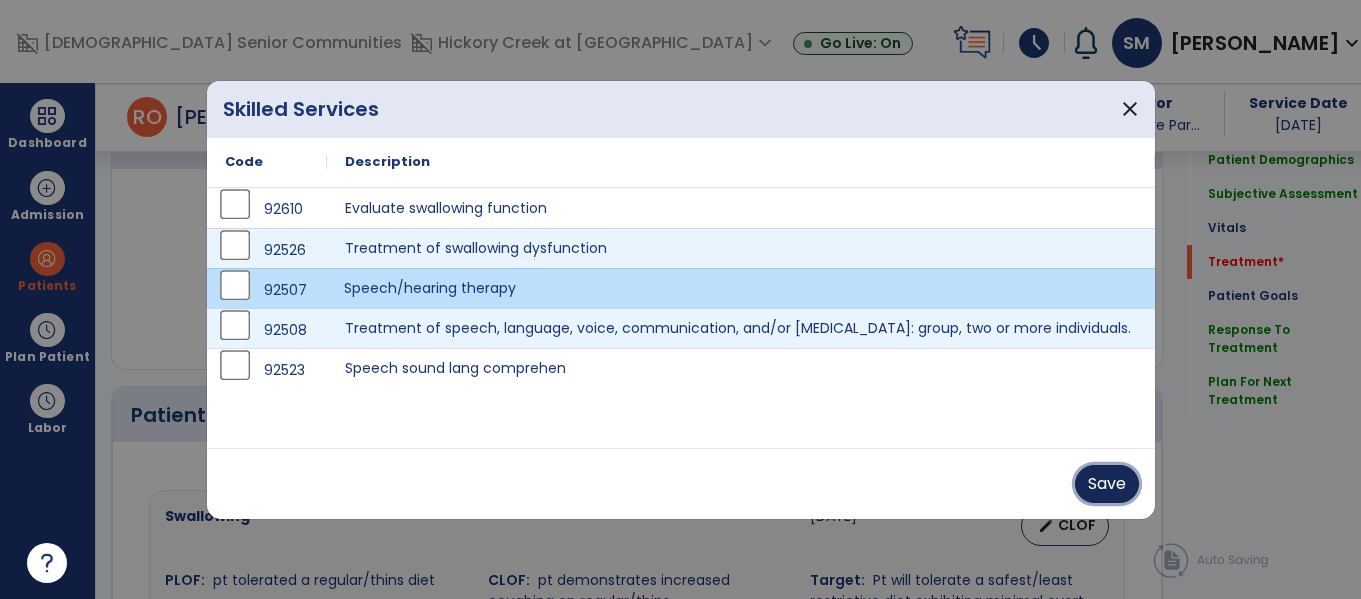 click on "Save" at bounding box center [1107, 484] 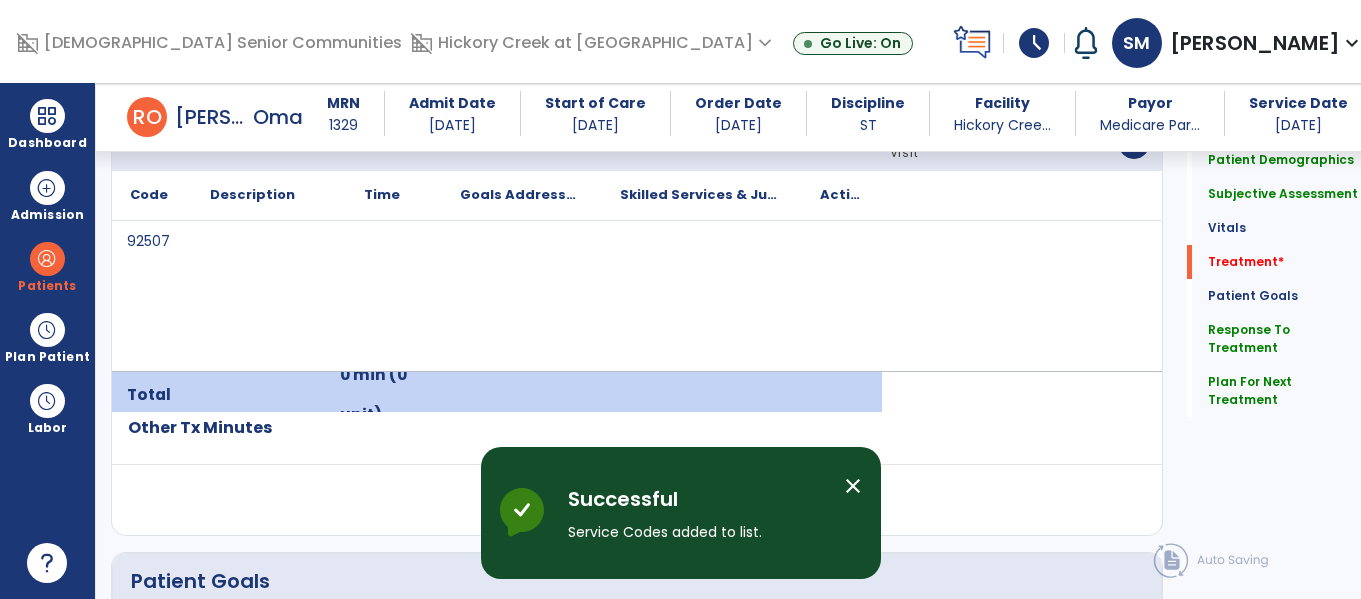 click on "Co-treatment/concurrent  chevron_right" 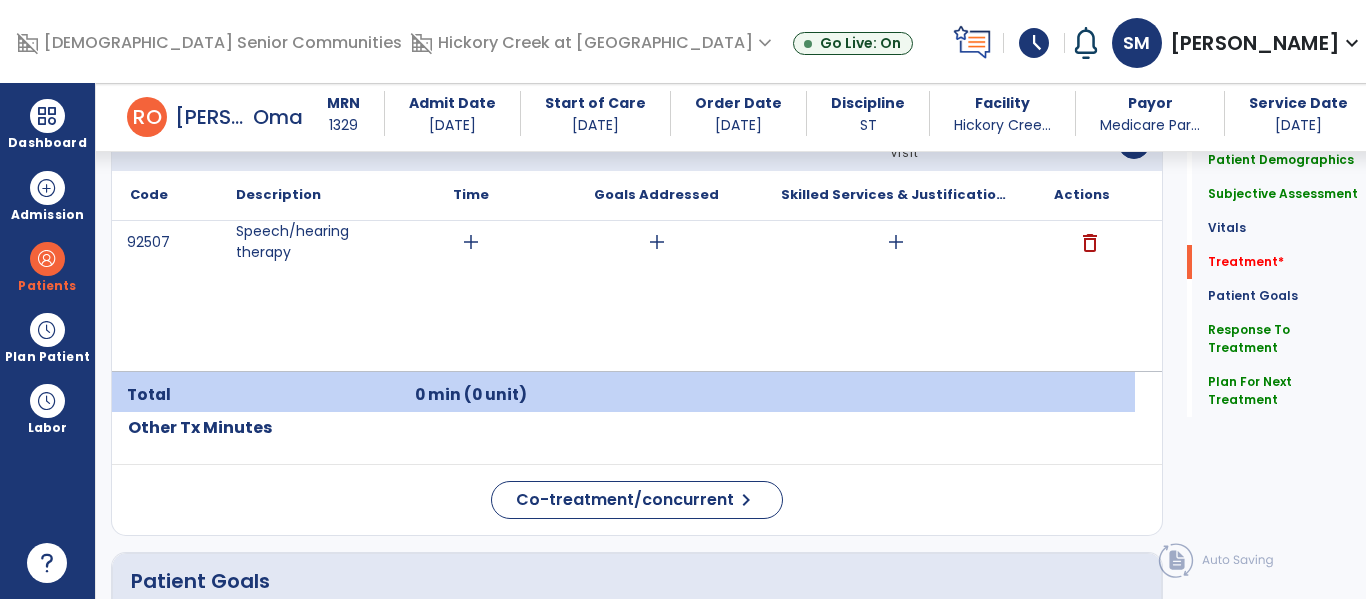 click on "add" at bounding box center [896, 242] 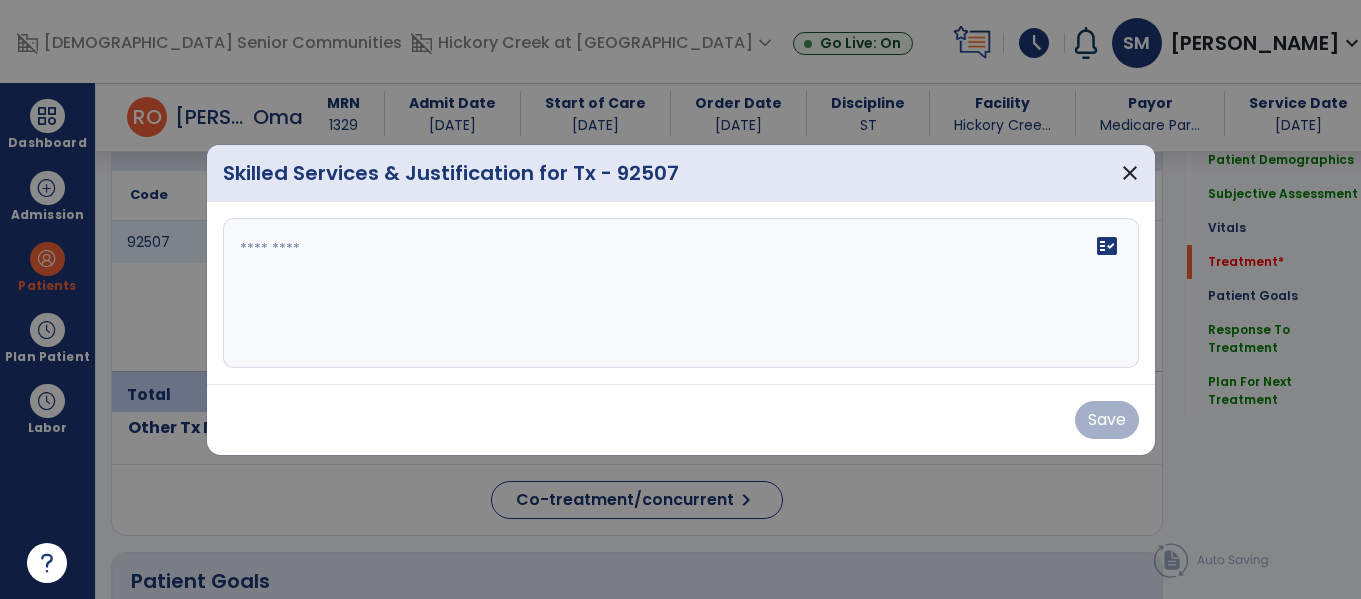 scroll, scrollTop: 1255, scrollLeft: 0, axis: vertical 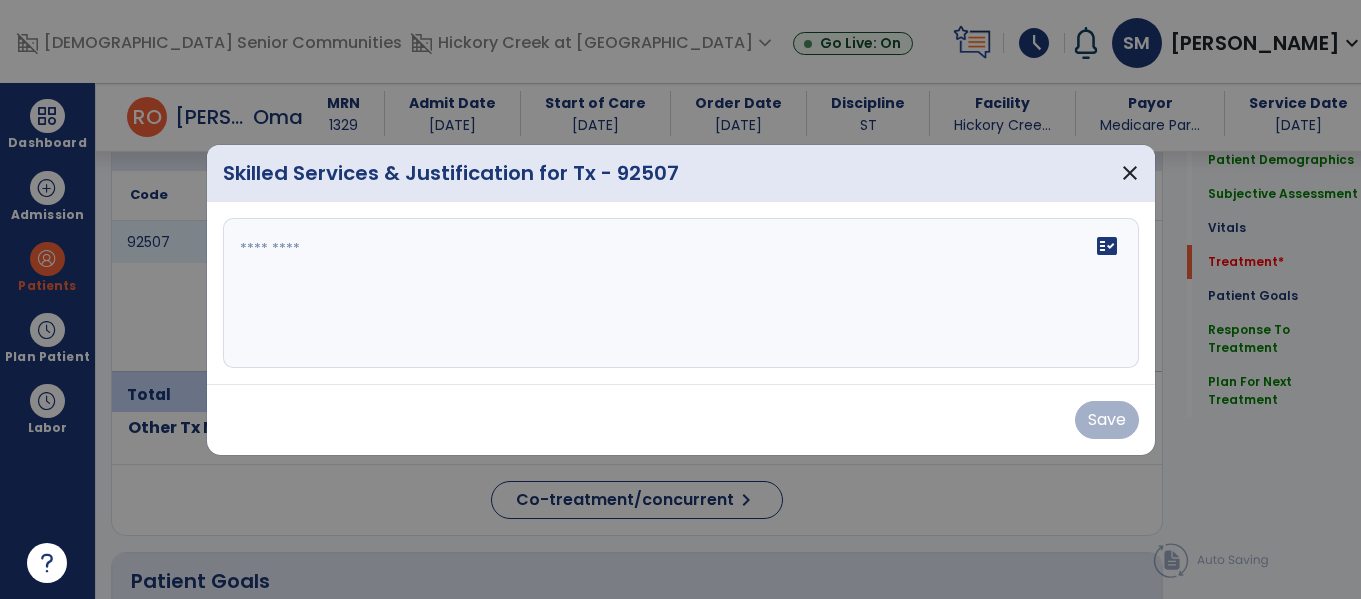click on "fact_check" at bounding box center (681, 293) 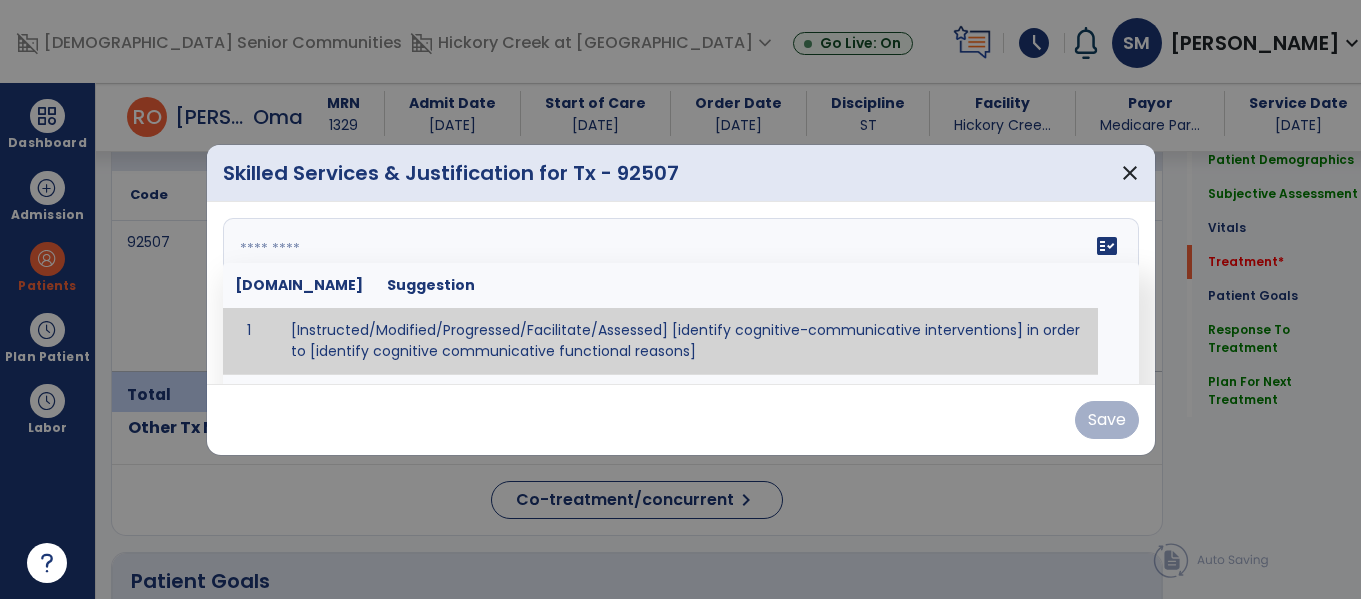type on "*" 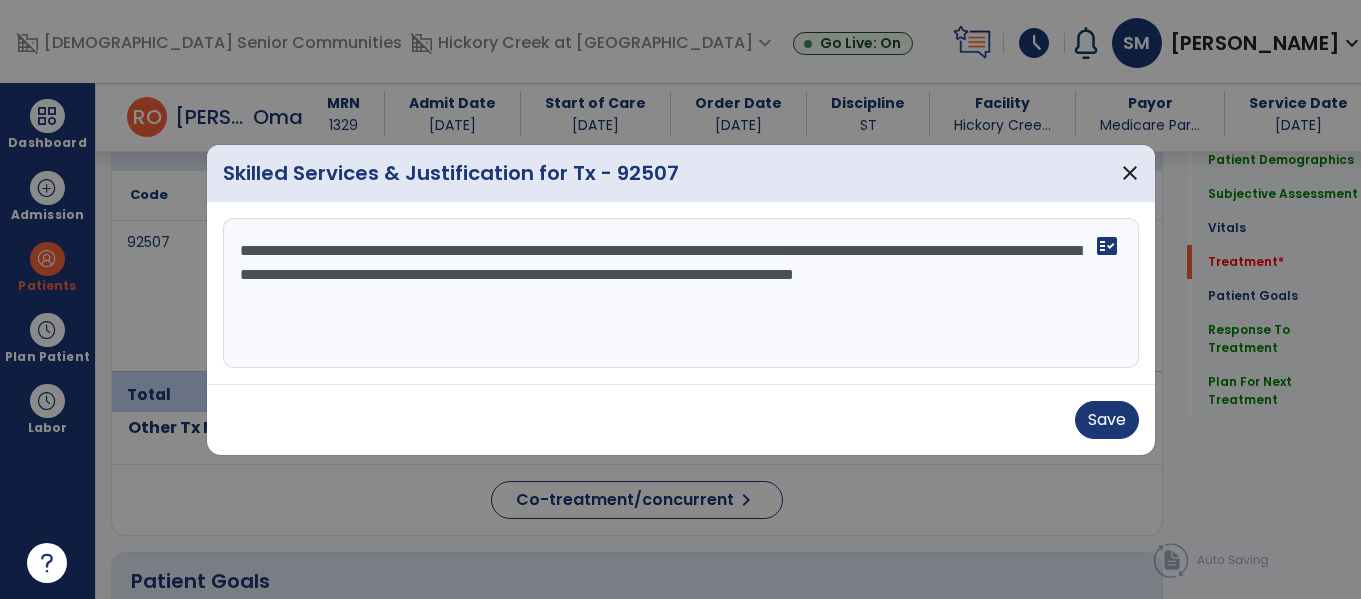 type on "**********" 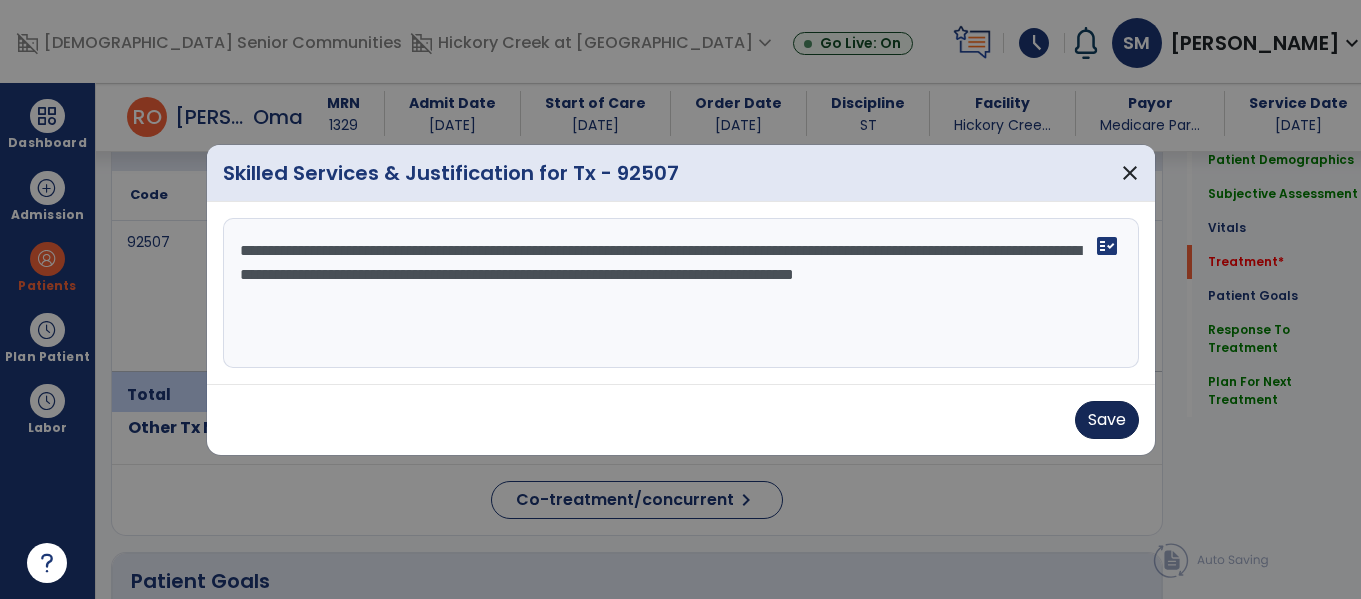 click on "Save" at bounding box center (1107, 420) 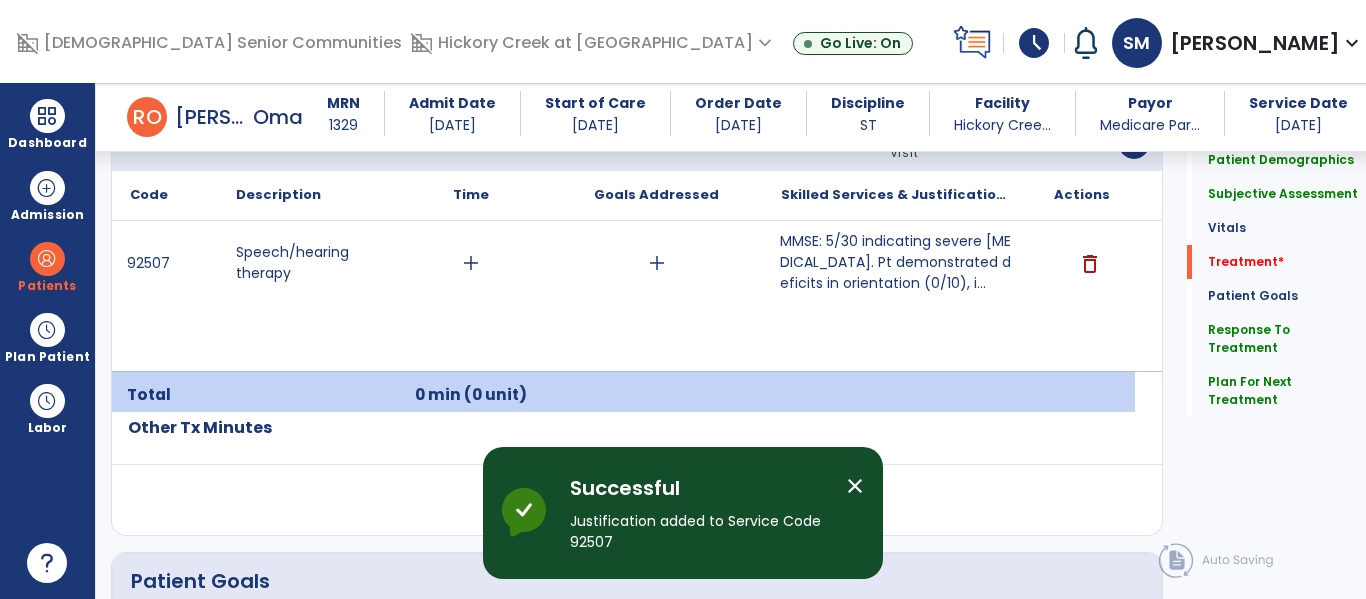 click on "add" at bounding box center (657, 263) 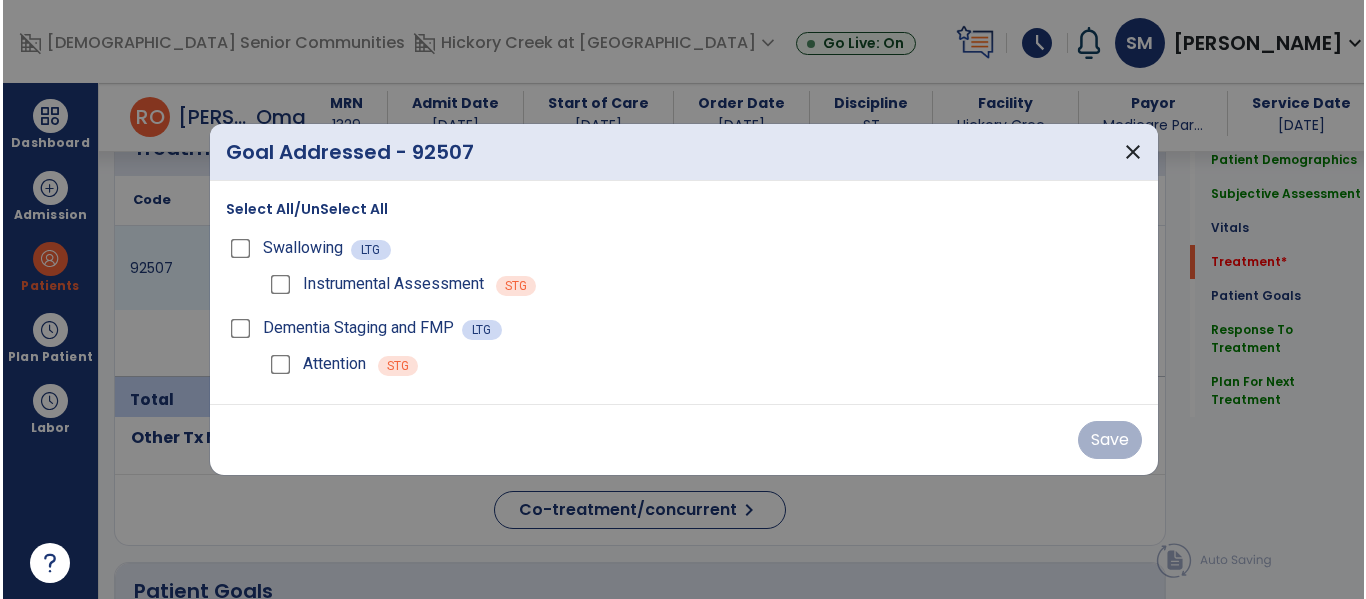 scroll, scrollTop: 1255, scrollLeft: 0, axis: vertical 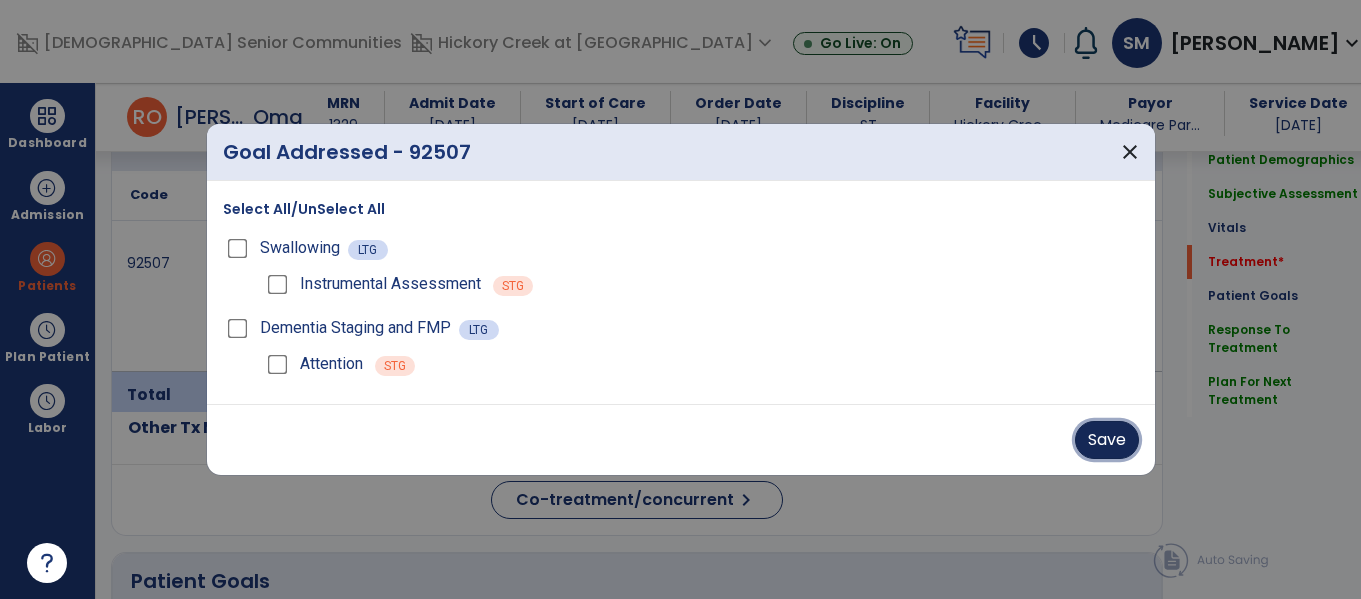 click on "Save" at bounding box center (1107, 440) 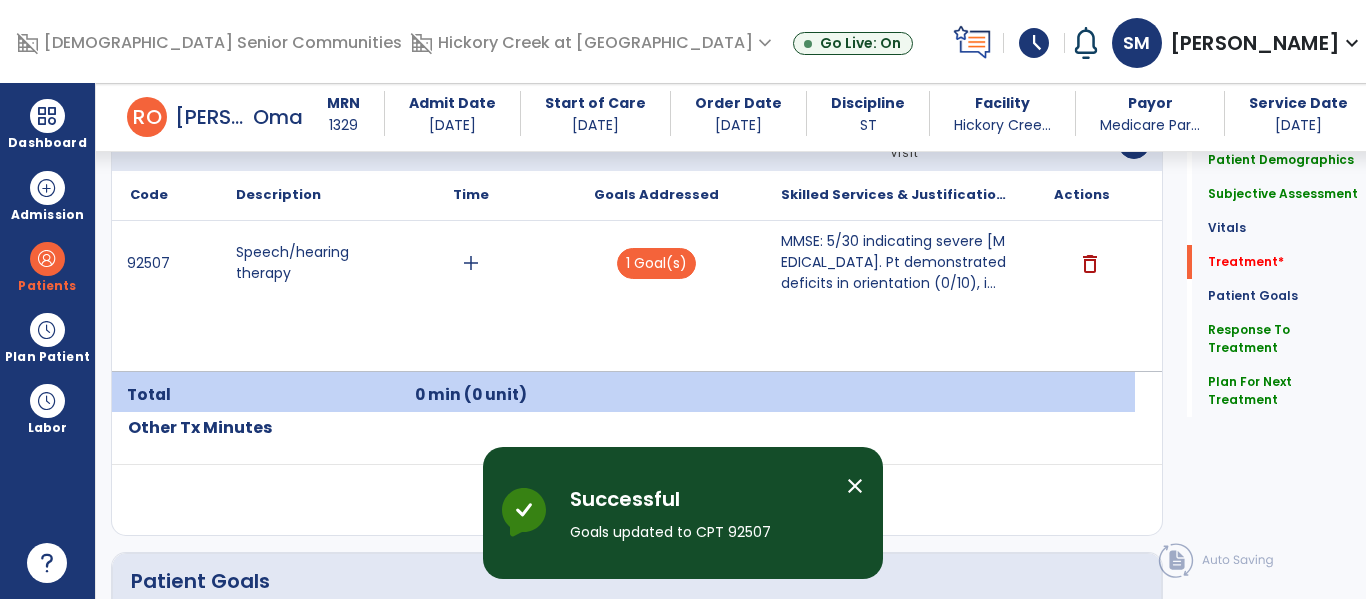 click on "add" at bounding box center [471, 263] 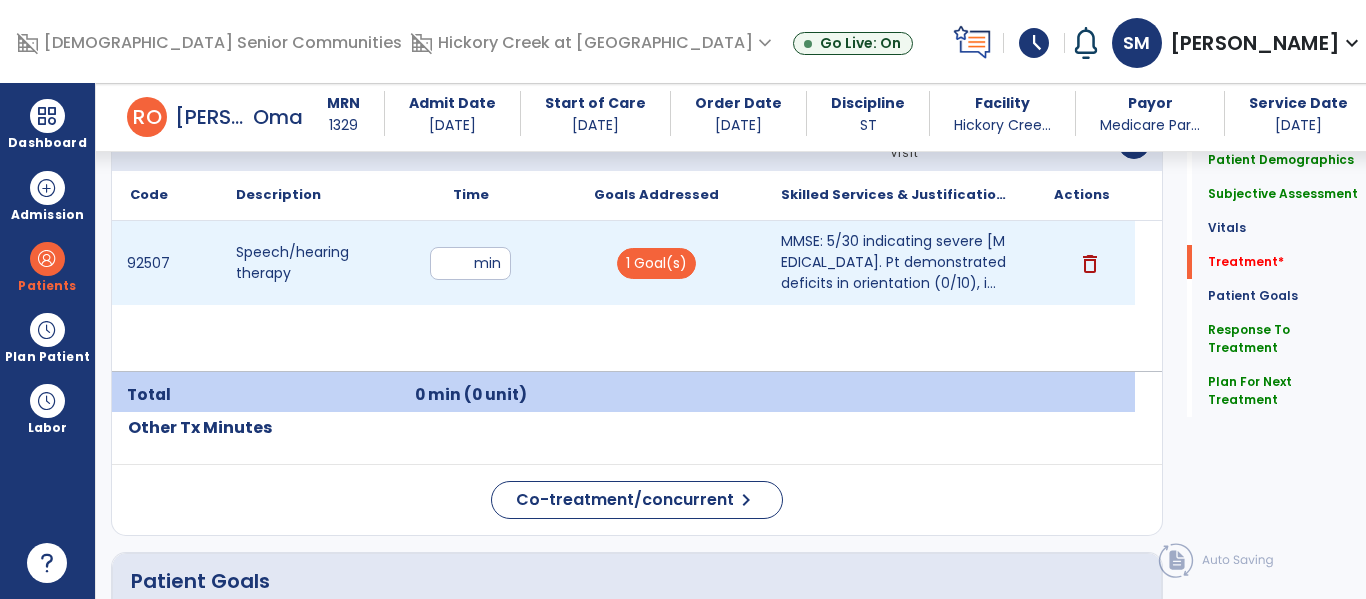 type on "**" 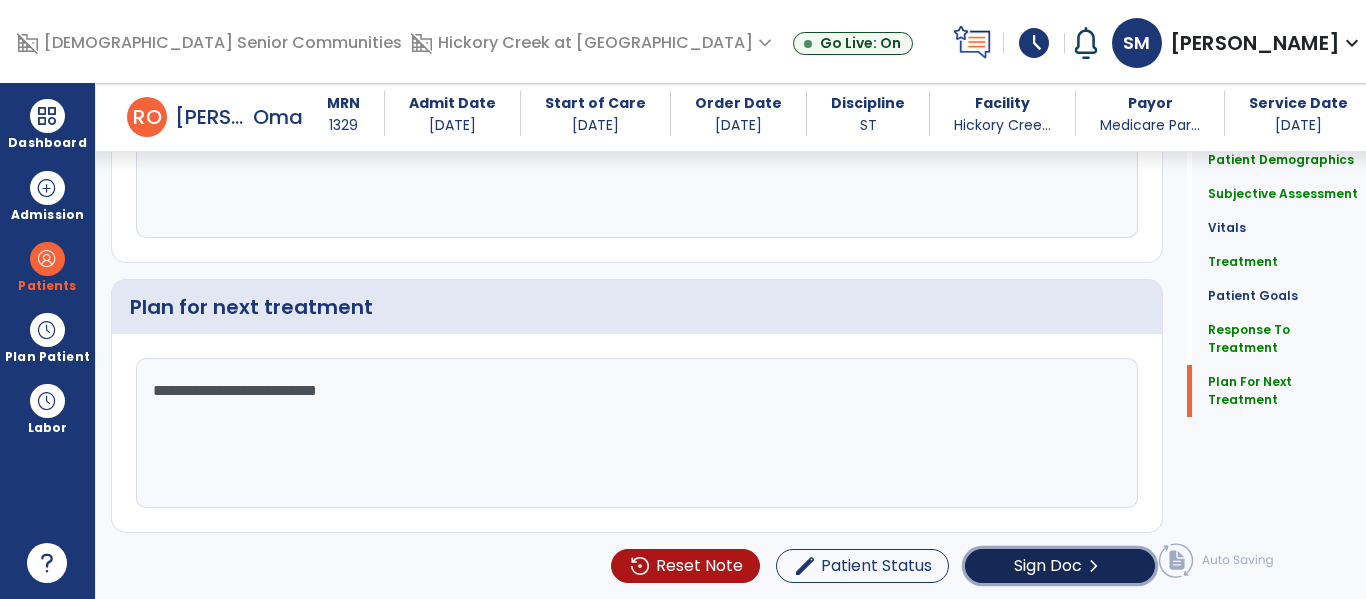 click on "chevron_right" 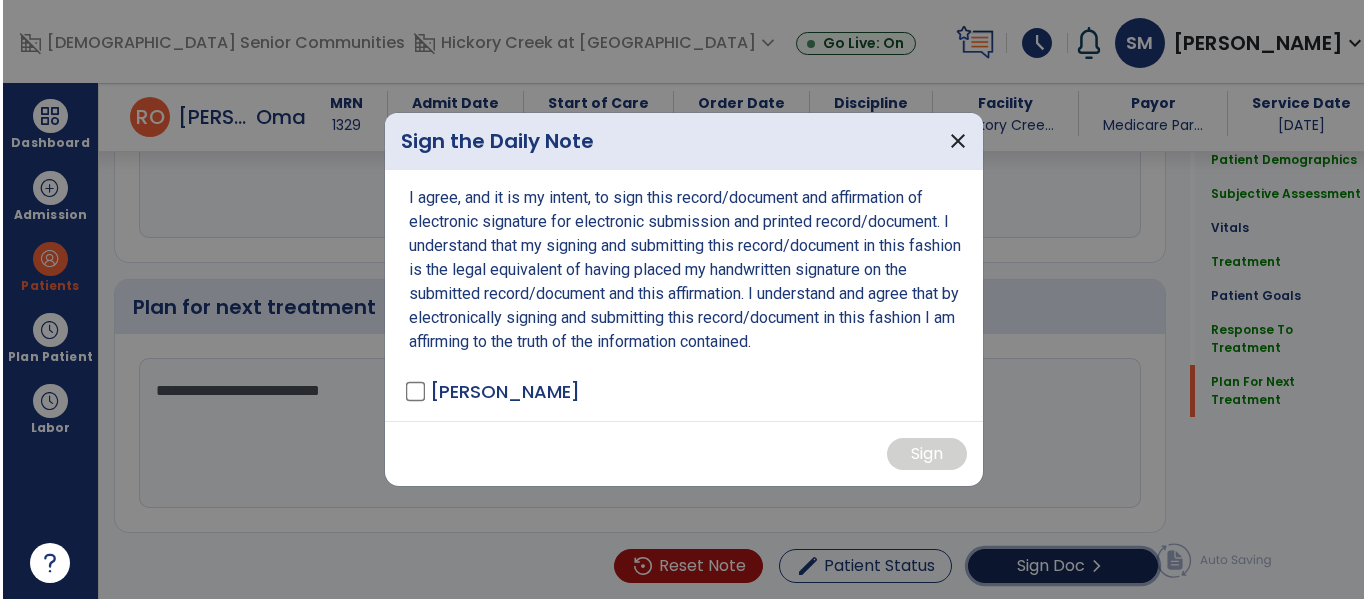 scroll, scrollTop: 2638, scrollLeft: 0, axis: vertical 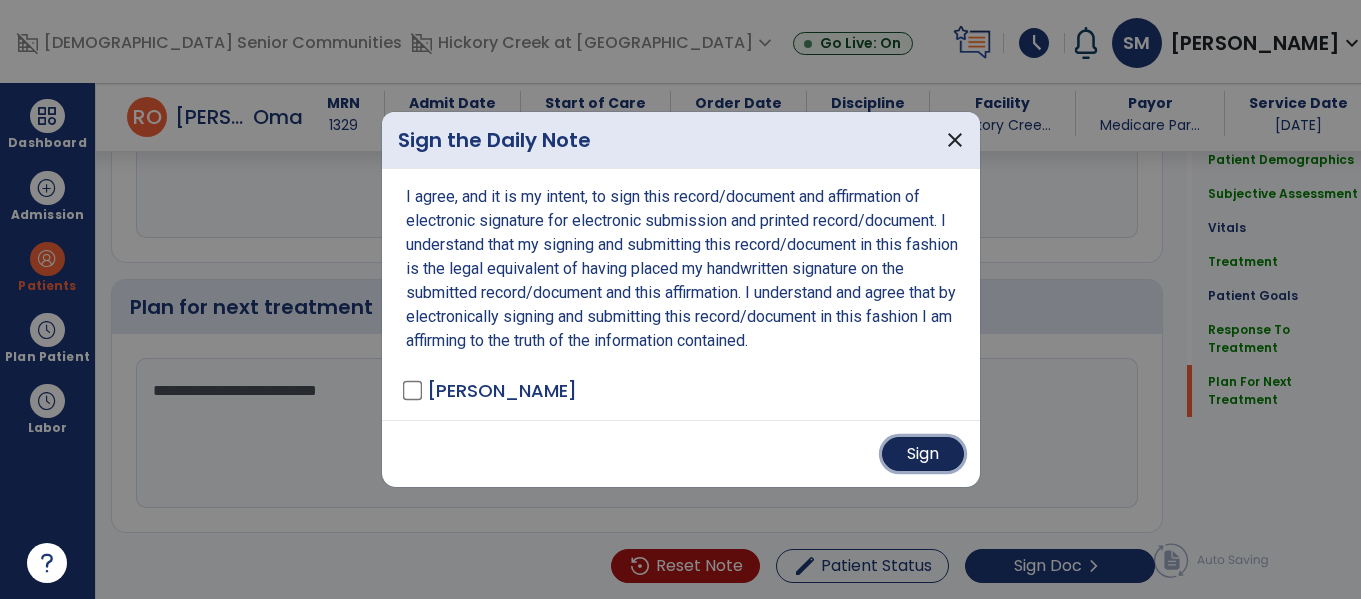 click on "Sign" at bounding box center [923, 454] 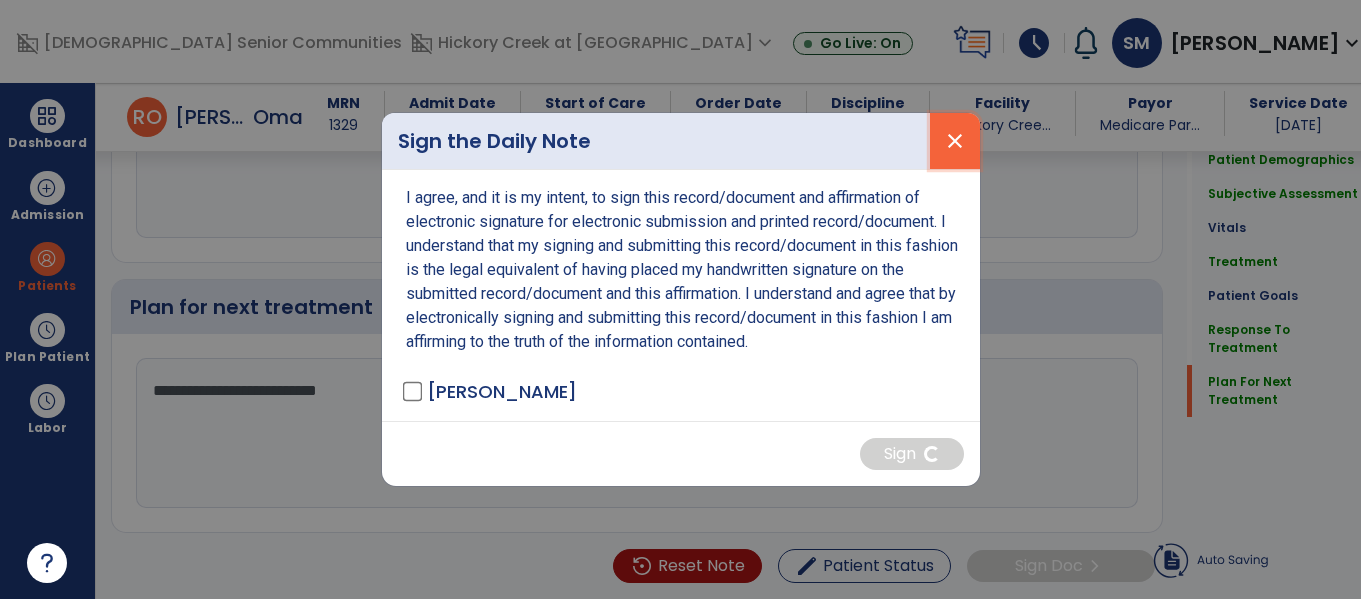 click on "close" at bounding box center (955, 141) 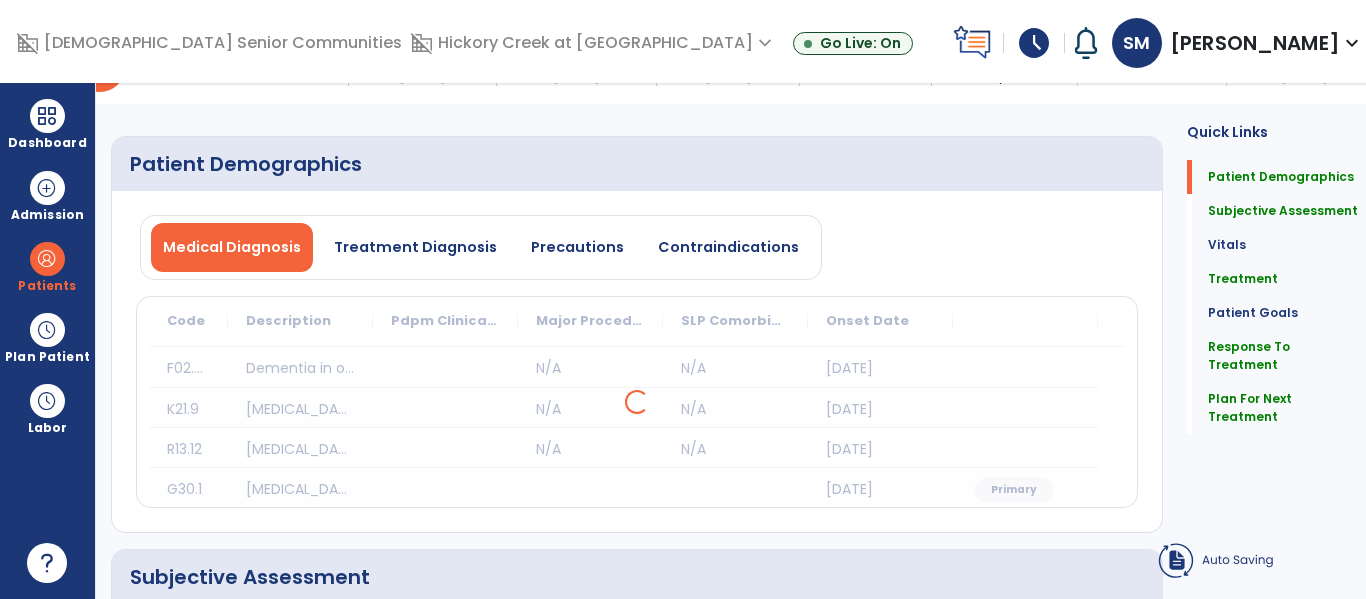 scroll, scrollTop: 0, scrollLeft: 0, axis: both 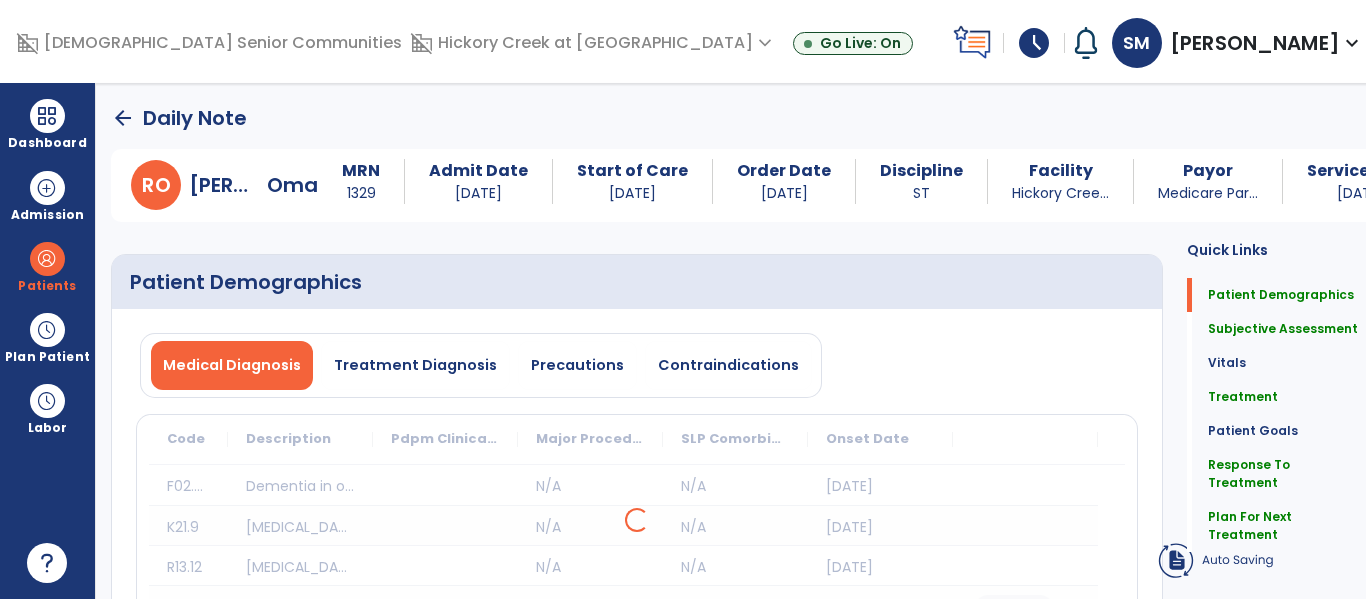 click on "arrow_back" 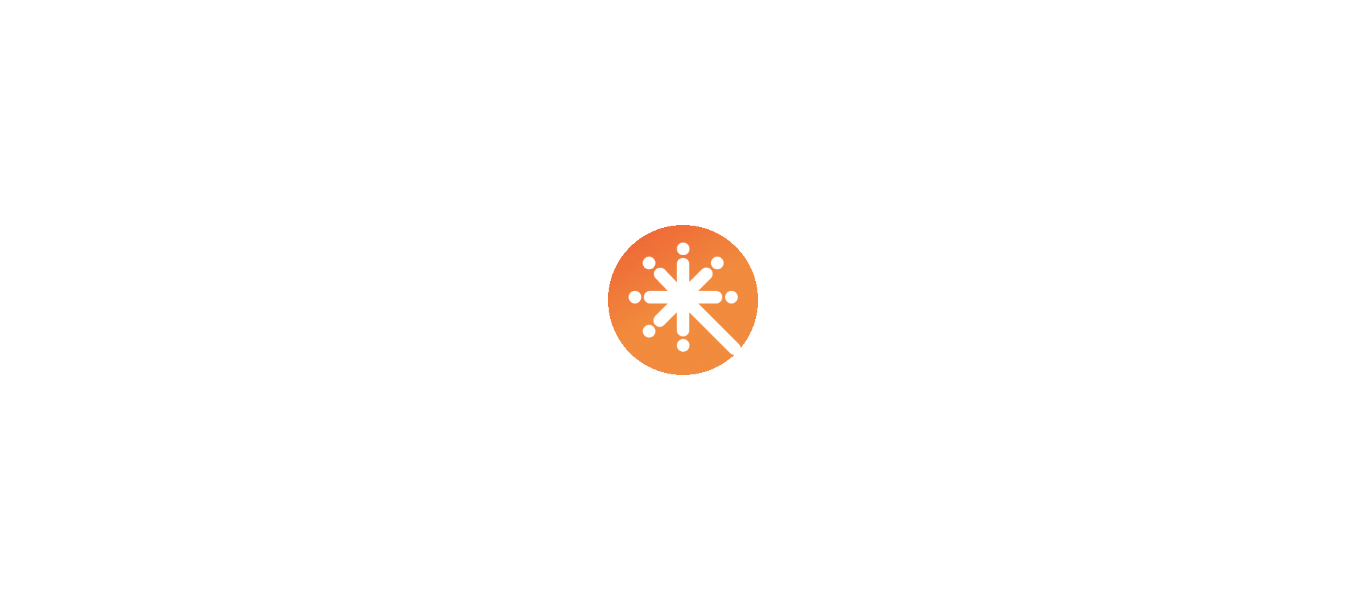 scroll, scrollTop: 0, scrollLeft: 0, axis: both 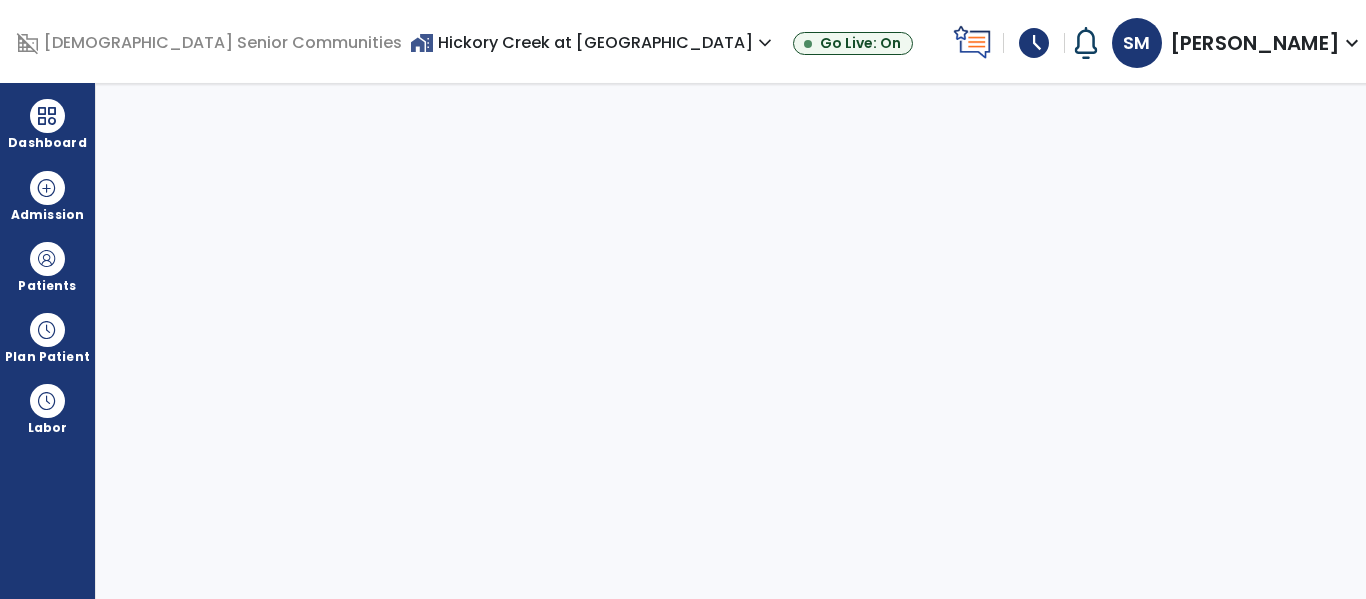 select on "****" 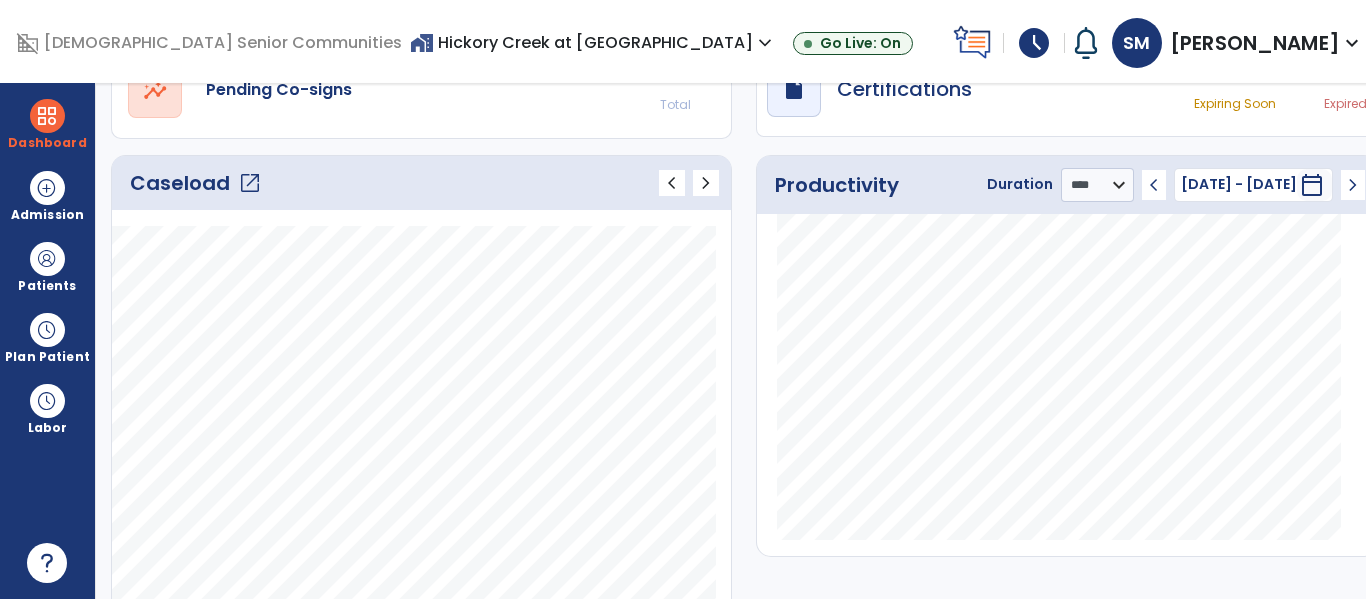 scroll, scrollTop: 213, scrollLeft: 0, axis: vertical 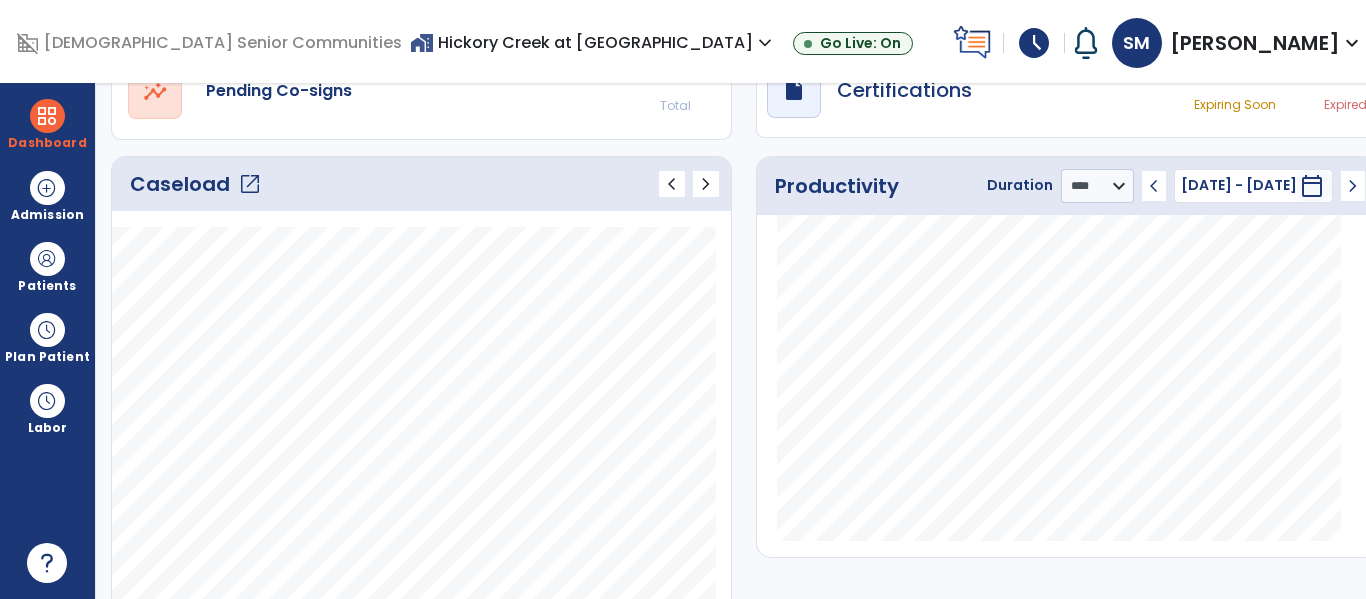 click on "Caseload   open_in_new" 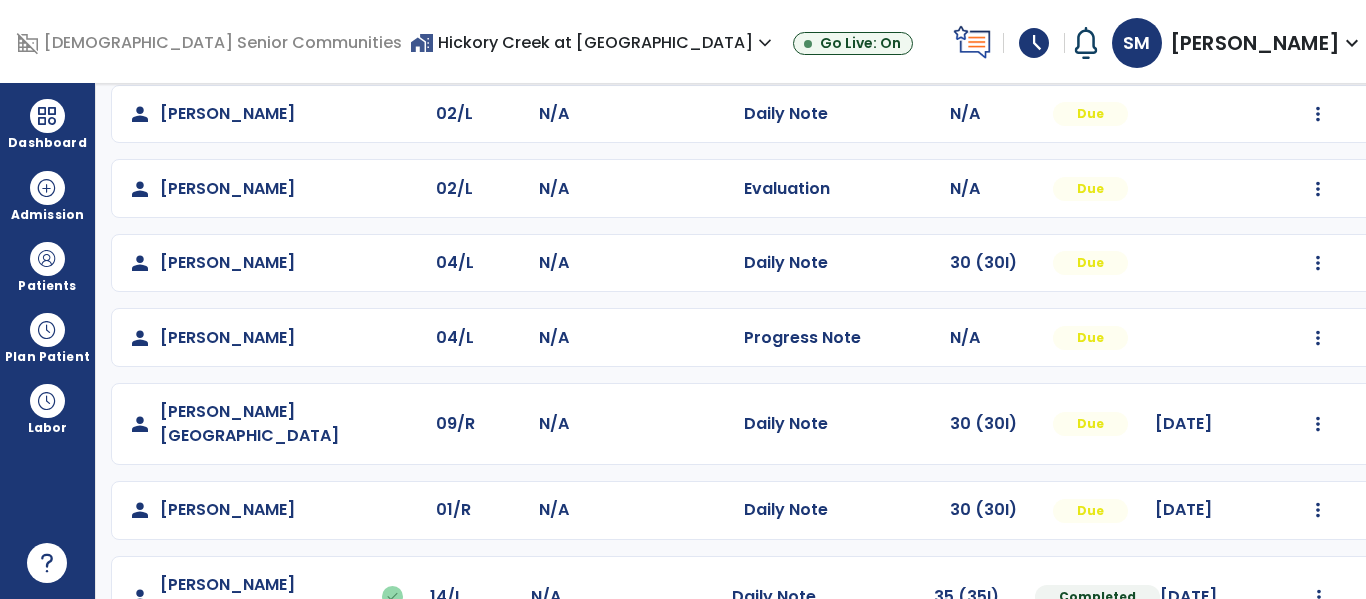 scroll, scrollTop: 264, scrollLeft: 0, axis: vertical 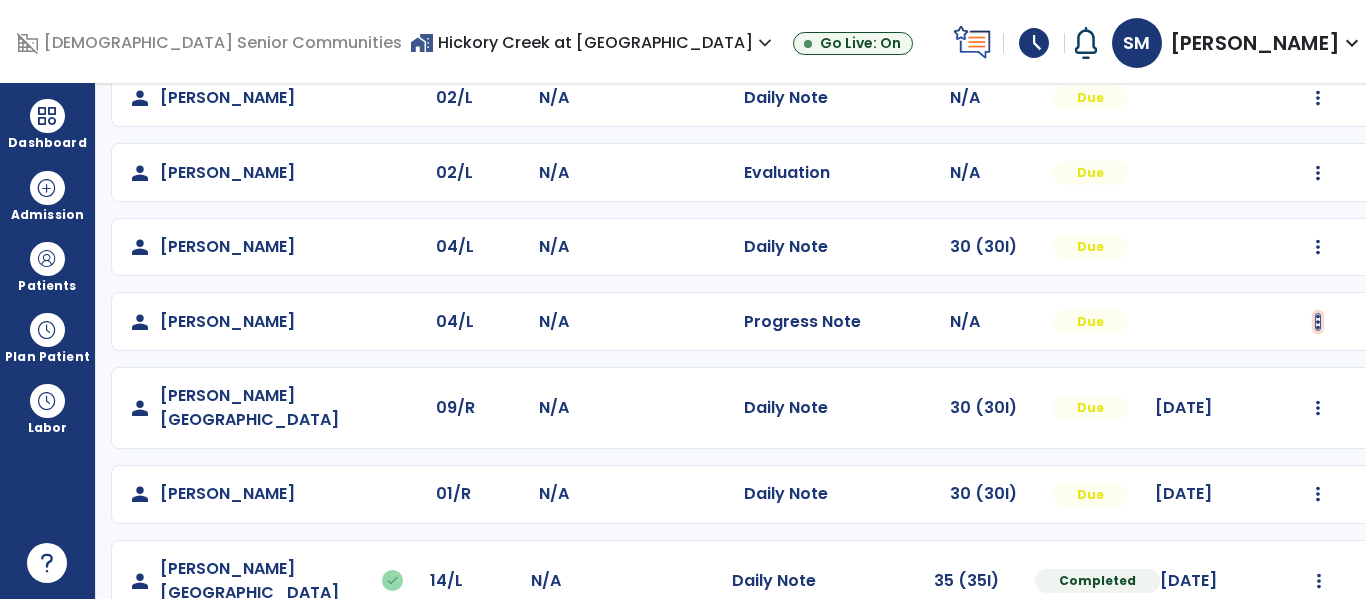 click at bounding box center (1318, 98) 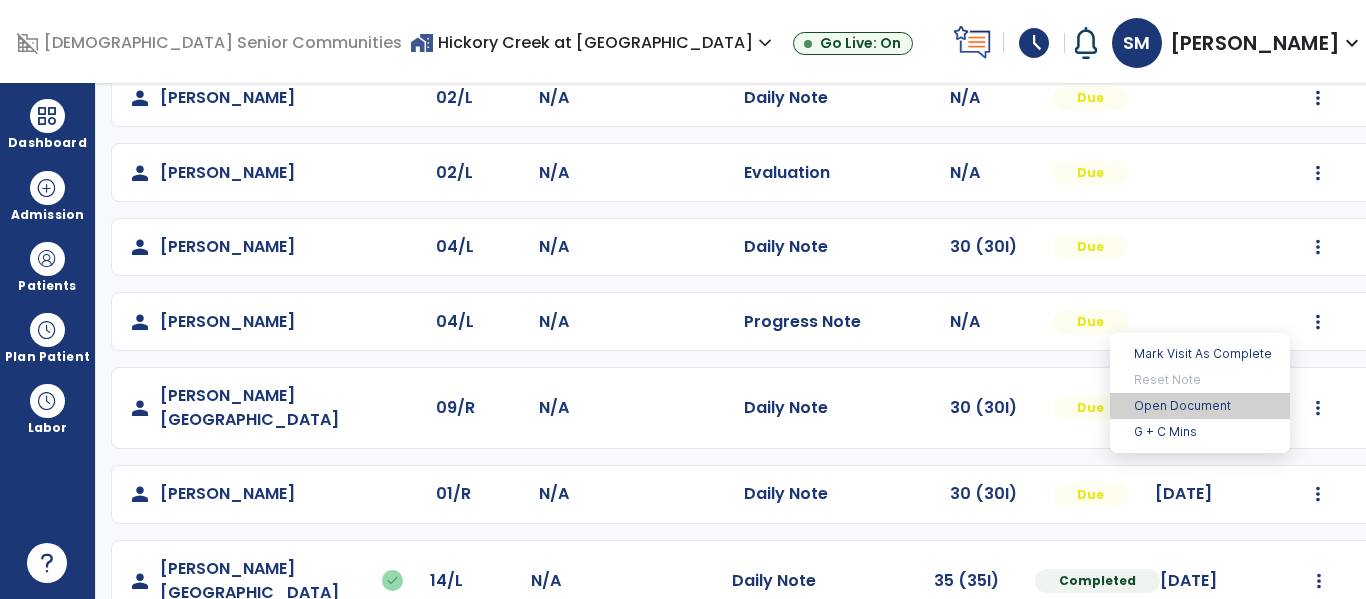 click on "Open Document" at bounding box center (1200, 406) 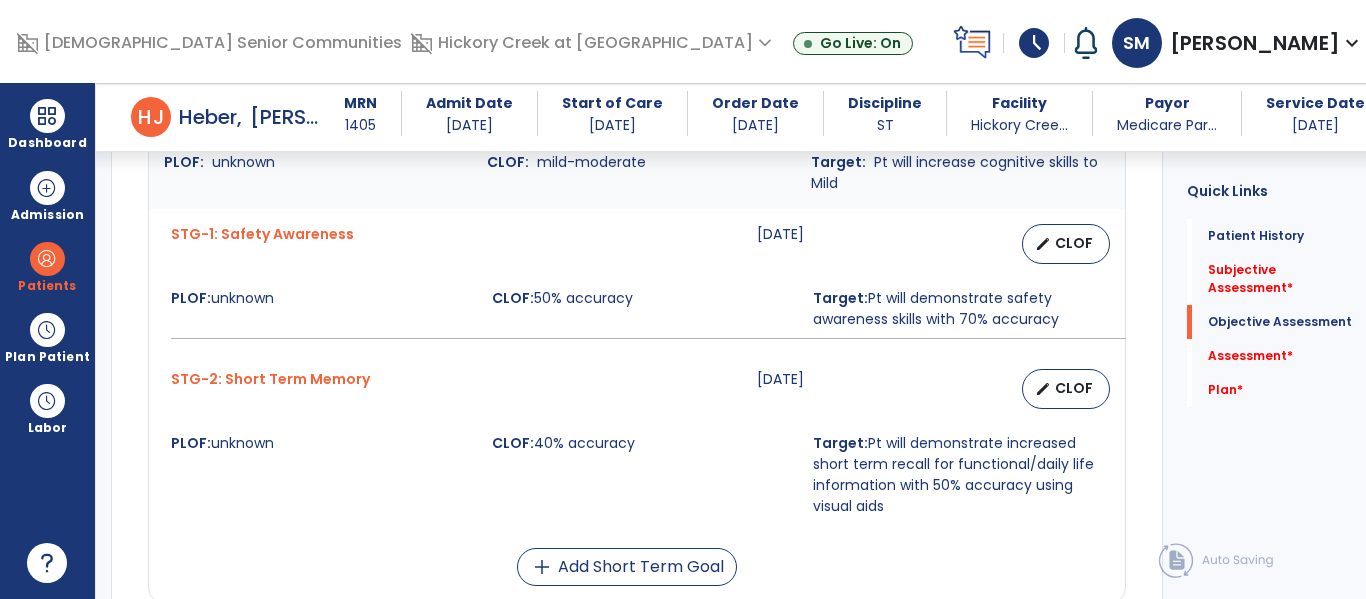 scroll, scrollTop: 0, scrollLeft: 0, axis: both 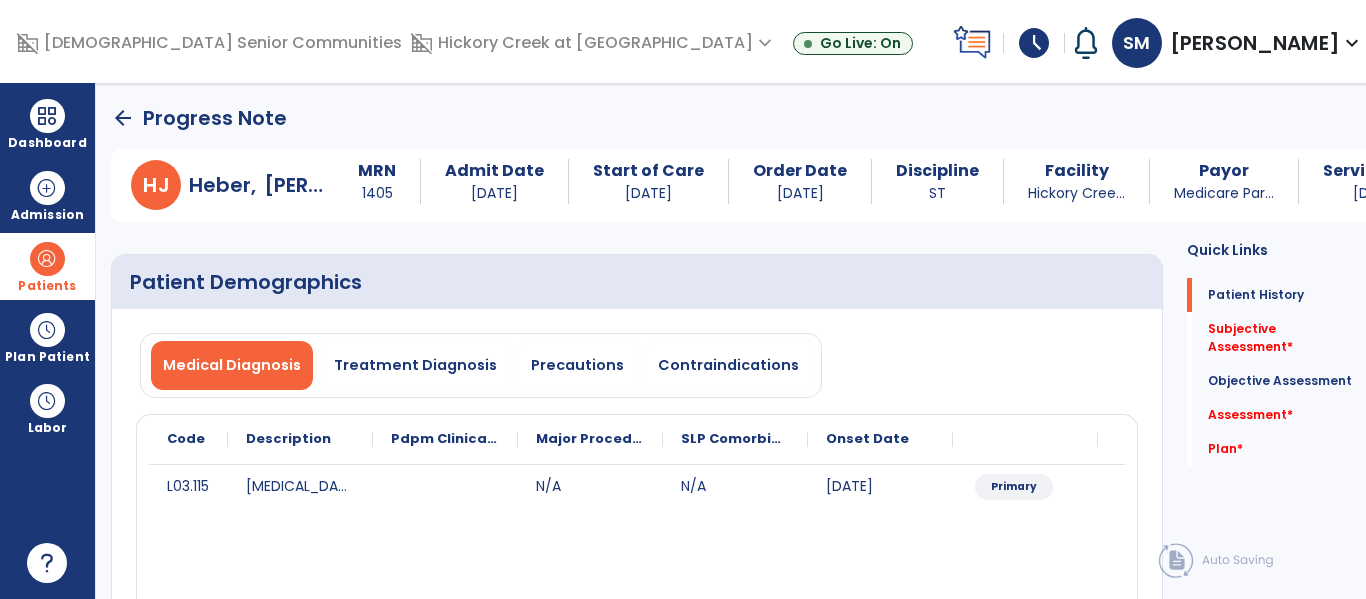 click at bounding box center (47, 259) 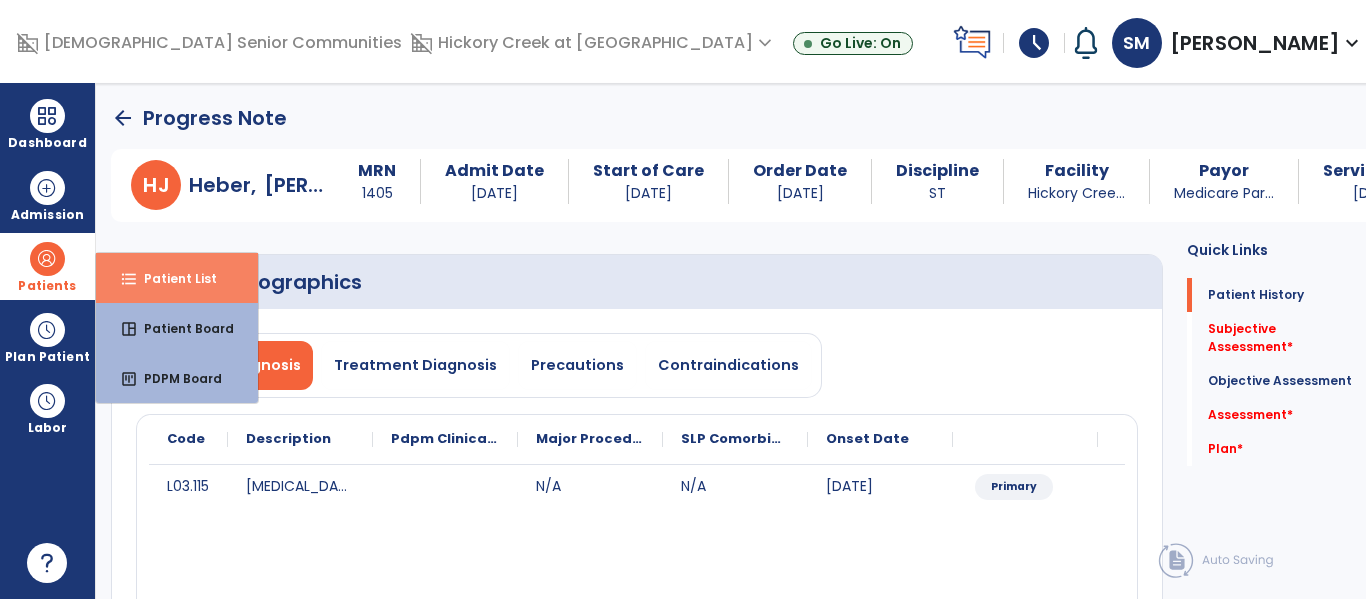 click on "format_list_bulleted  Patient List" at bounding box center (177, 278) 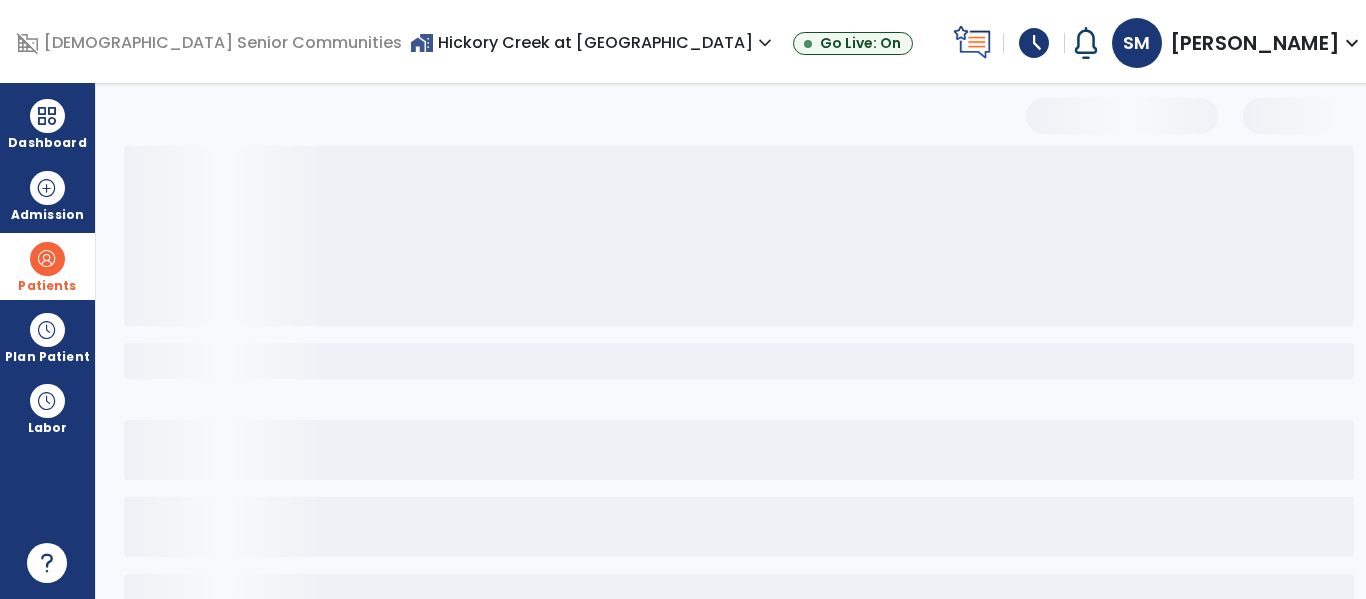 select on "***" 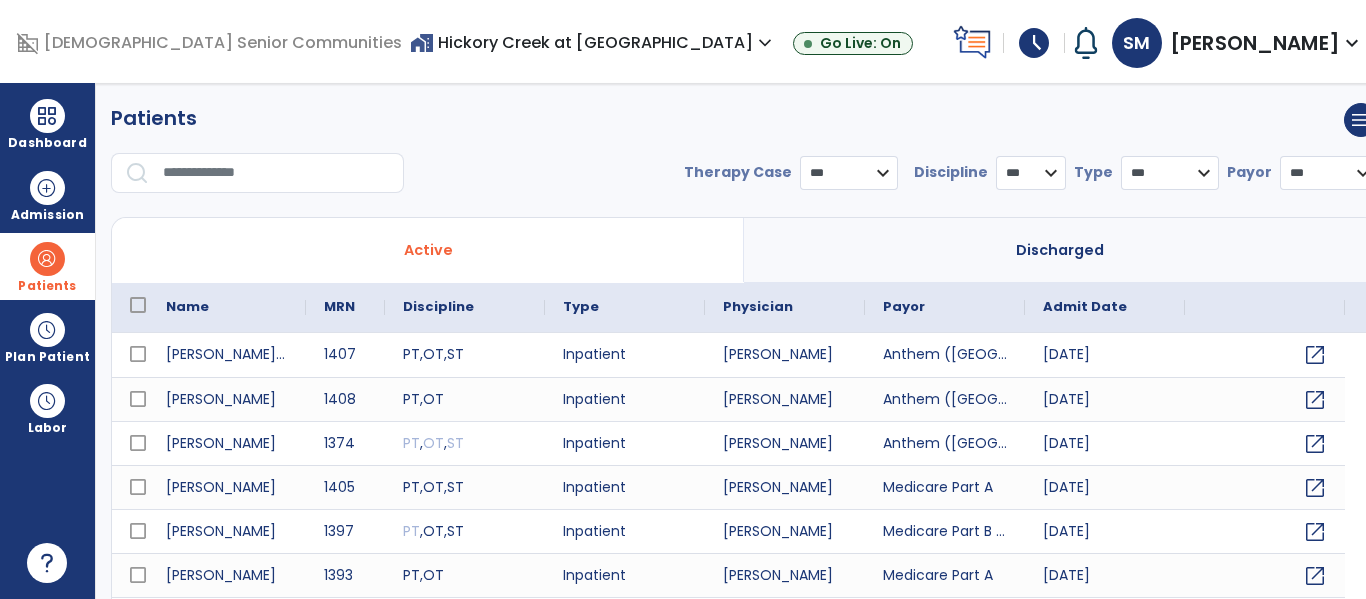 click at bounding box center [276, 173] 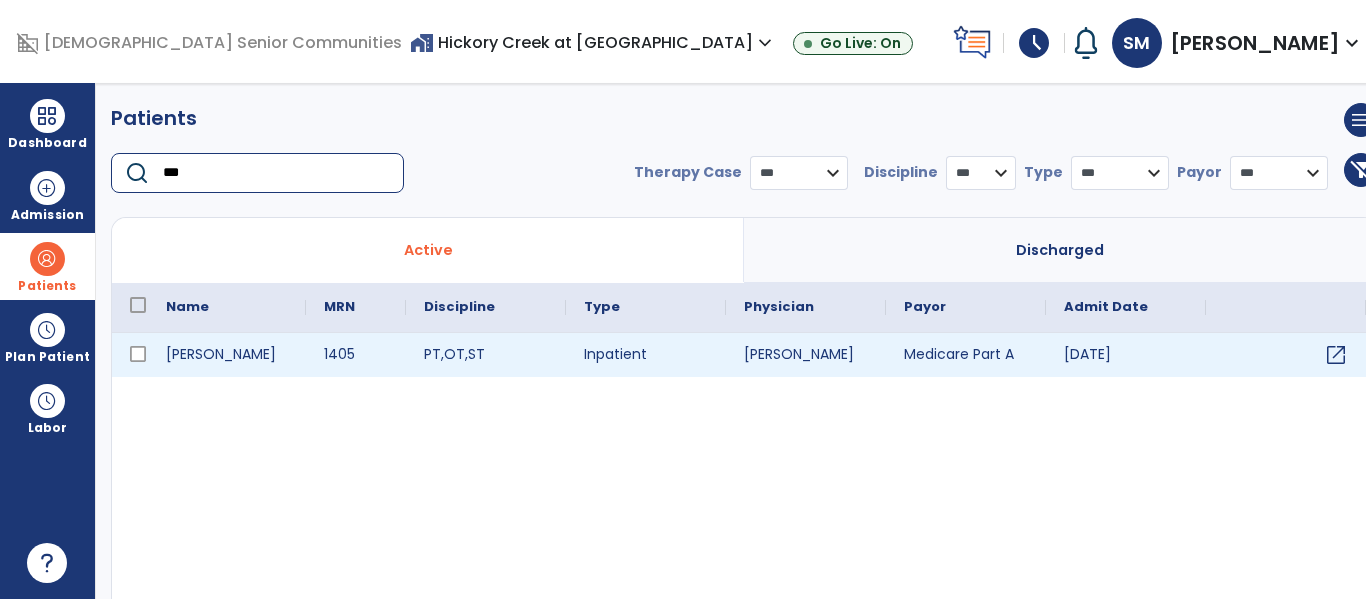 type on "***" 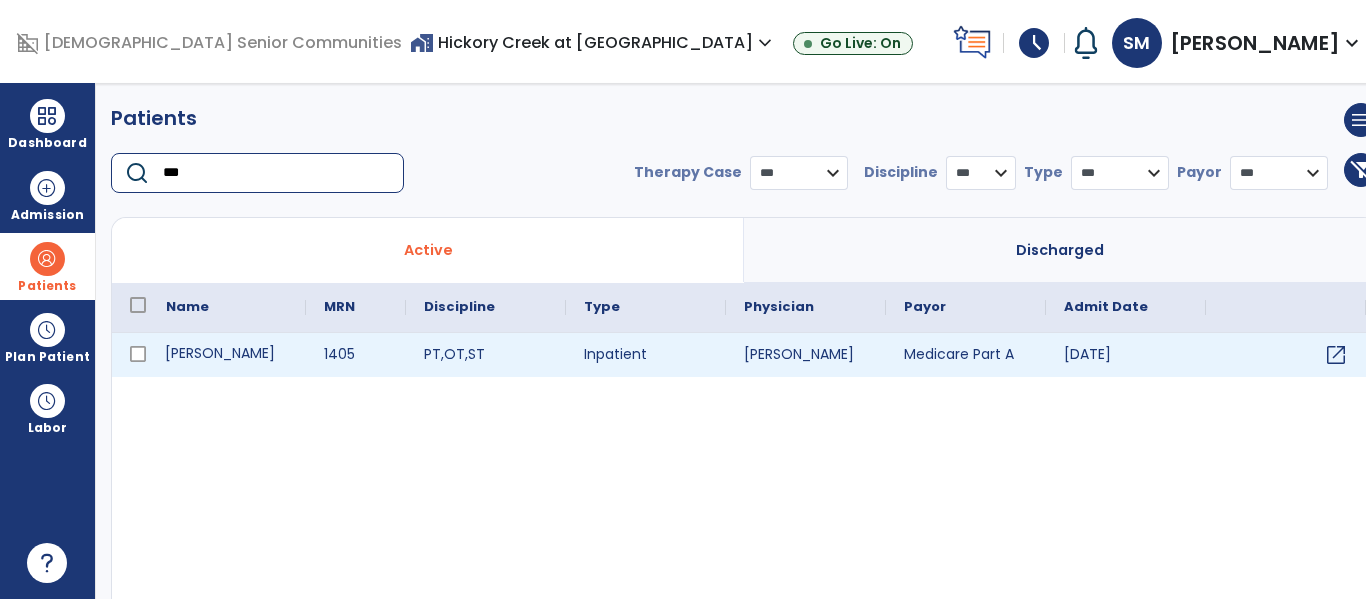 click on "Heber, Jerry" at bounding box center [227, 355] 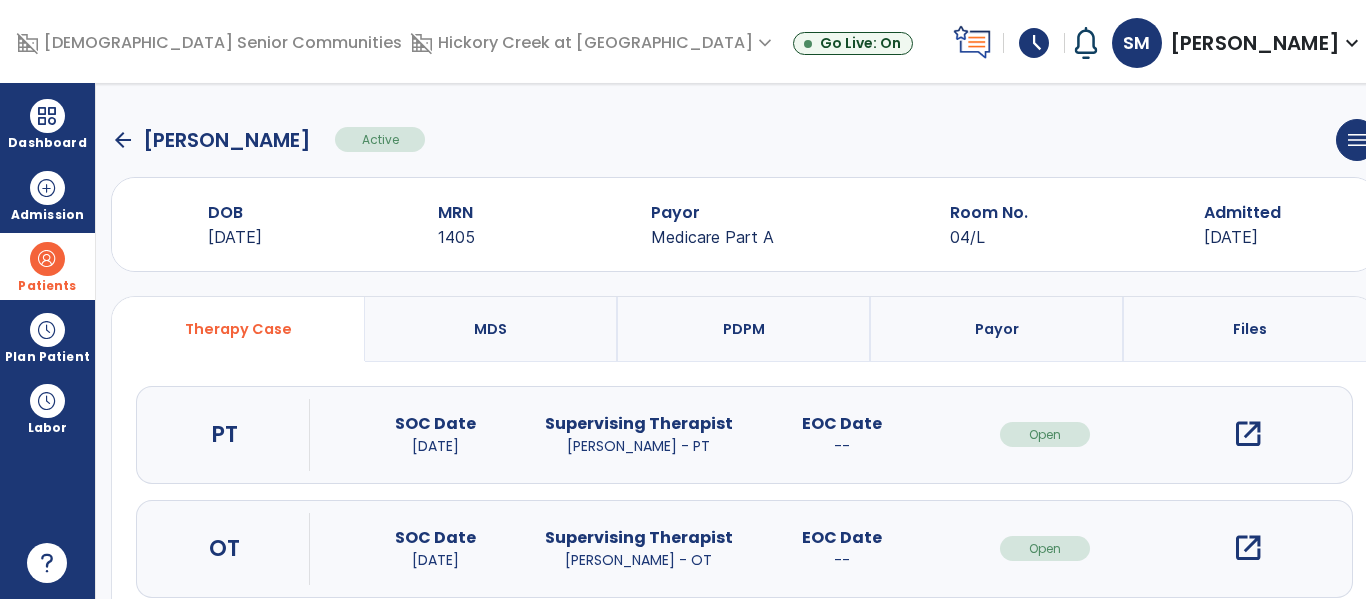 scroll, scrollTop: 162, scrollLeft: 0, axis: vertical 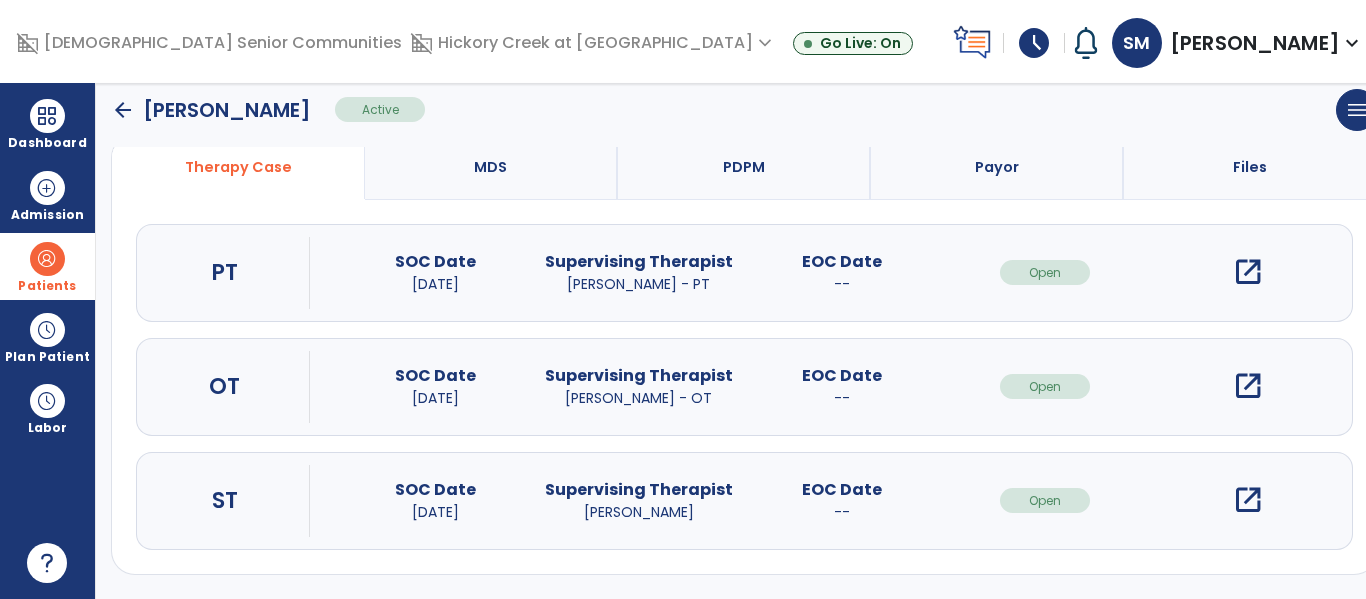 click on "open_in_new" at bounding box center [1248, 500] 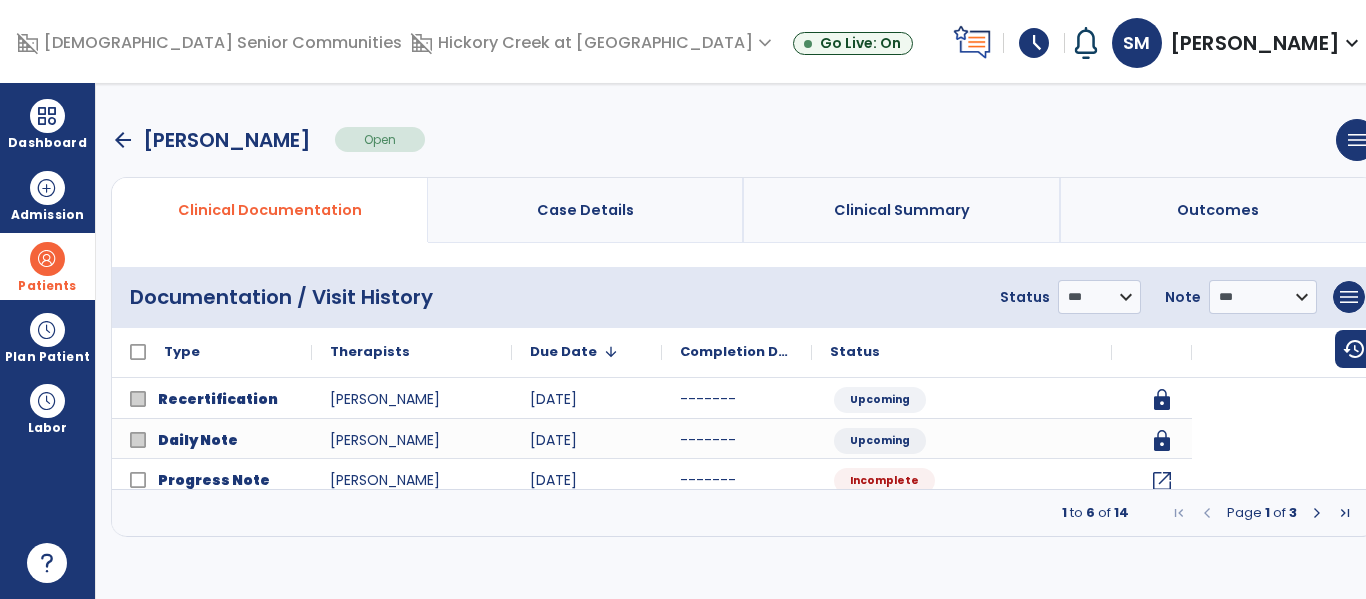 scroll, scrollTop: 0, scrollLeft: 0, axis: both 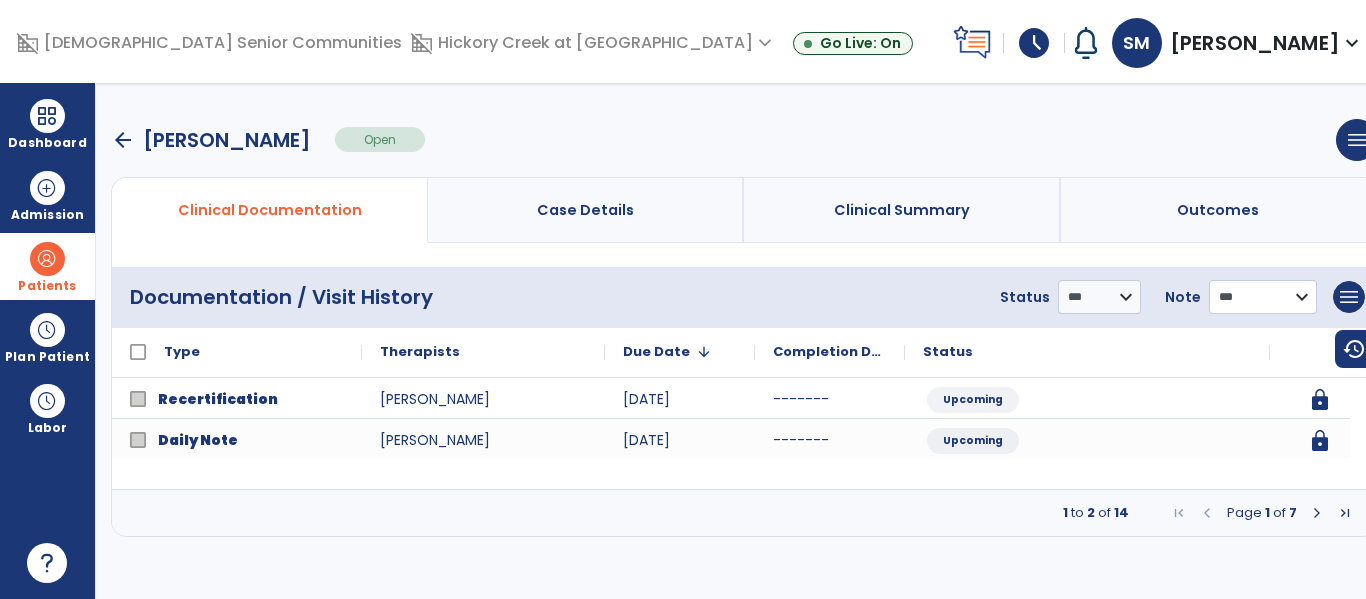 click on "**********" at bounding box center [1099, 297] 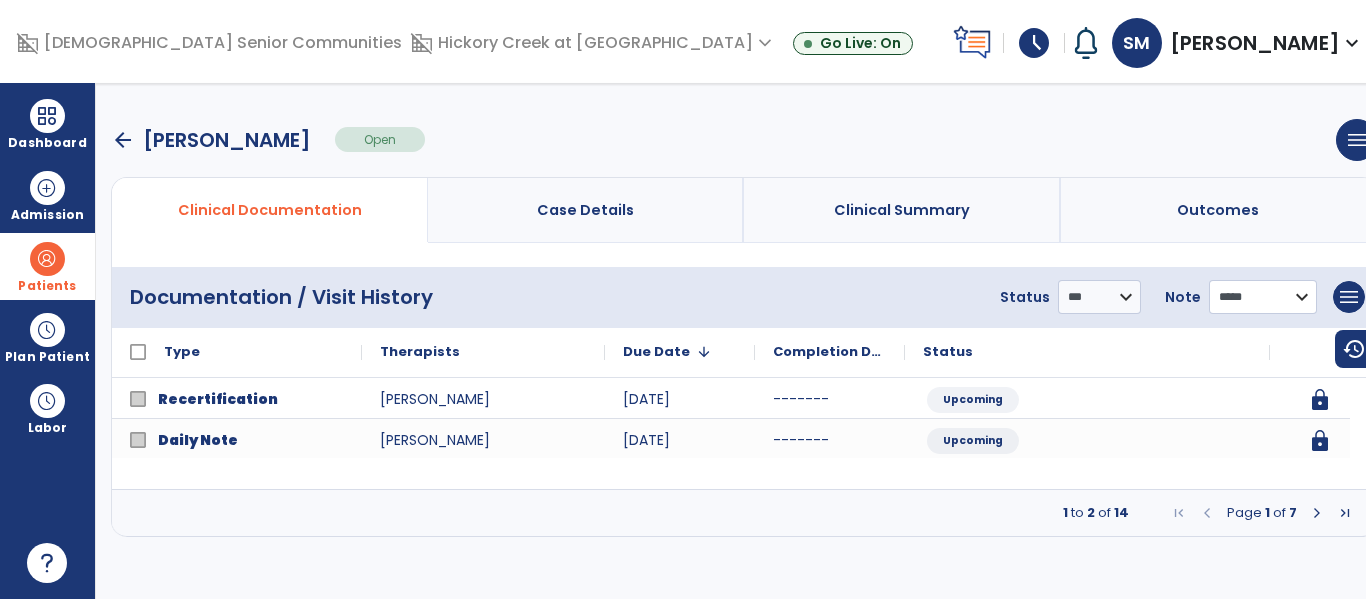 click on "**********" at bounding box center [1099, 297] 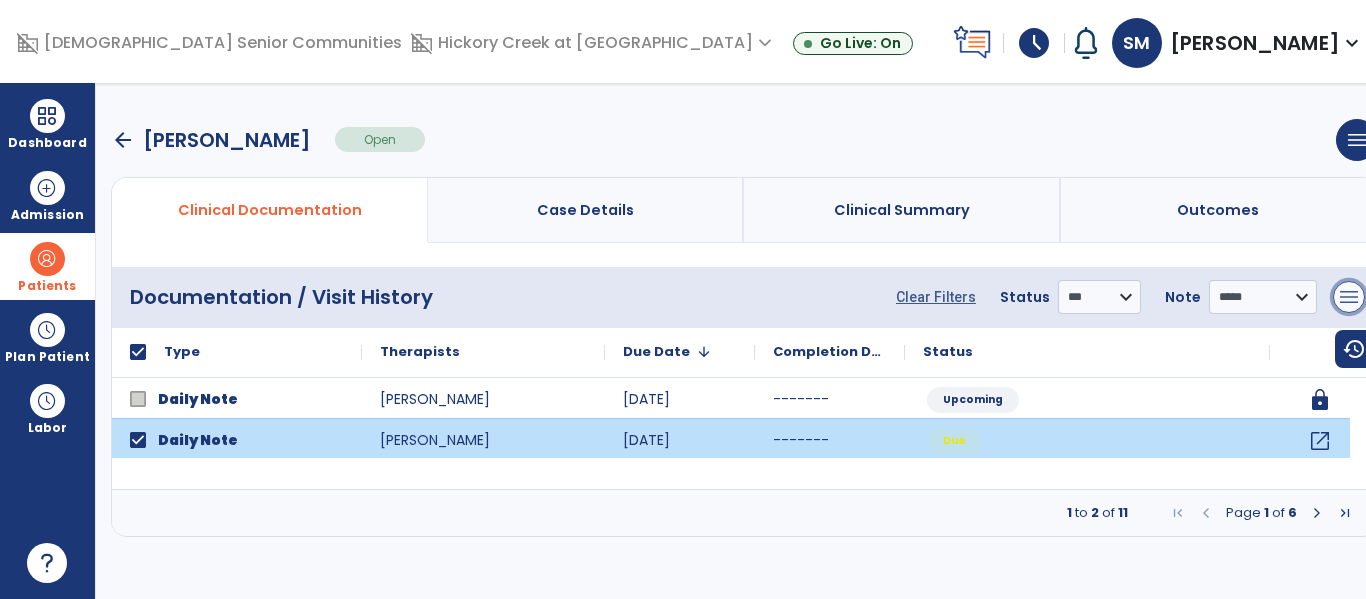 click on "menu" at bounding box center [1349, 297] 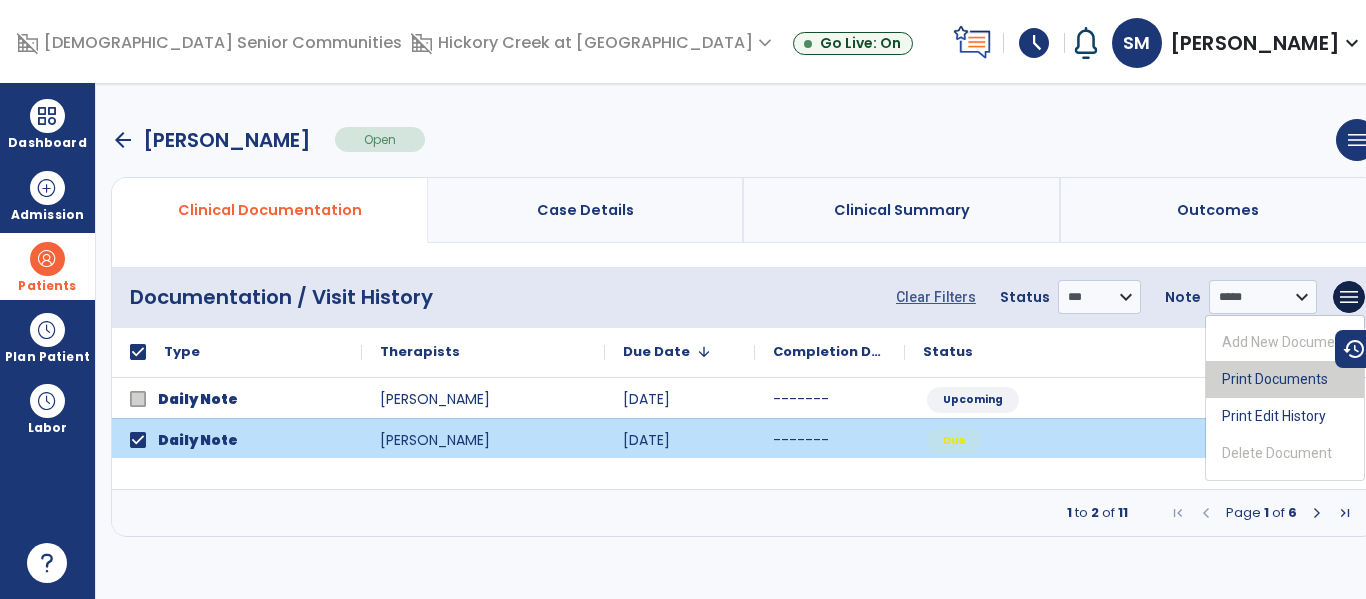 click on "Print Documents" at bounding box center (1285, 379) 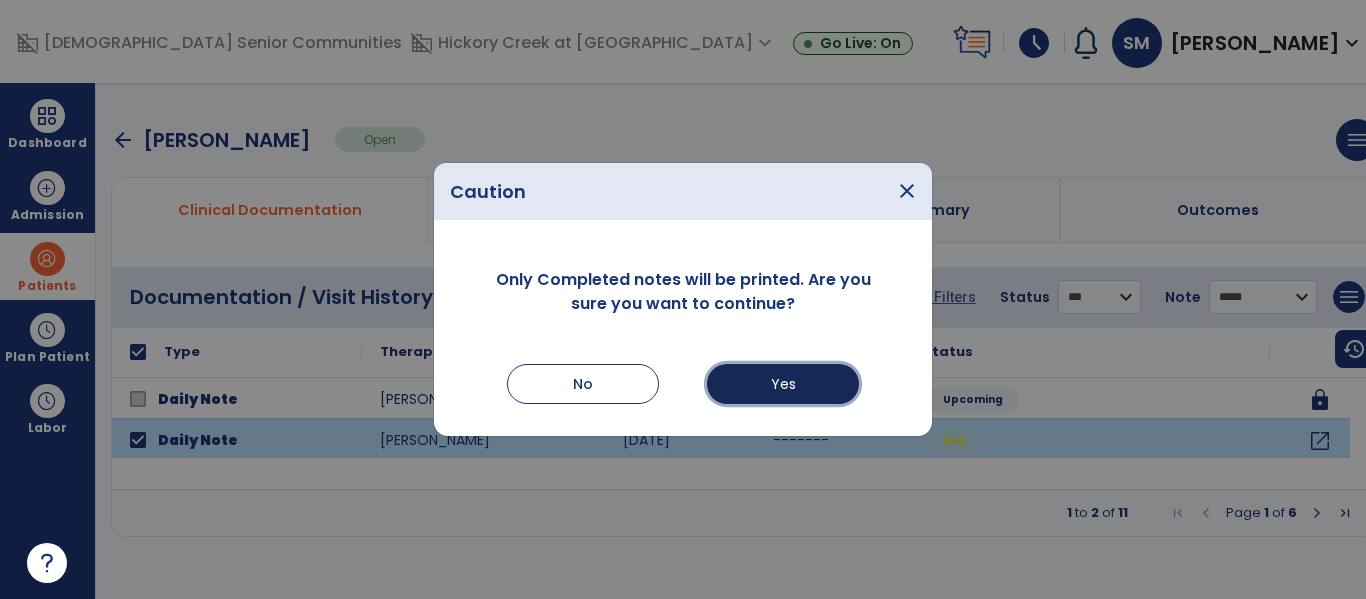 click on "Yes" at bounding box center (783, 384) 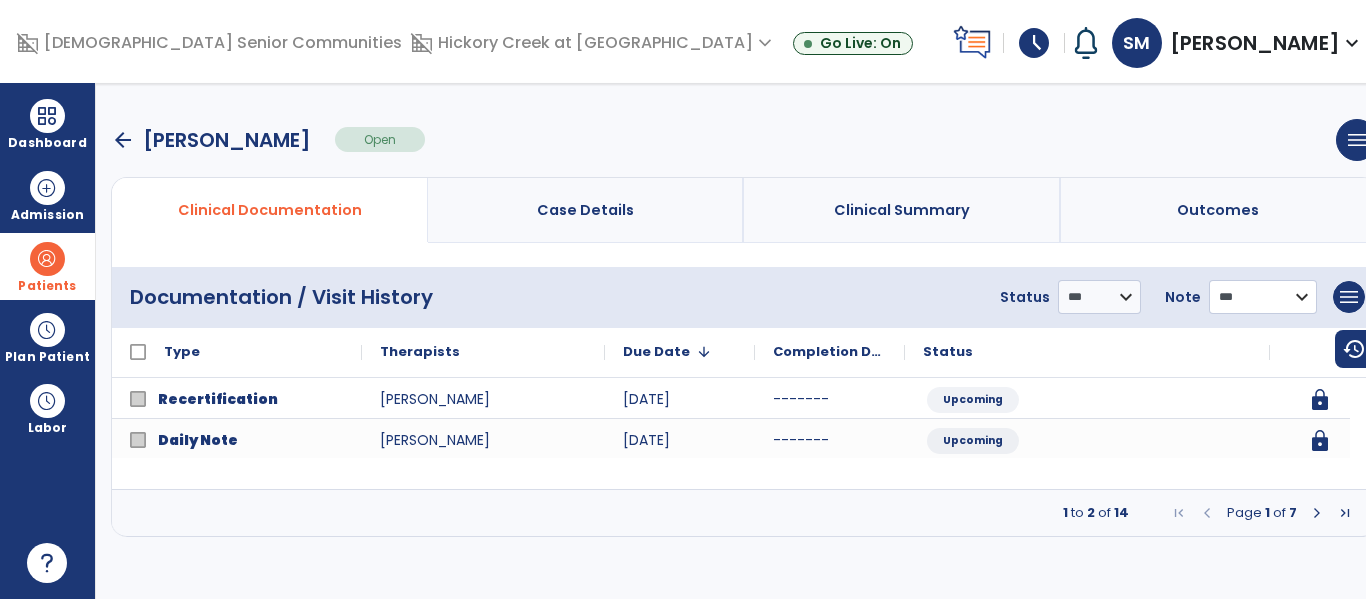 click on "**********" at bounding box center [1263, 297] 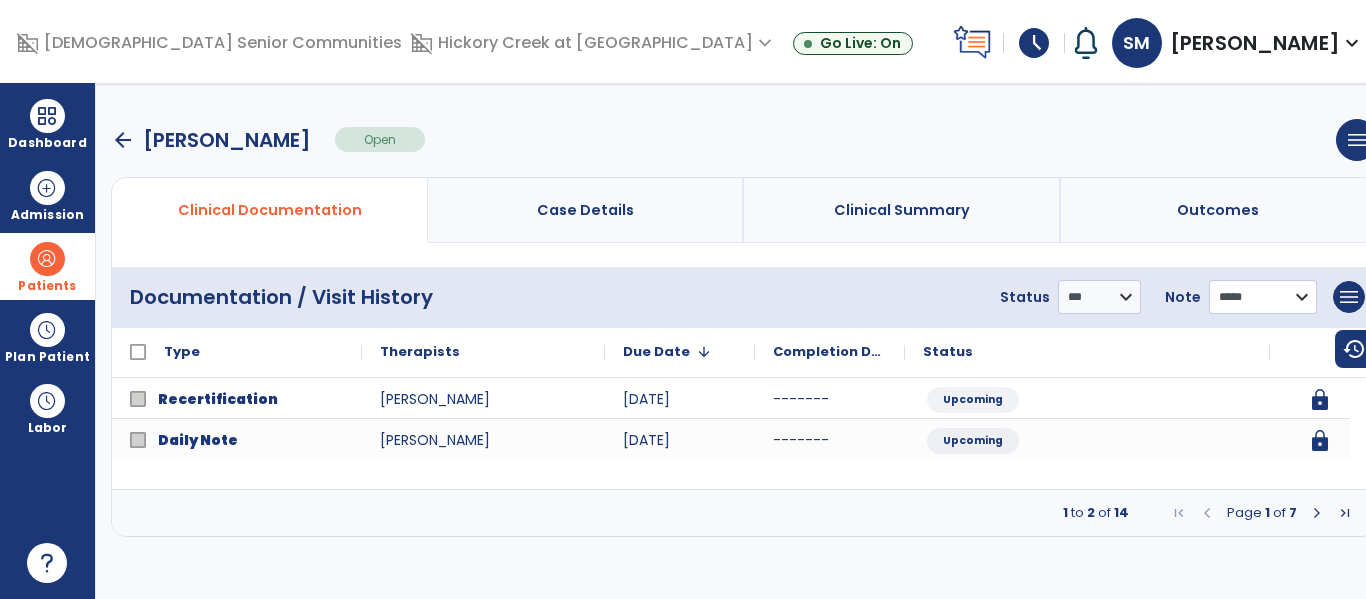 click on "**********" at bounding box center (1263, 297) 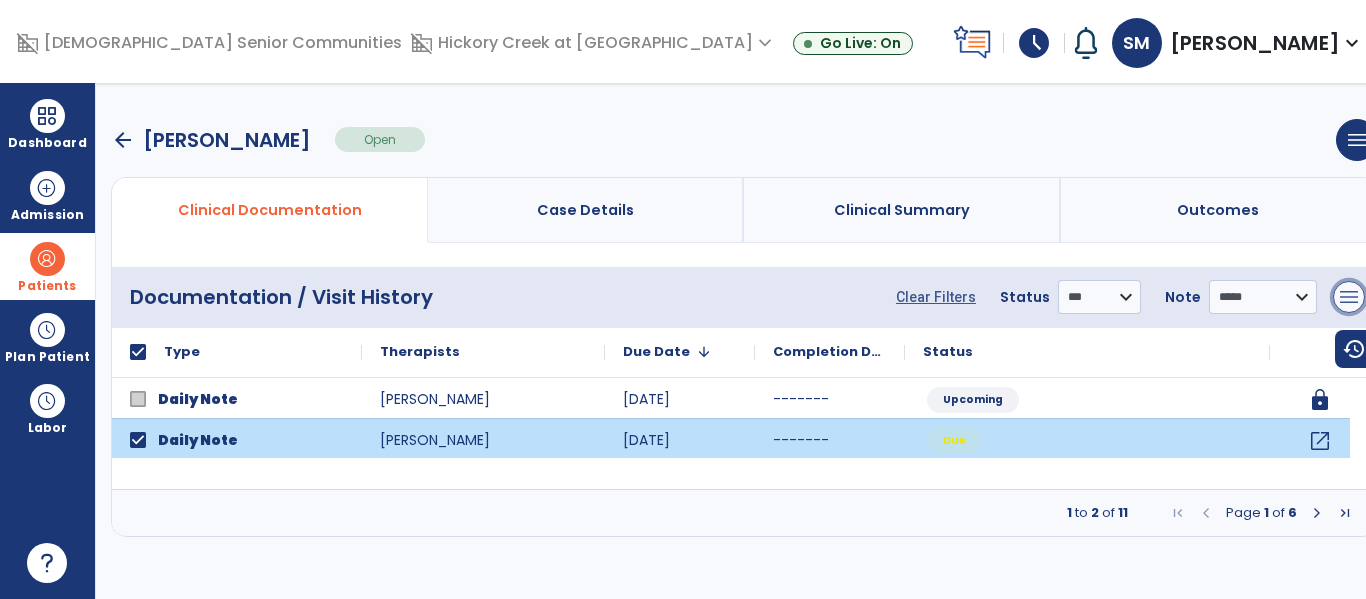 click on "menu" at bounding box center [1349, 297] 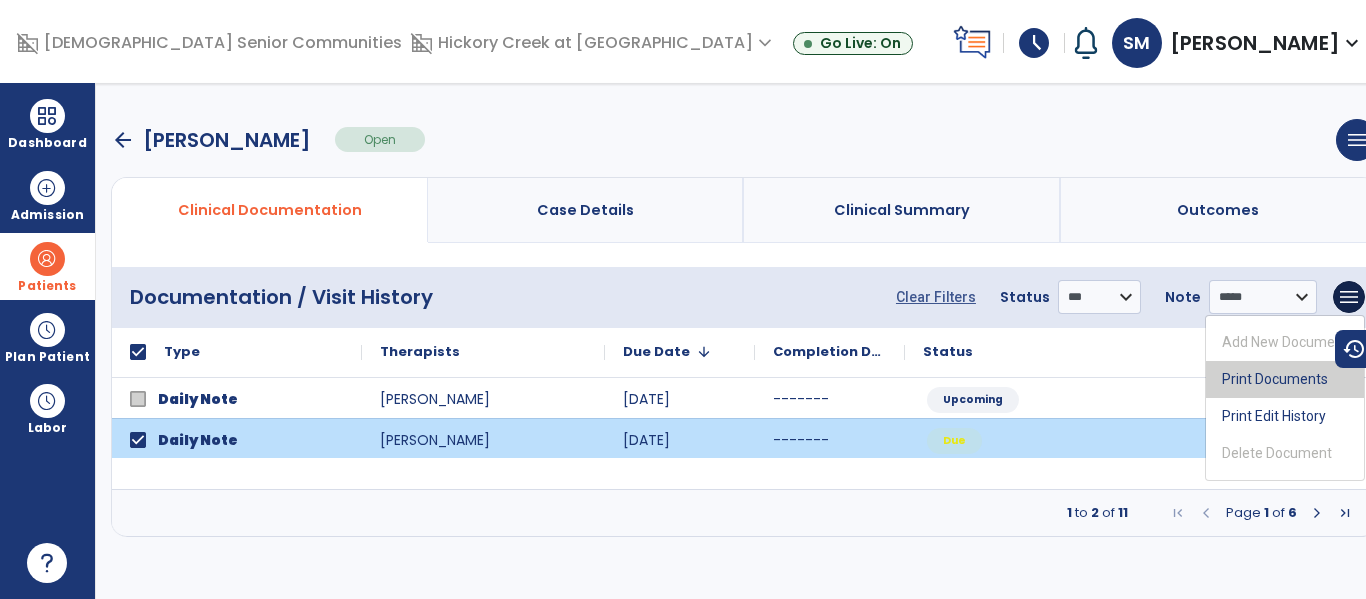 click on "Print Documents" at bounding box center [1285, 379] 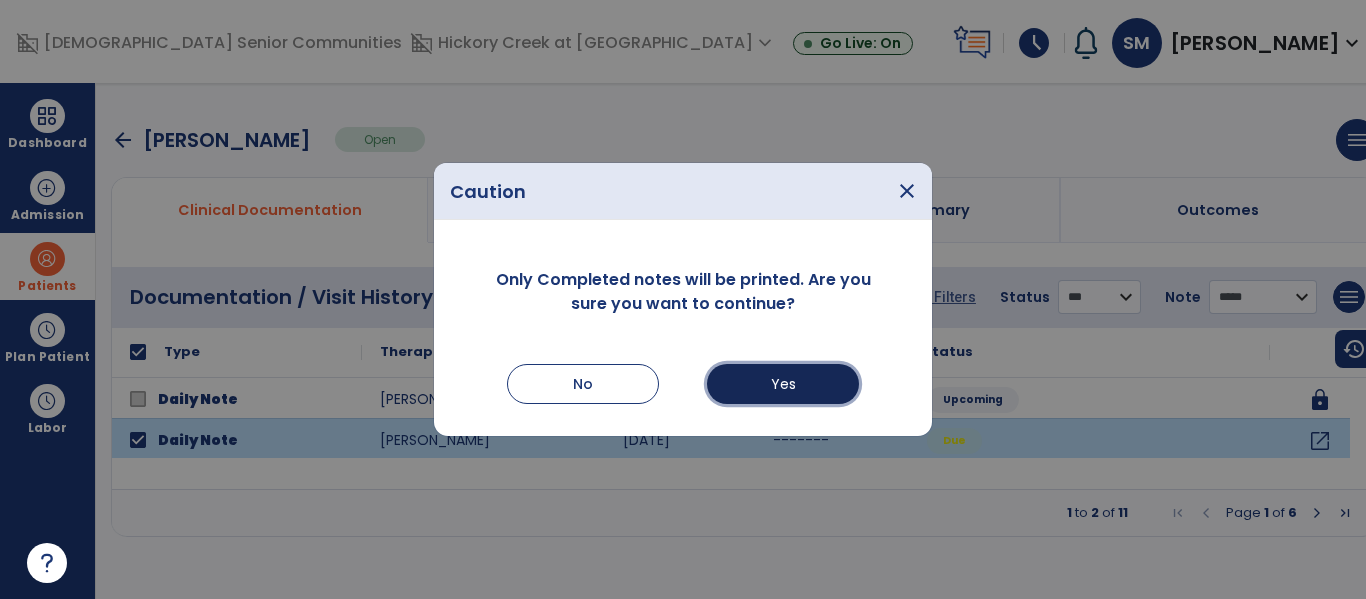 click on "Yes" at bounding box center (783, 384) 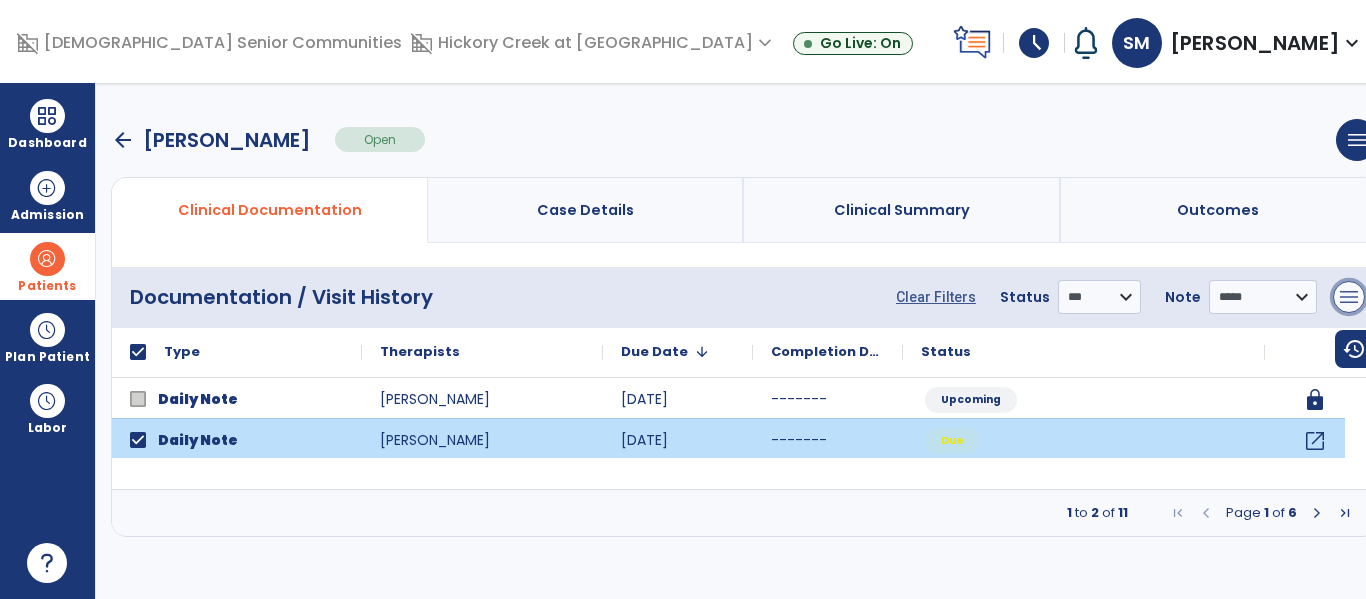 click on "menu" at bounding box center [1349, 297] 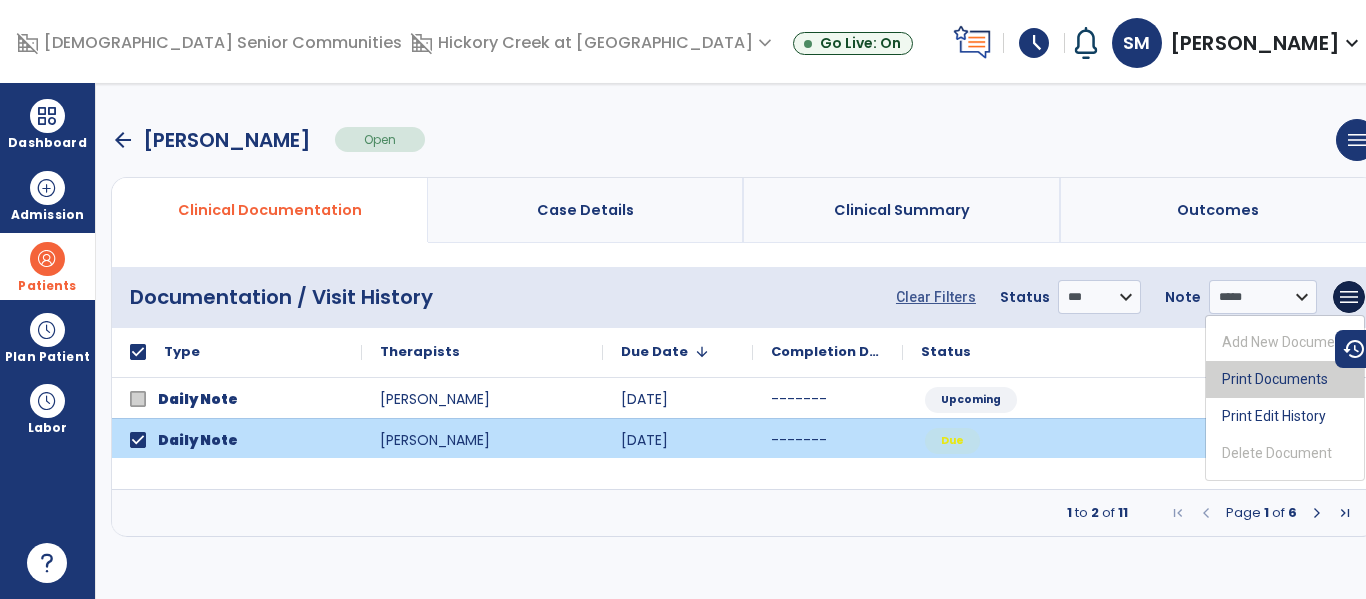 click on "Print Documents" at bounding box center (1285, 379) 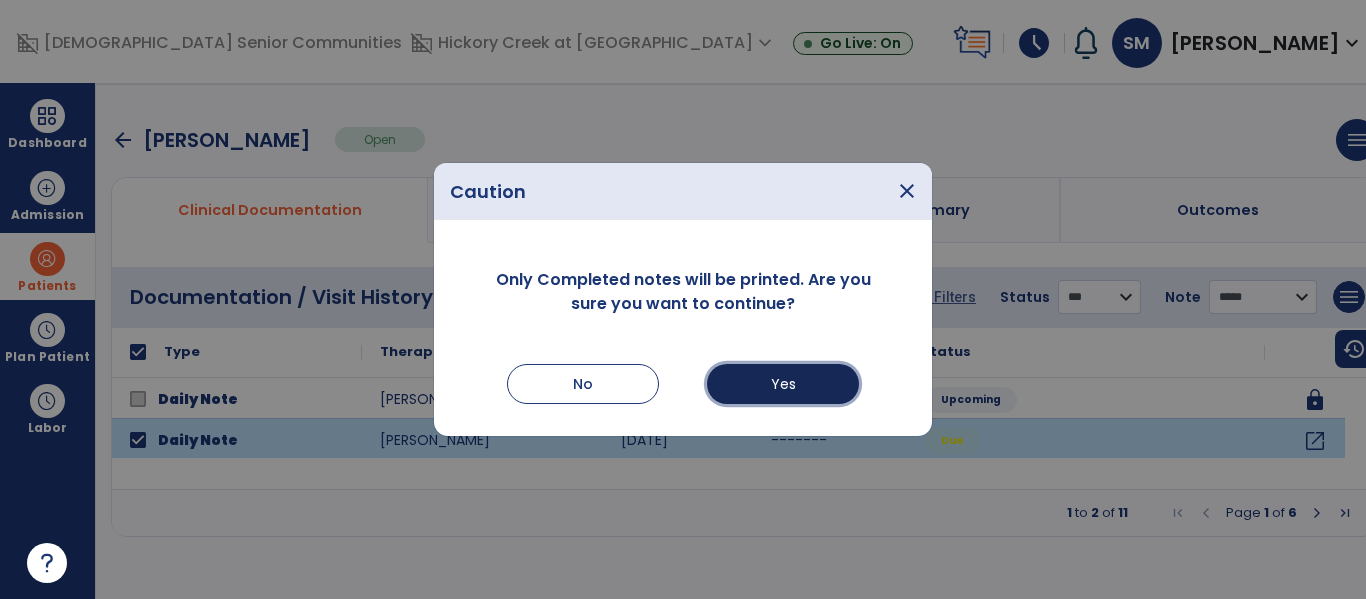 click on "Yes" at bounding box center (783, 384) 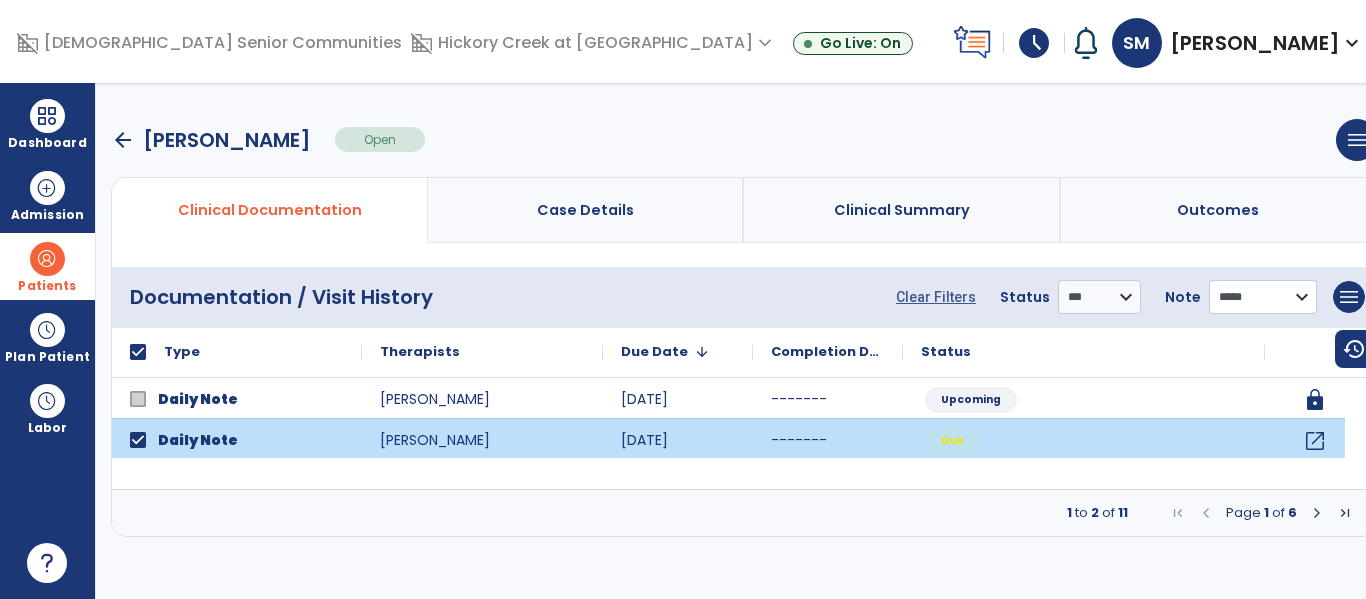 click on "**********" at bounding box center (1263, 297) 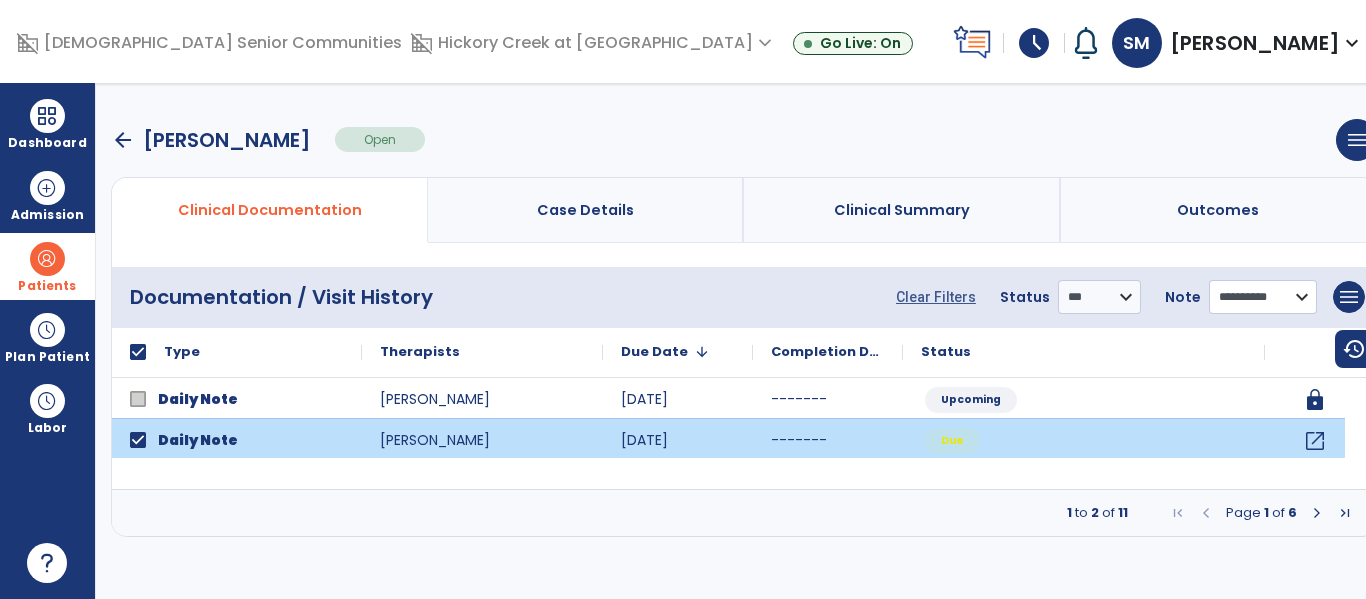 click on "**********" at bounding box center (1263, 297) 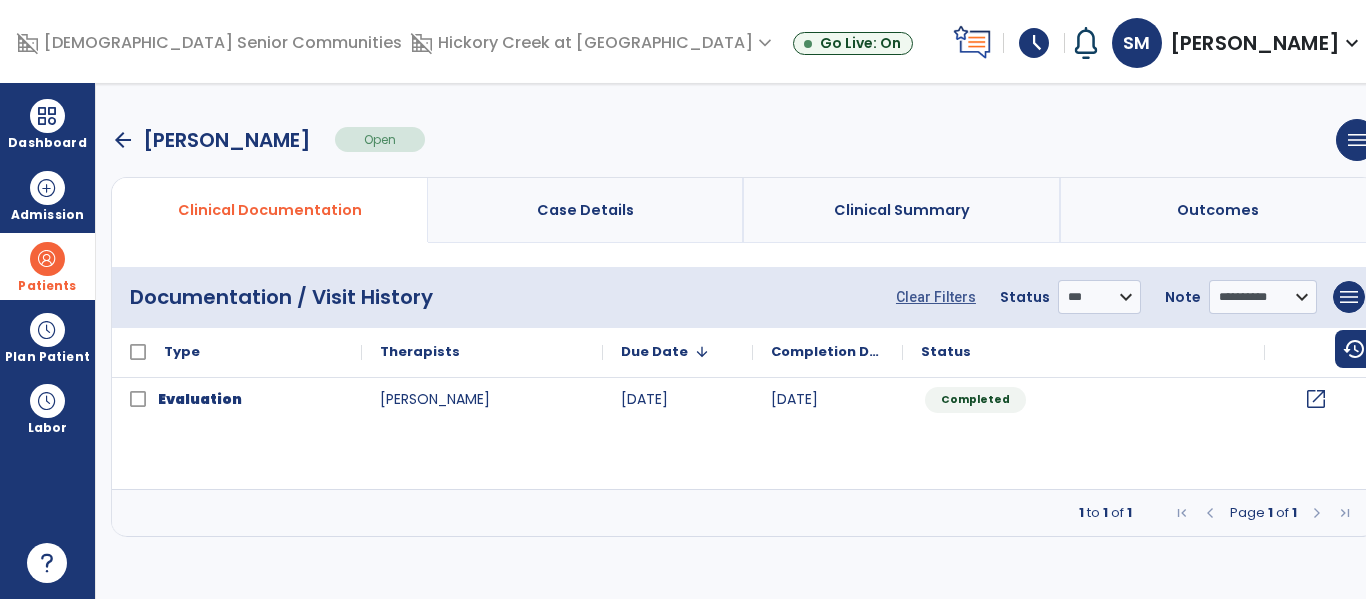 click on "open_in_new" 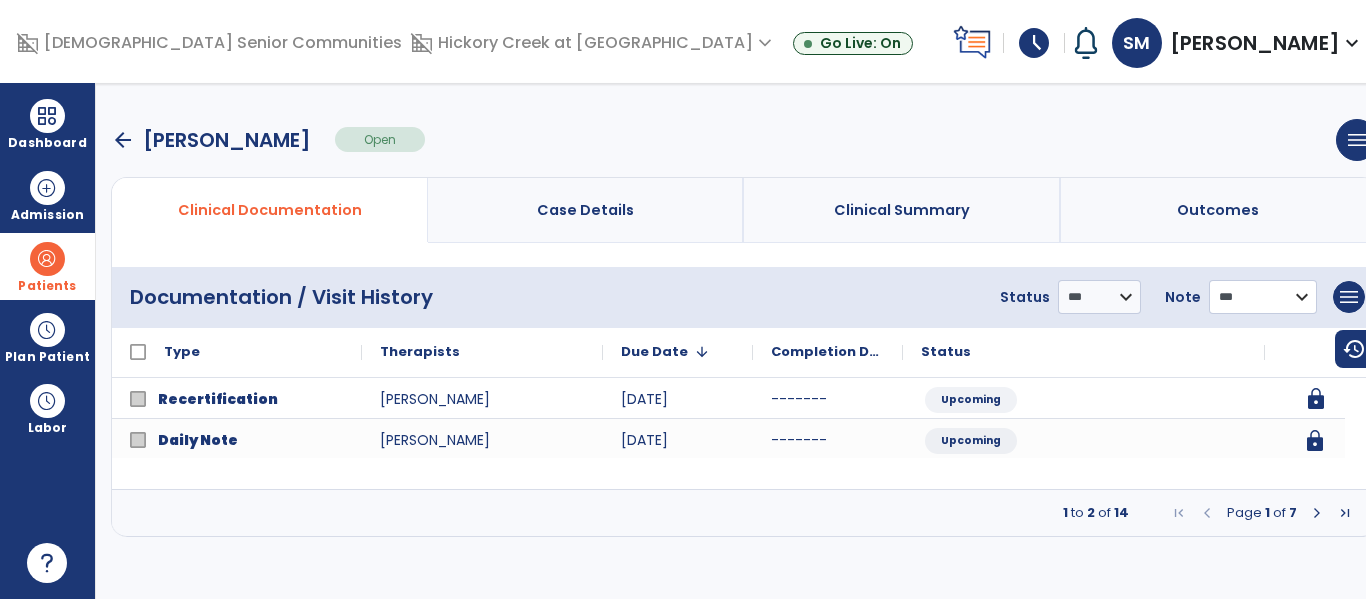 click on "**********" at bounding box center (1263, 297) 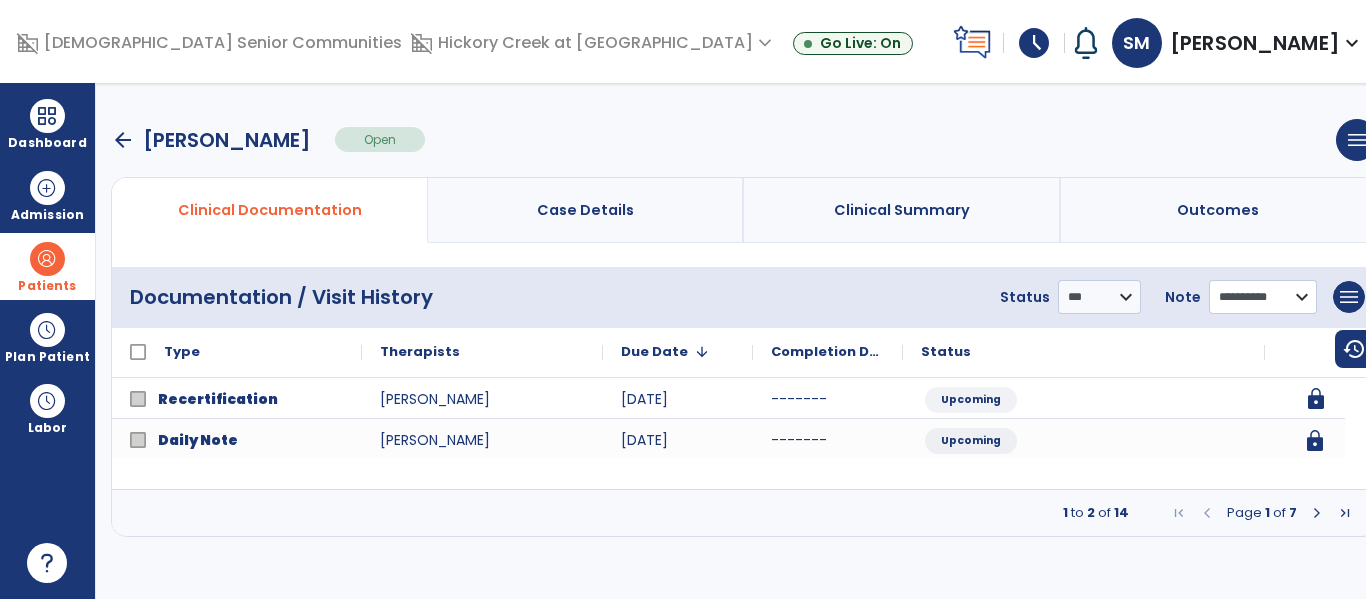 click on "**********" at bounding box center [1263, 297] 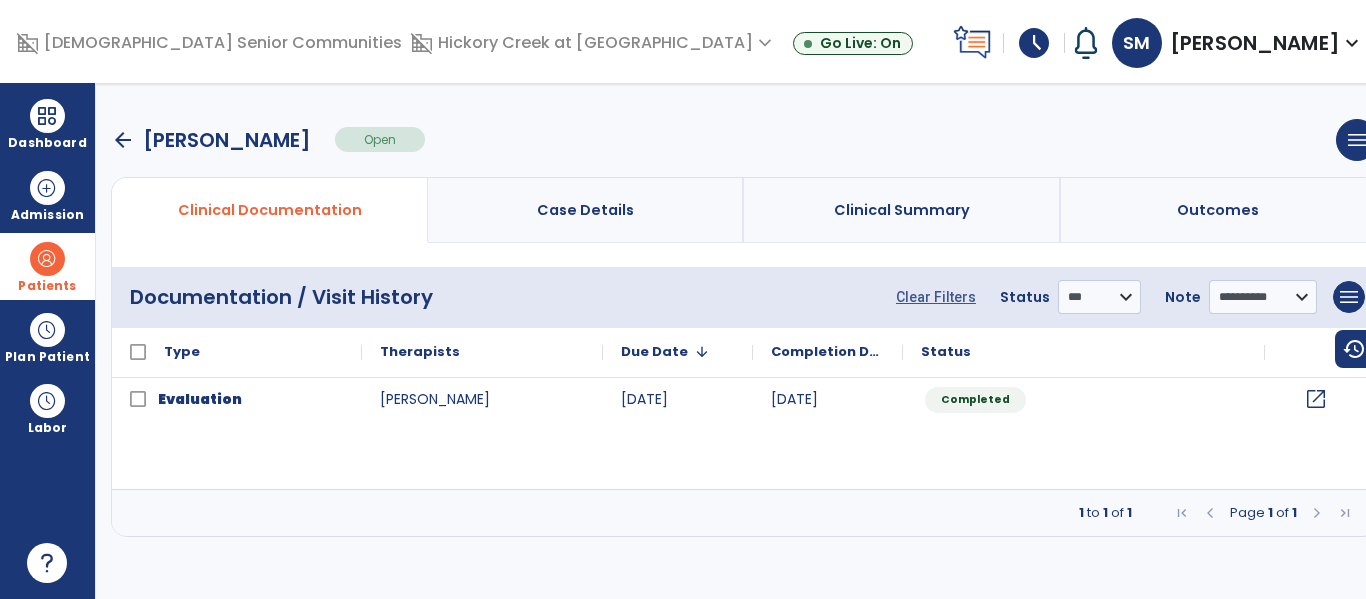 click on "open_in_new" 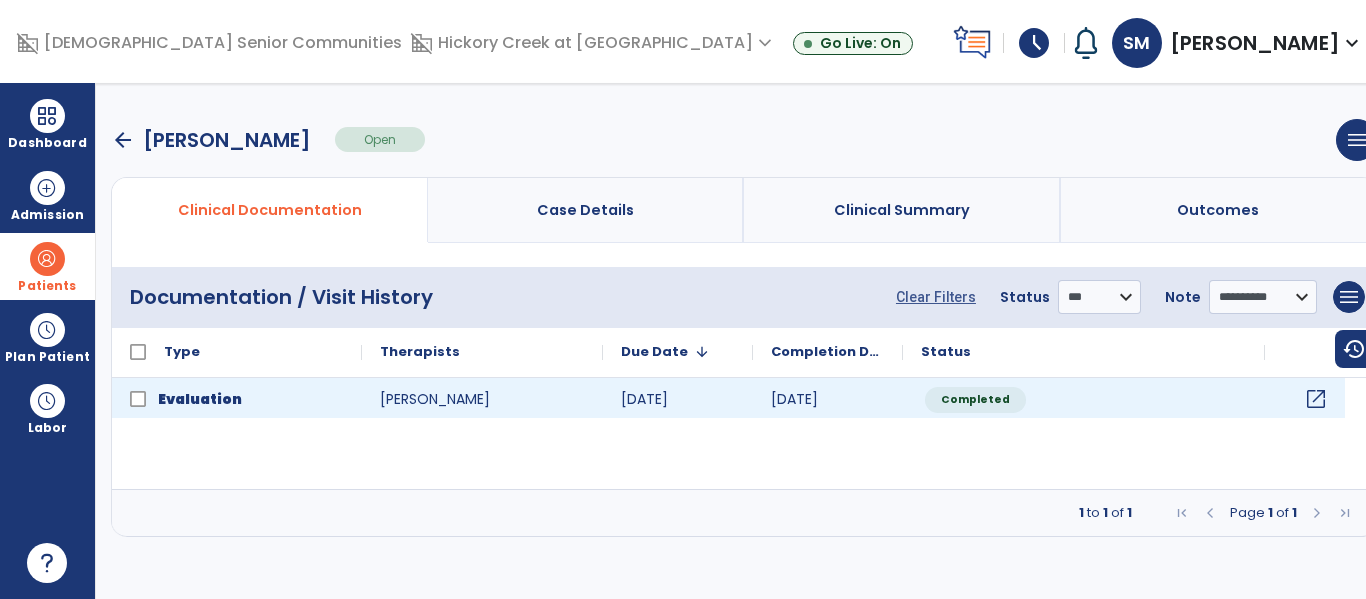 click on "open_in_new" 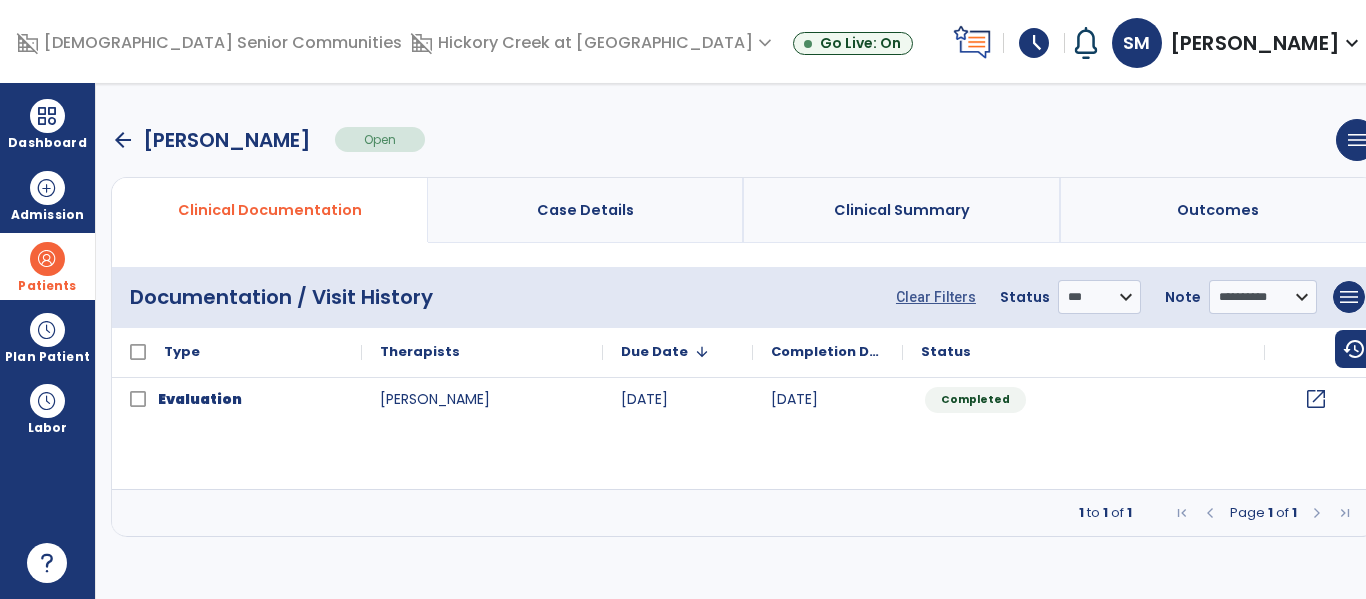 click on "arrow_back" at bounding box center [123, 140] 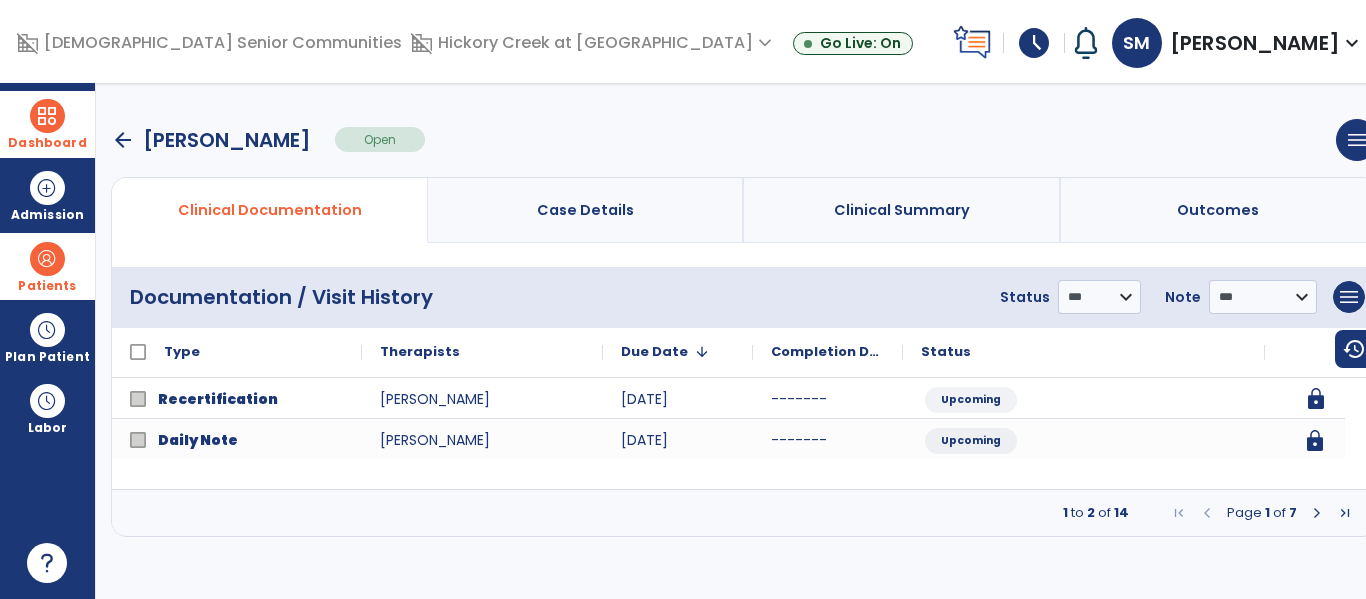 click at bounding box center (47, 116) 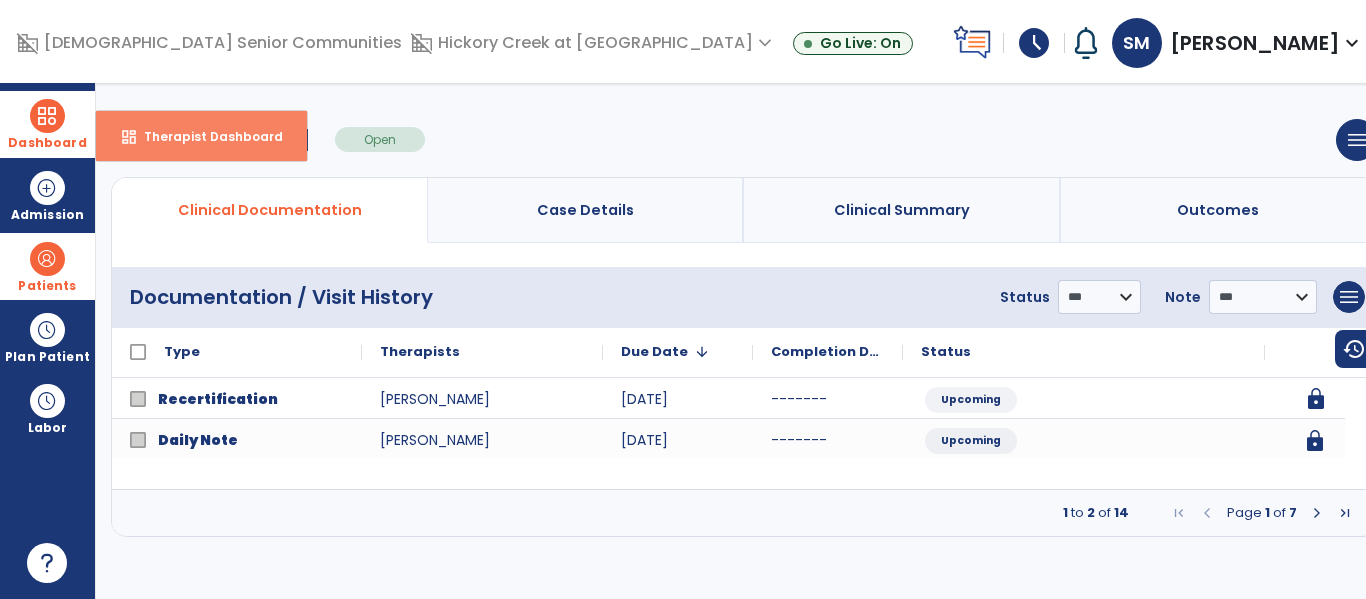 click on "Therapist Dashboard" at bounding box center [205, 136] 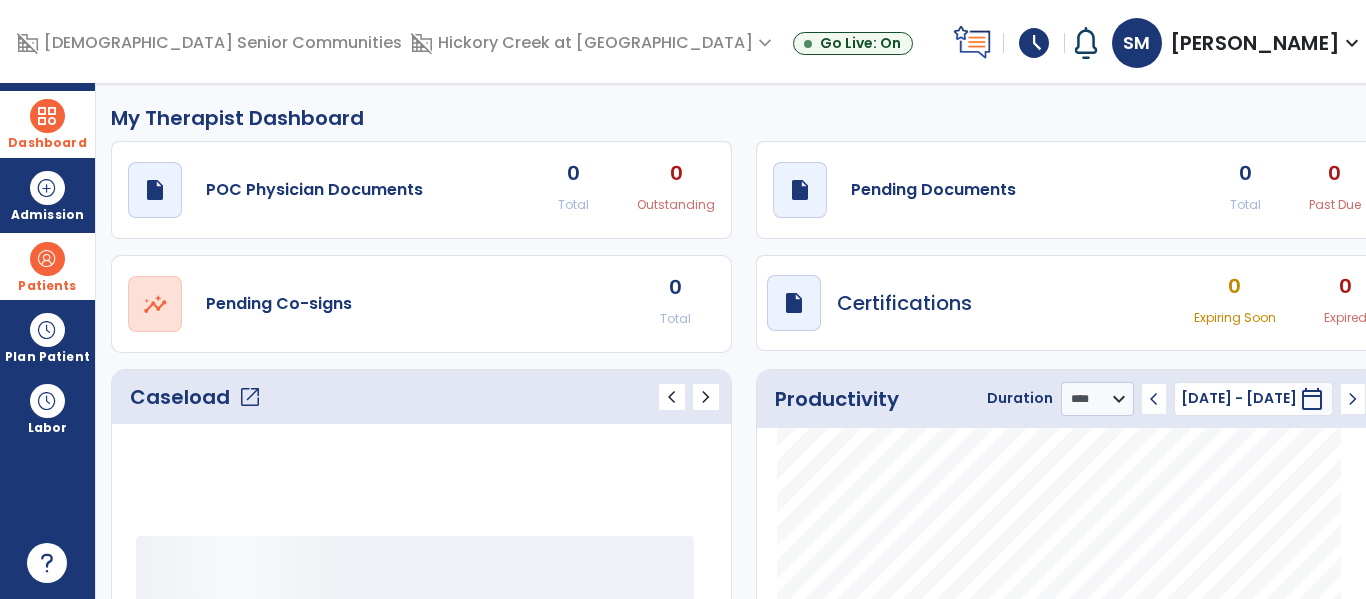 click on "Caseload   open_in_new" 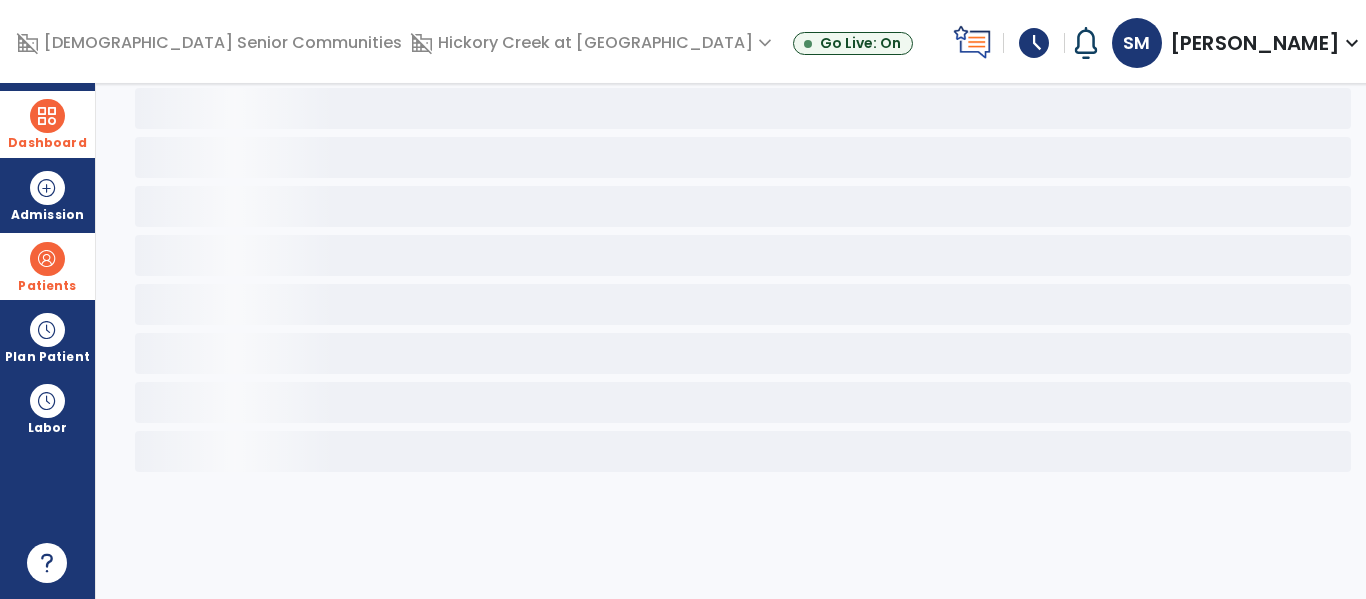 scroll, scrollTop: 0, scrollLeft: 0, axis: both 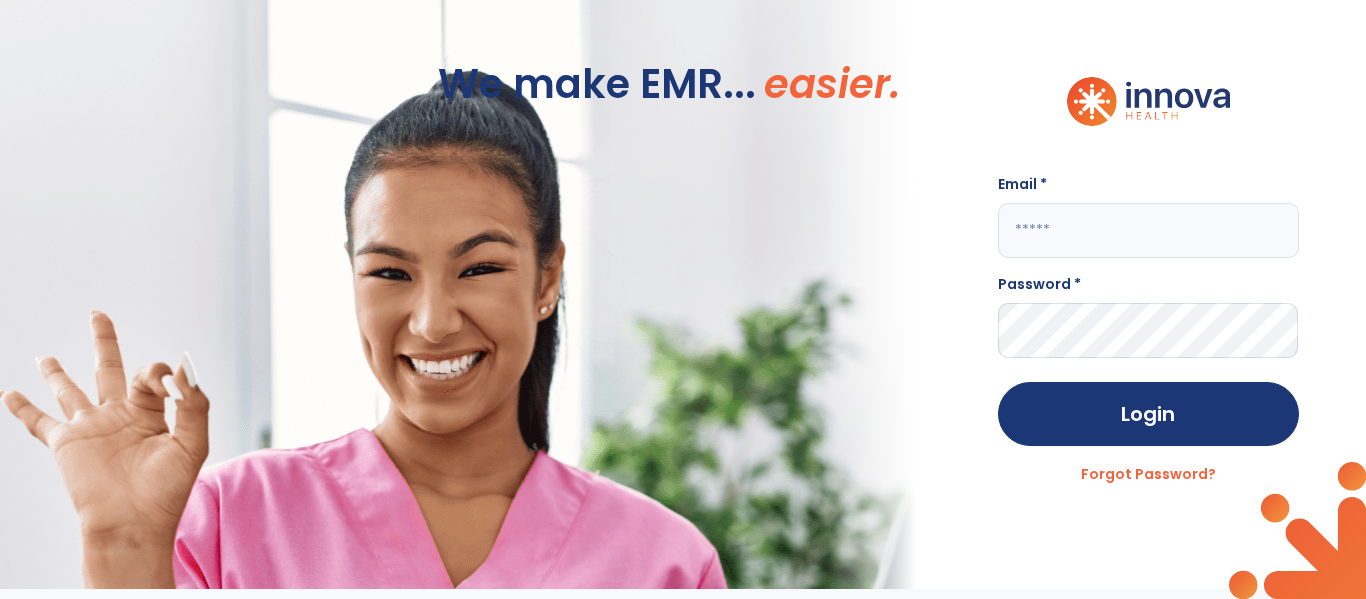 click 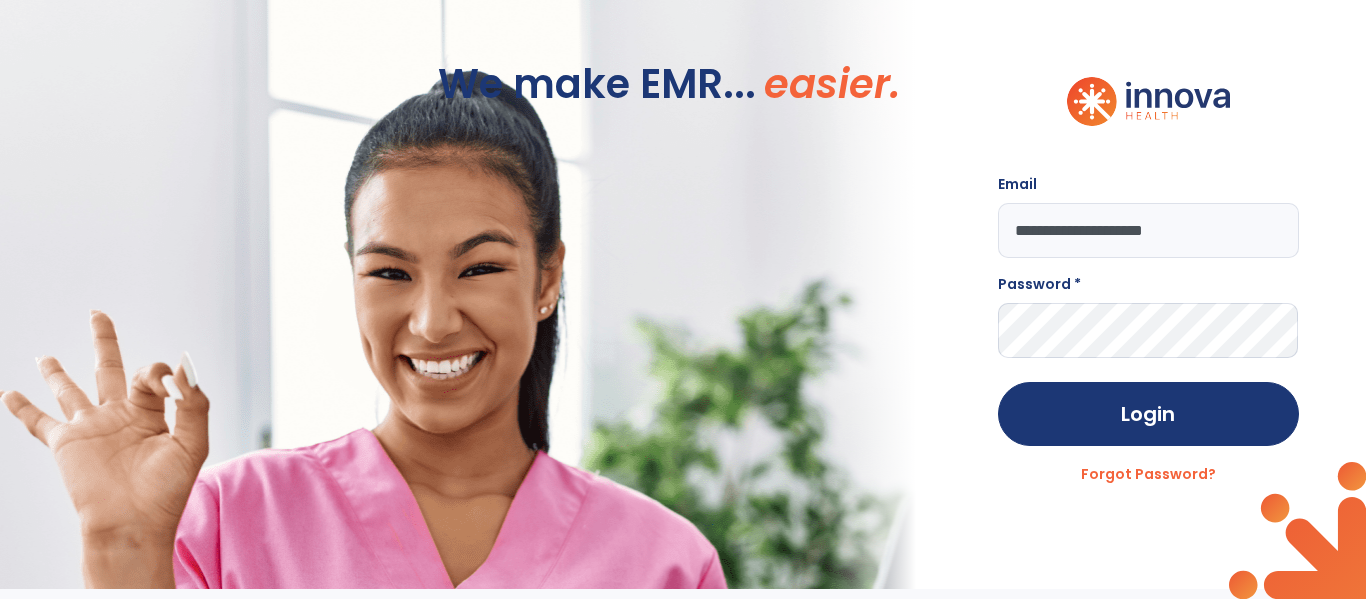 type on "**********" 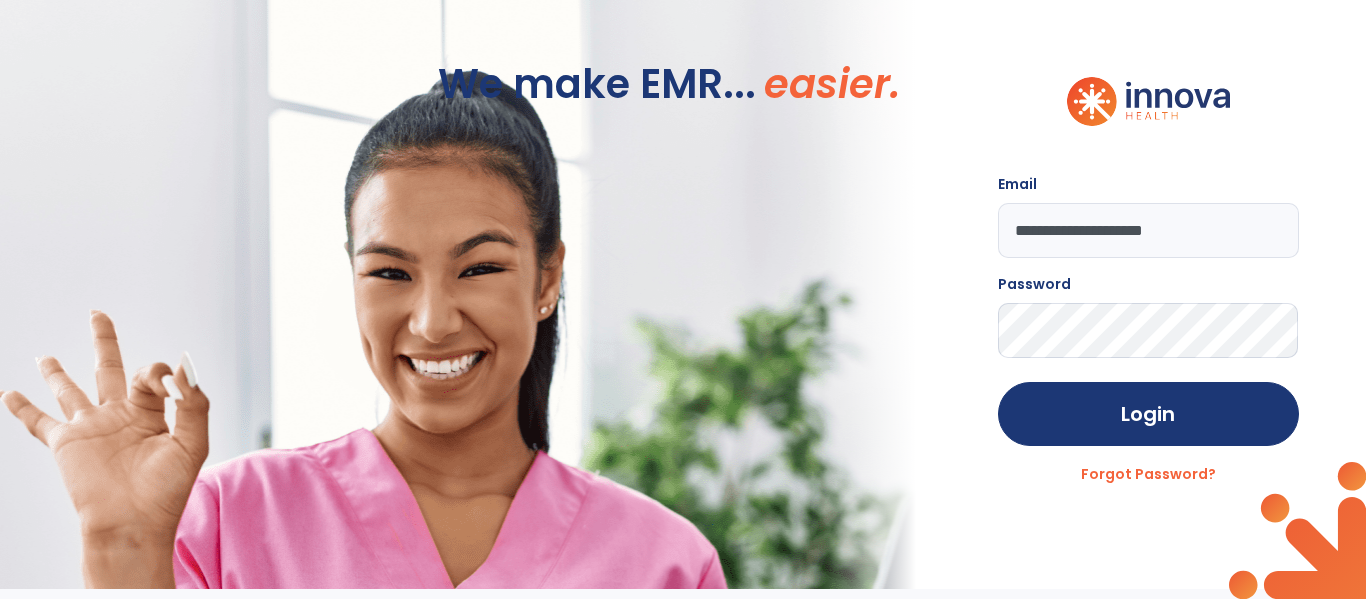 click on "Login" 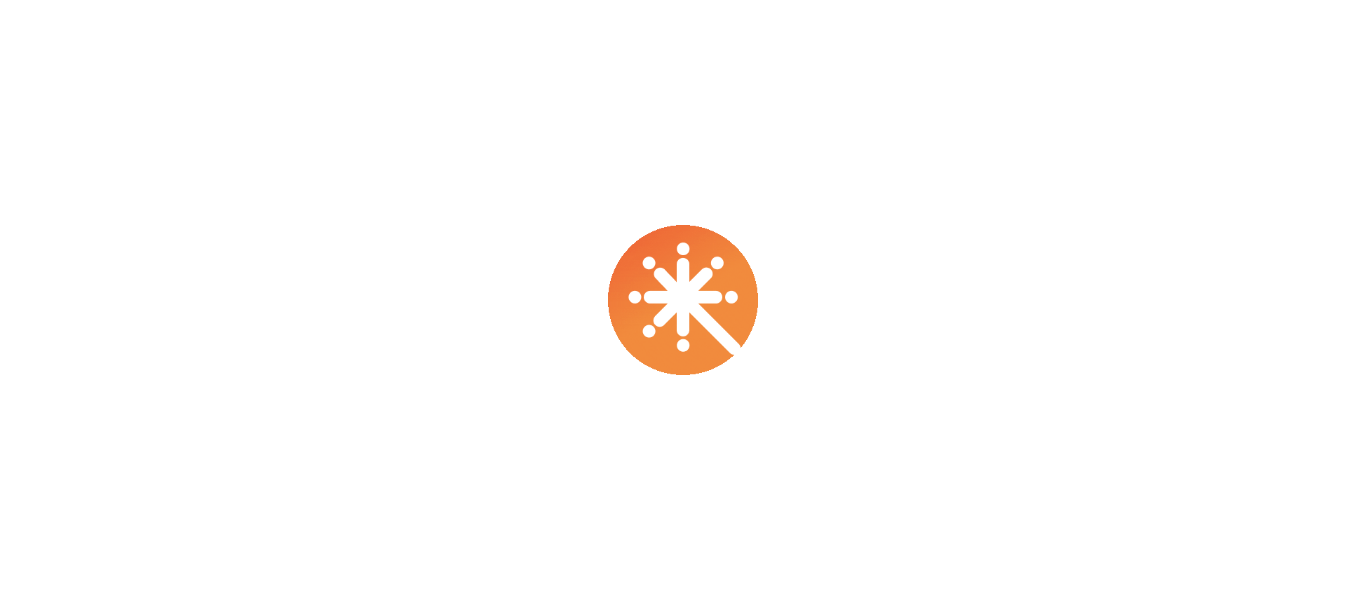 scroll, scrollTop: 0, scrollLeft: 0, axis: both 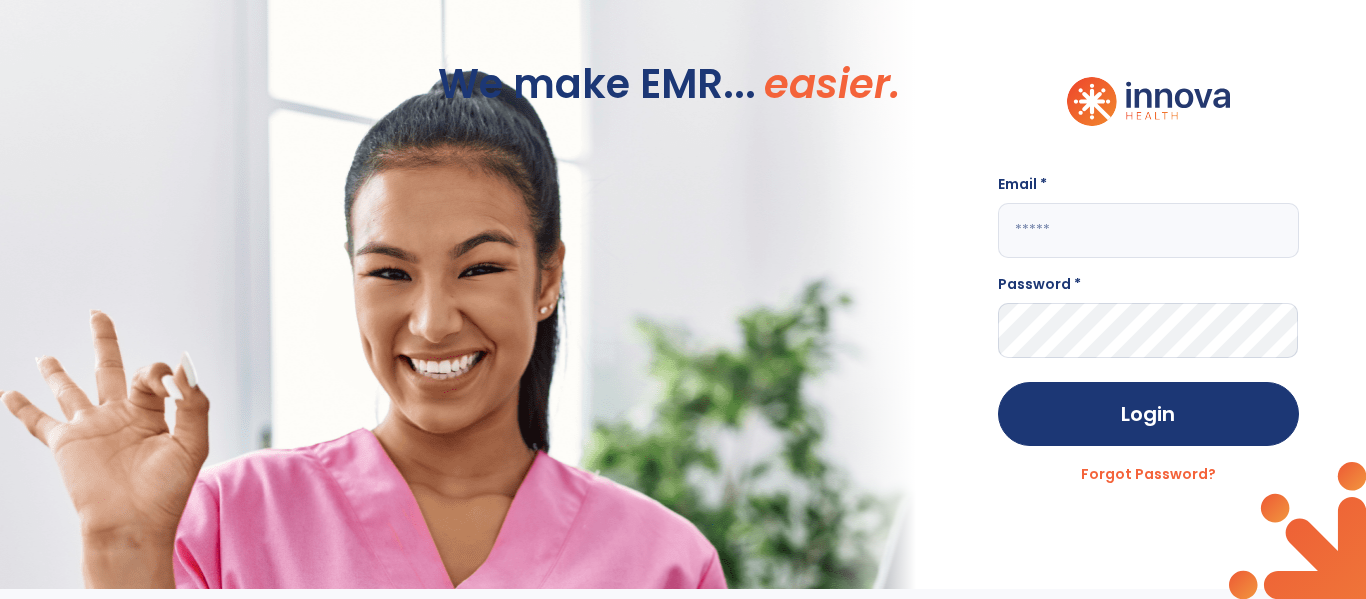 click 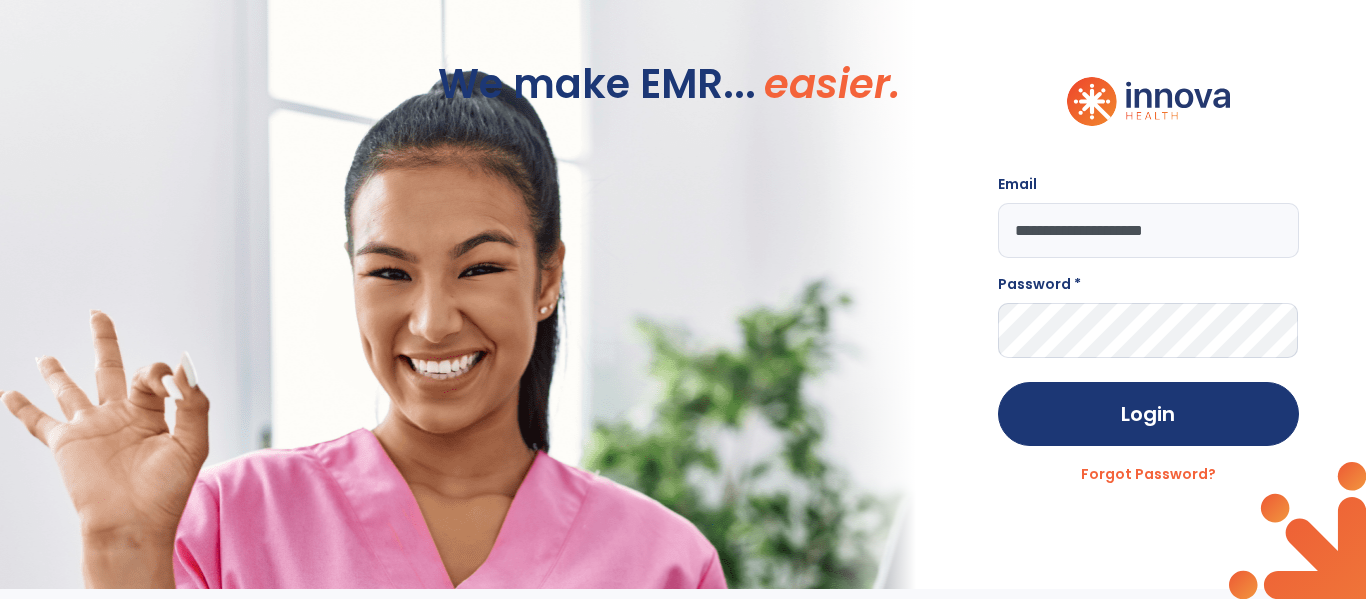 type on "**********" 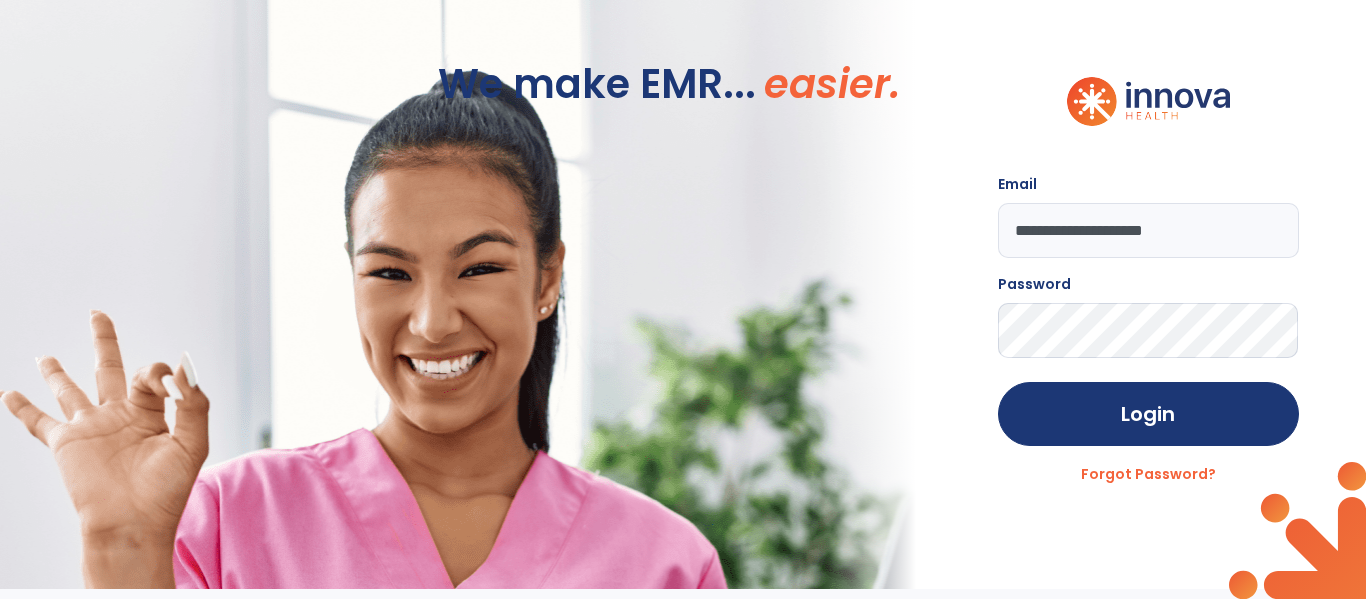 click on "Login" 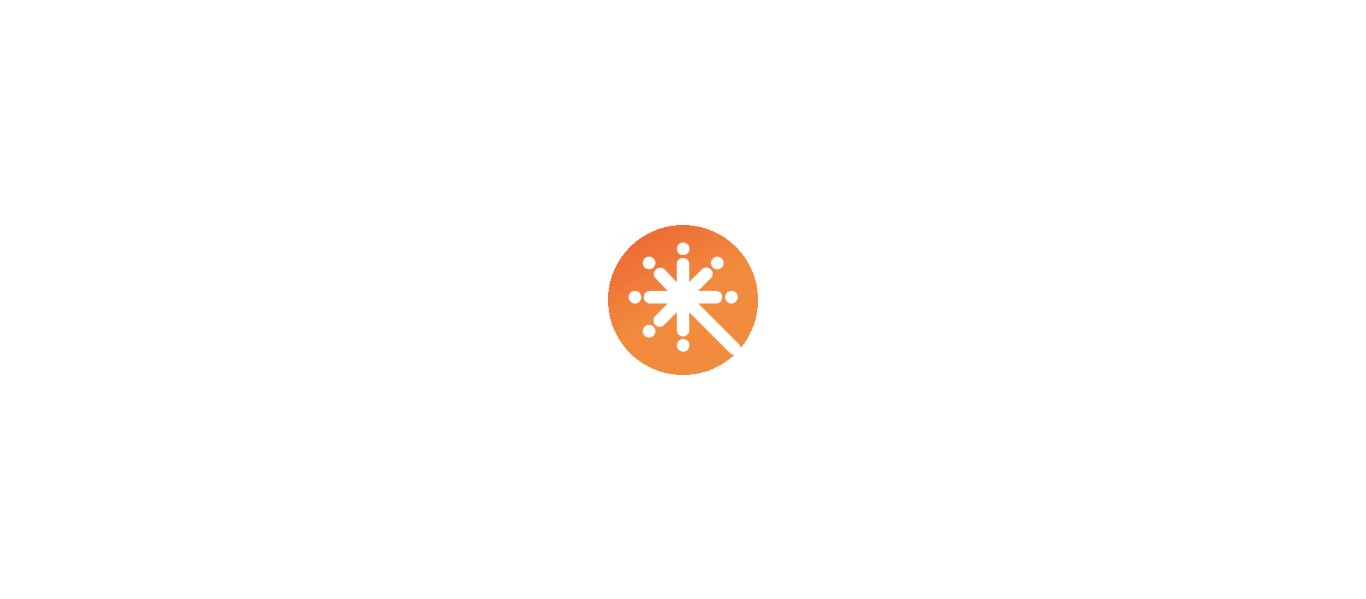 scroll, scrollTop: 0, scrollLeft: 0, axis: both 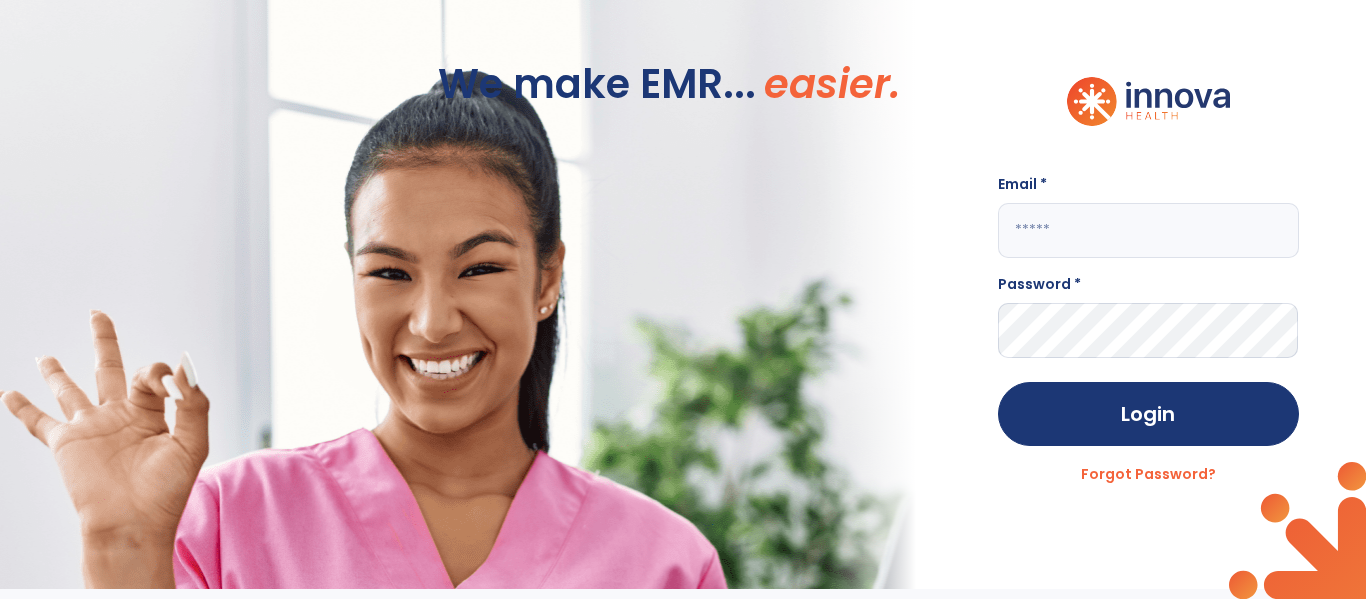 click 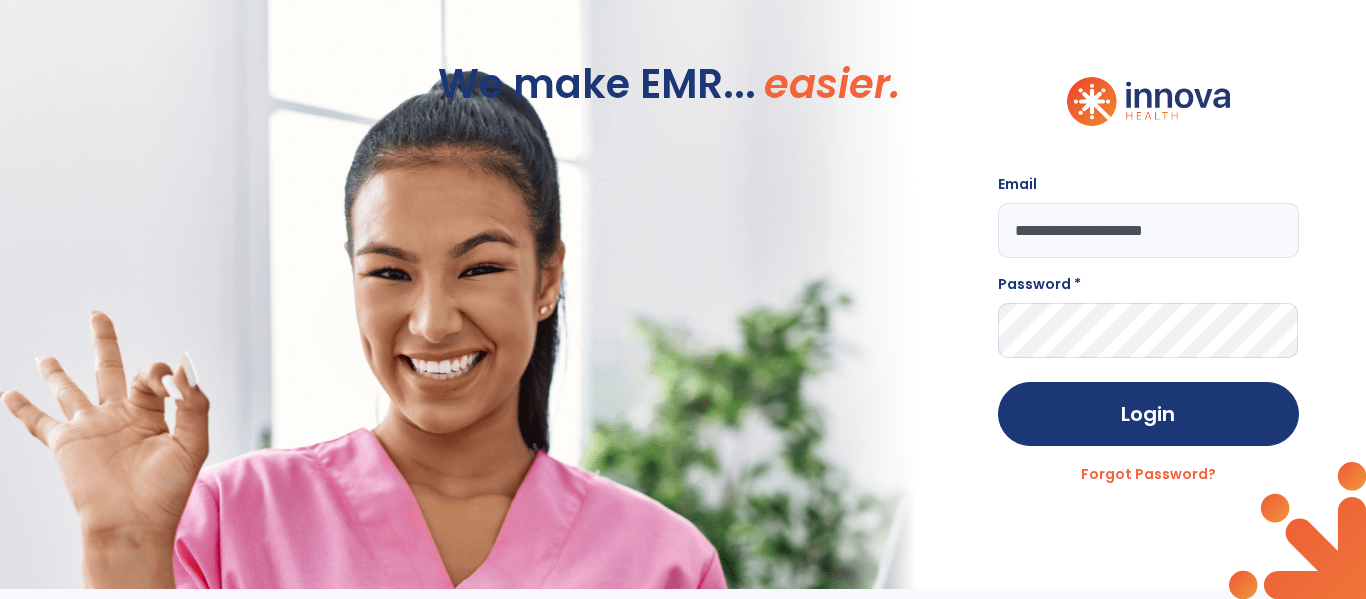 type on "**********" 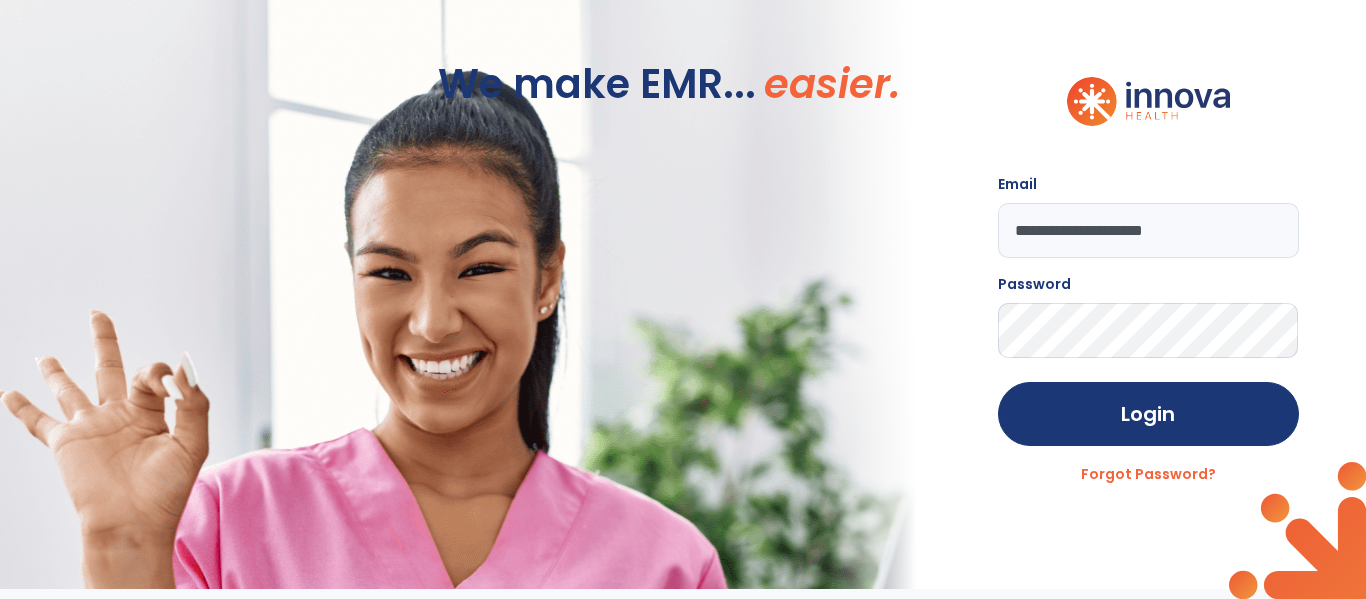click on "Login" 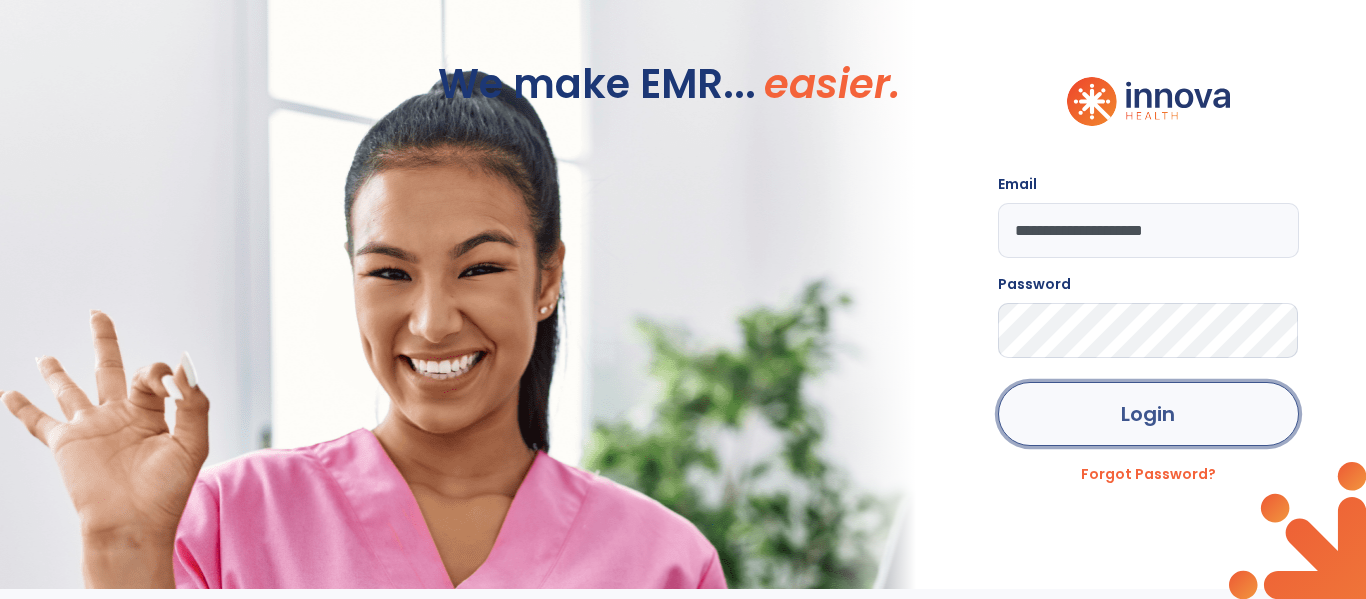 click on "Login" 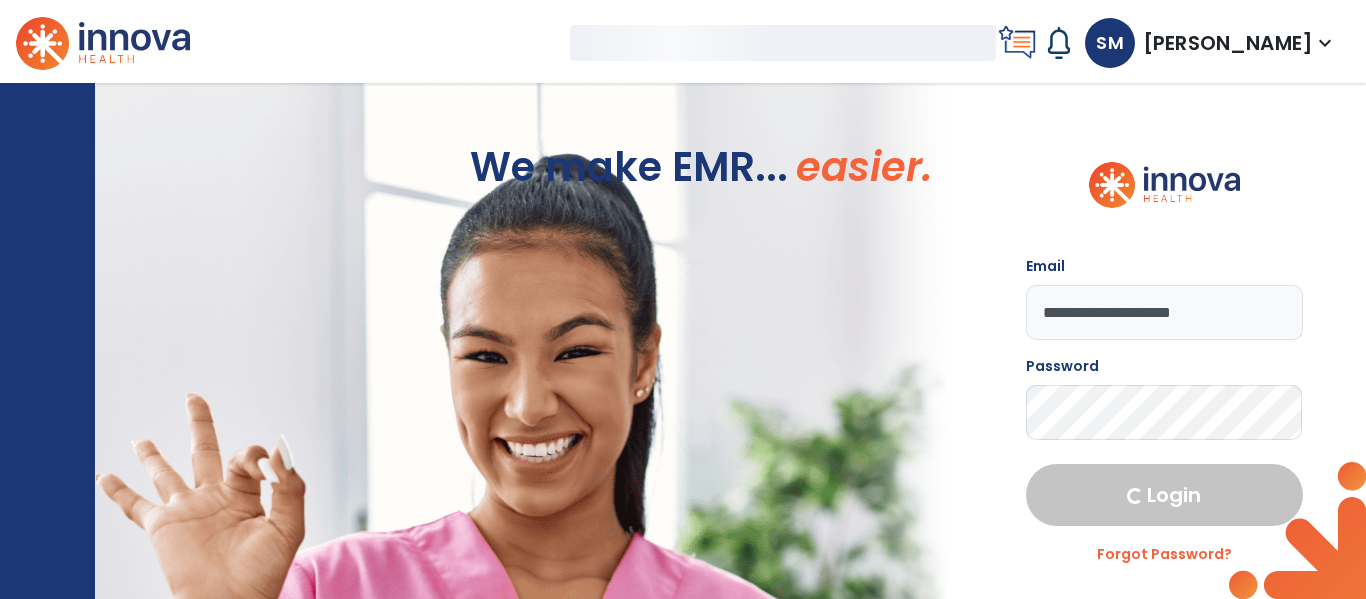 select on "****" 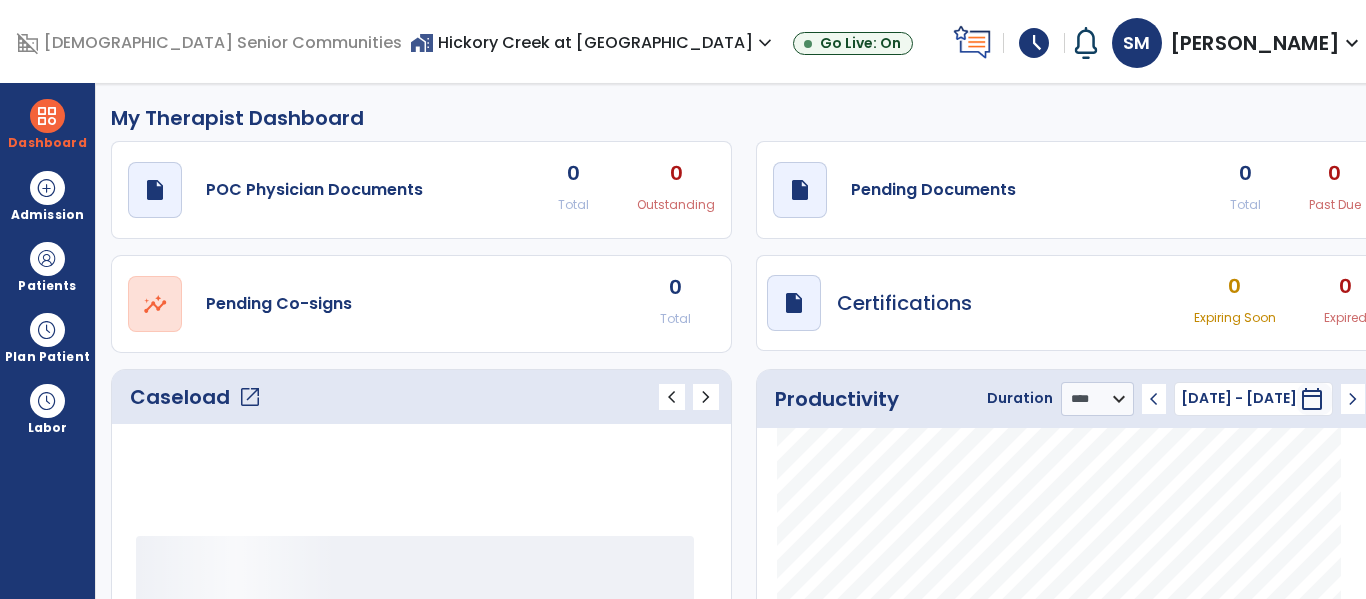 click on "Caseload   open_in_new" 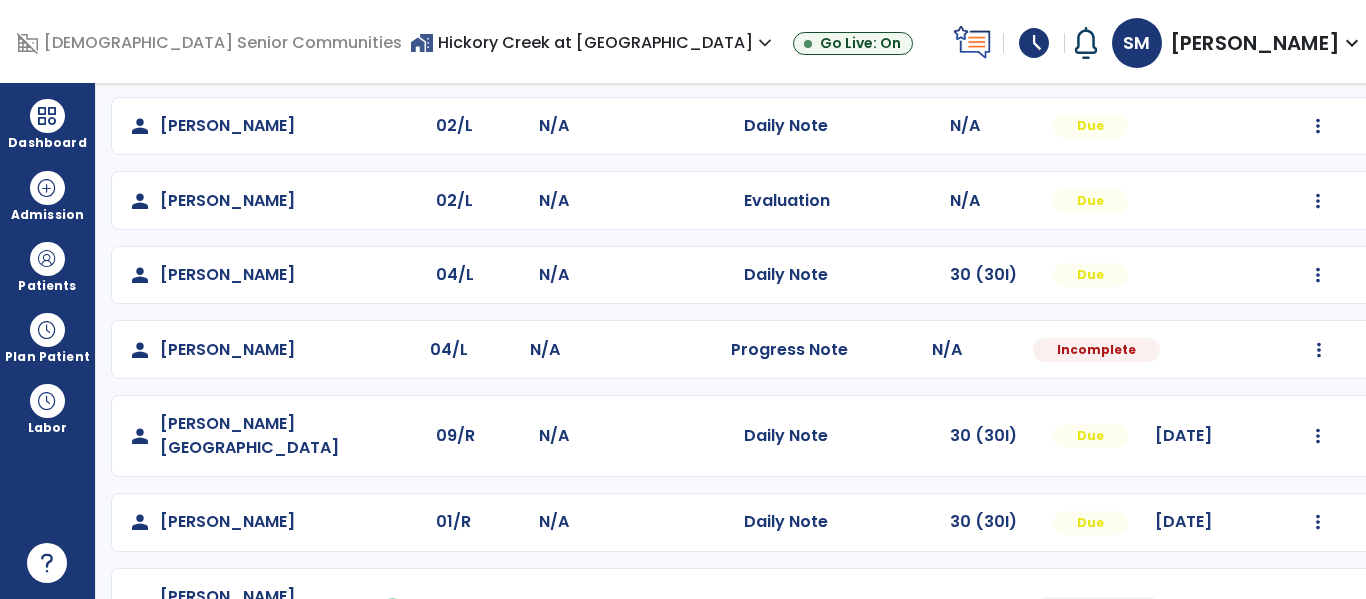 scroll, scrollTop: 243, scrollLeft: 0, axis: vertical 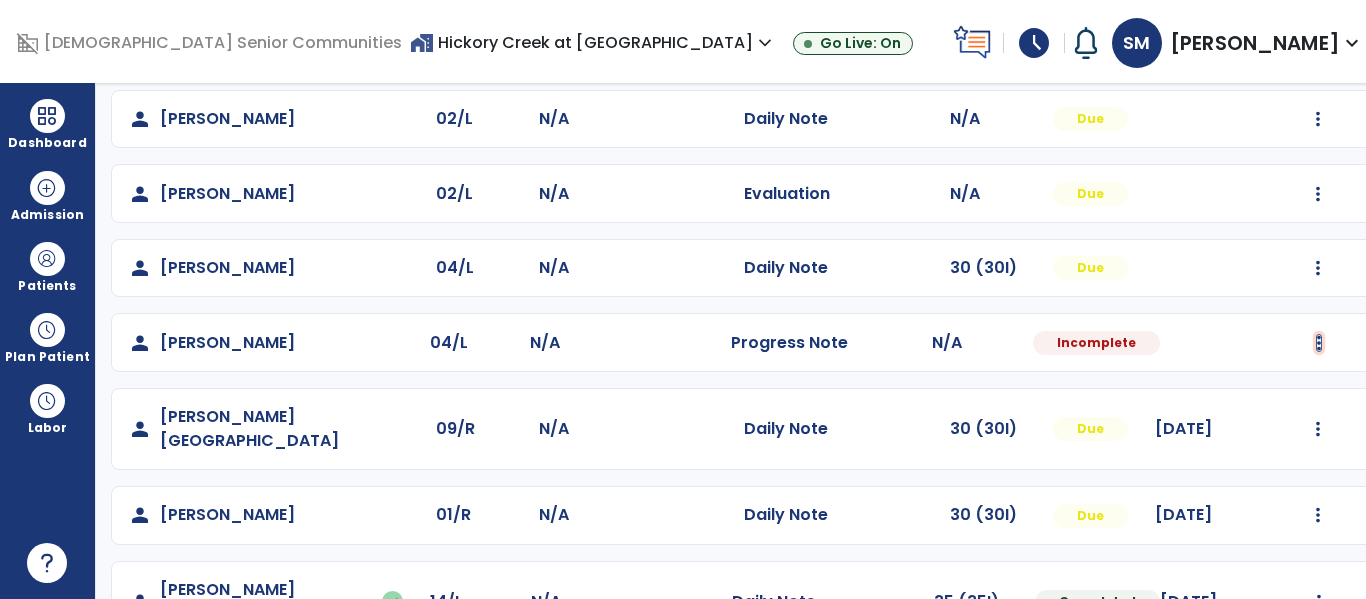 click at bounding box center [1318, 119] 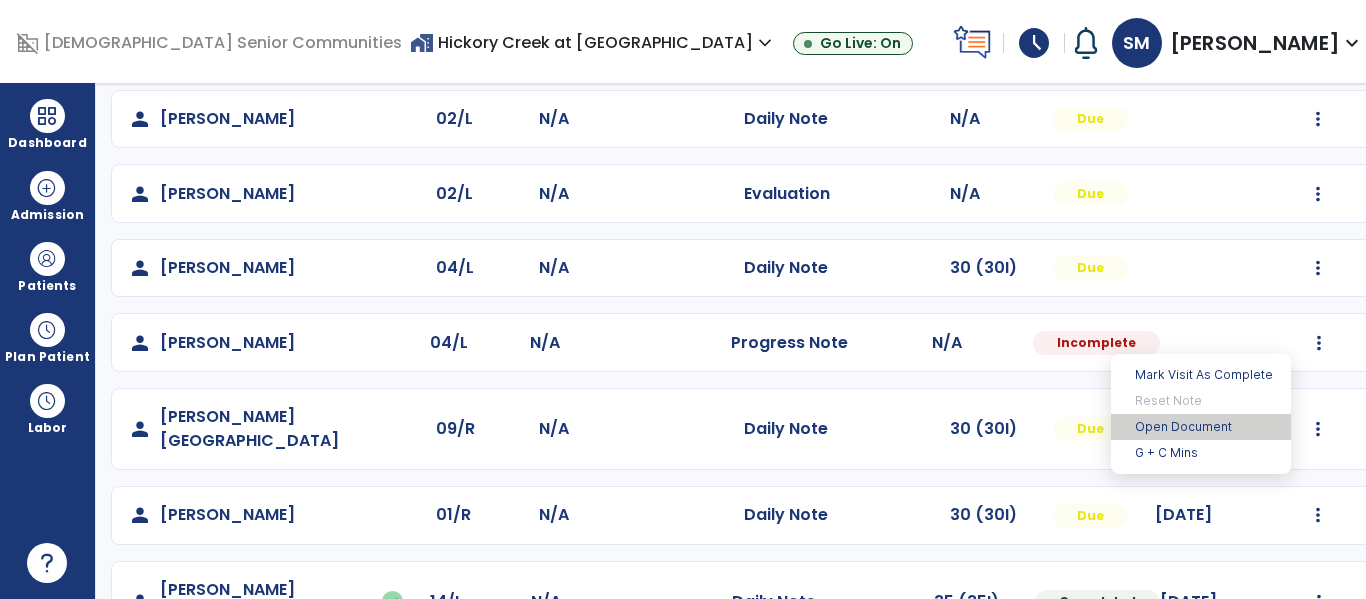 click on "Open Document" at bounding box center [1201, 427] 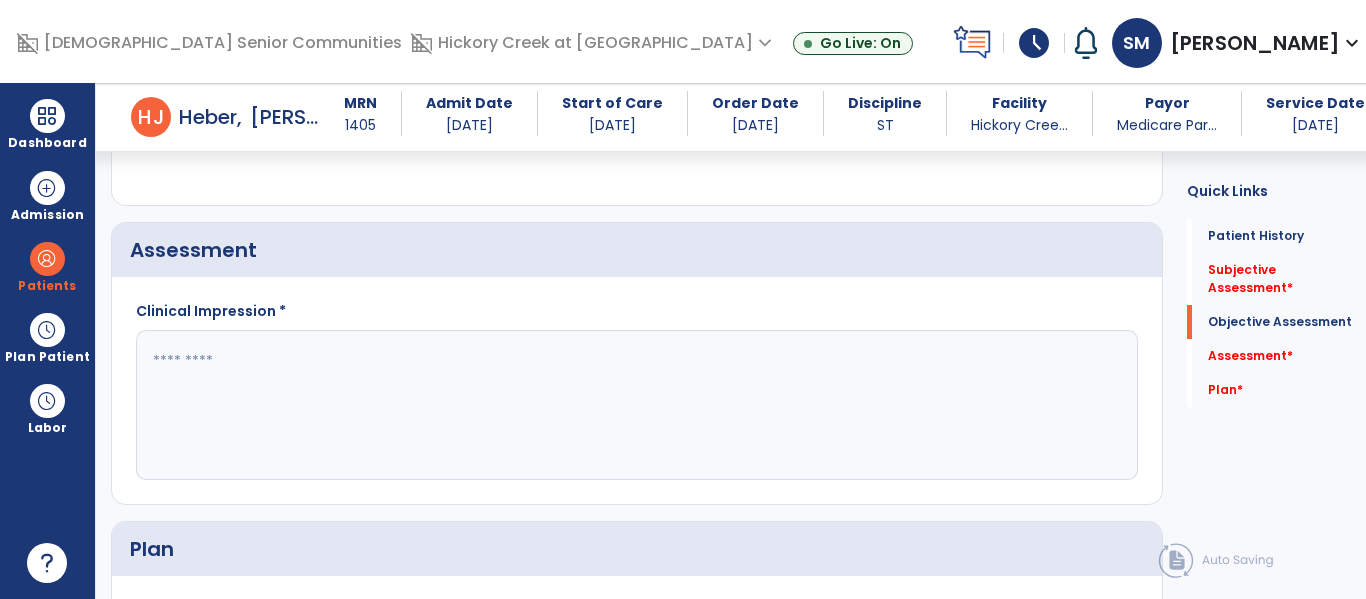 scroll, scrollTop: 1699, scrollLeft: 0, axis: vertical 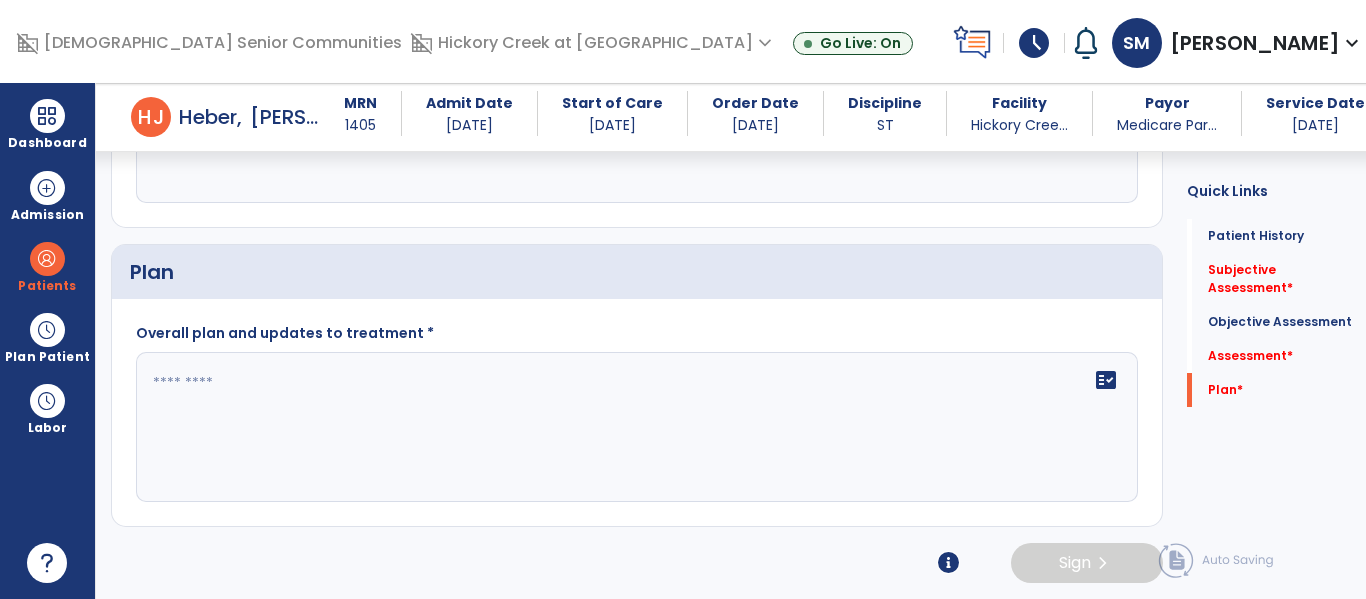 click on "fact_check" 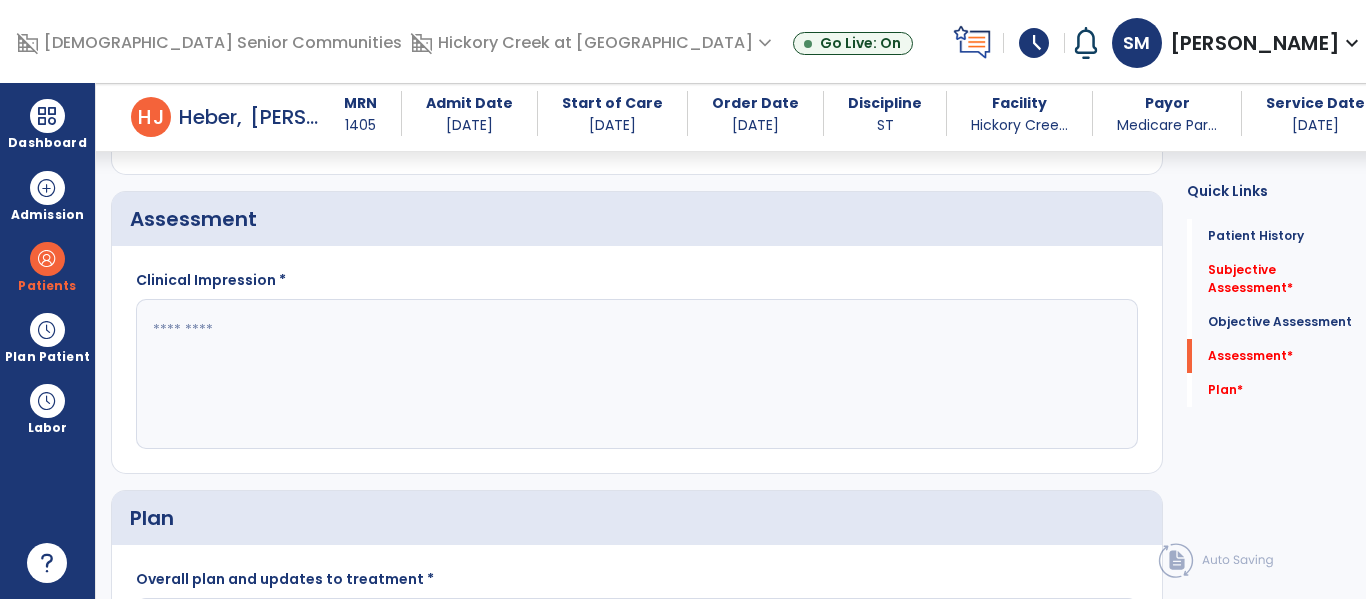 scroll, scrollTop: 1457, scrollLeft: 0, axis: vertical 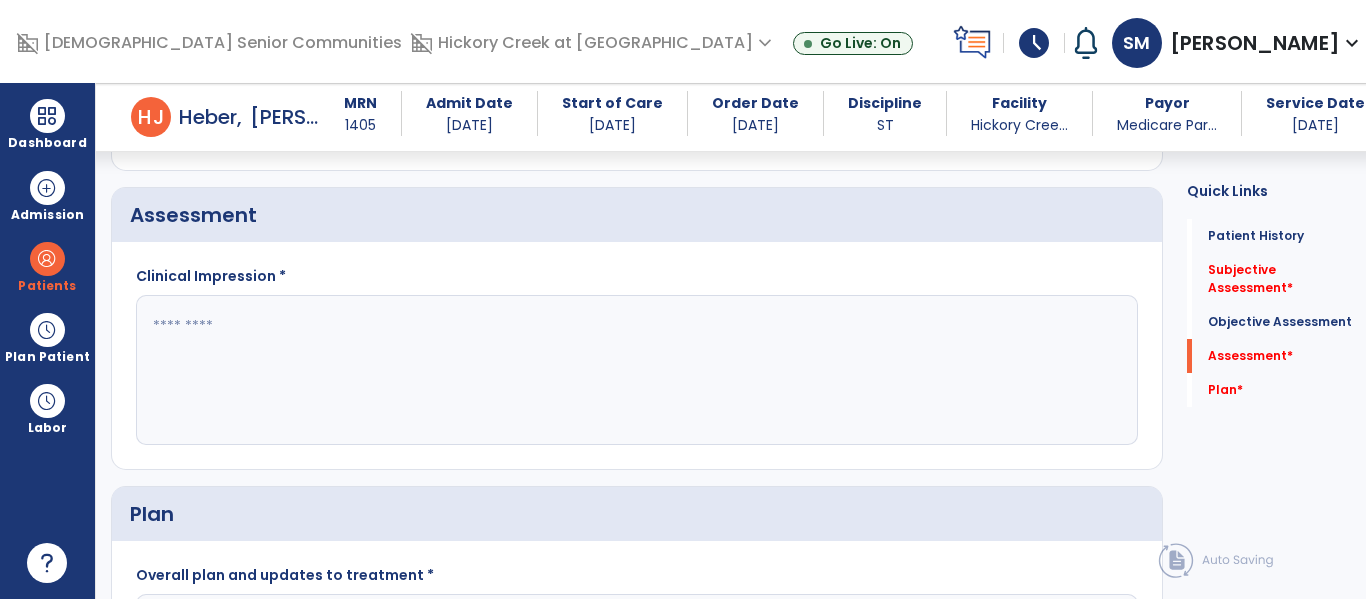 click 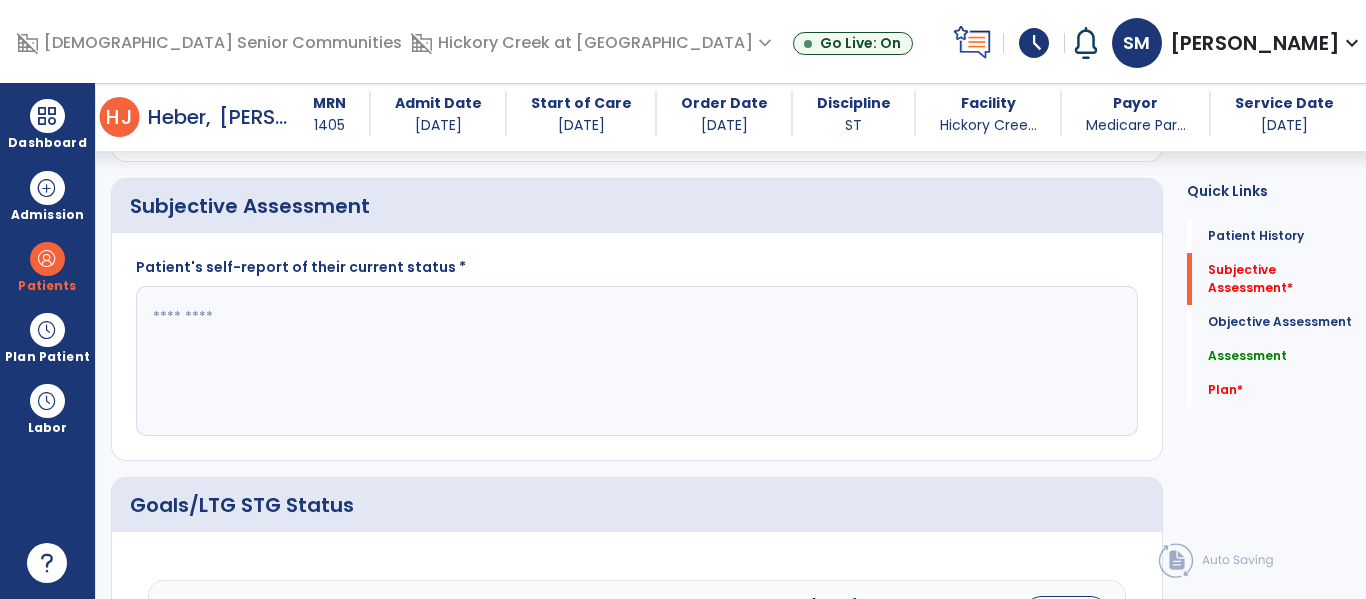 scroll, scrollTop: 487, scrollLeft: 0, axis: vertical 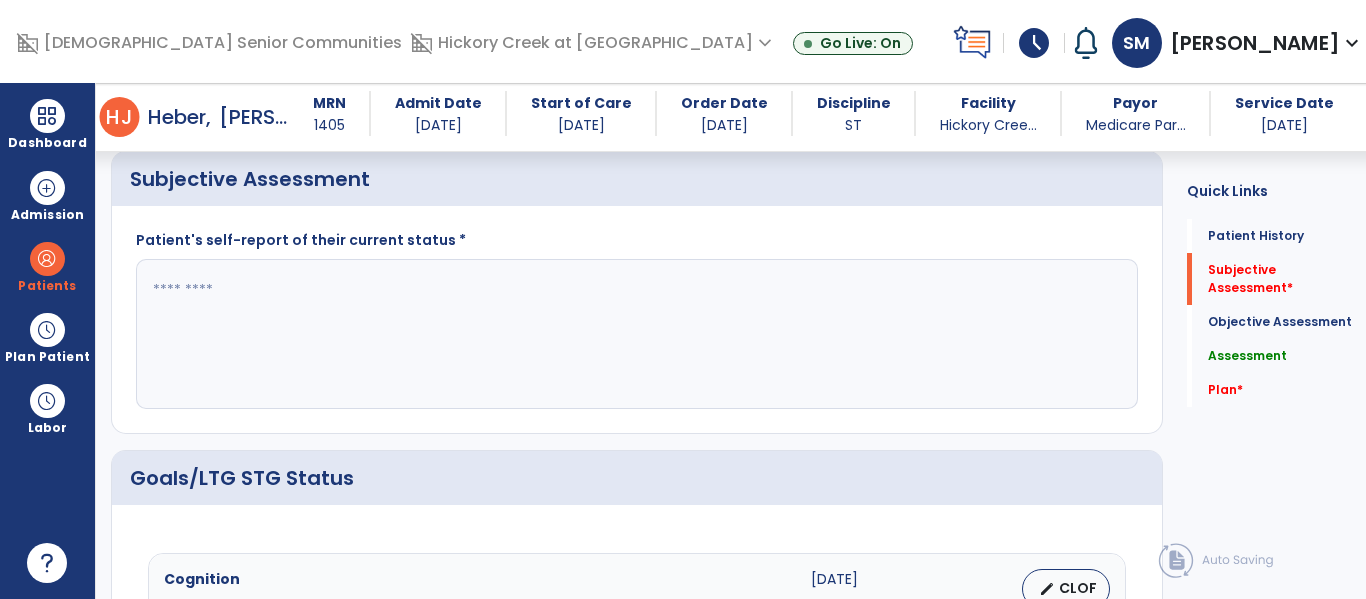 type on "**********" 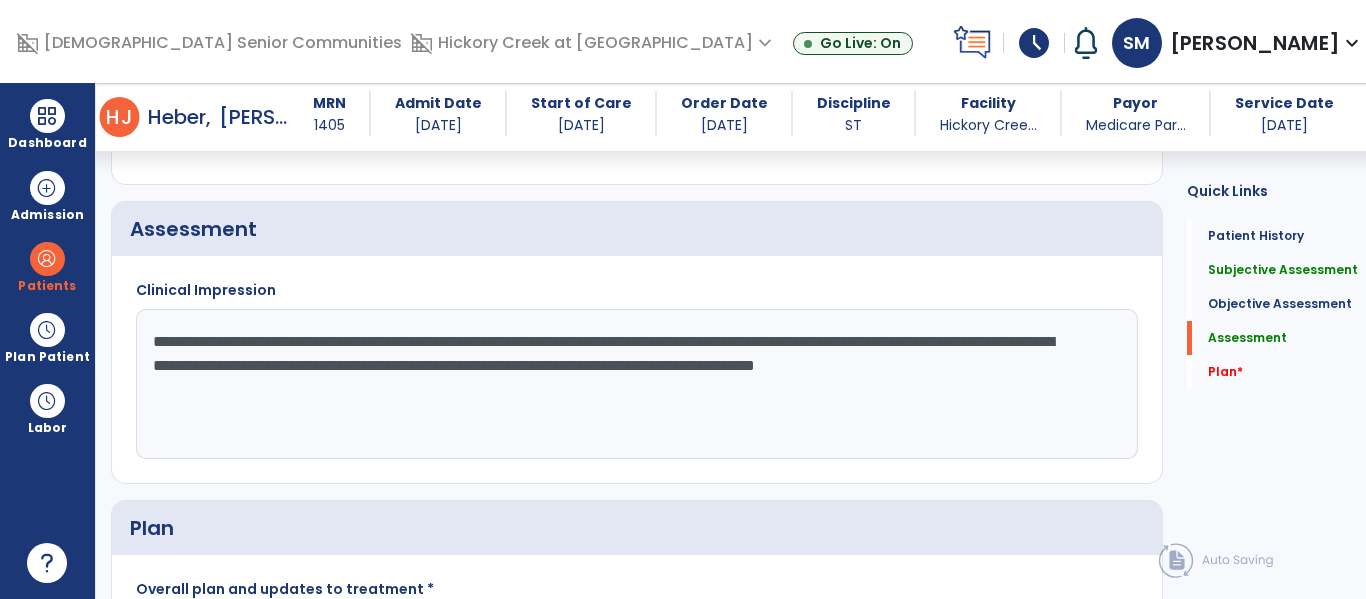 scroll, scrollTop: 1442, scrollLeft: 0, axis: vertical 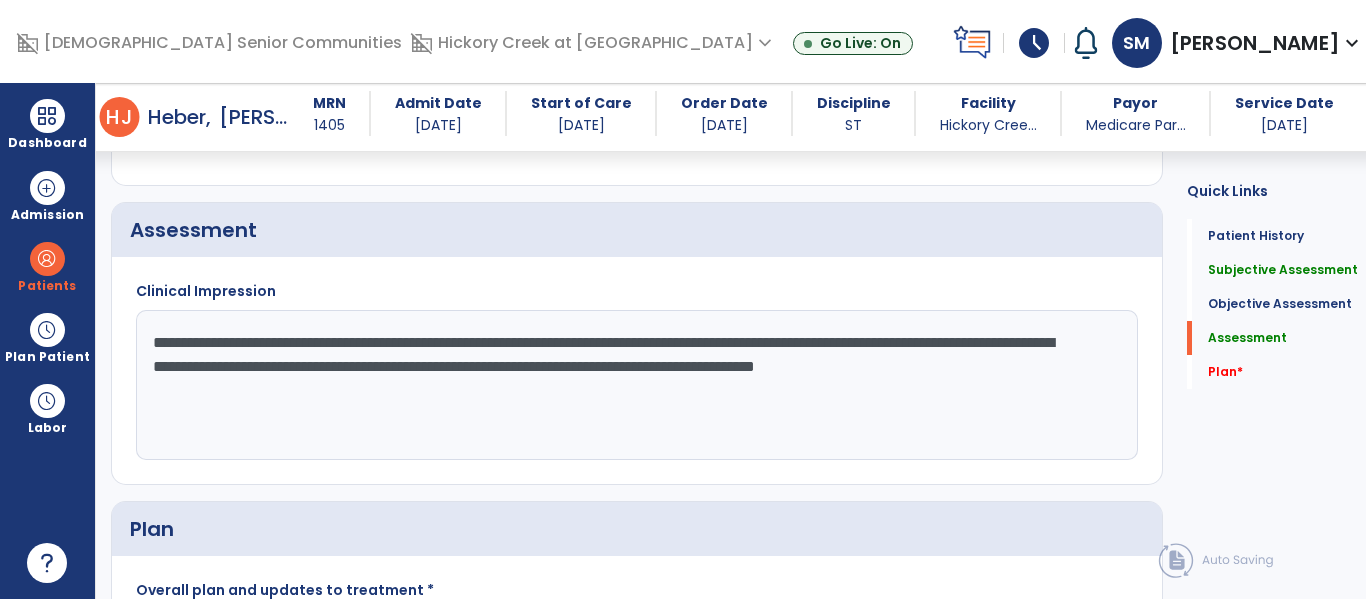 type on "**********" 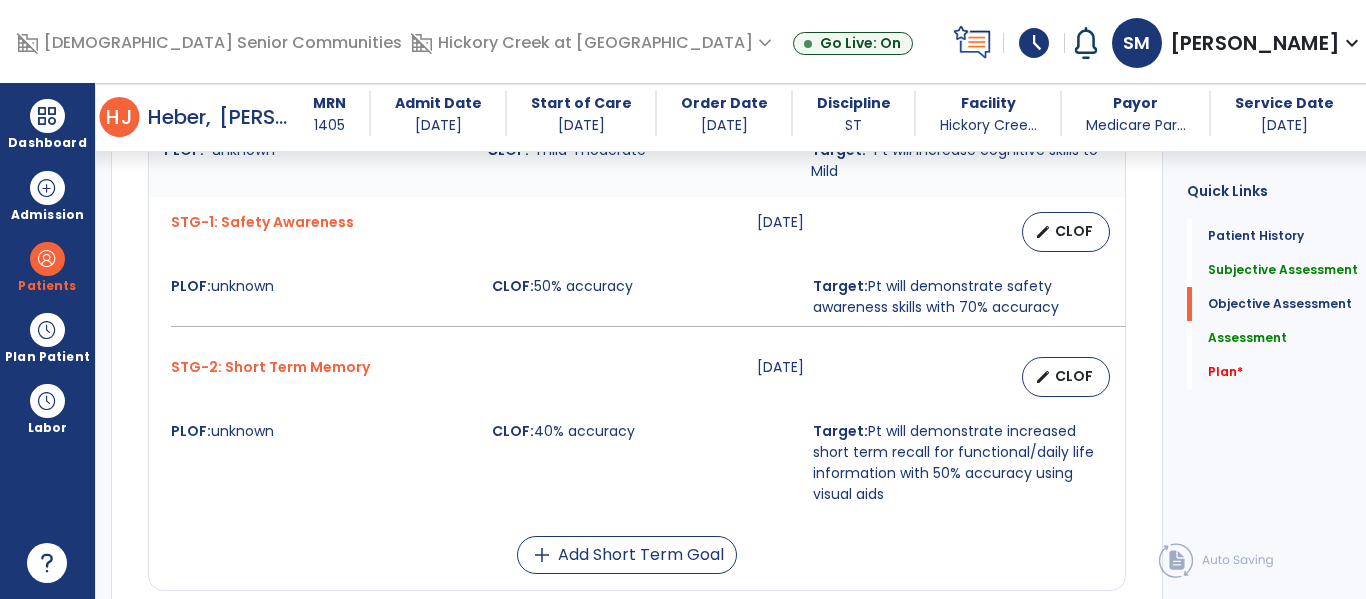 scroll, scrollTop: 946, scrollLeft: 0, axis: vertical 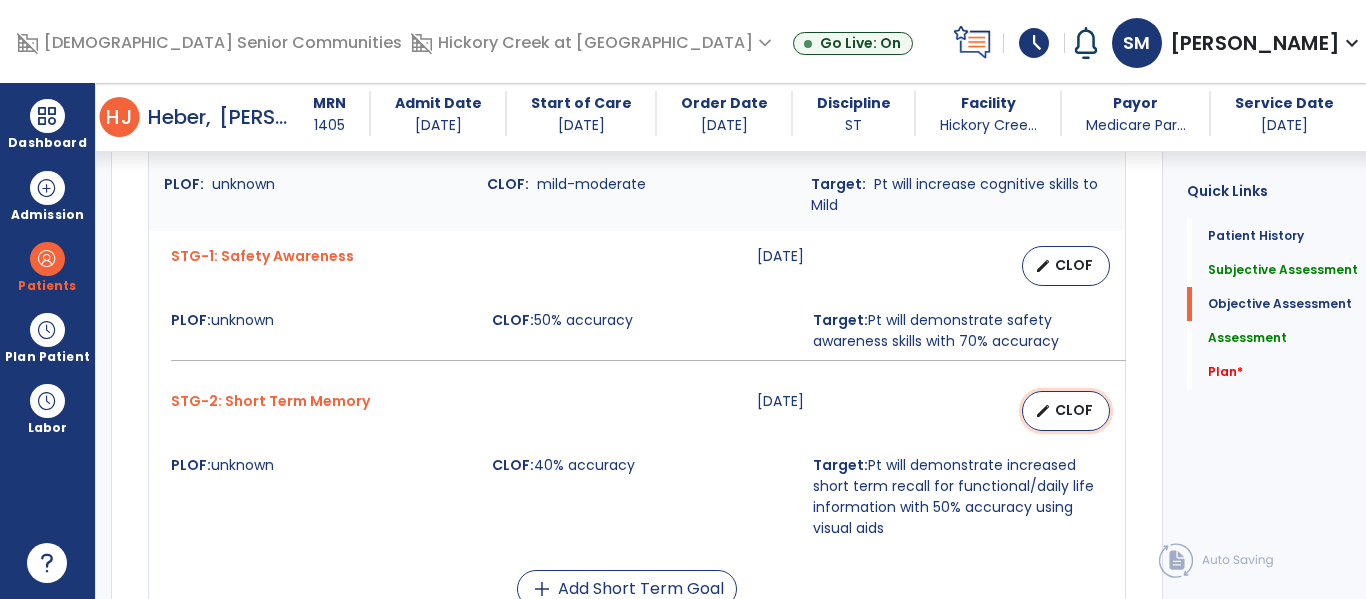 click on "CLOF" at bounding box center (1074, 410) 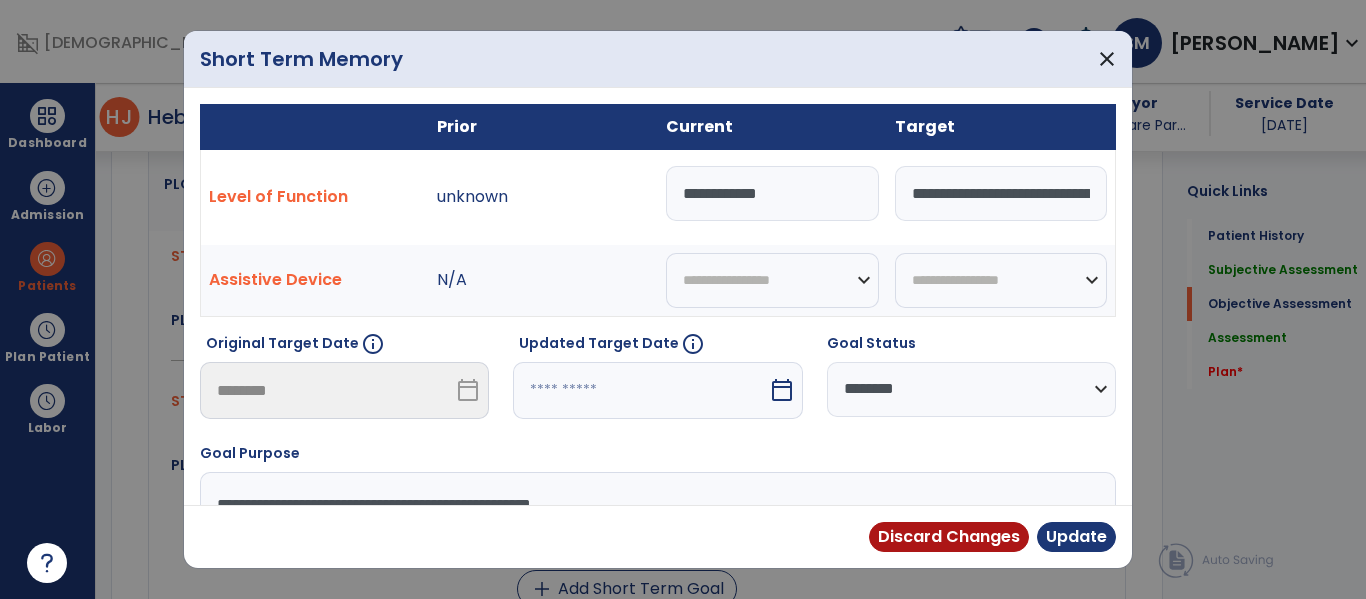 drag, startPoint x: 698, startPoint y: 192, endPoint x: 642, endPoint y: 195, distance: 56.0803 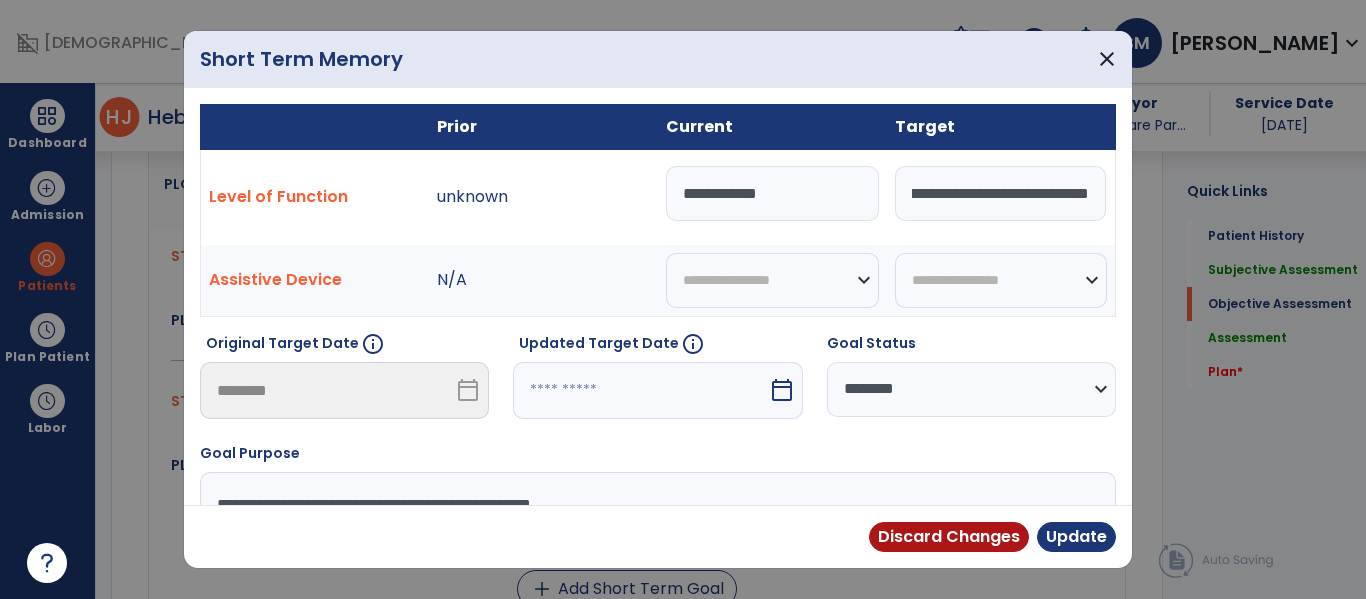 scroll, scrollTop: 0, scrollLeft: 654, axis: horizontal 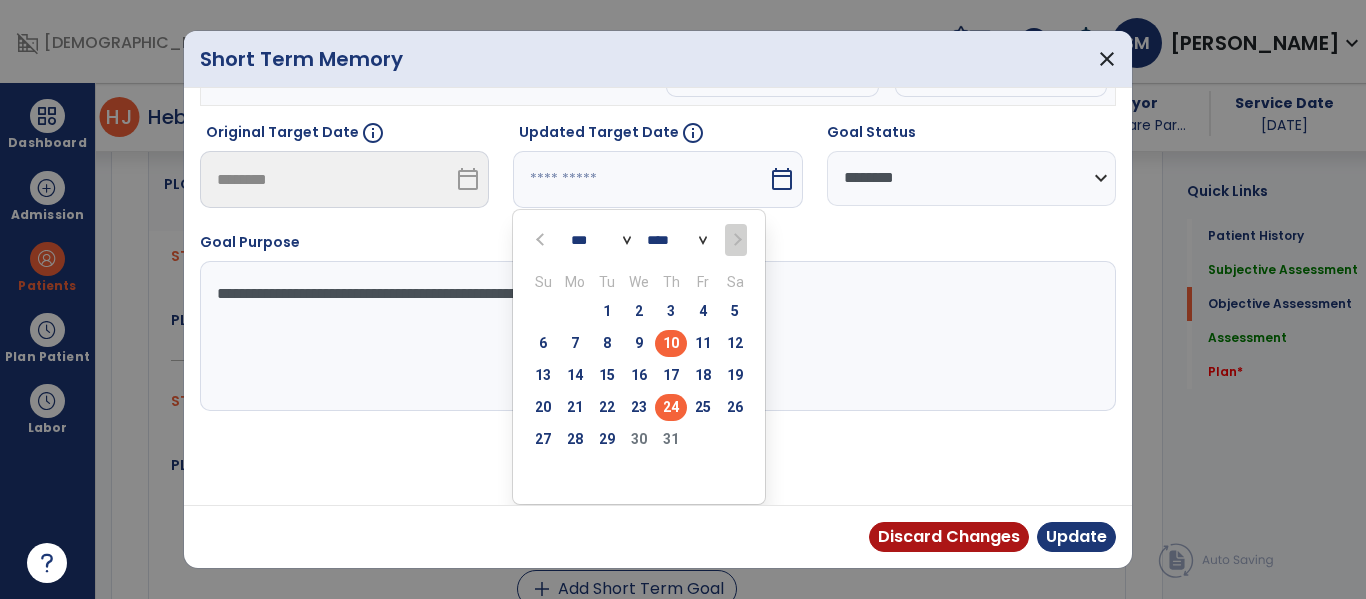 click on "24" at bounding box center [671, 407] 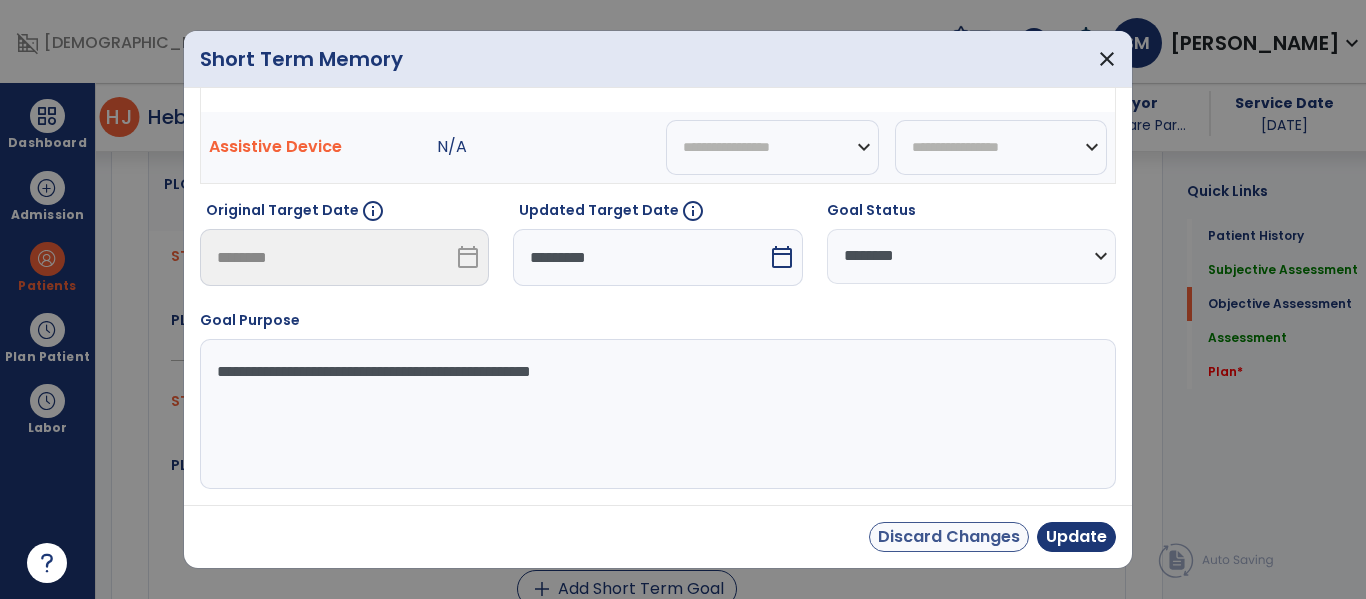 scroll, scrollTop: 133, scrollLeft: 0, axis: vertical 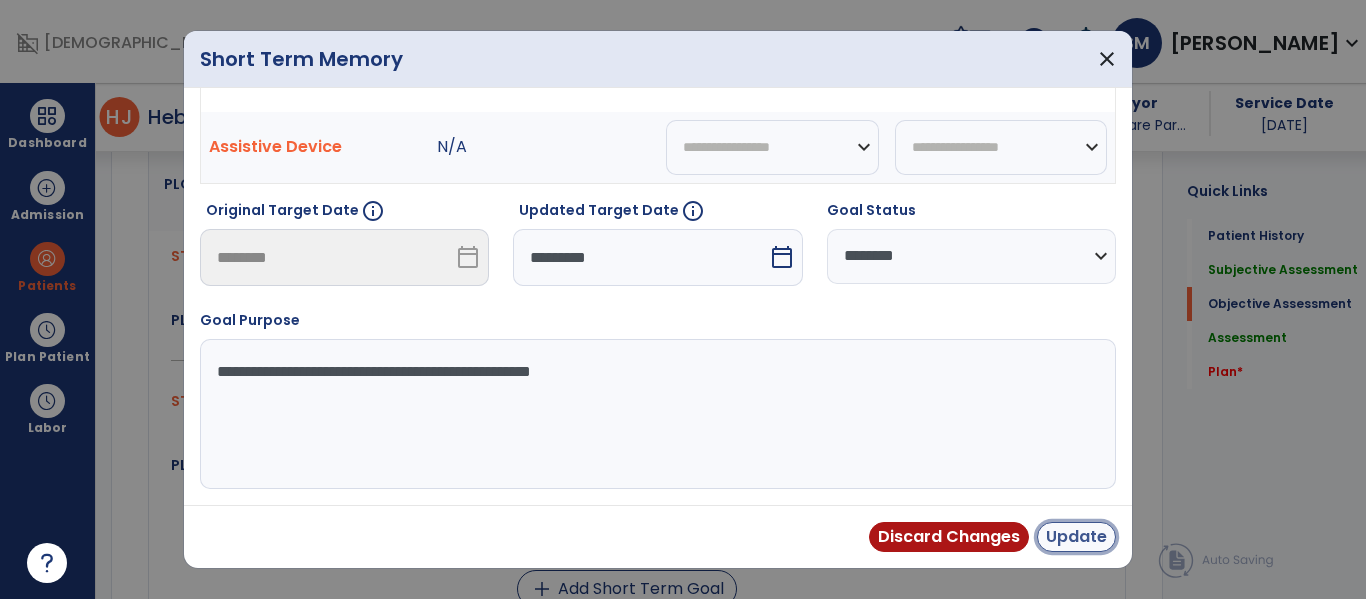 click on "Update" at bounding box center (1076, 537) 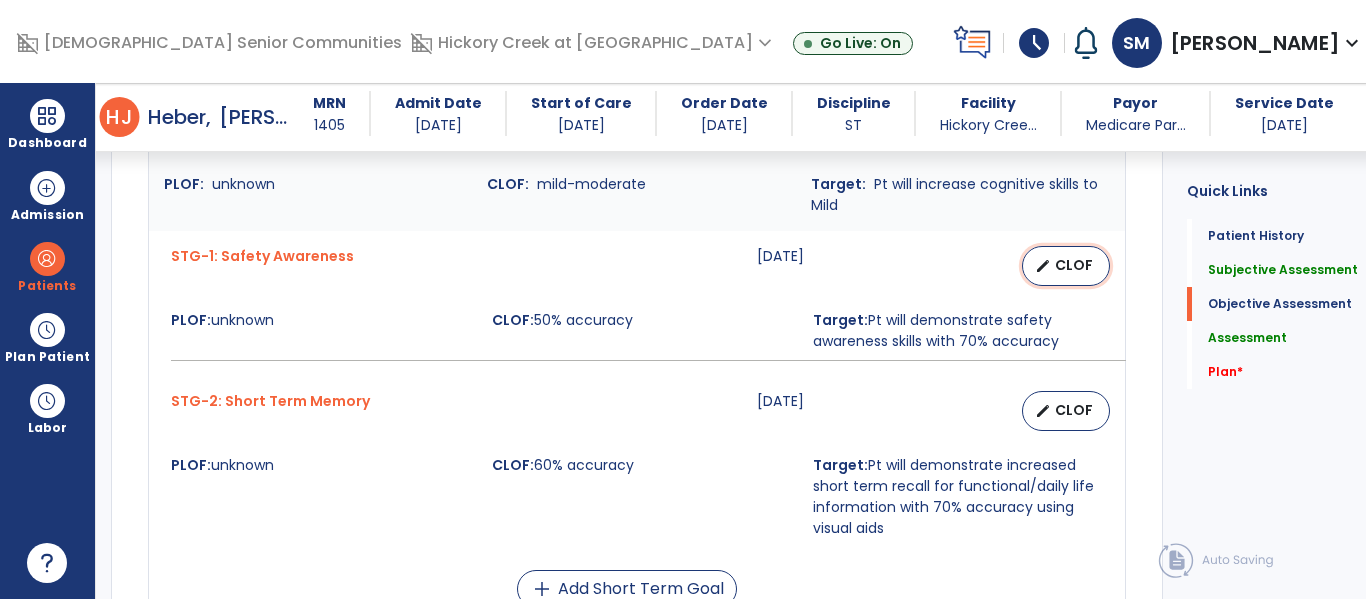 click on "CLOF" at bounding box center (1074, 265) 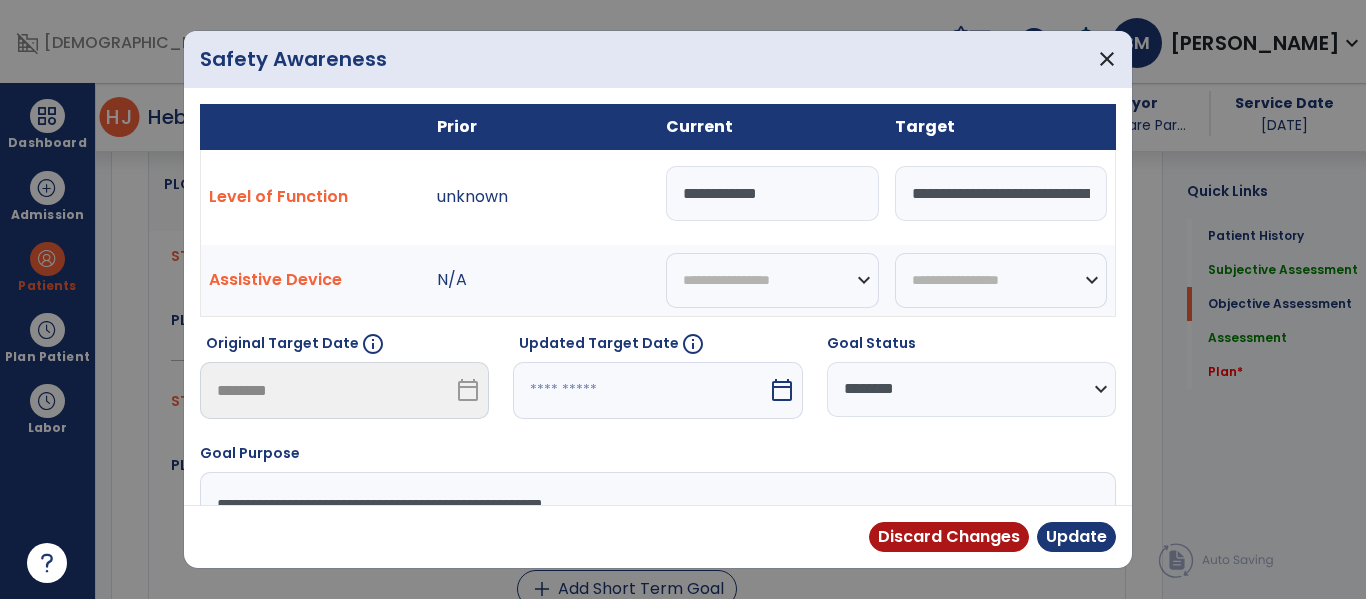 click on "**********" at bounding box center (772, 193) 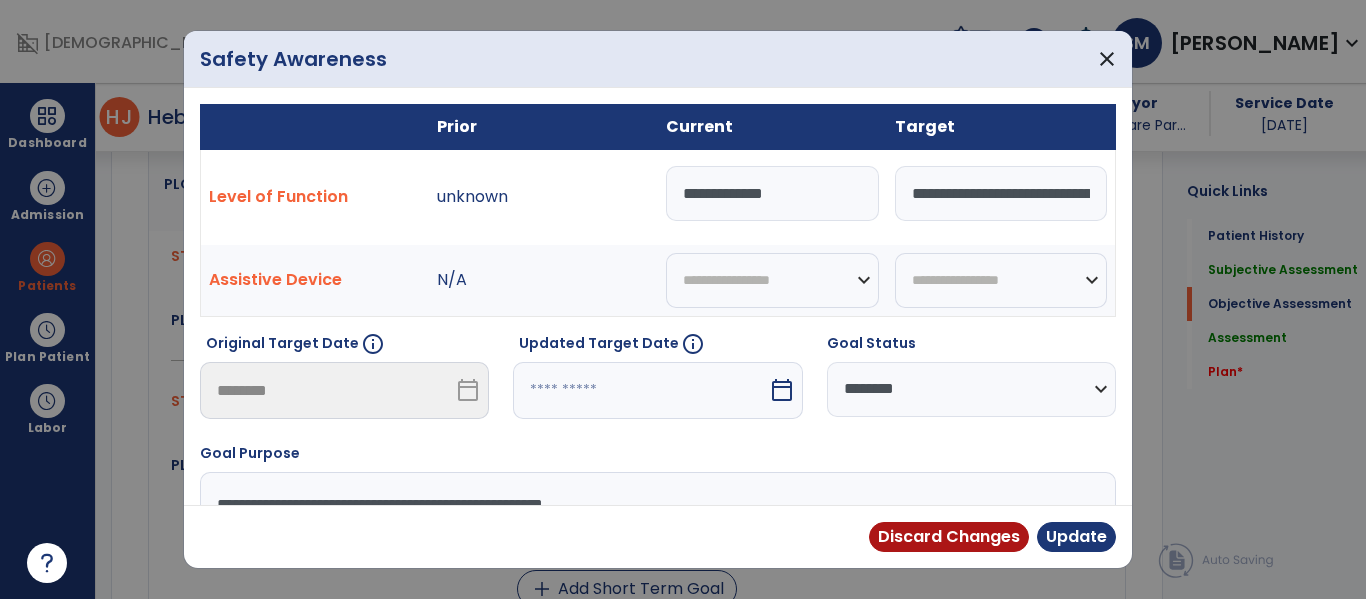 click on "**********" at bounding box center [772, 193] 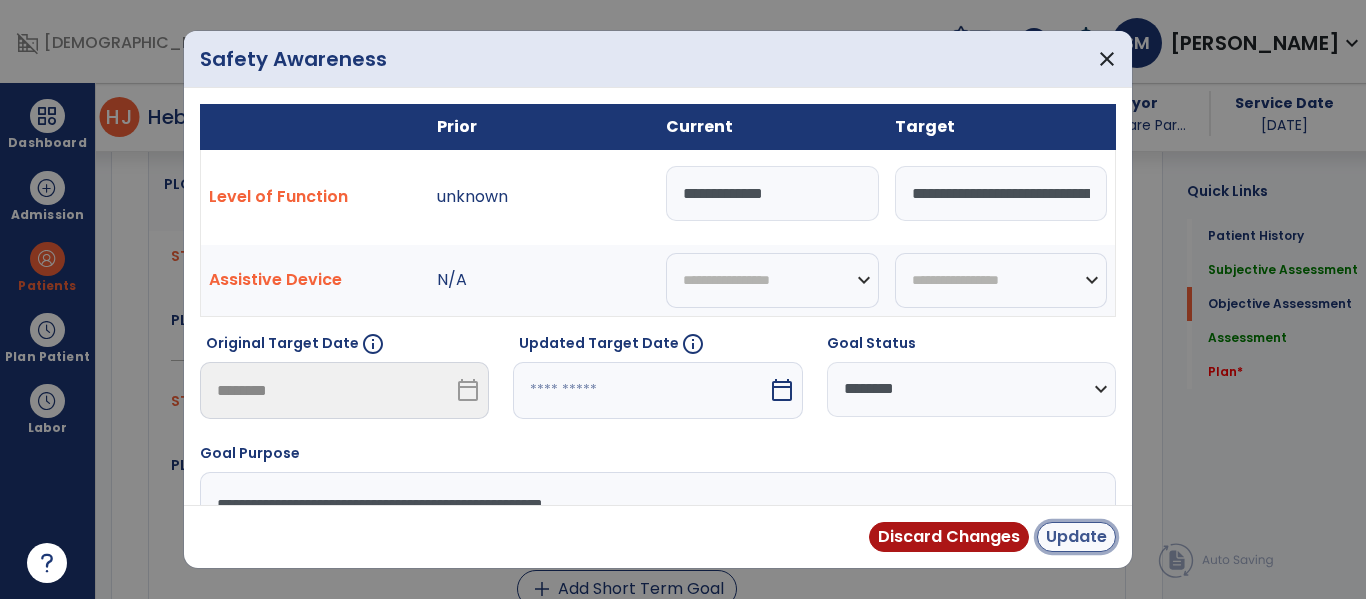 click on "Update" at bounding box center [1076, 537] 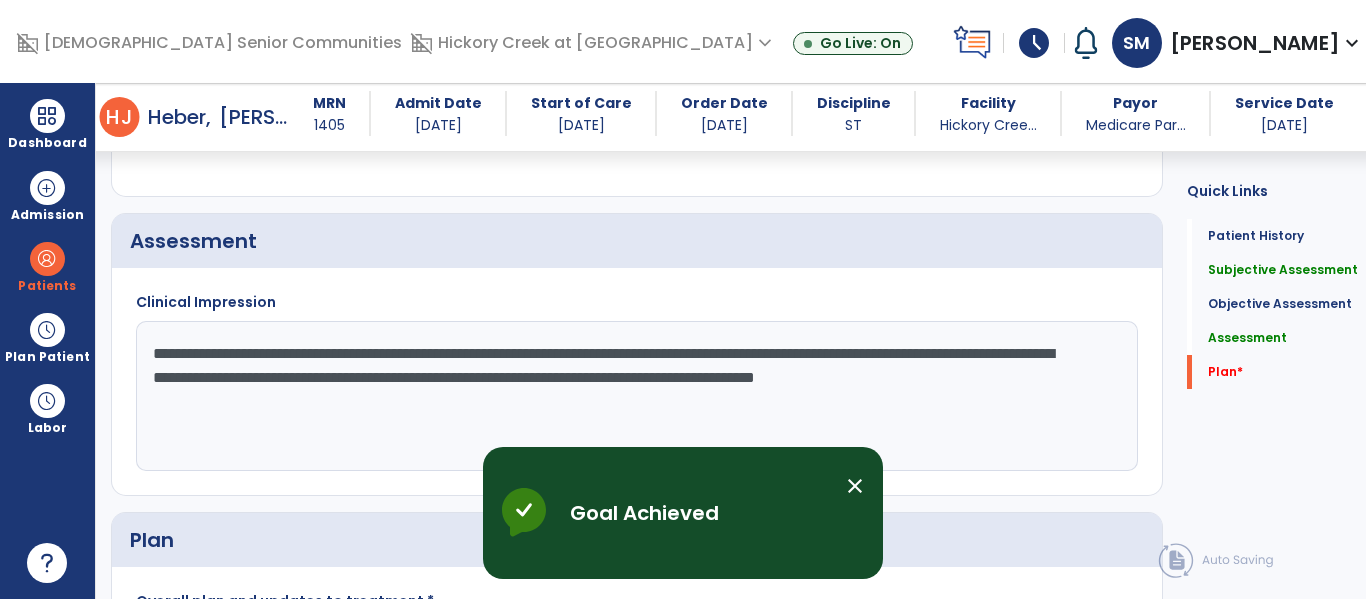scroll, scrollTop: 1699, scrollLeft: 0, axis: vertical 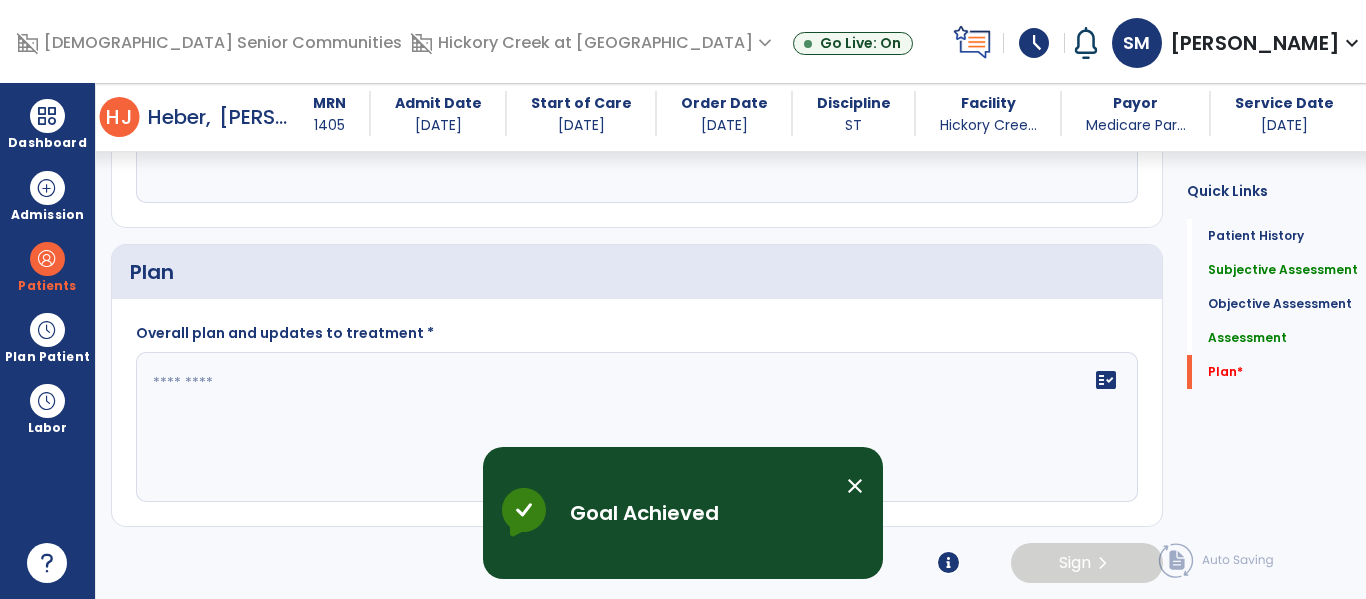 click 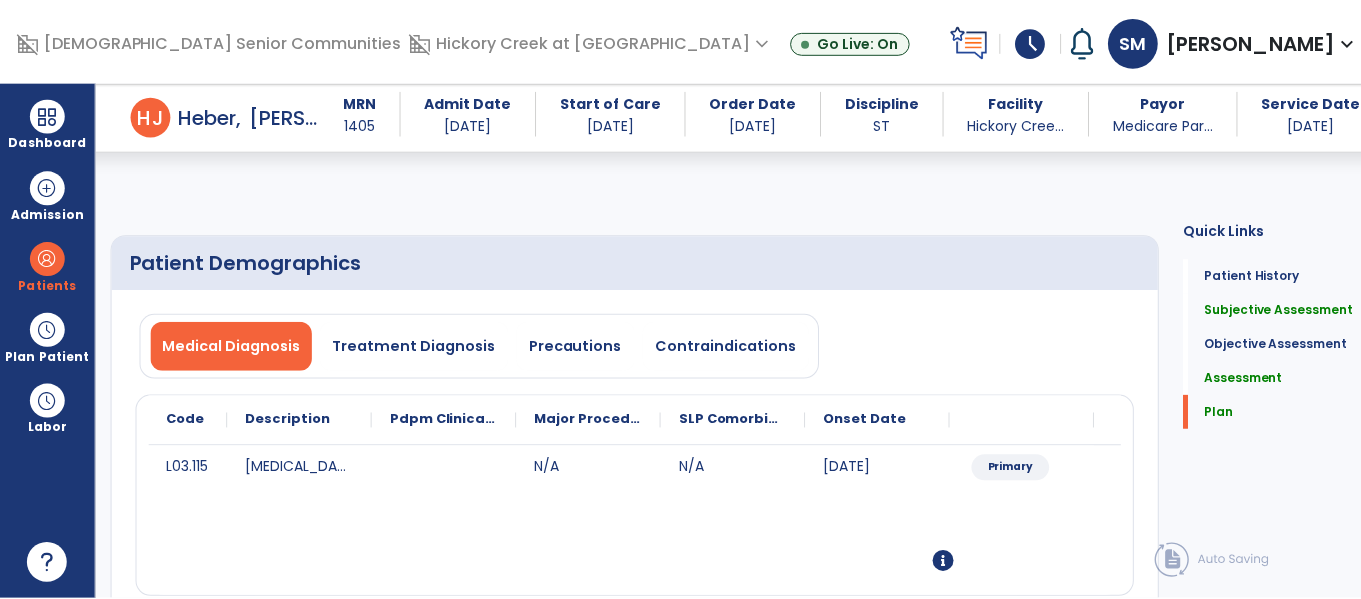 scroll, scrollTop: 1701, scrollLeft: 0, axis: vertical 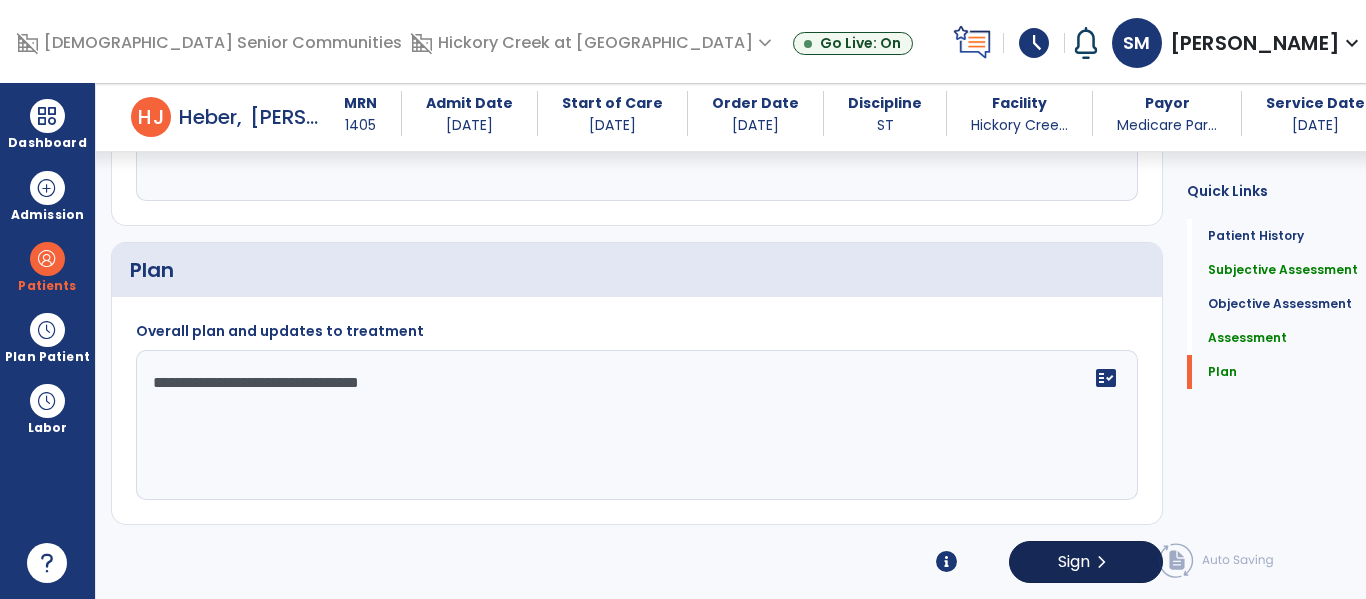 type on "**********" 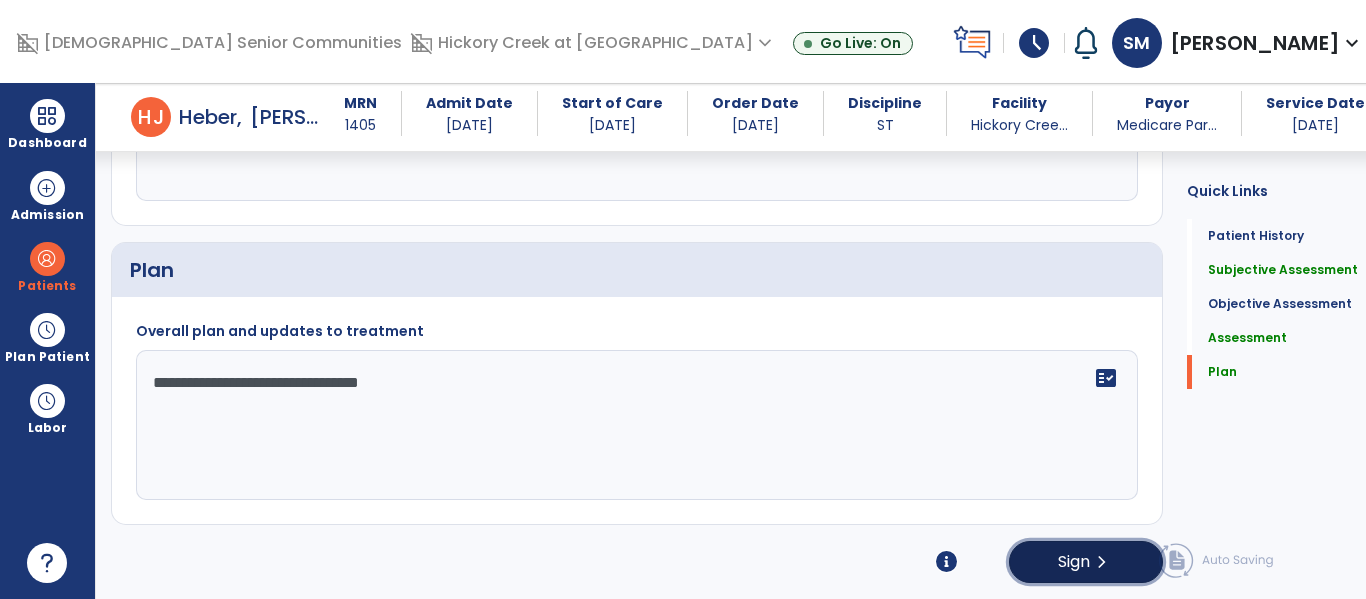 click on "Sign" 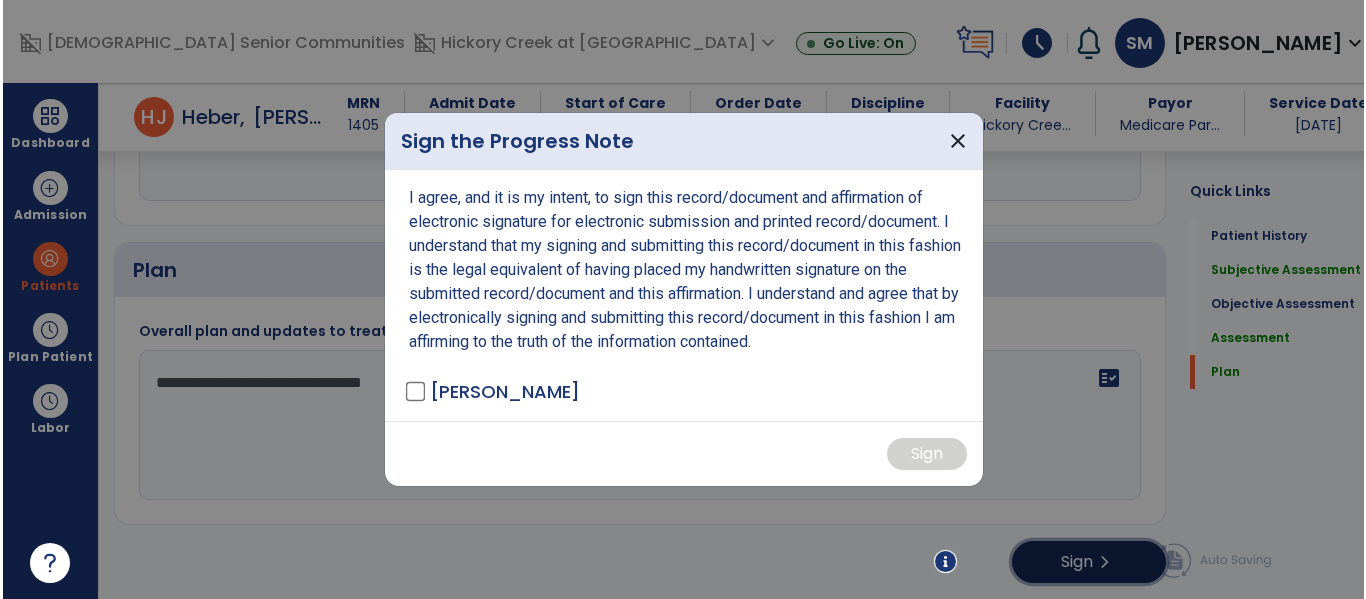 scroll, scrollTop: 1701, scrollLeft: 0, axis: vertical 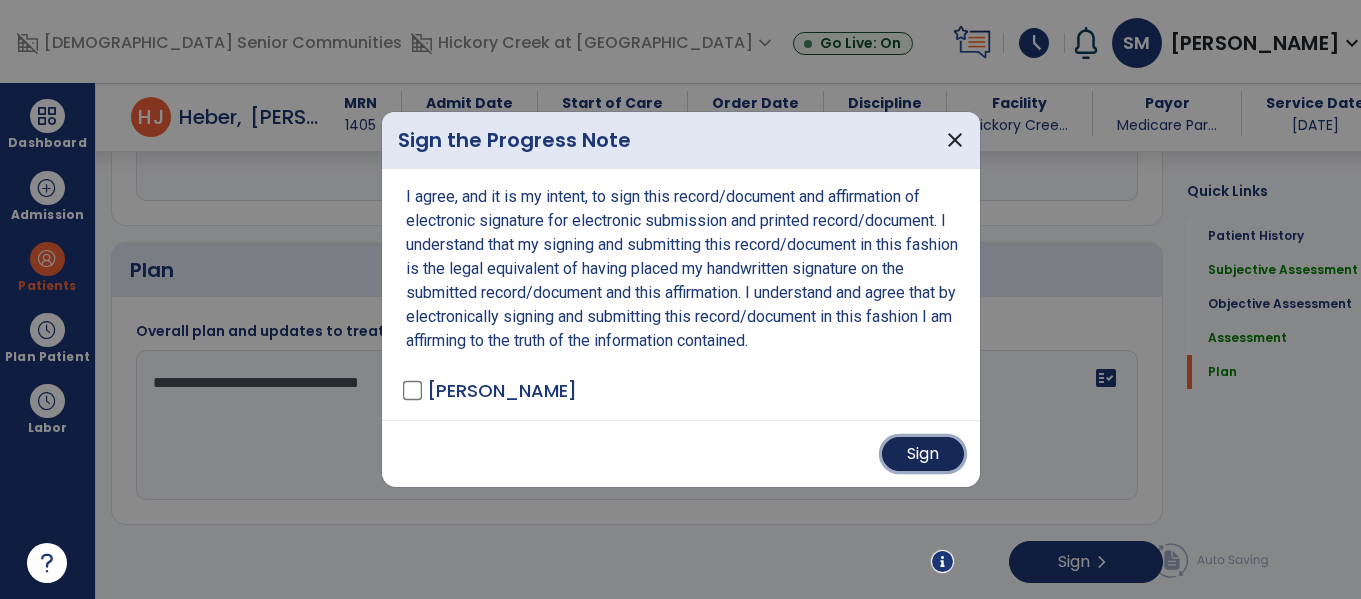 click on "Sign" at bounding box center [923, 454] 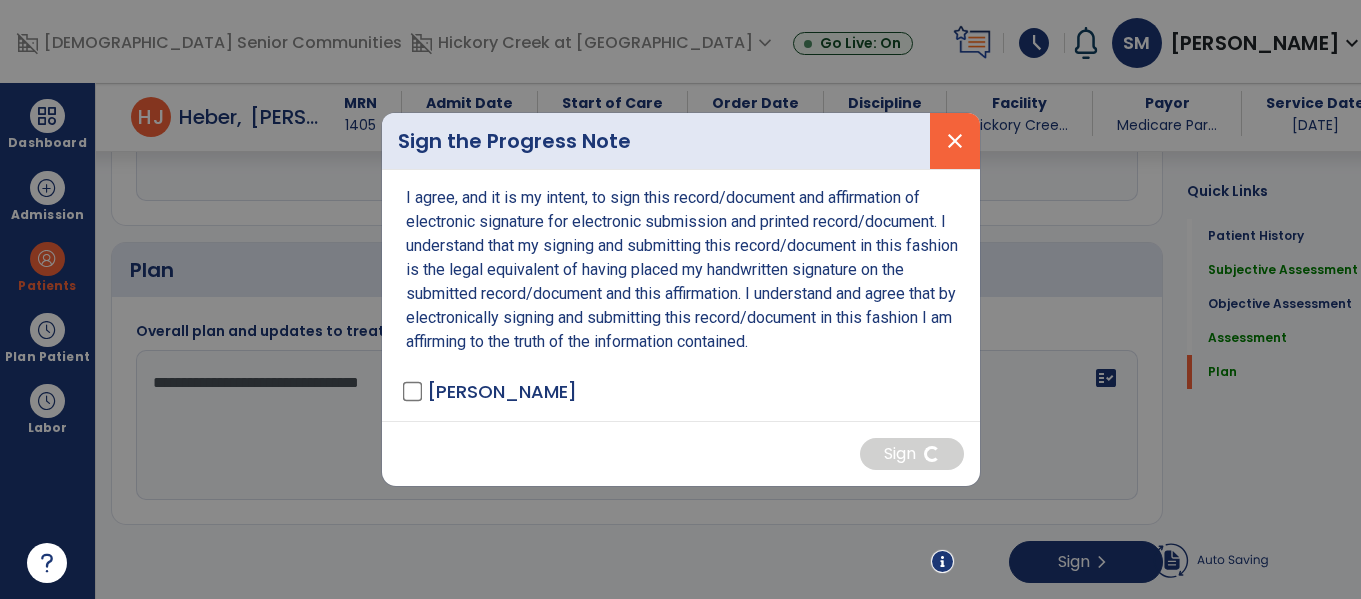 click on "close" at bounding box center [955, 141] 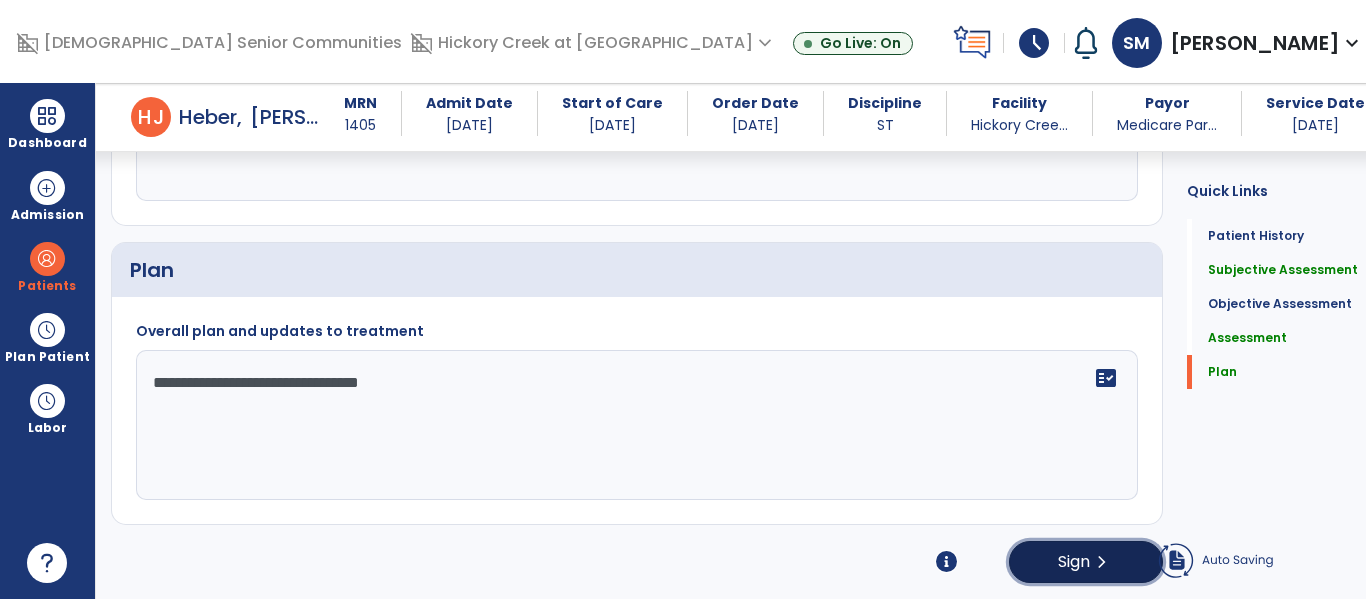 click on "Sign" 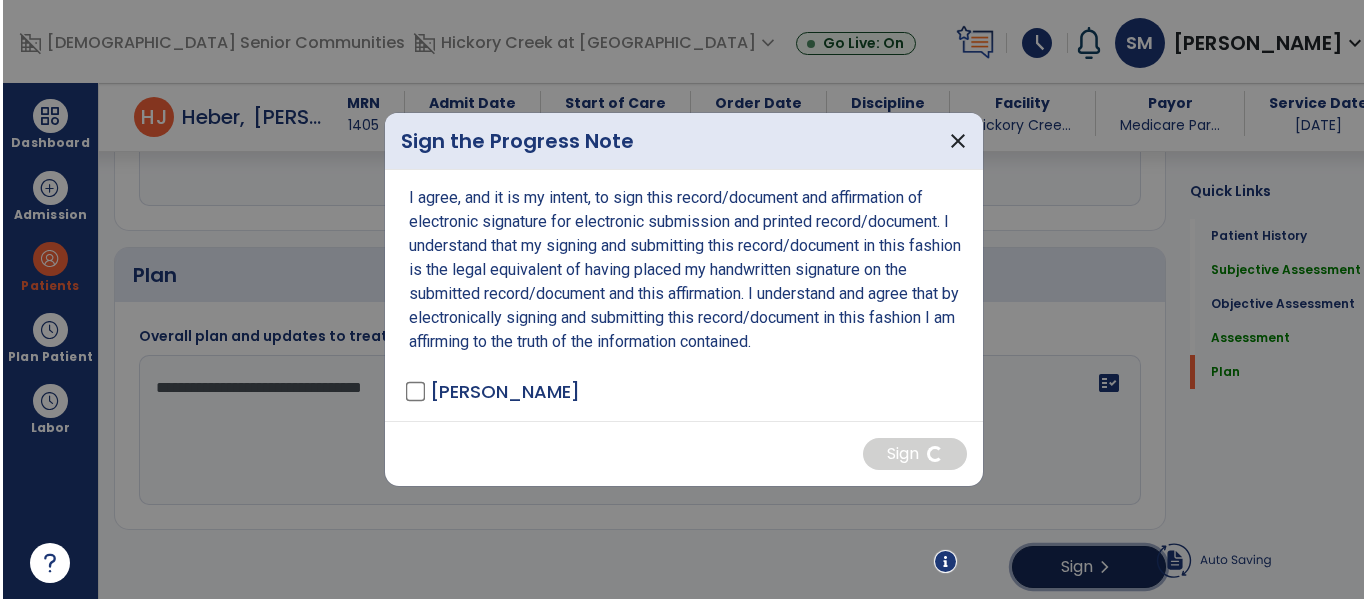 scroll, scrollTop: 1701, scrollLeft: 0, axis: vertical 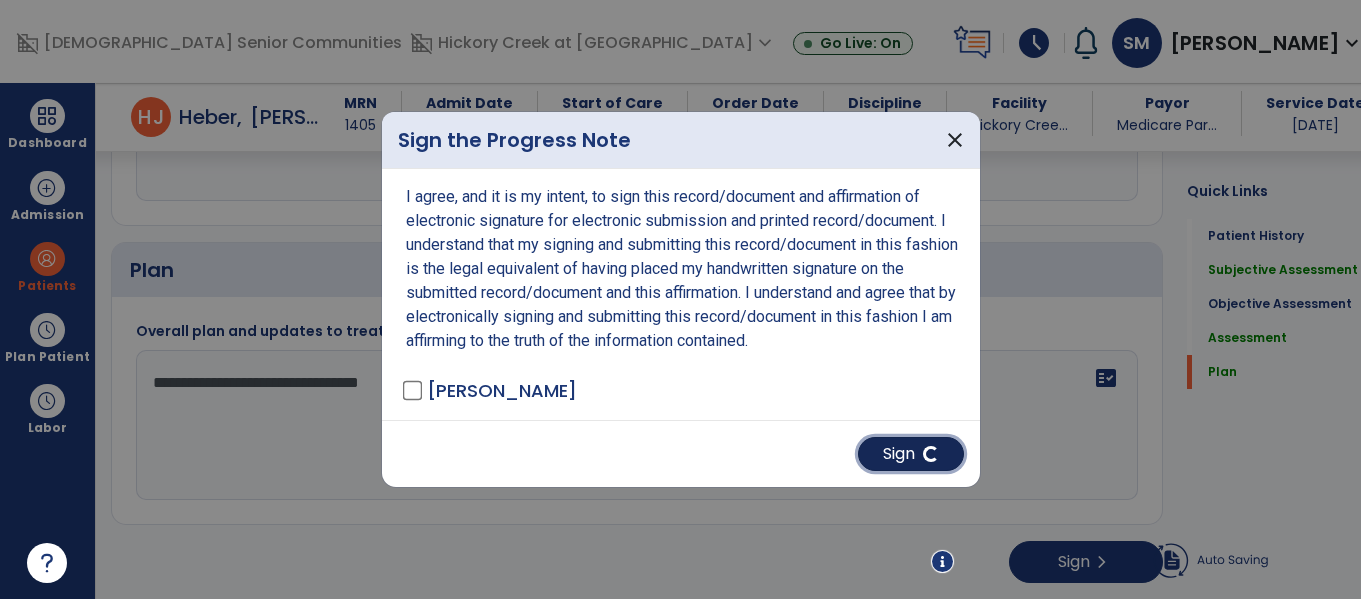 click on "Sign" at bounding box center [911, 454] 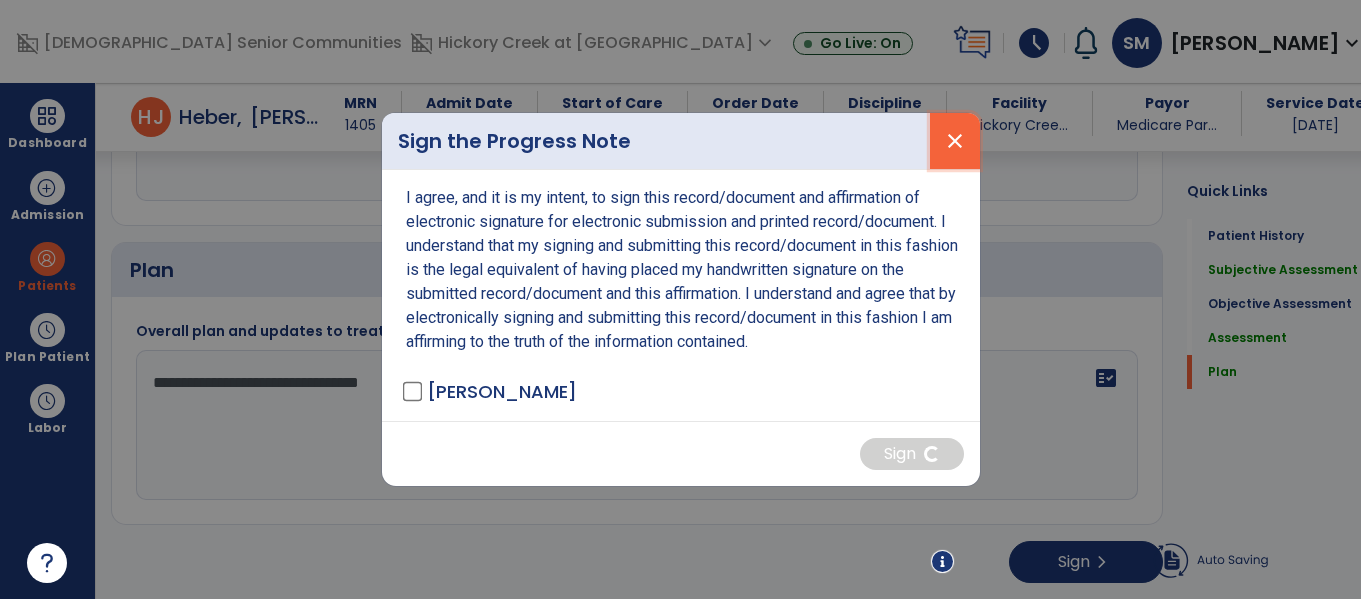 click on "close" at bounding box center (955, 141) 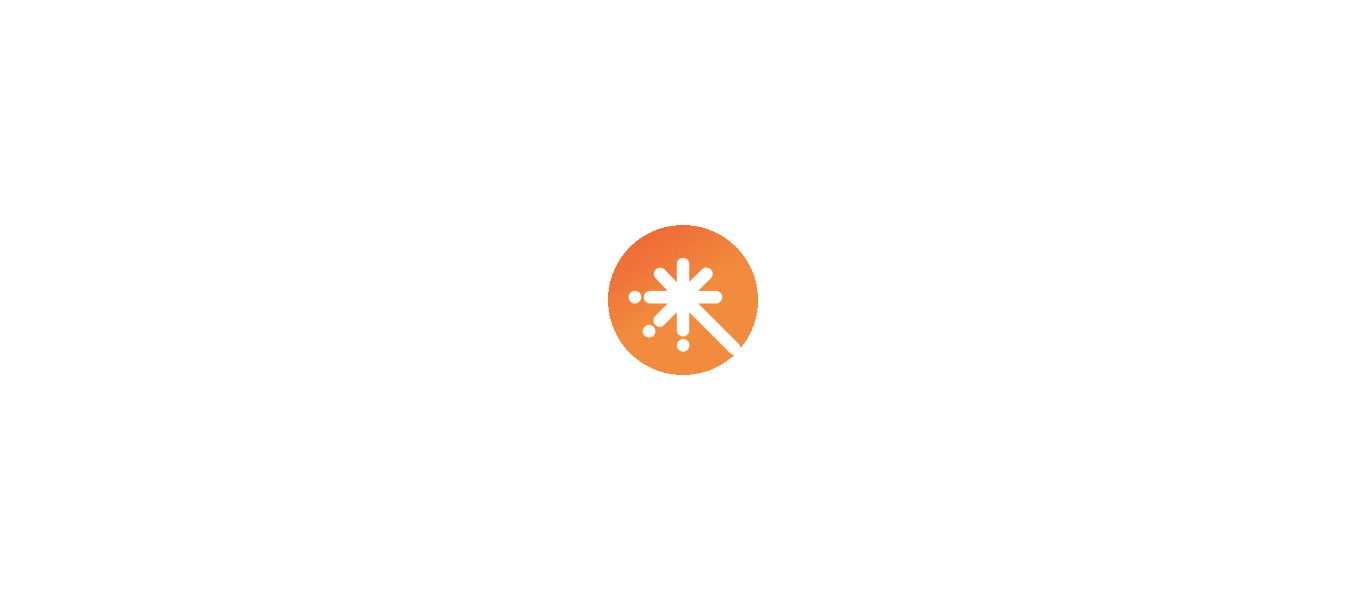 scroll, scrollTop: 0, scrollLeft: 0, axis: both 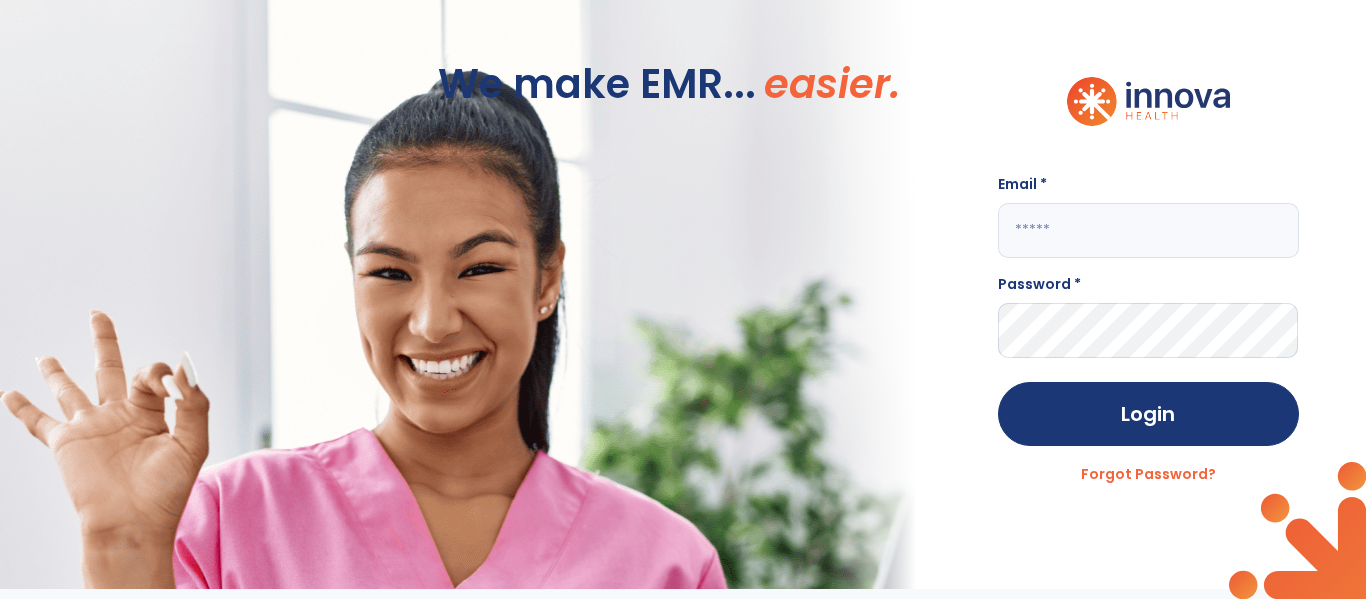 click 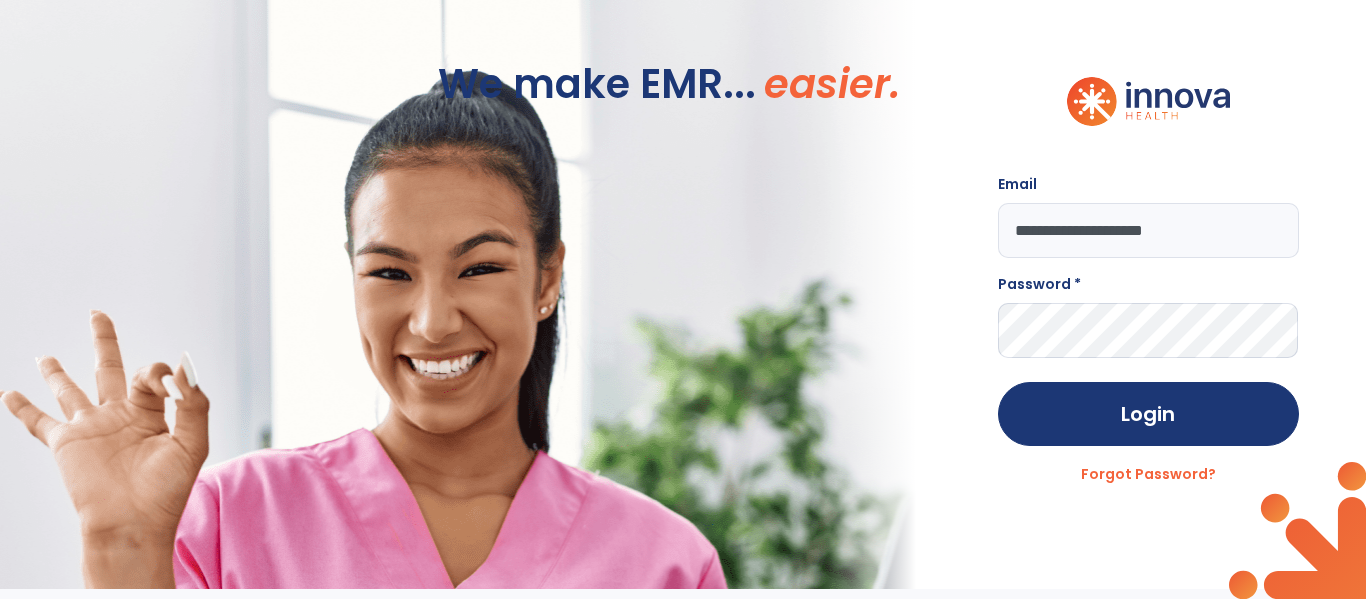 type on "**********" 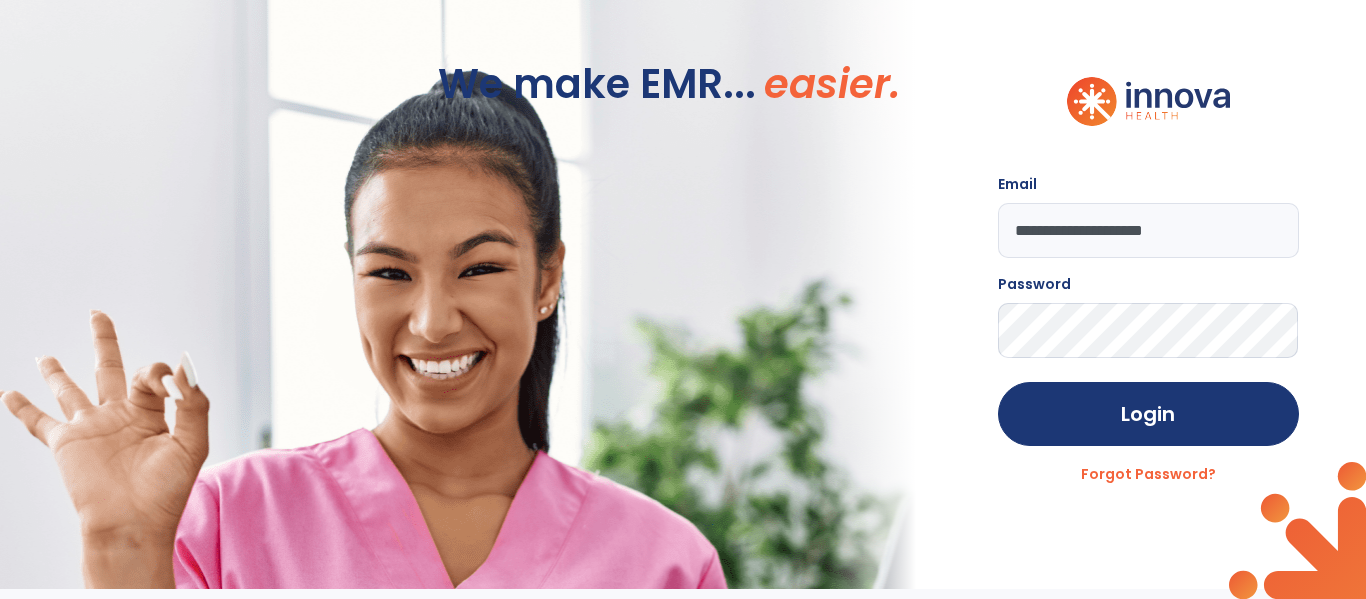 click on "Login" 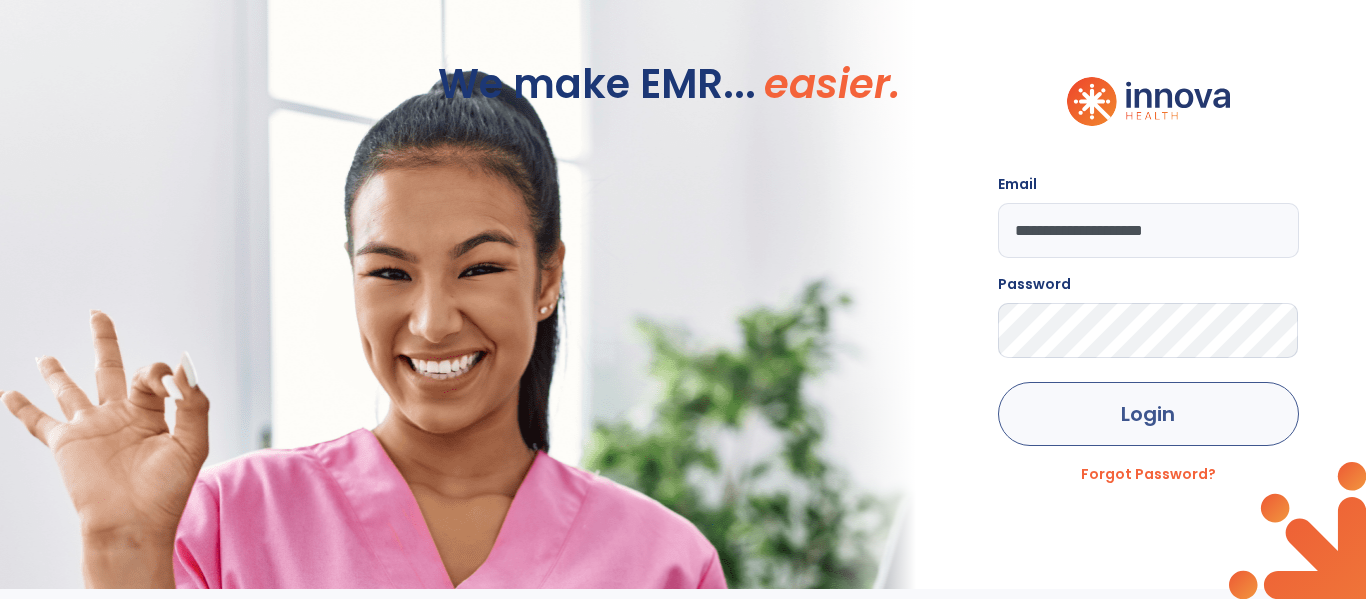 click on "Login" 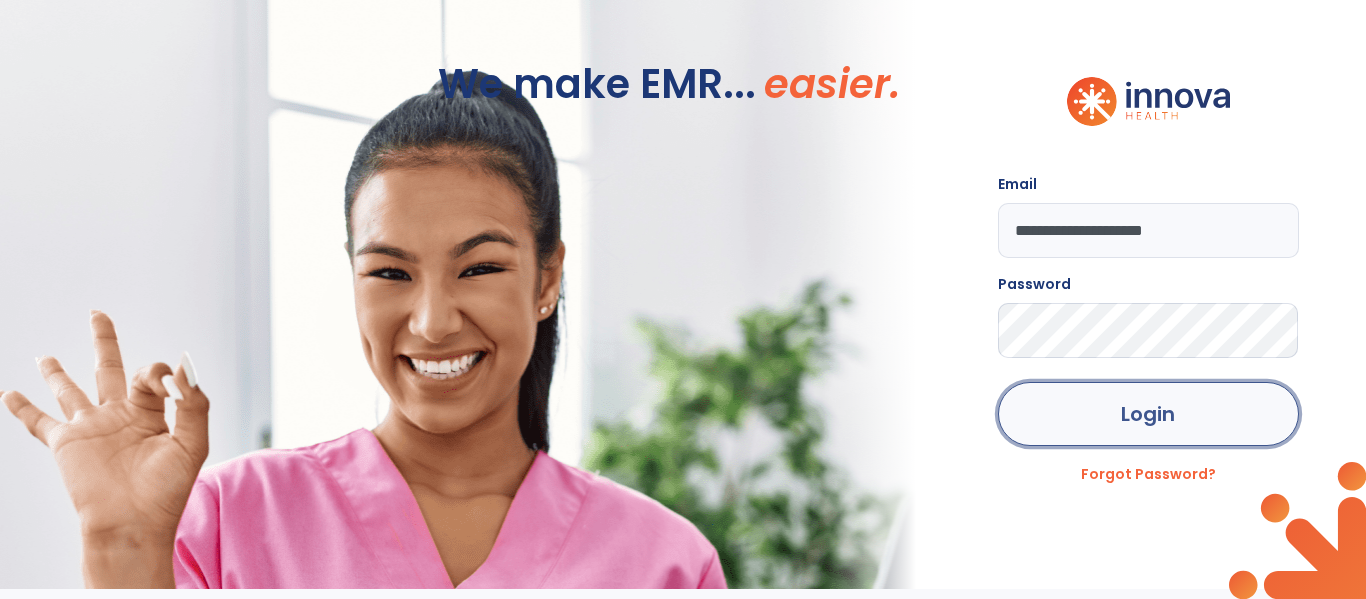 click on "Login" 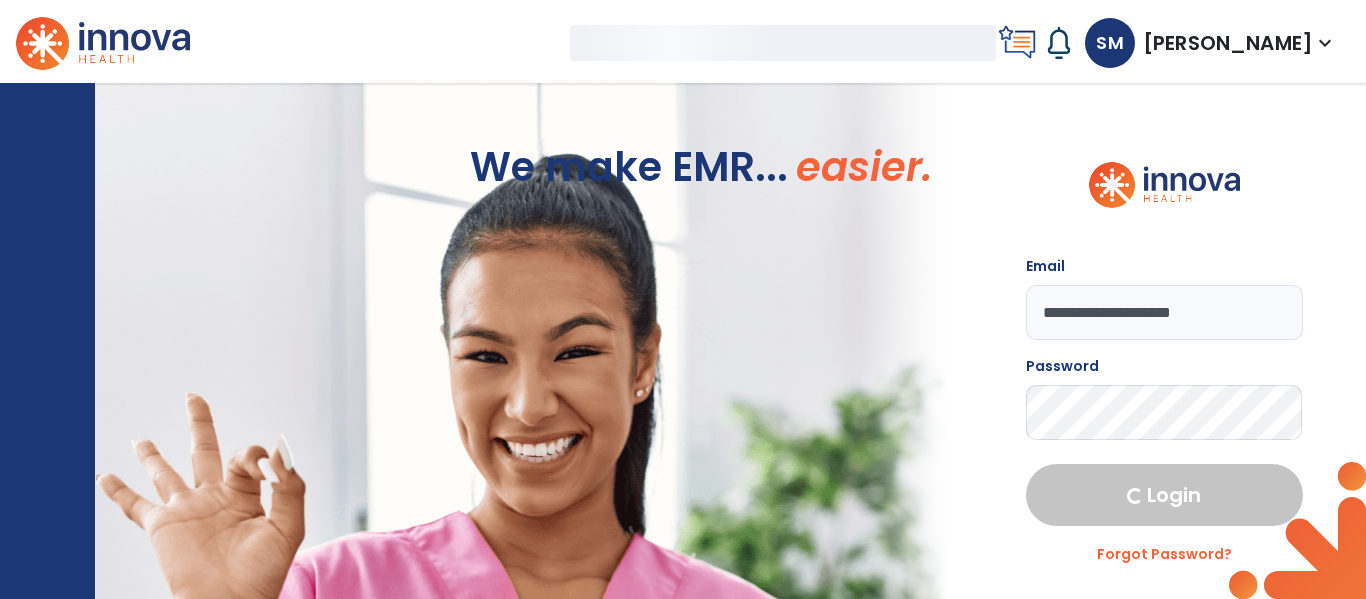 select on "****" 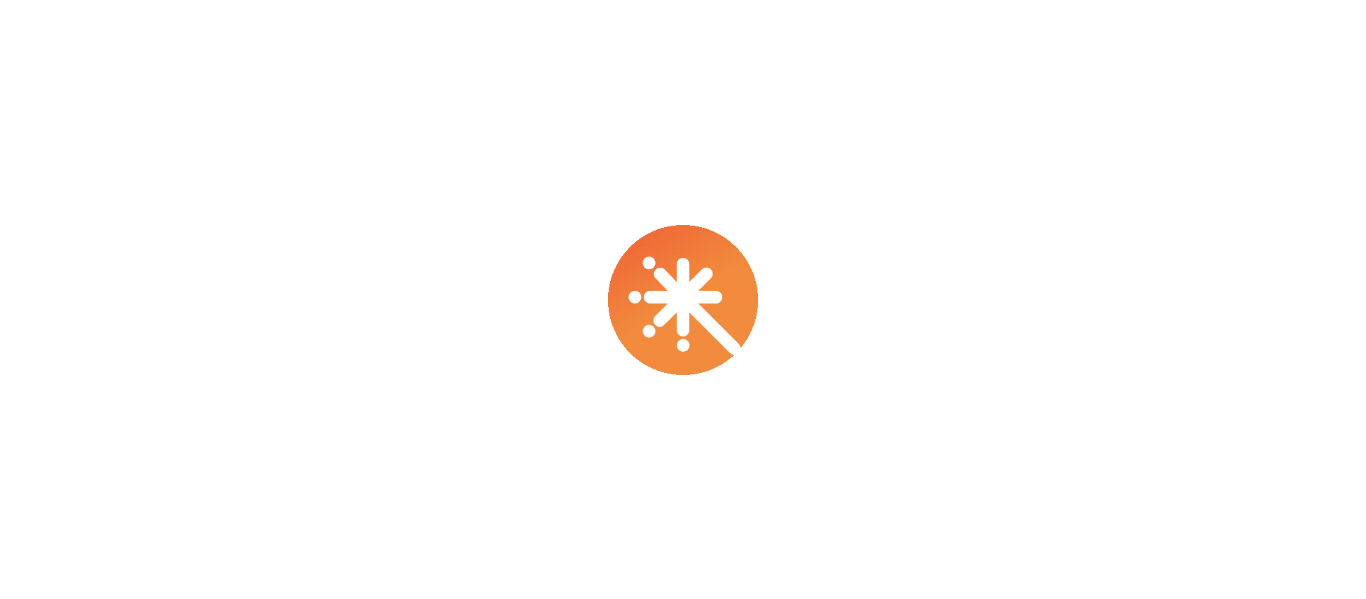 scroll, scrollTop: 0, scrollLeft: 0, axis: both 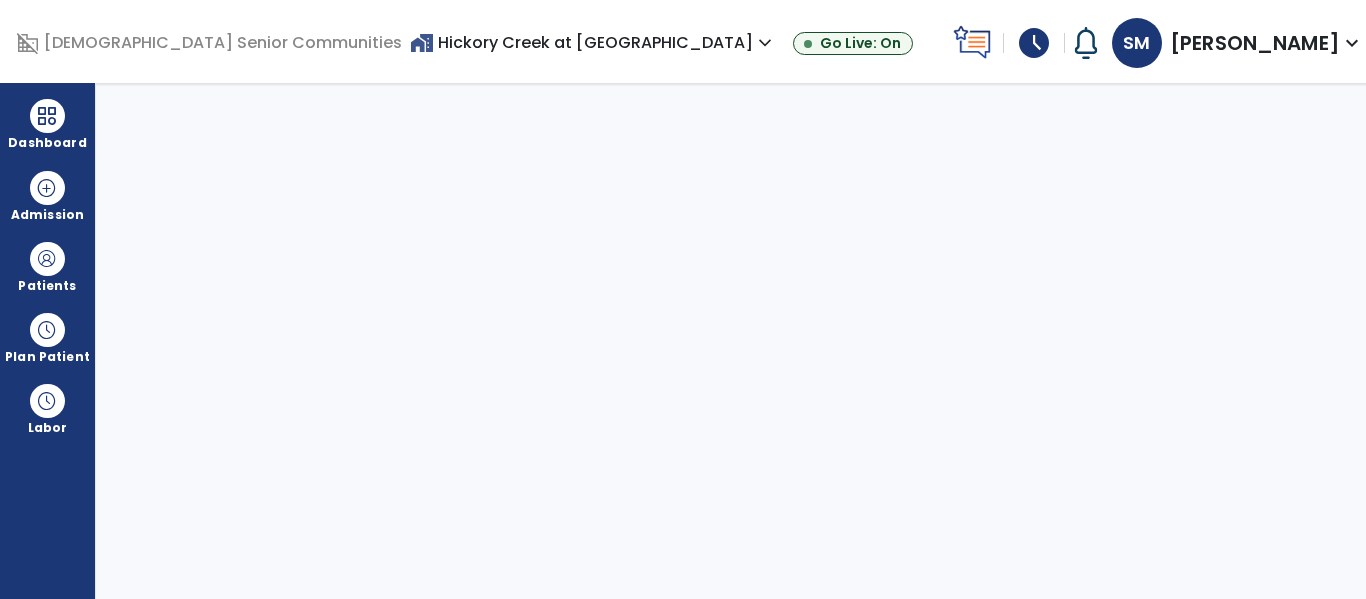 select on "****" 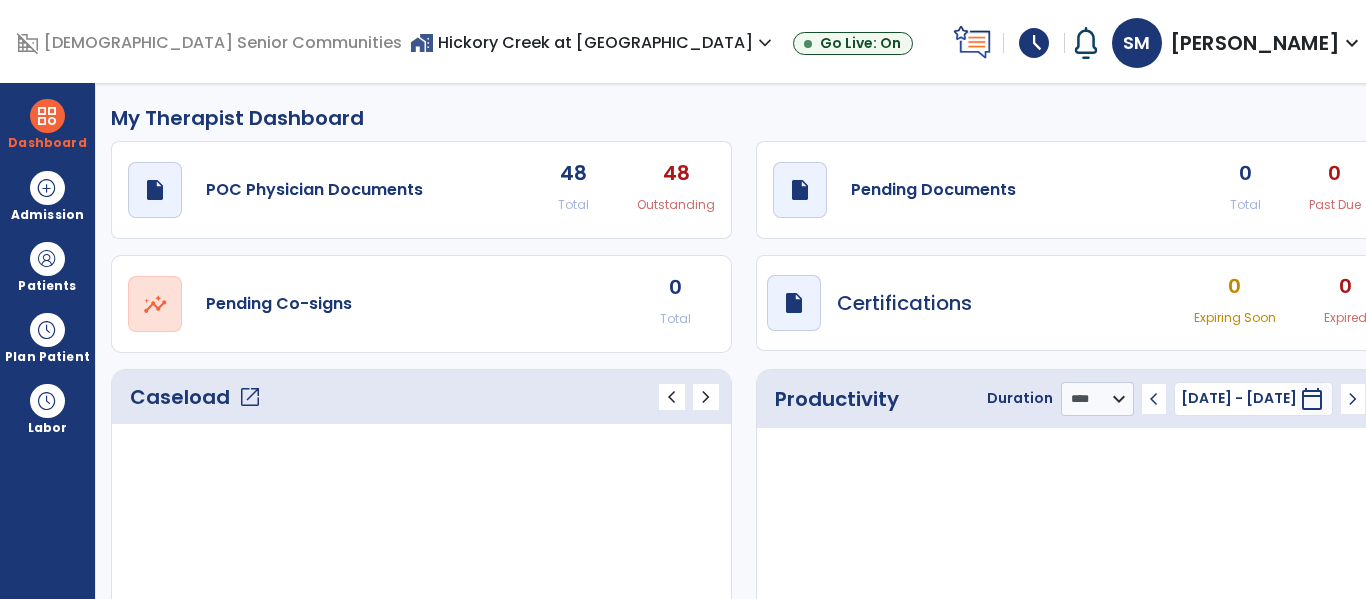click on "Caseload   open_in_new" 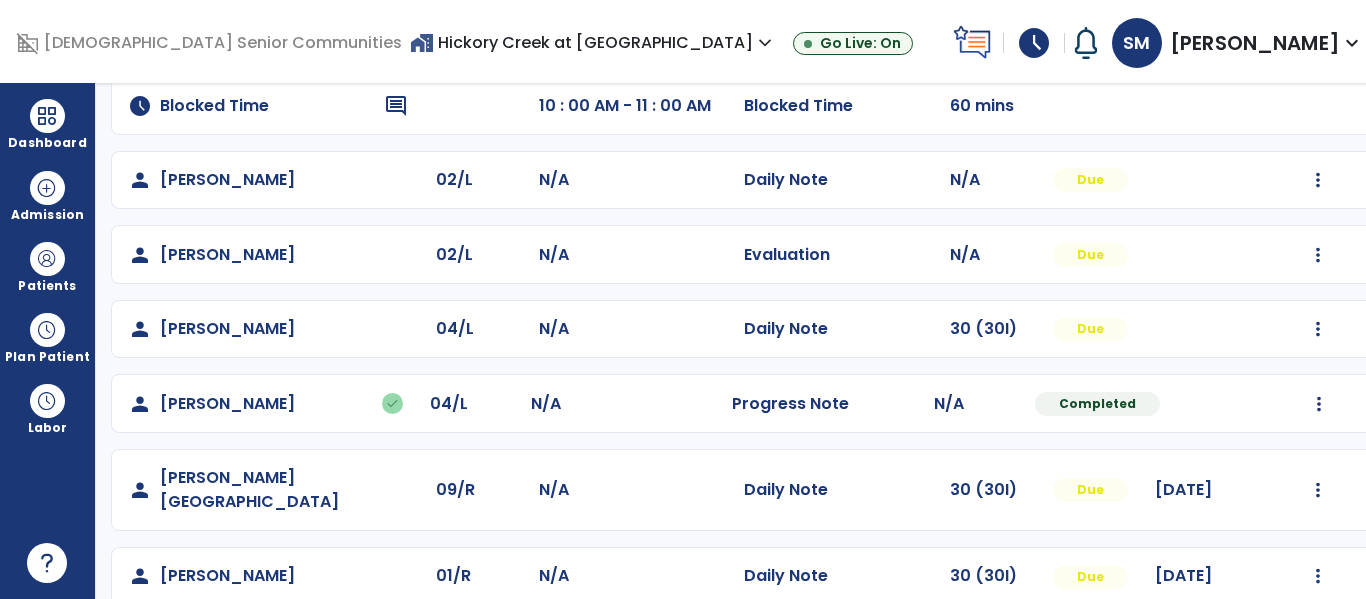 scroll, scrollTop: 180, scrollLeft: 0, axis: vertical 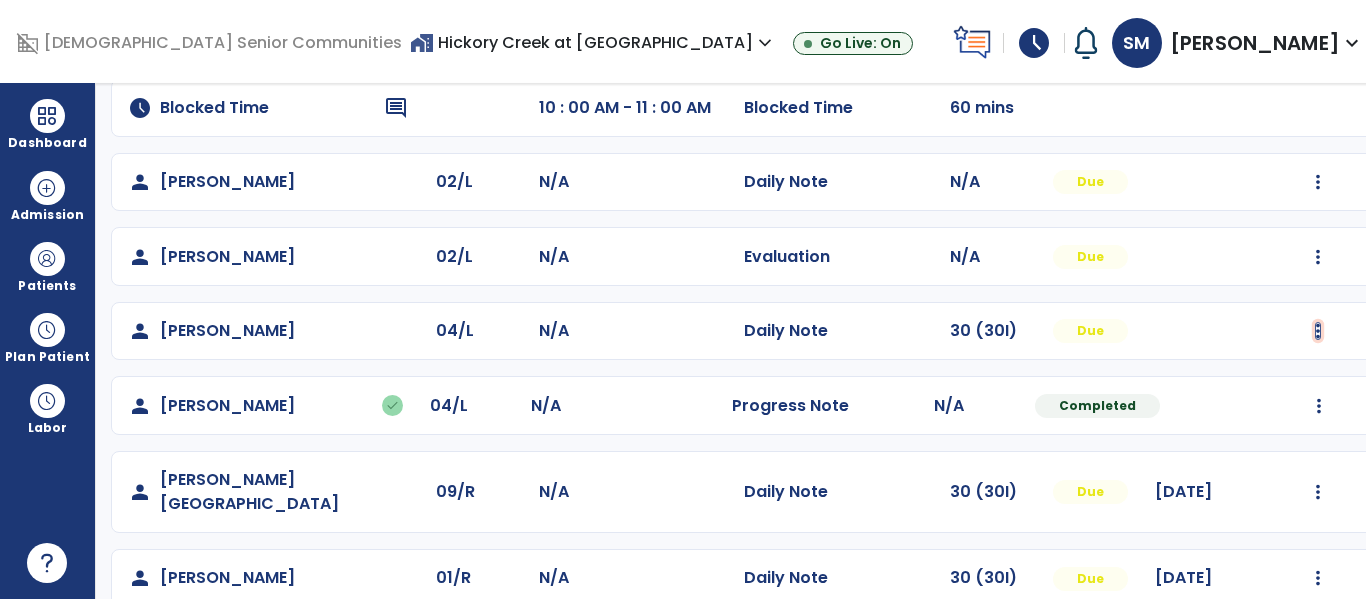 click at bounding box center [1318, 182] 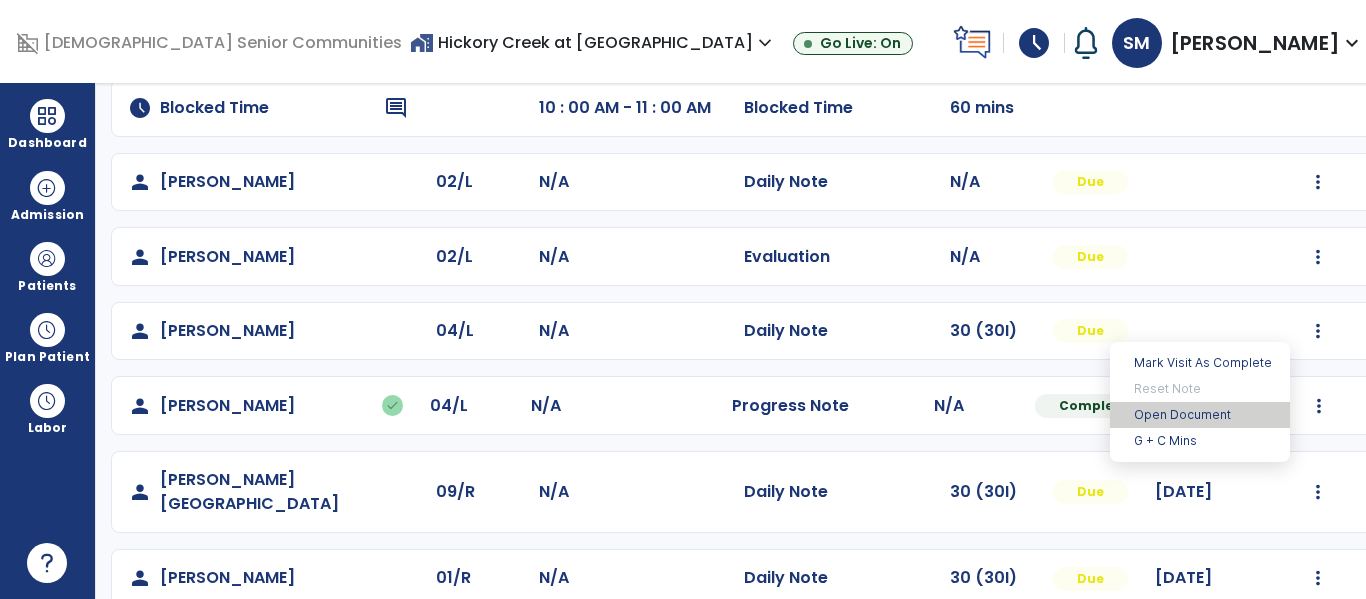 click on "Open Document" at bounding box center (1200, 415) 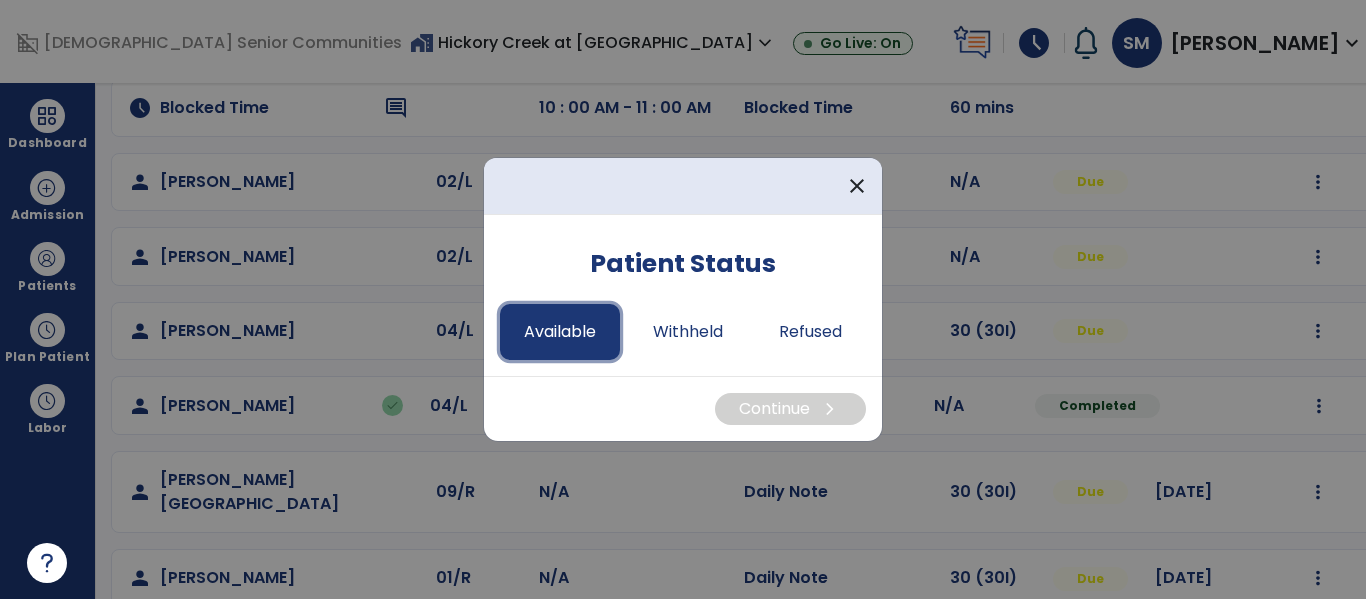 click on "Available" at bounding box center [560, 332] 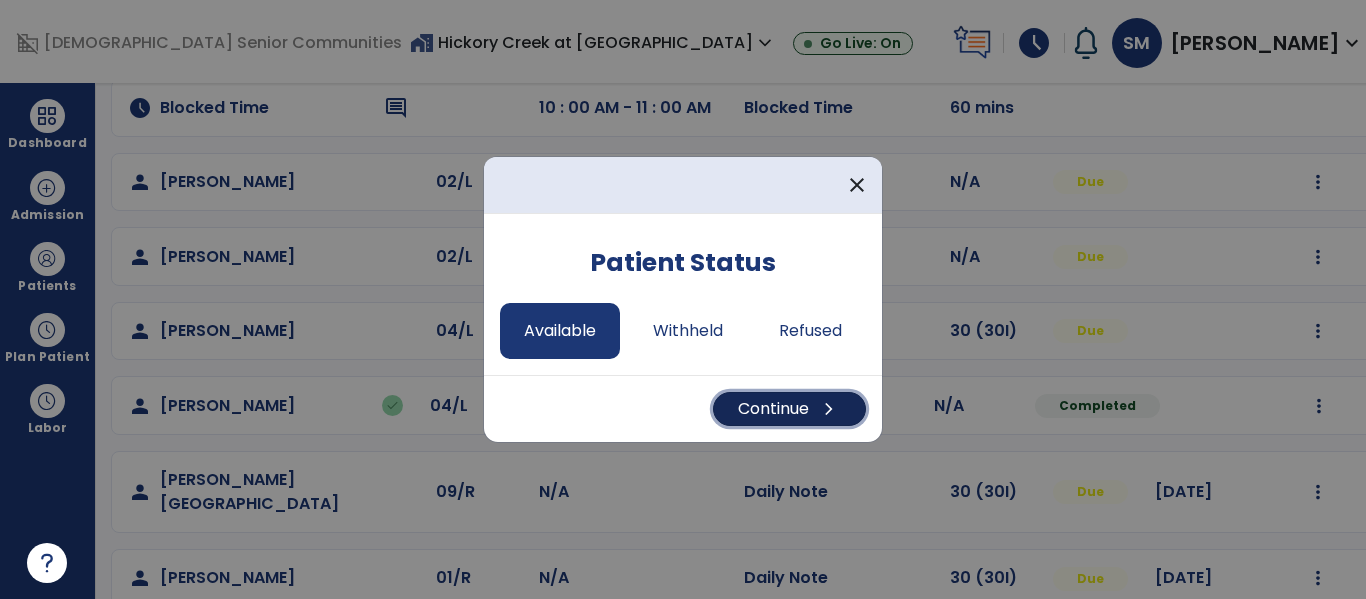 click on "Continue   chevron_right" at bounding box center [789, 409] 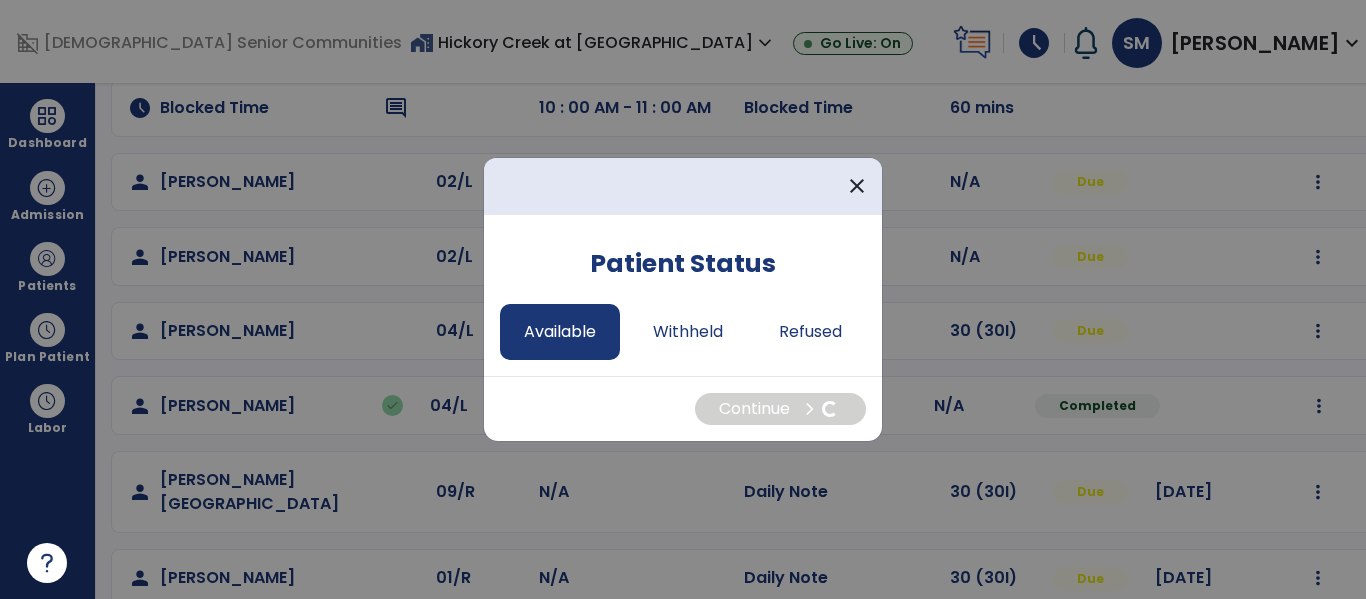 select on "*" 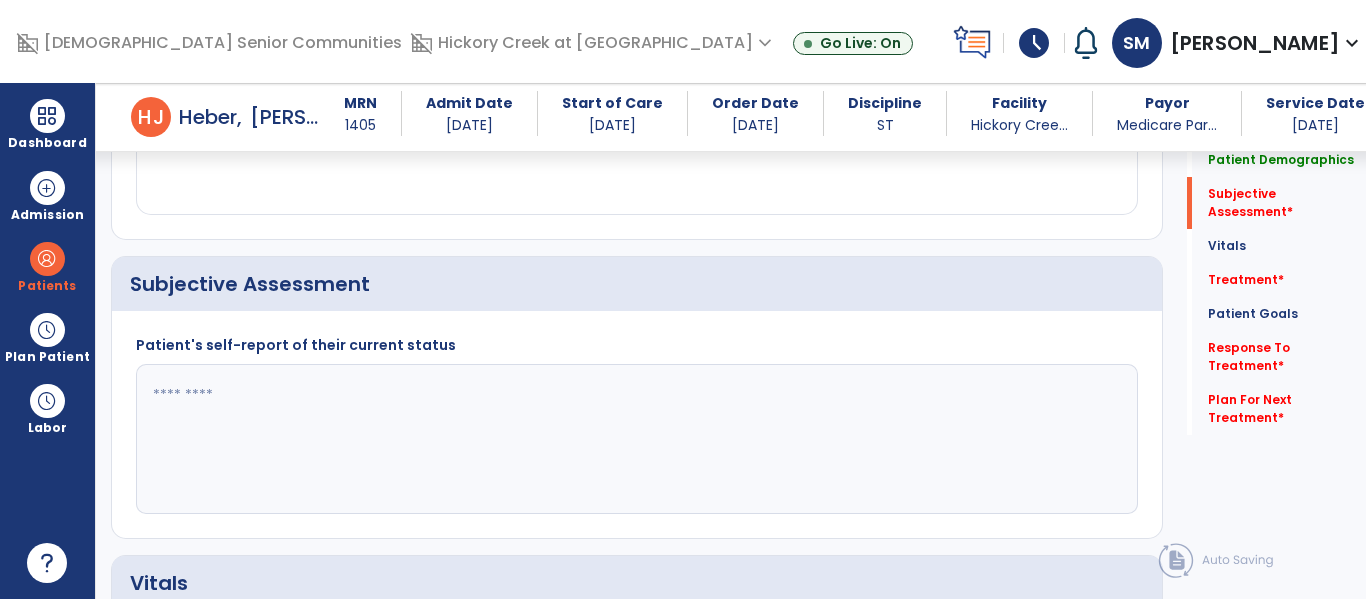 scroll, scrollTop: 404, scrollLeft: 0, axis: vertical 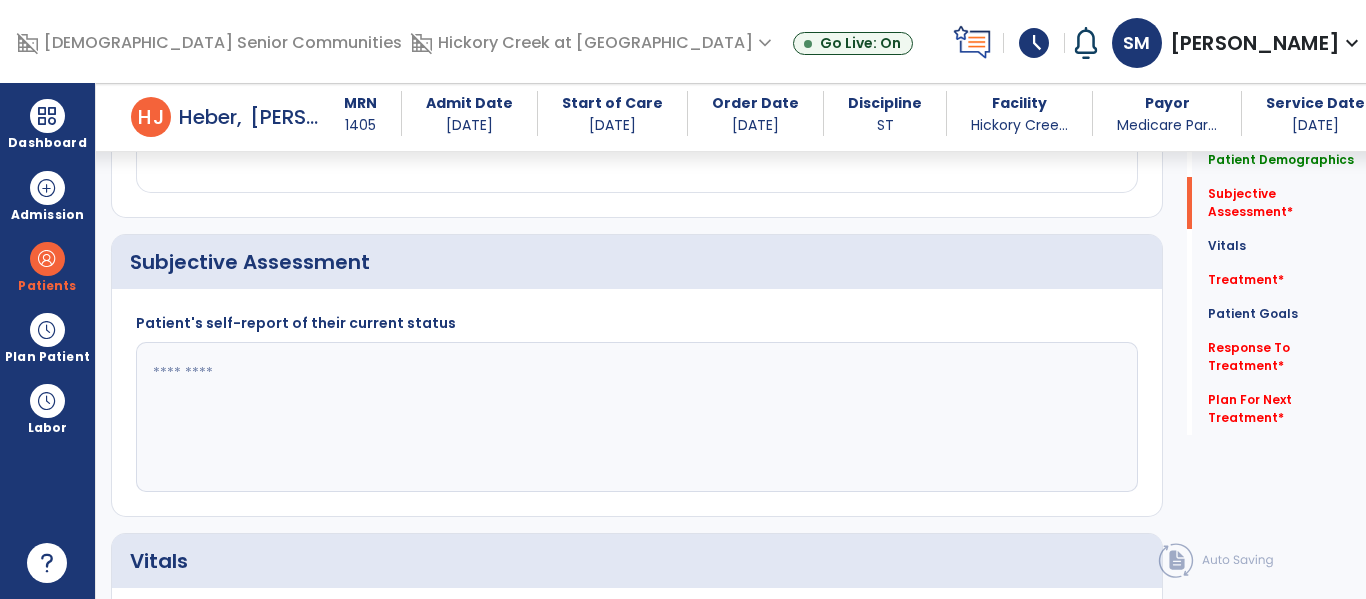 click 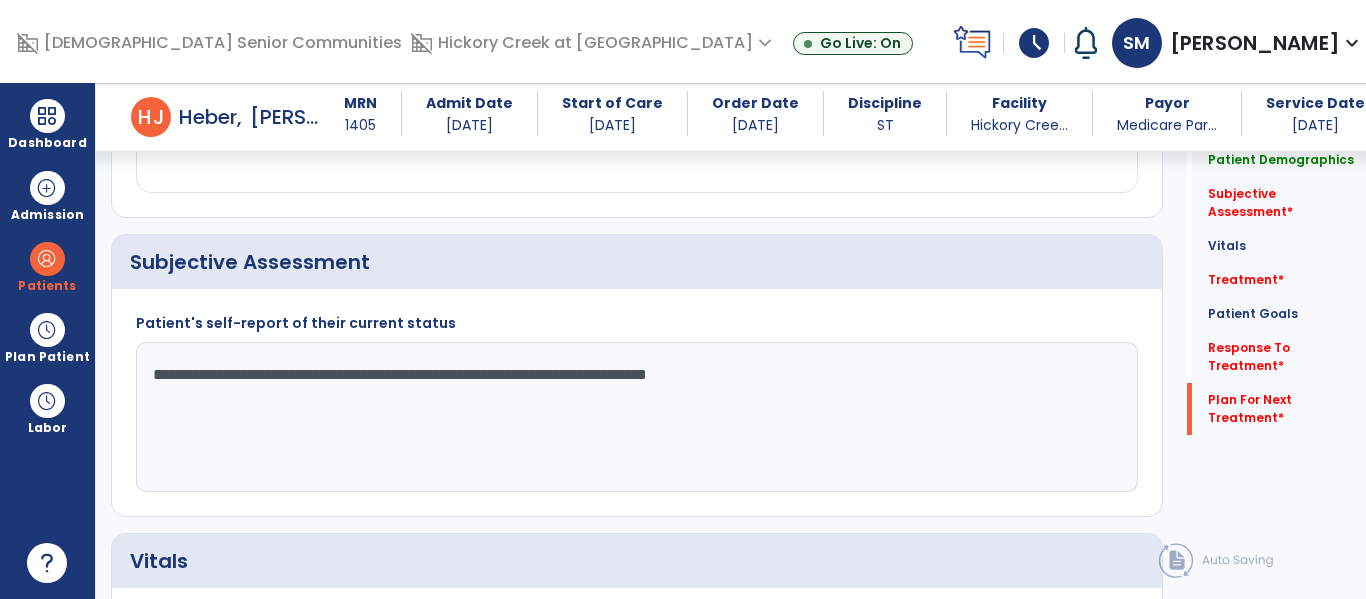 scroll, scrollTop: 2293, scrollLeft: 0, axis: vertical 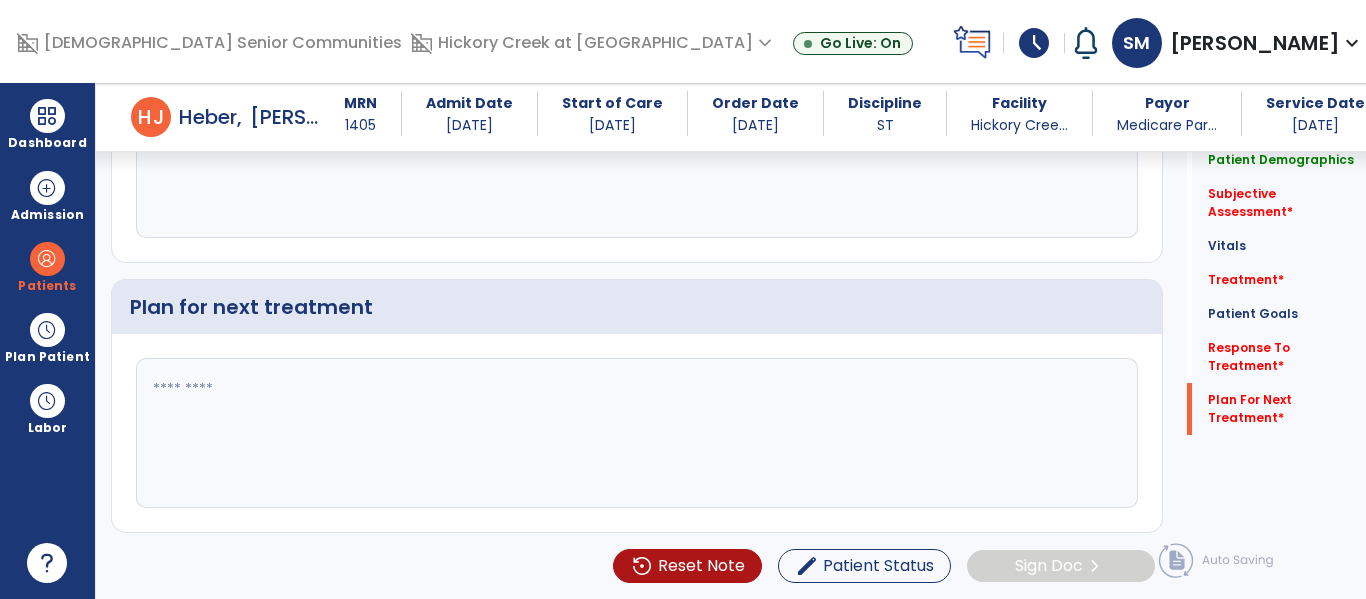 type on "**********" 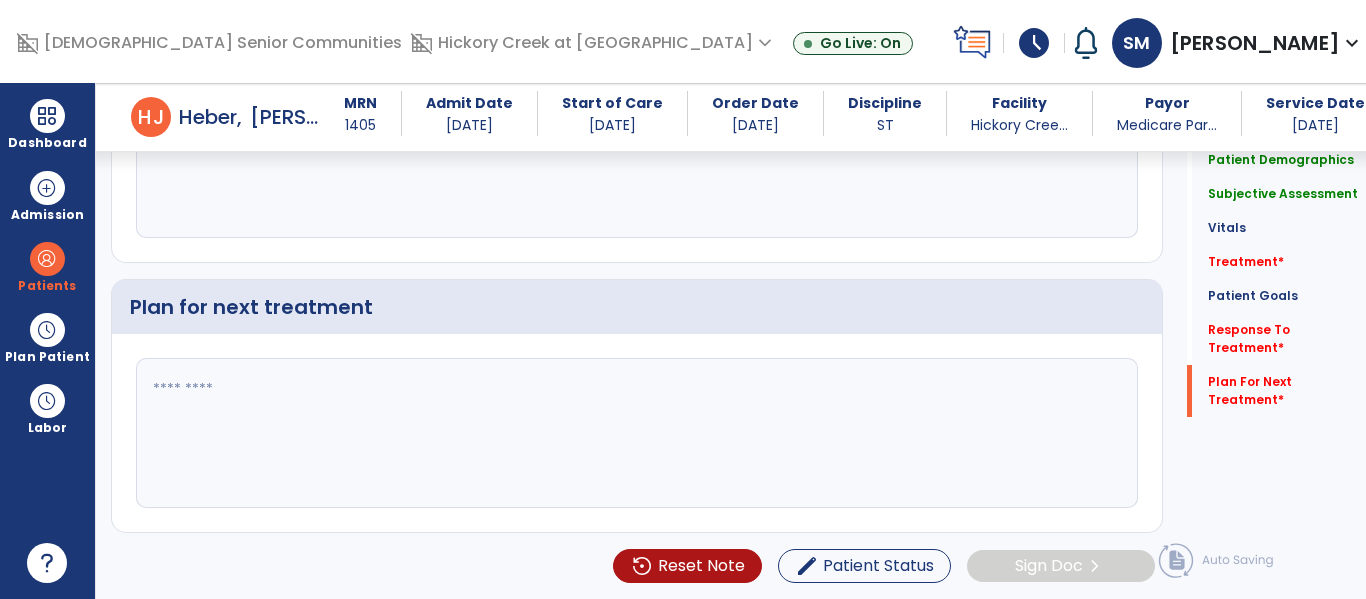type on "*" 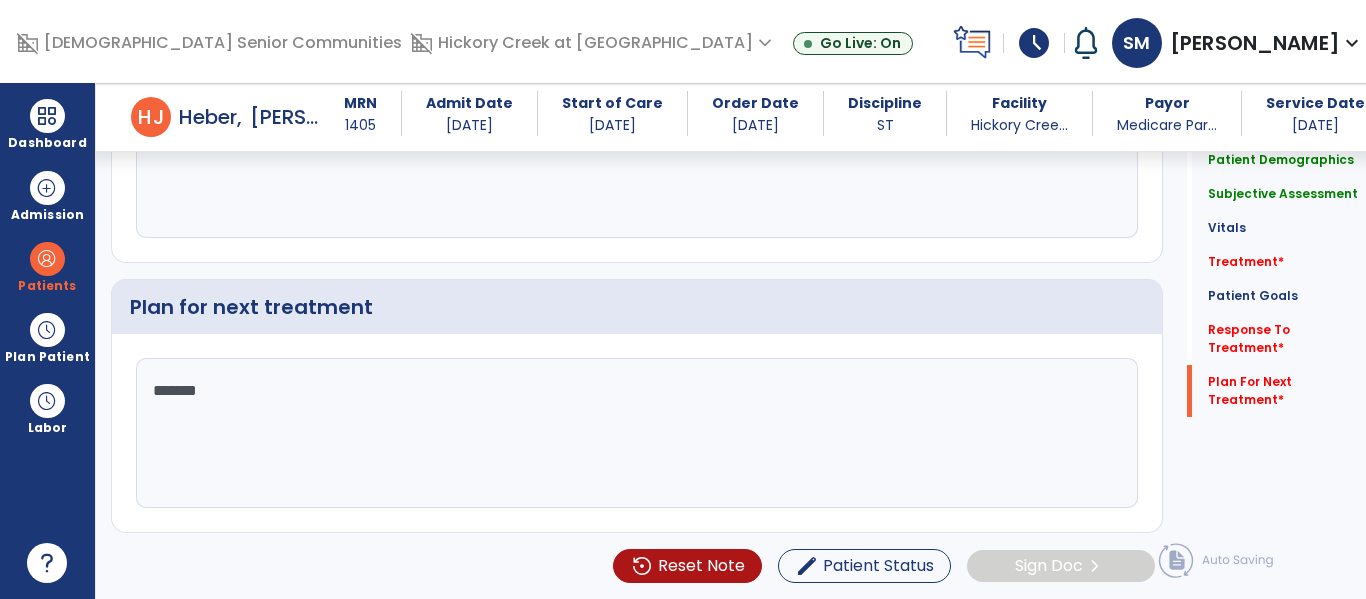 type on "********" 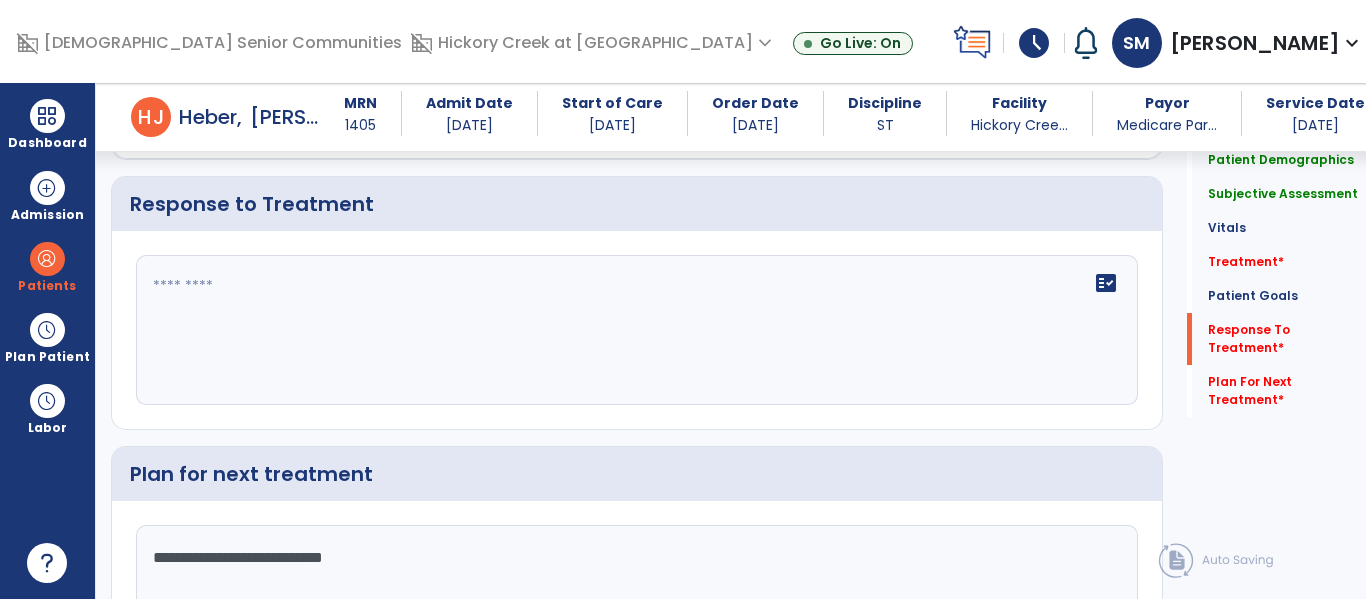 type on "**********" 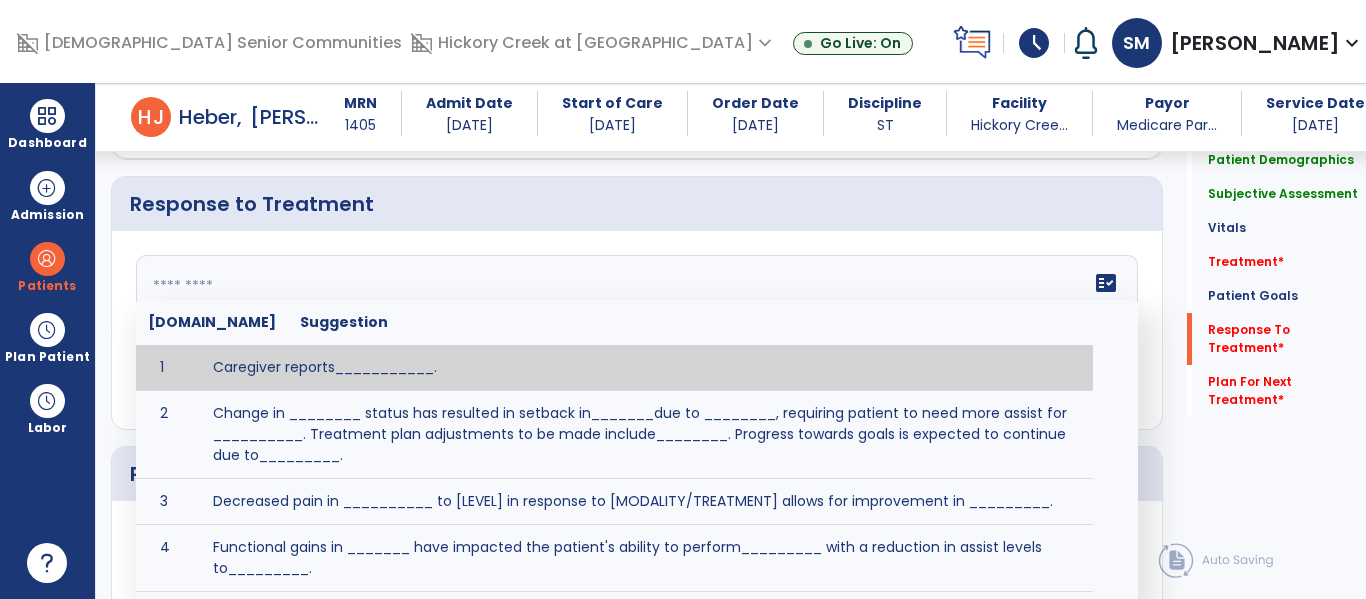 scroll, scrollTop: 2127, scrollLeft: 0, axis: vertical 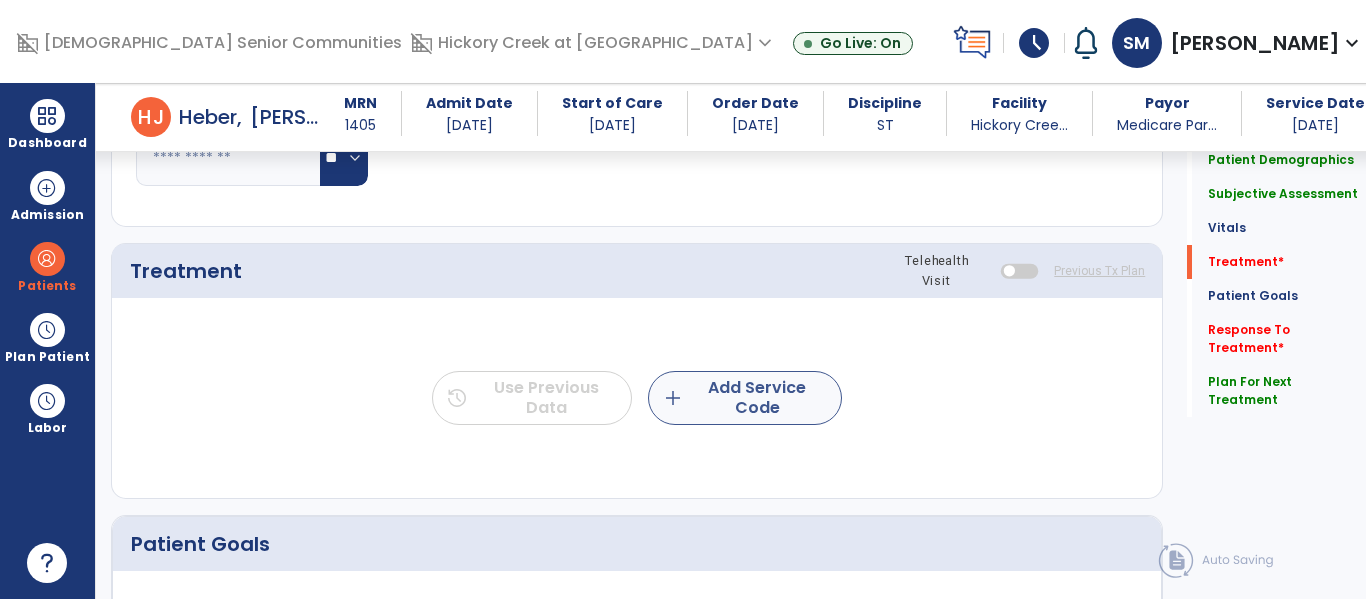 type on "**********" 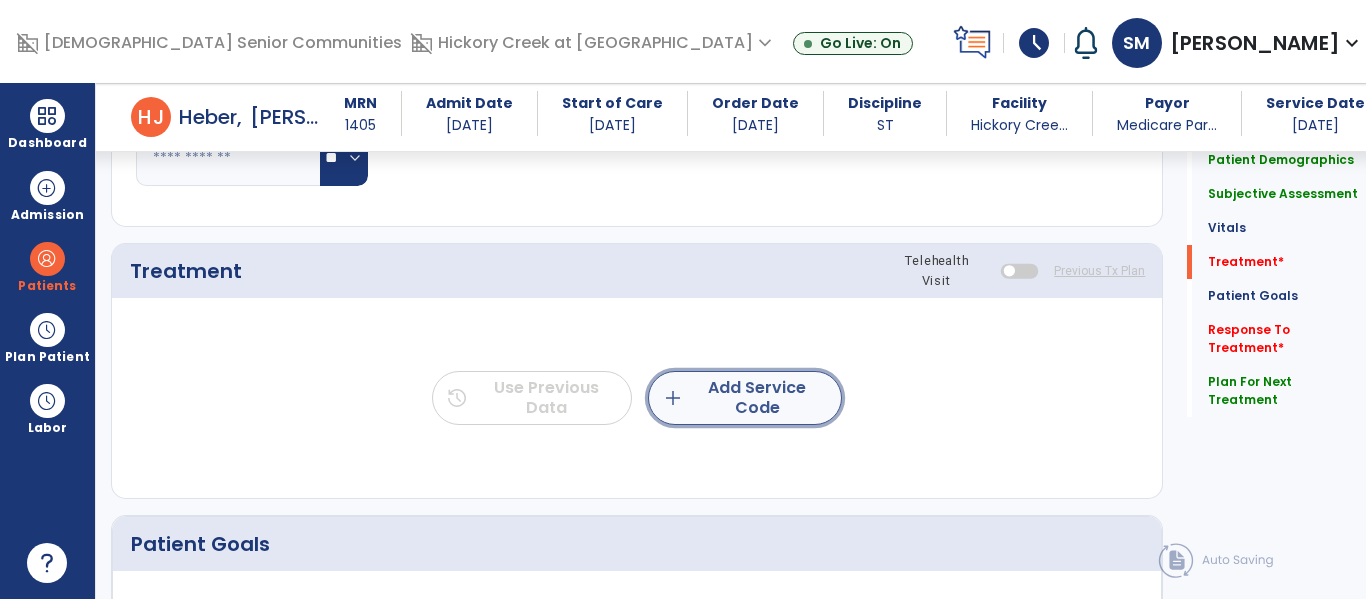 click on "add  Add Service Code" 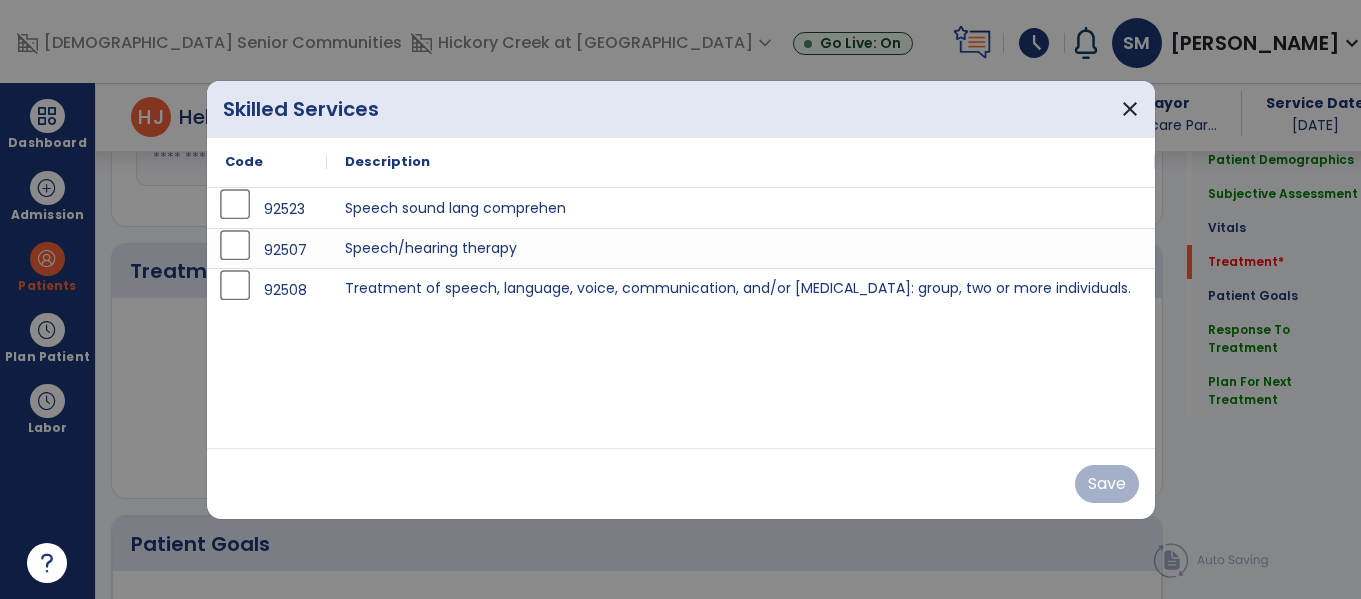 scroll, scrollTop: 1116, scrollLeft: 0, axis: vertical 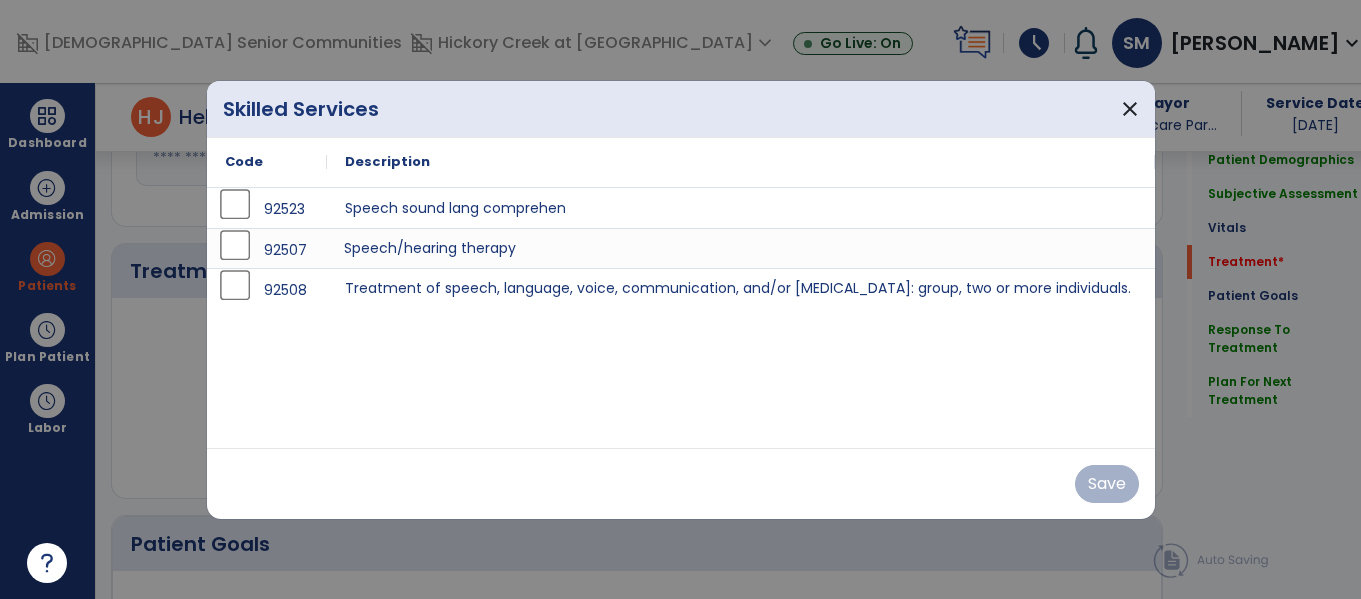 click on "Speech/hearing therapy" at bounding box center [741, 248] 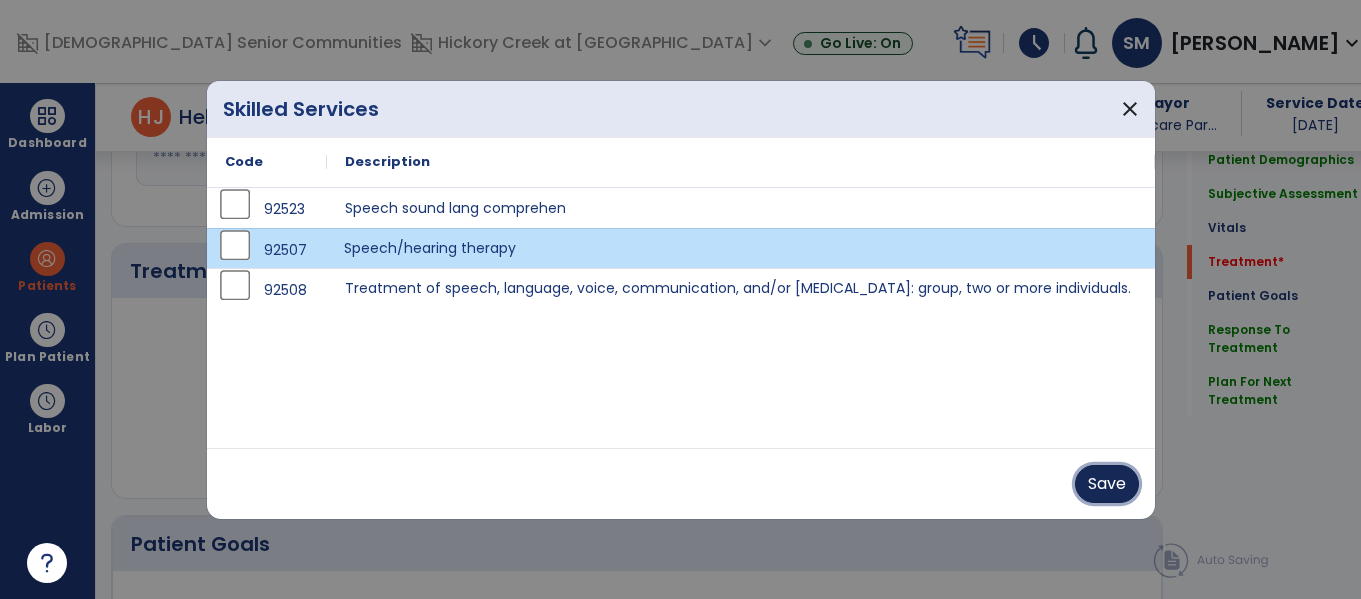 click on "Save" at bounding box center [1107, 484] 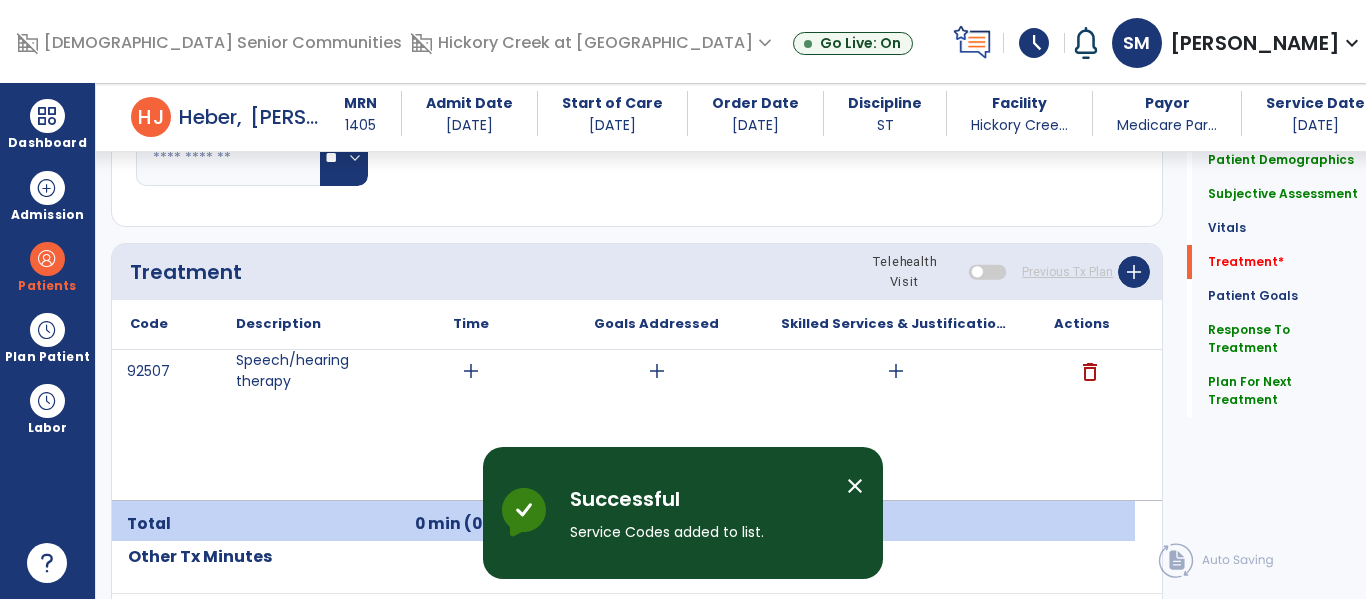click on "add" at bounding box center (896, 371) 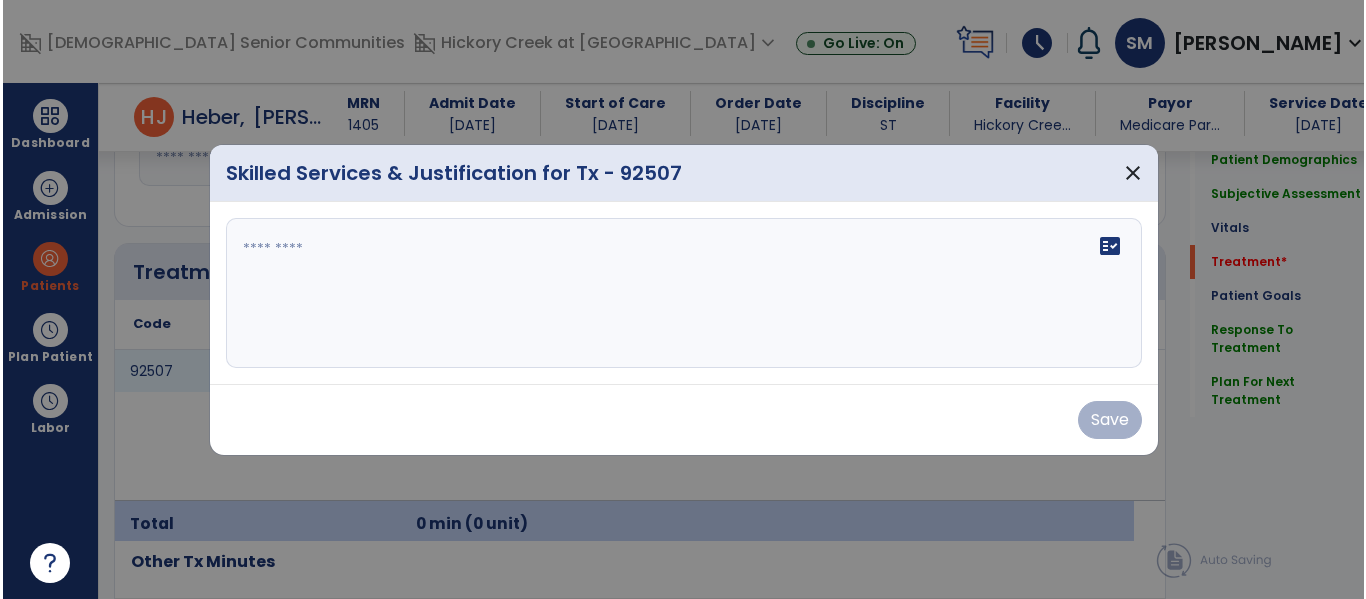 scroll, scrollTop: 1116, scrollLeft: 0, axis: vertical 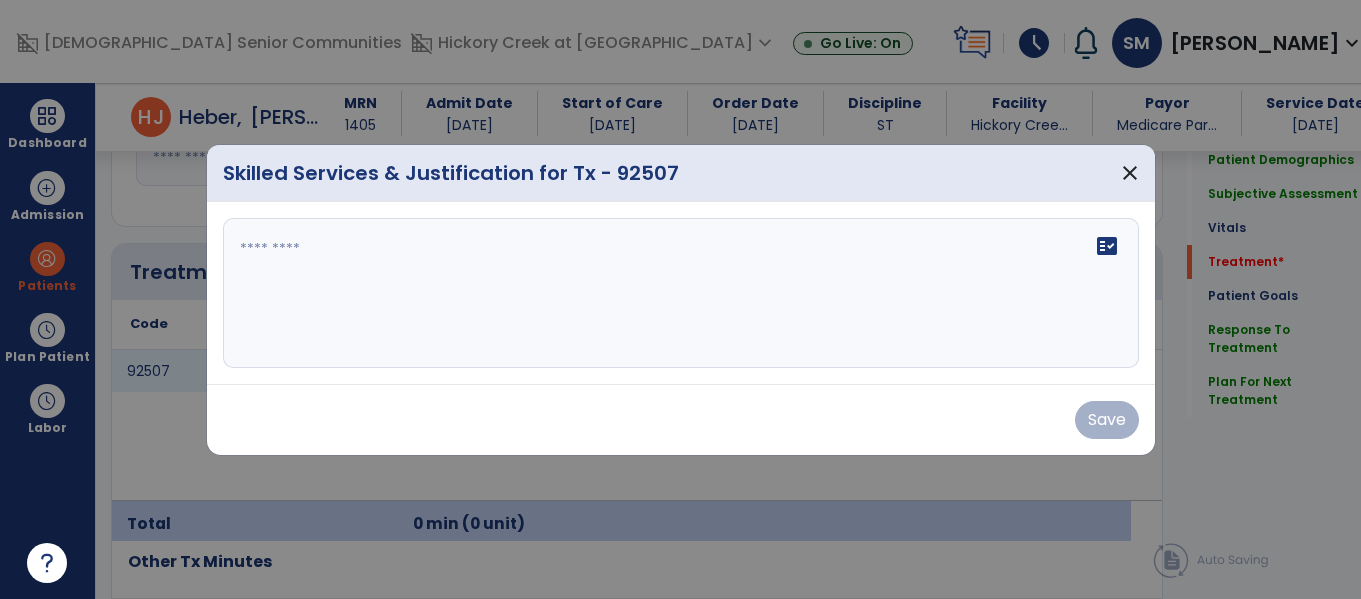 click on "fact_check" at bounding box center (681, 293) 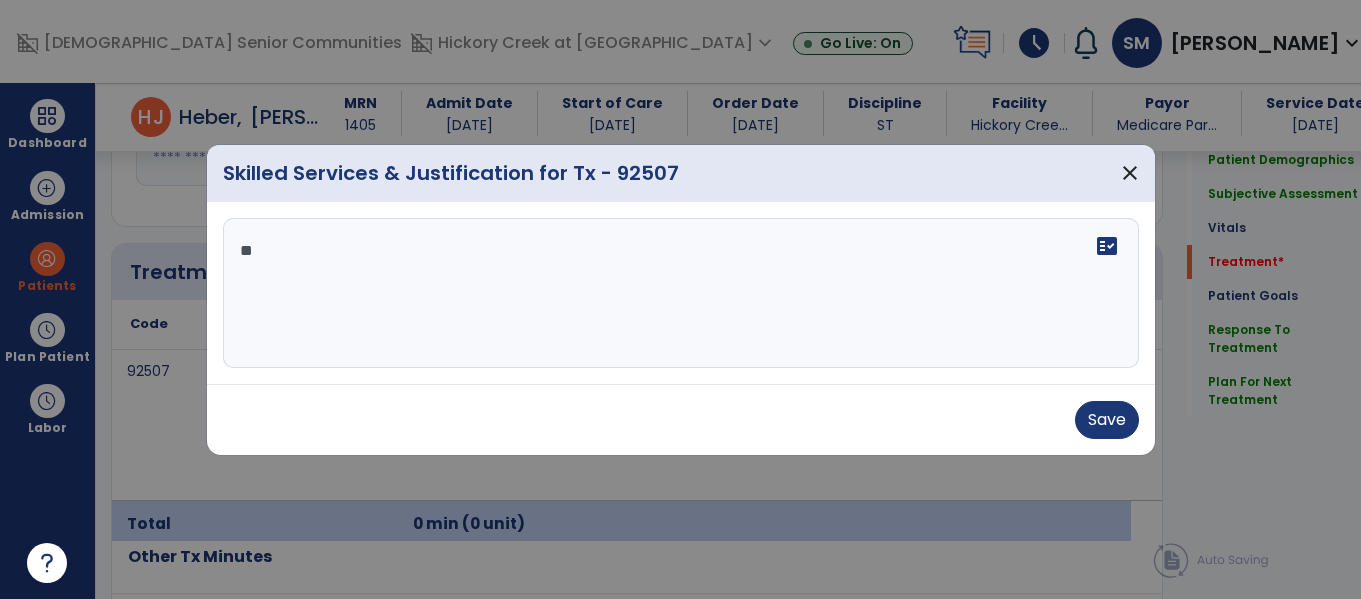 type on "*" 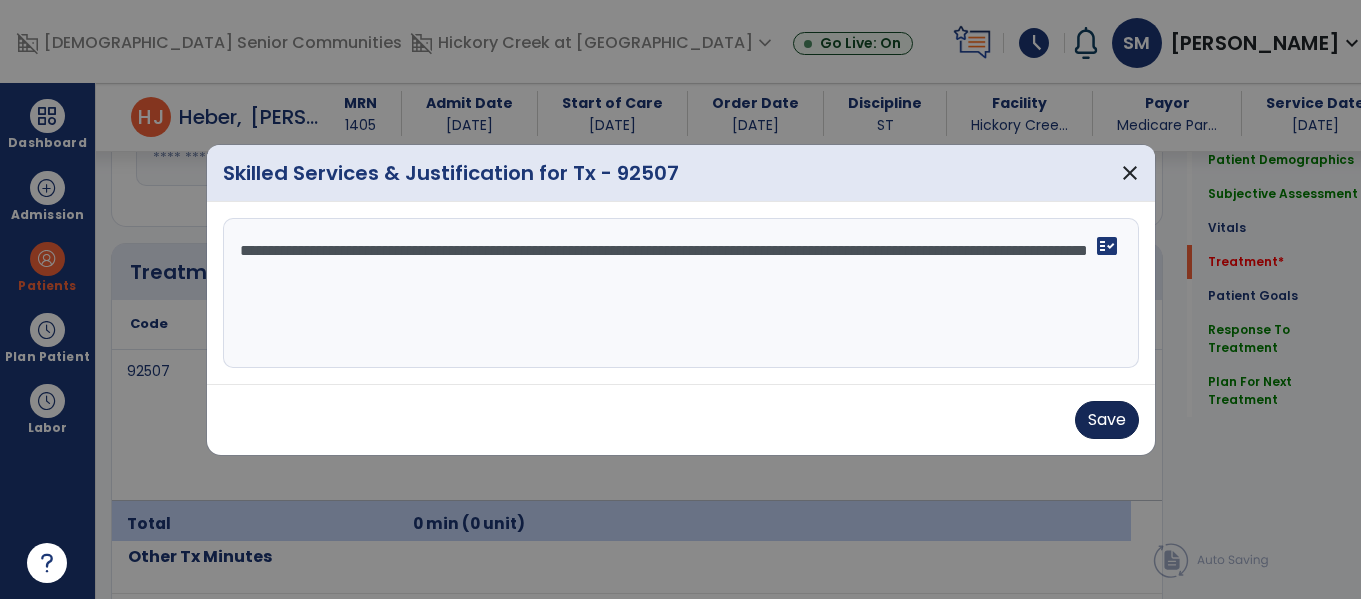 type on "**********" 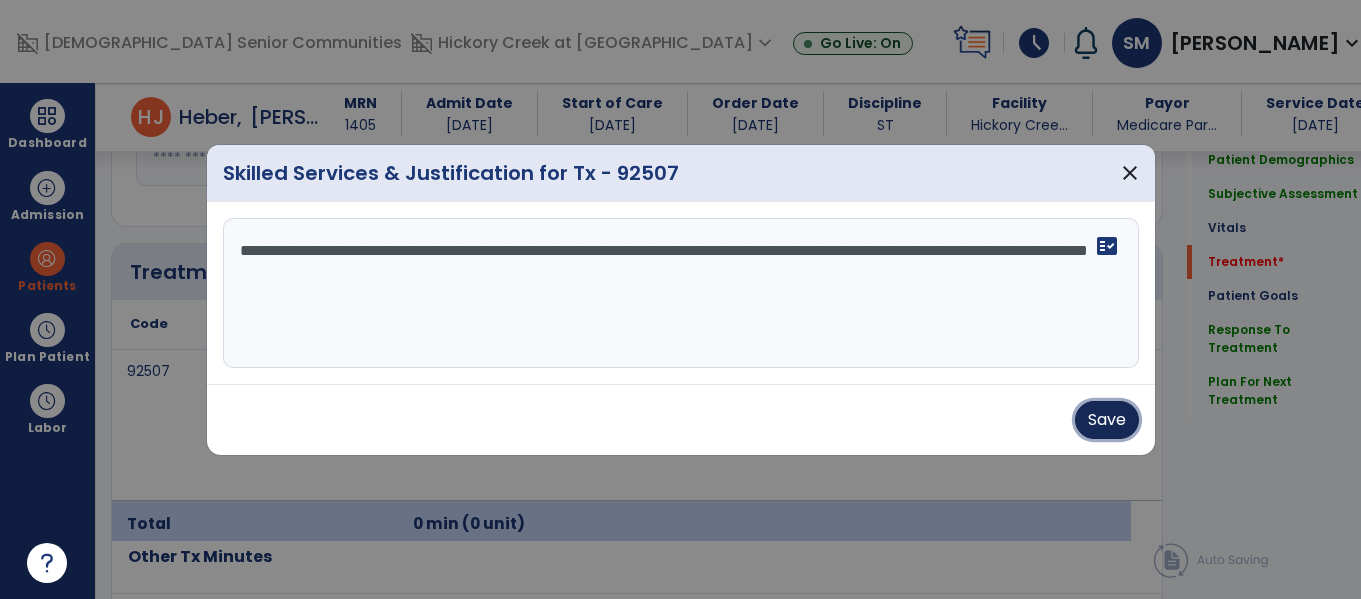 click on "Save" at bounding box center (1107, 420) 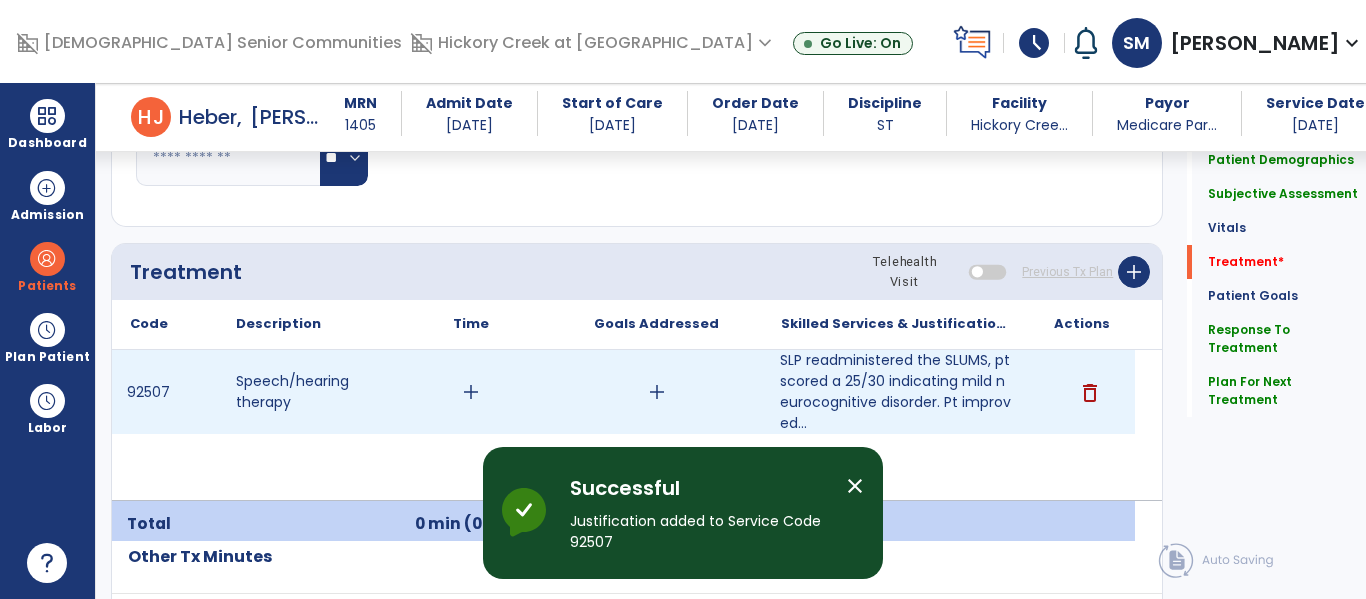 click on "add" at bounding box center [471, 392] 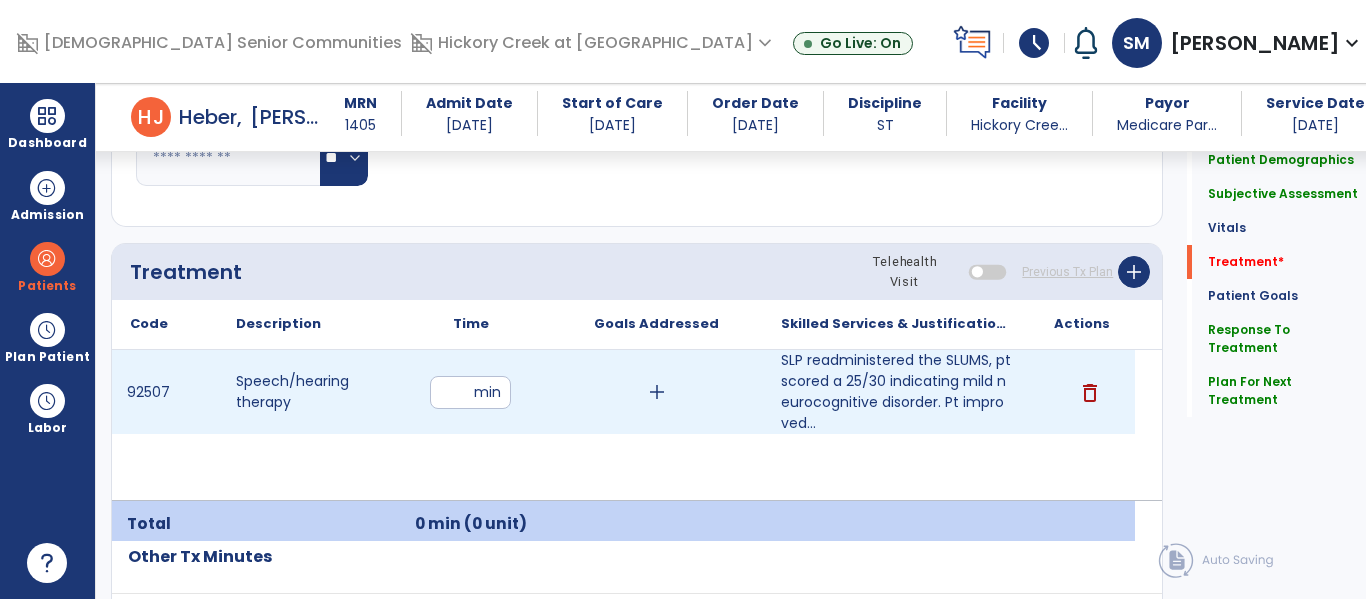 type on "**" 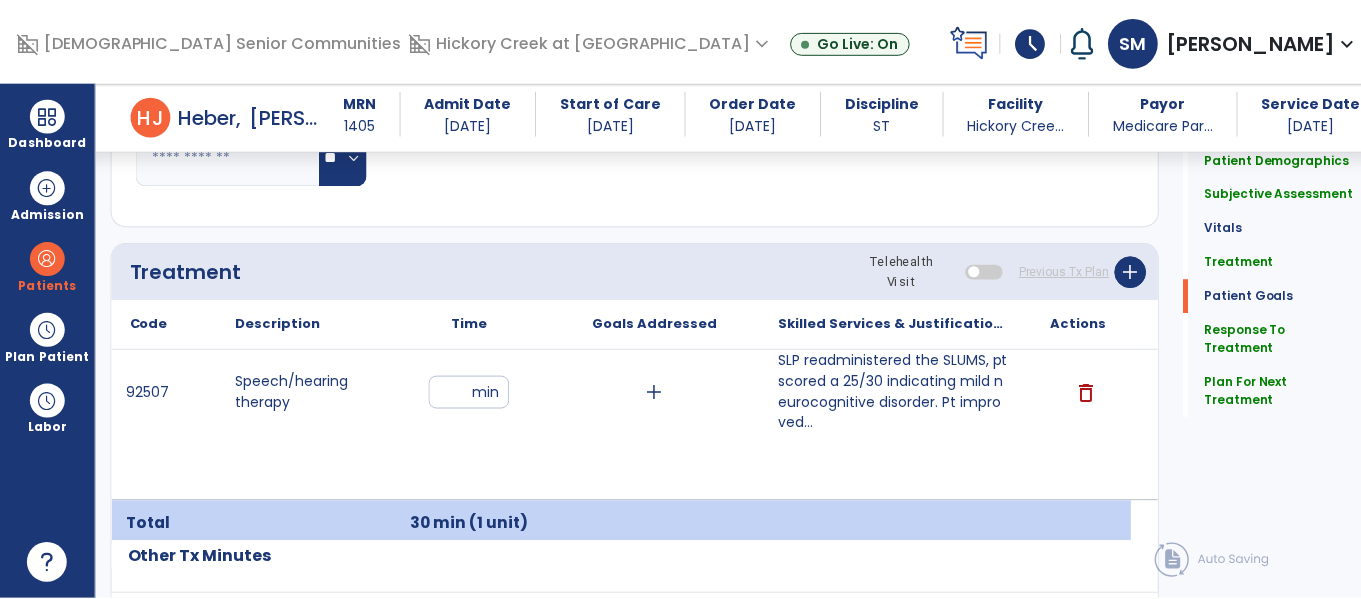 scroll, scrollTop: 2459, scrollLeft: 0, axis: vertical 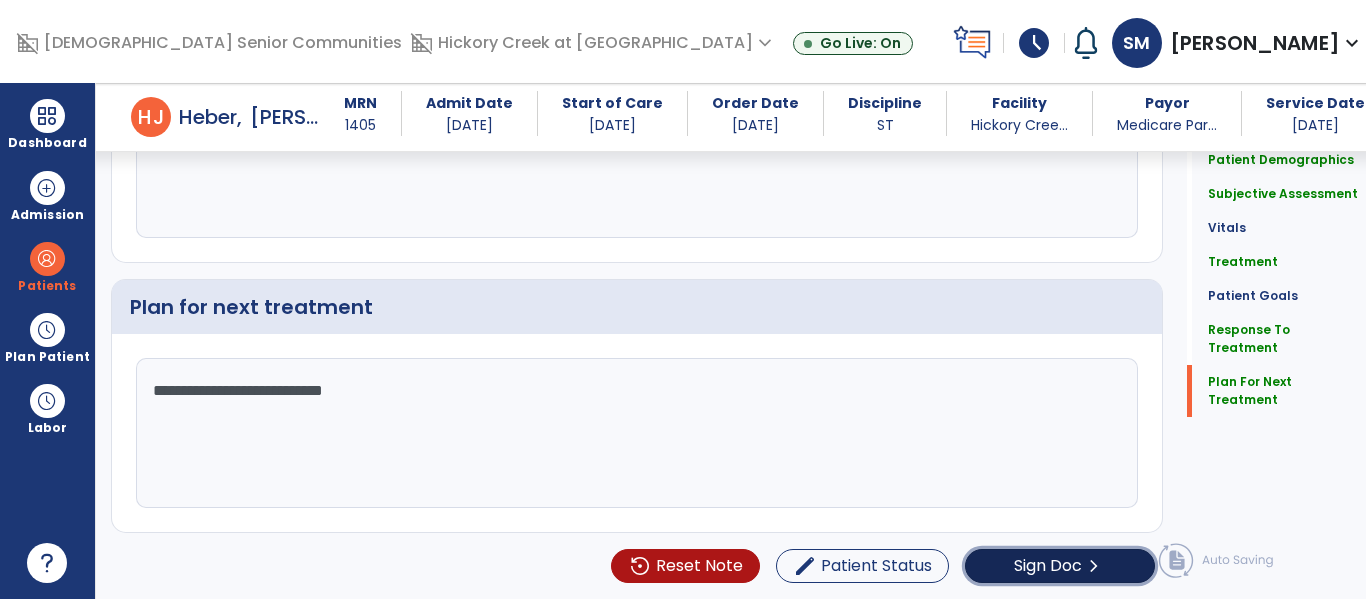 click on "Sign Doc" 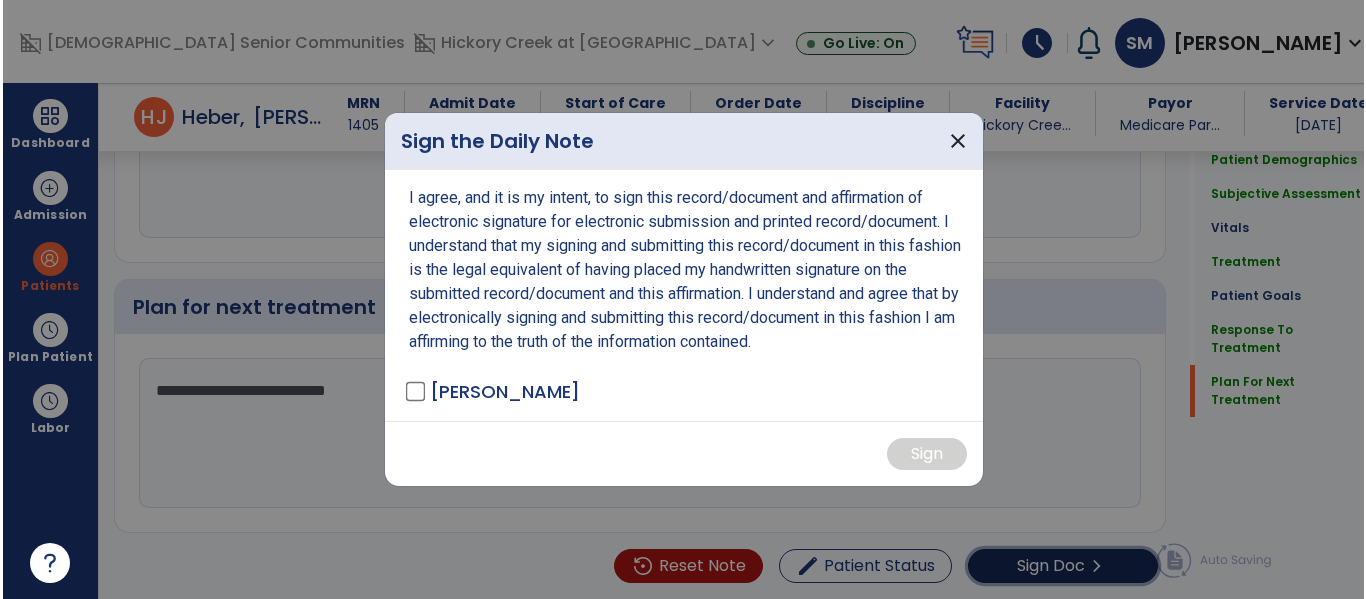 scroll, scrollTop: 2459, scrollLeft: 0, axis: vertical 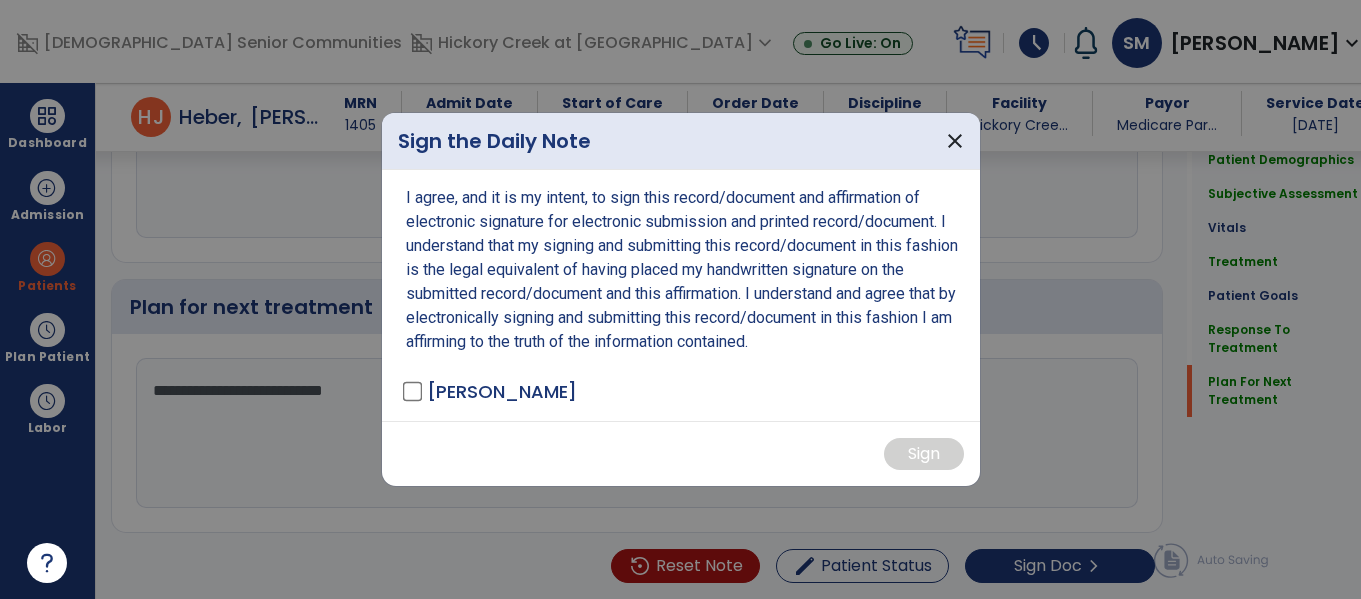 click on "I agree, and it is my intent, to sign this record/document and affirmation of electronic signature for electronic submission and printed record/document. I understand that my signing and submitting this record/document in this fashion is the legal equivalent of having placed my handwritten signature on the submitted record/document and this affirmation. I understand and agree that by electronically signing and submitting this record/document in this fashion I am affirming to the truth of the information contained.  [PERSON_NAME]  - ST" at bounding box center [681, 295] 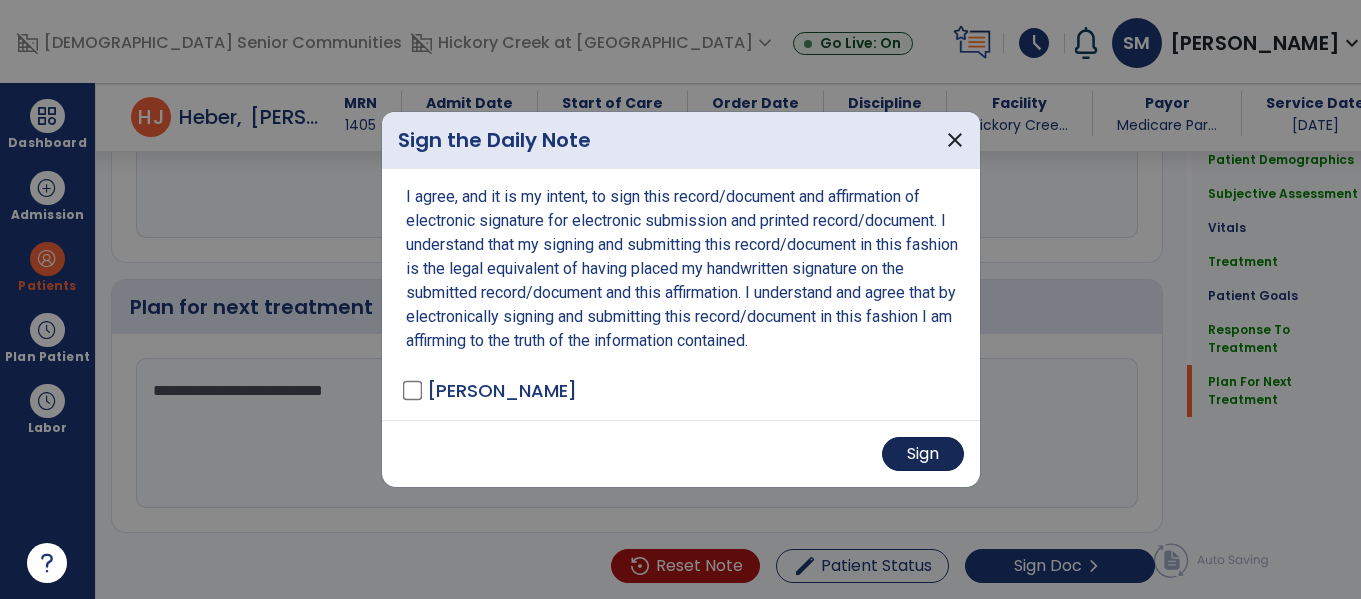 click on "Sign" at bounding box center [923, 454] 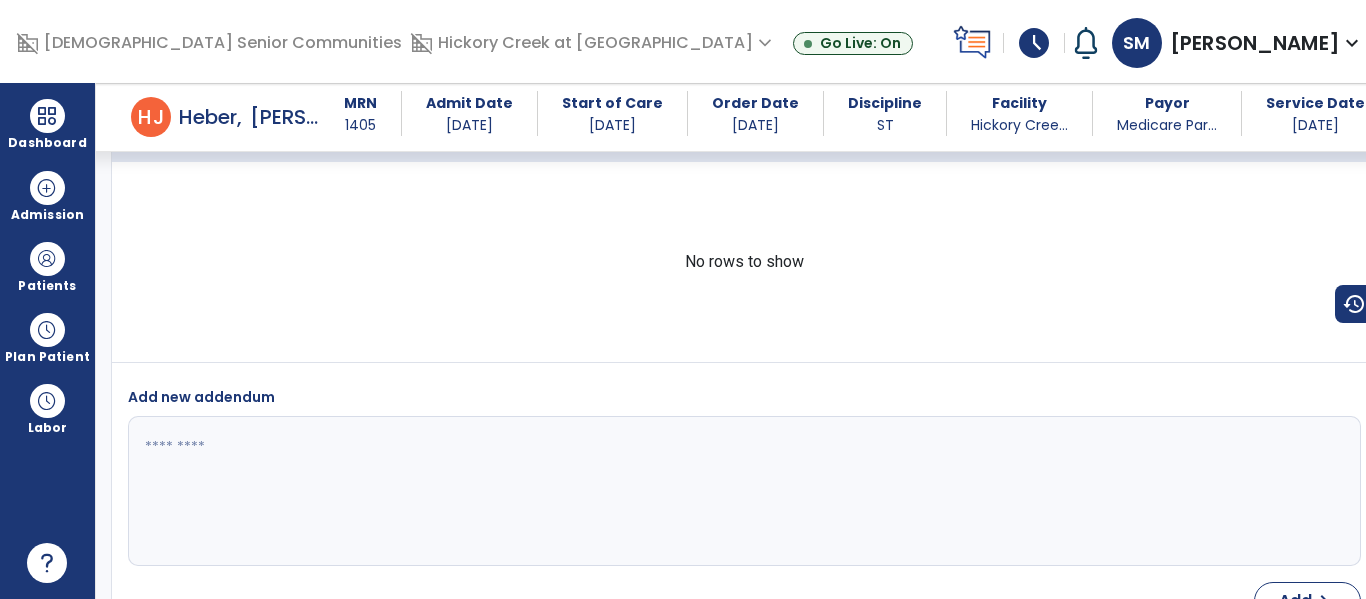 scroll, scrollTop: 0, scrollLeft: 0, axis: both 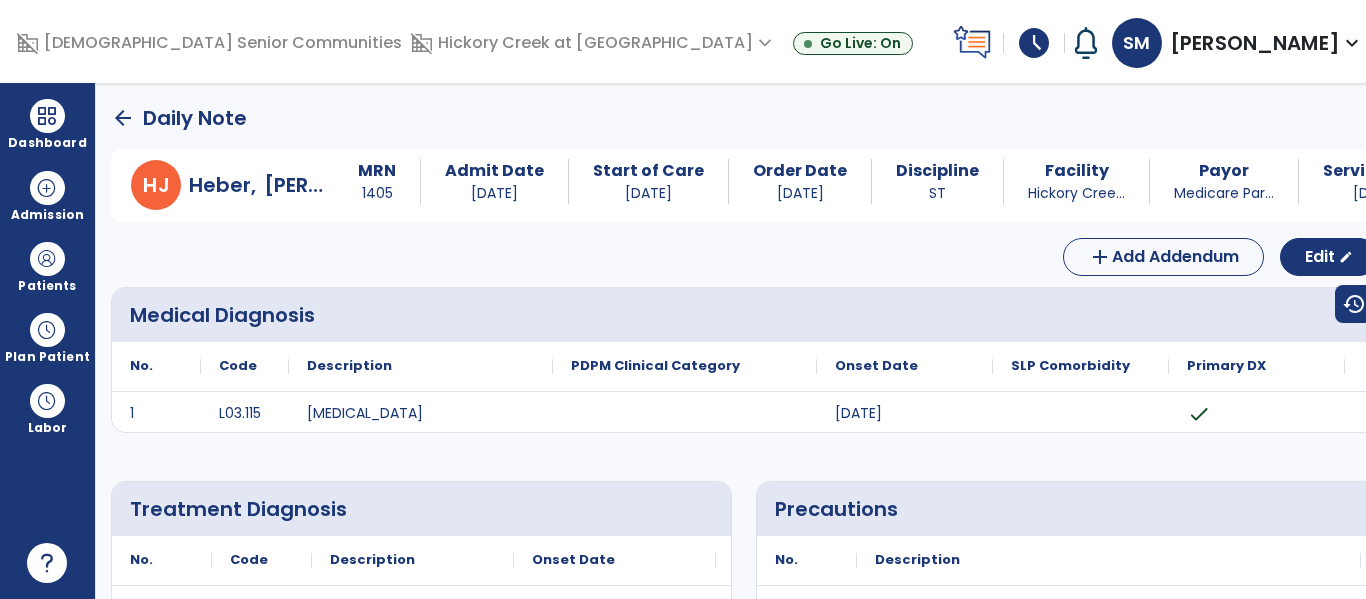 click on "arrow_back" 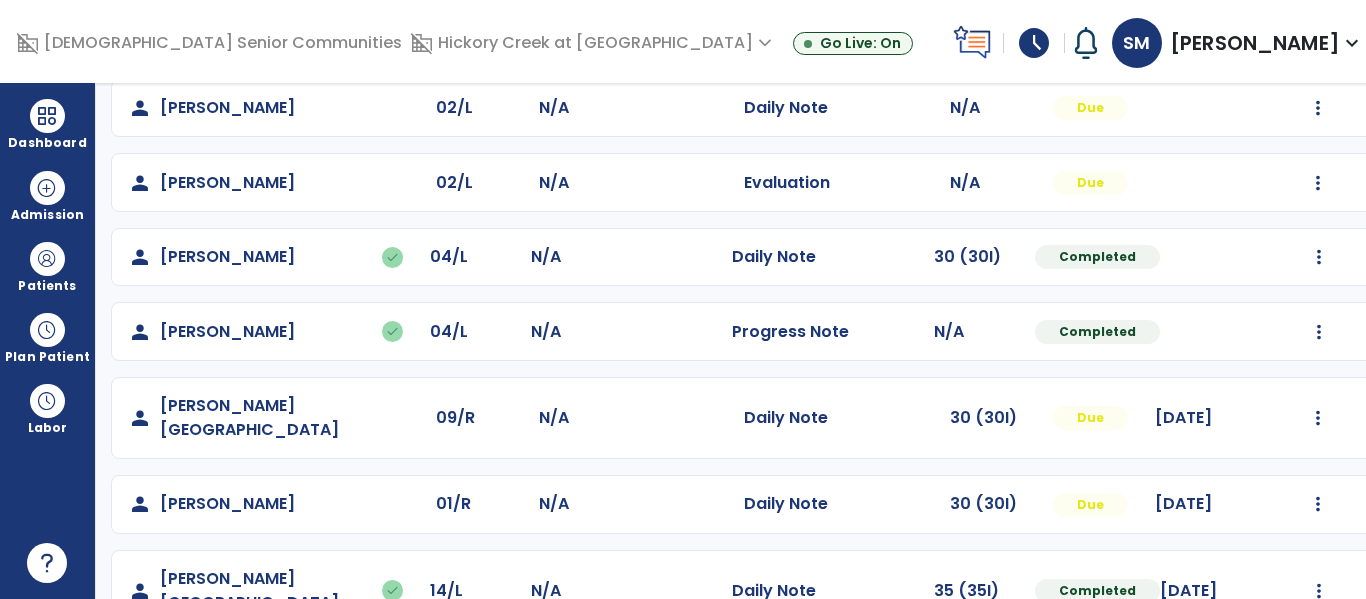 scroll, scrollTop: 264, scrollLeft: 0, axis: vertical 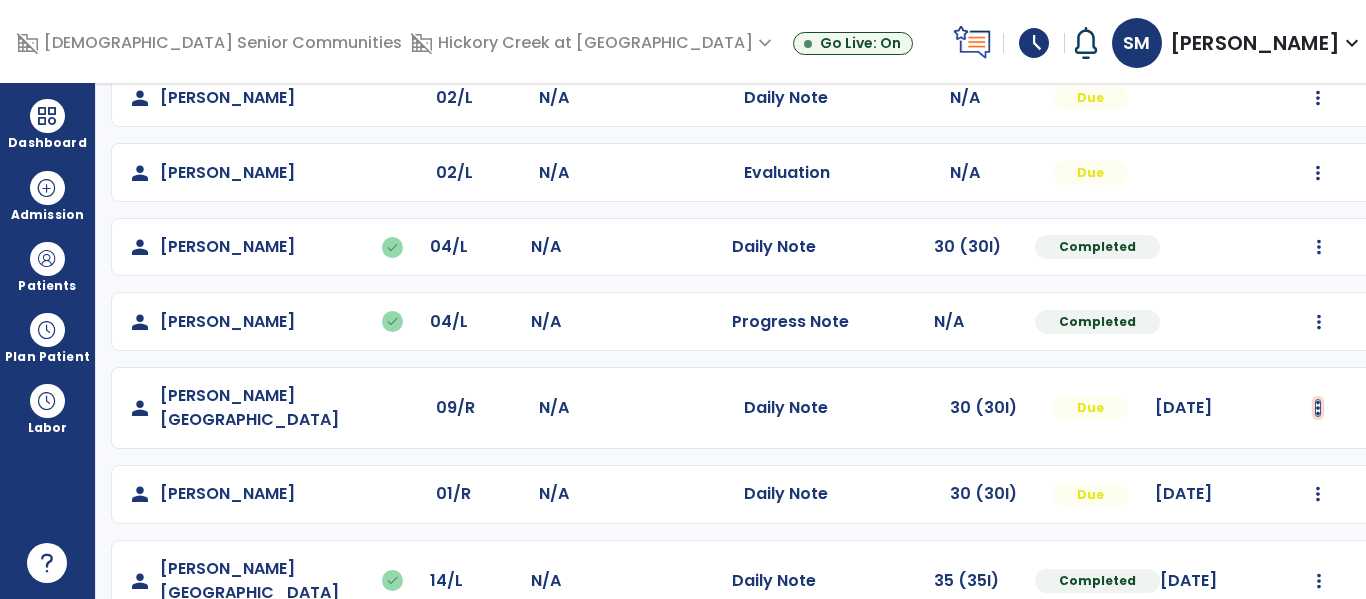click at bounding box center (1318, 98) 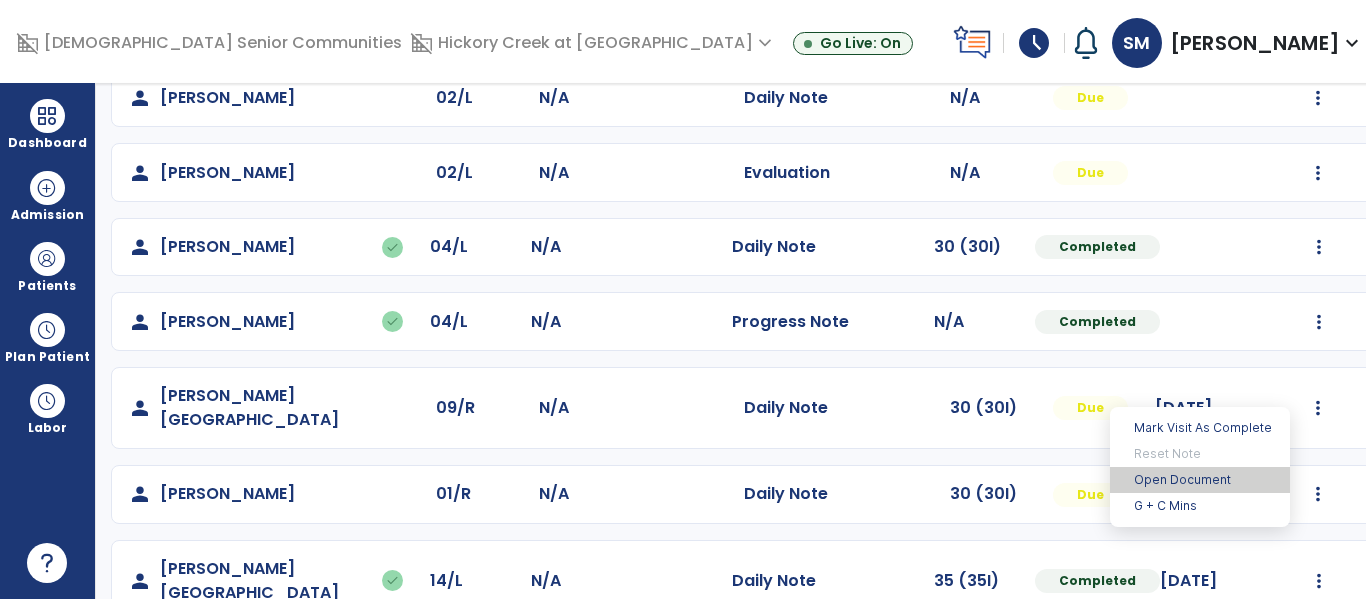 click on "Open Document" at bounding box center [1200, 480] 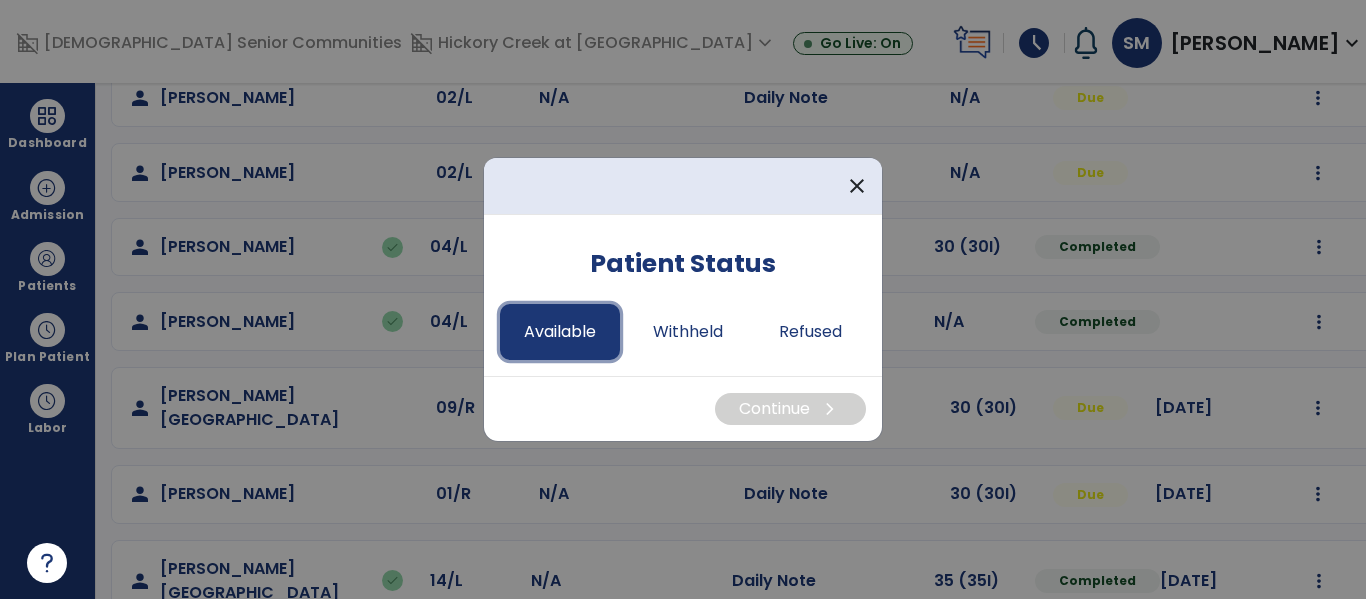 click on "Available" at bounding box center (560, 332) 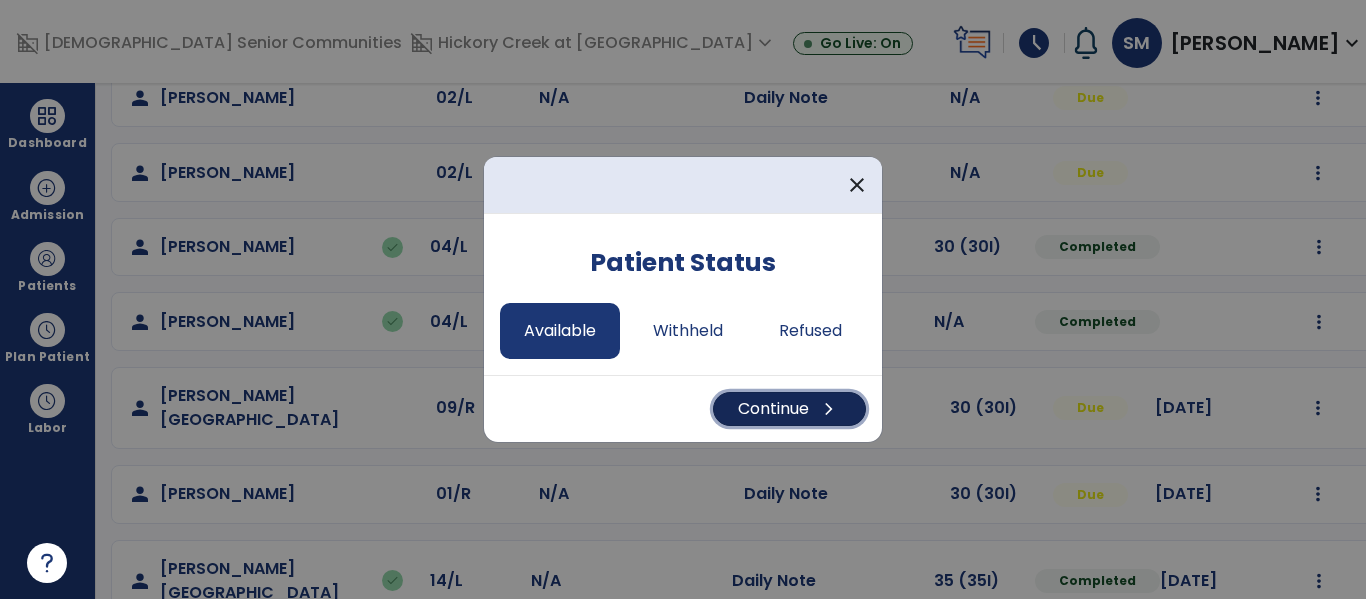 click on "Continue   chevron_right" at bounding box center [789, 409] 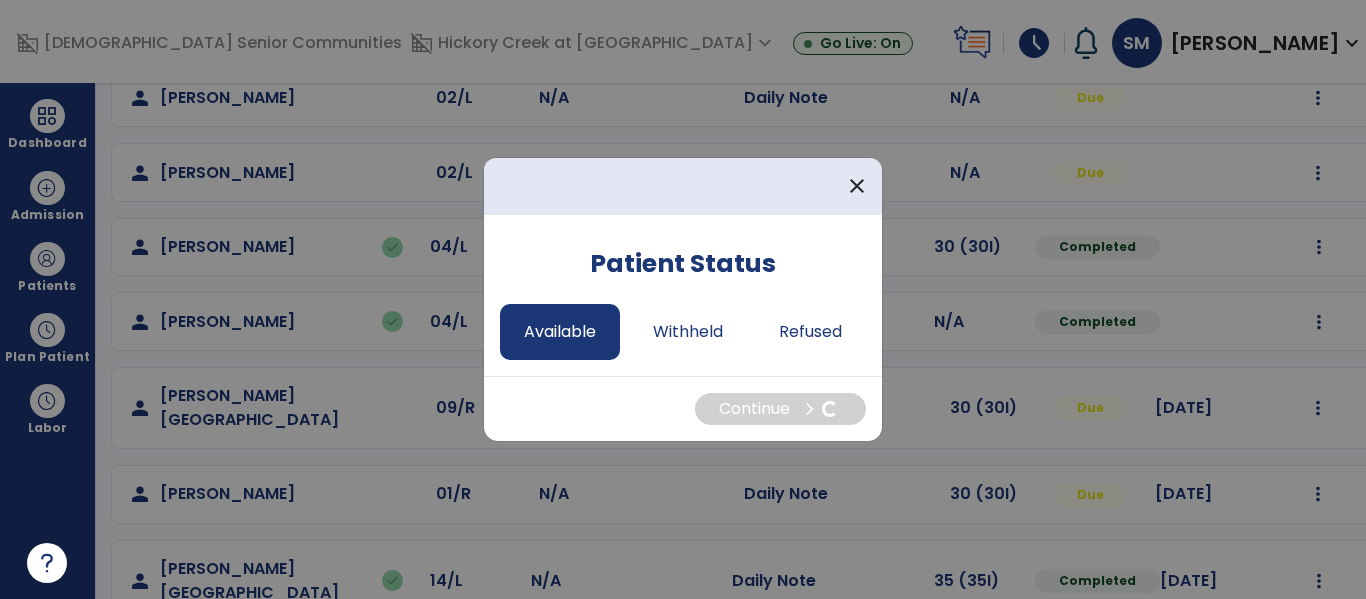 select on "*" 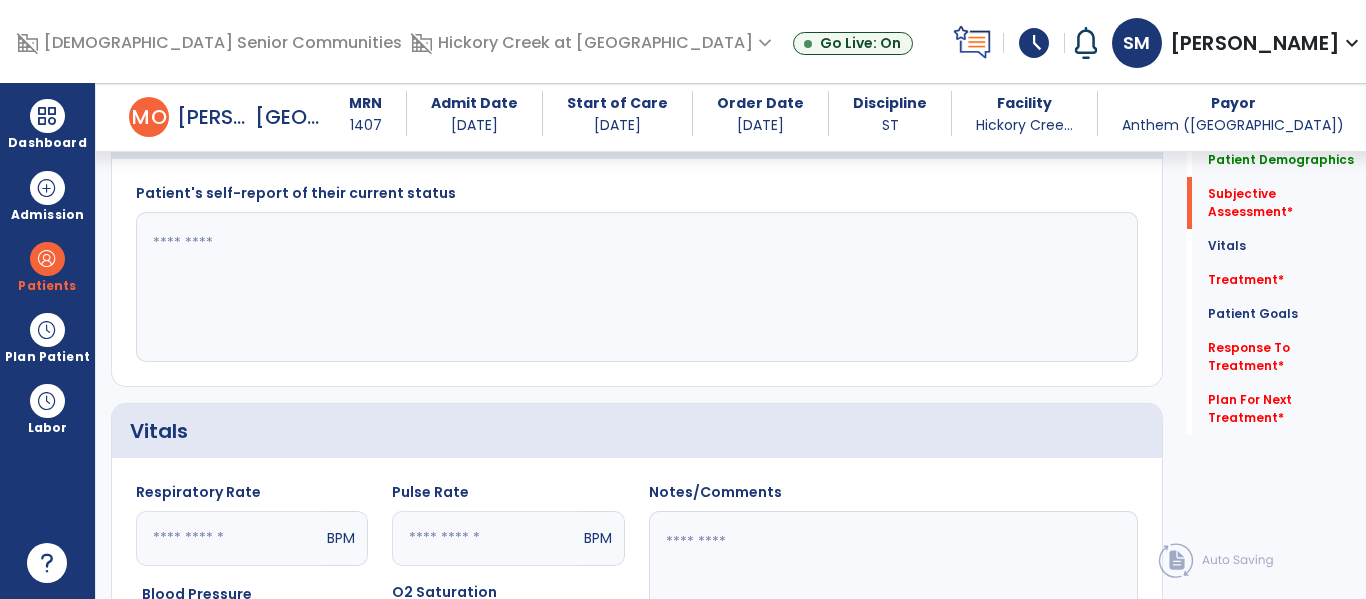 scroll, scrollTop: 467, scrollLeft: 0, axis: vertical 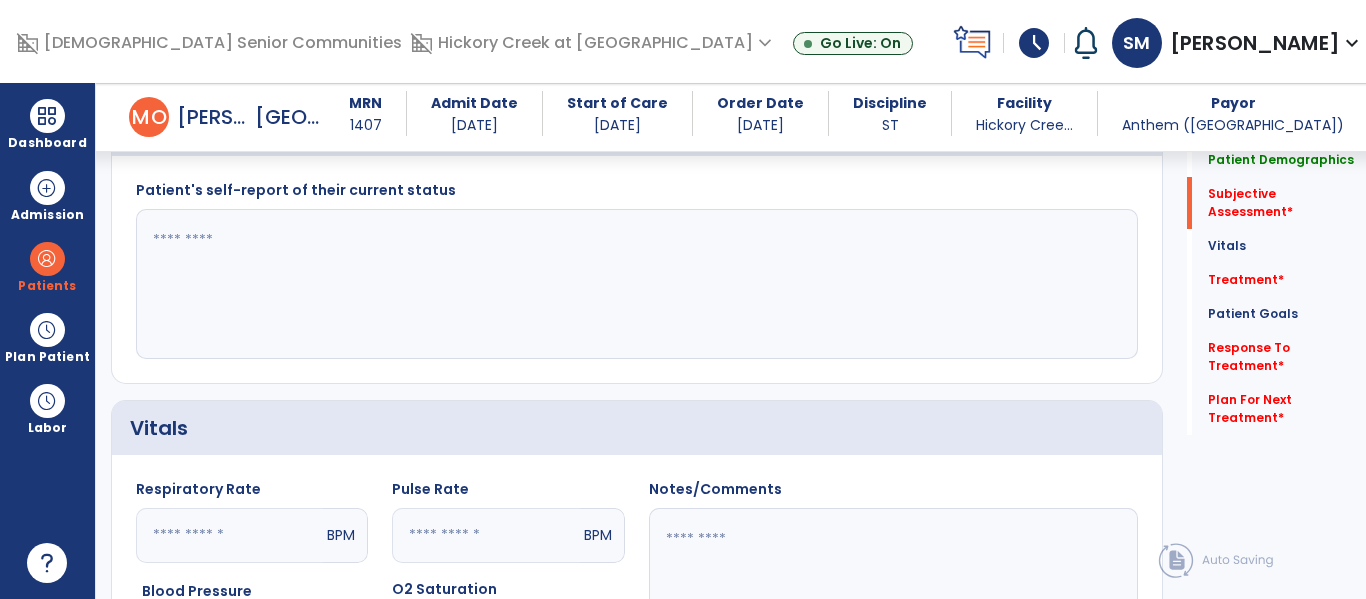 click 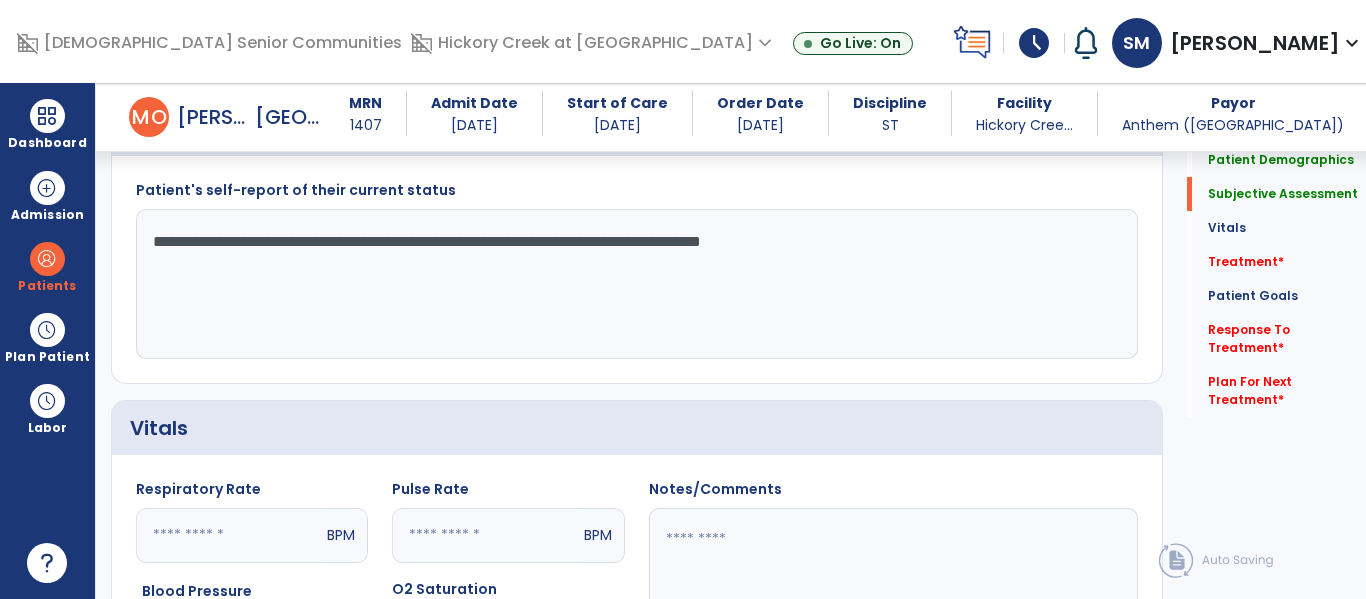 click on "**********" 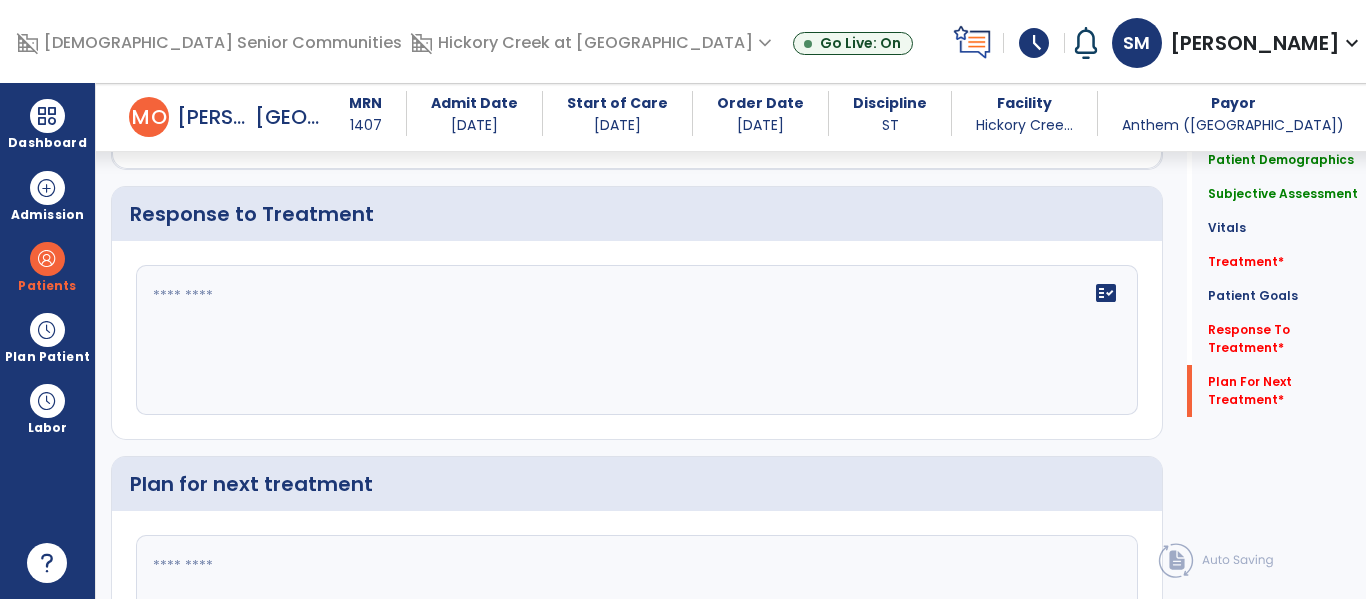 scroll, scrollTop: 2244, scrollLeft: 0, axis: vertical 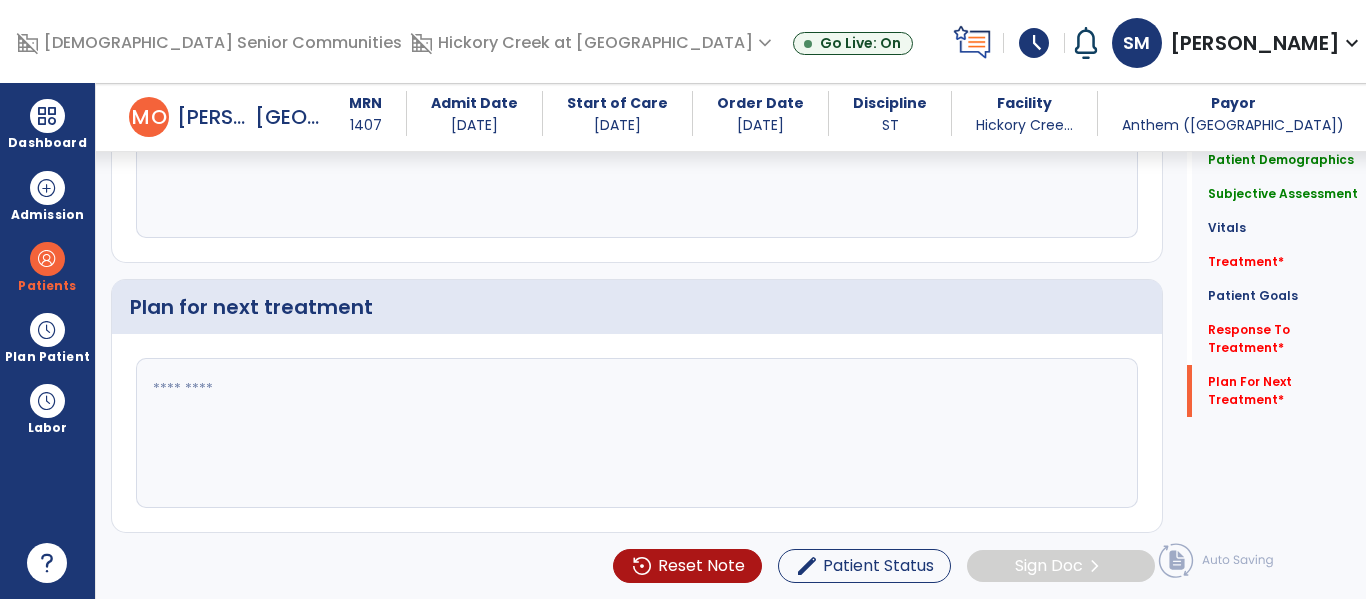 type on "**********" 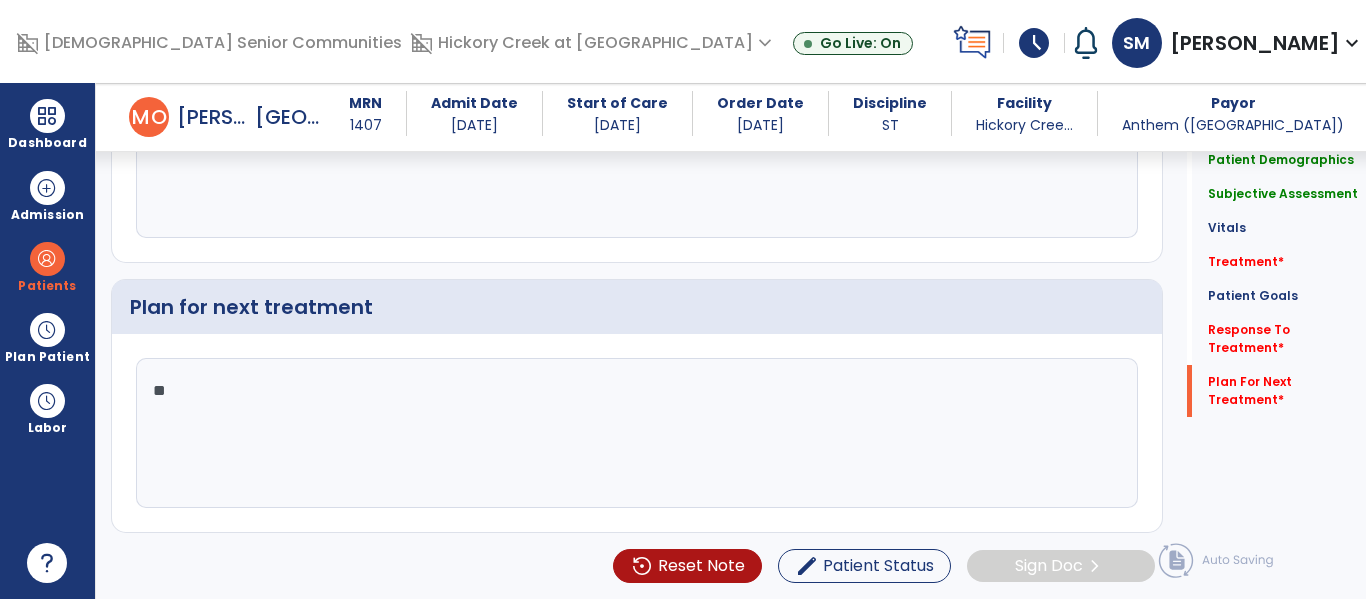 type on "*" 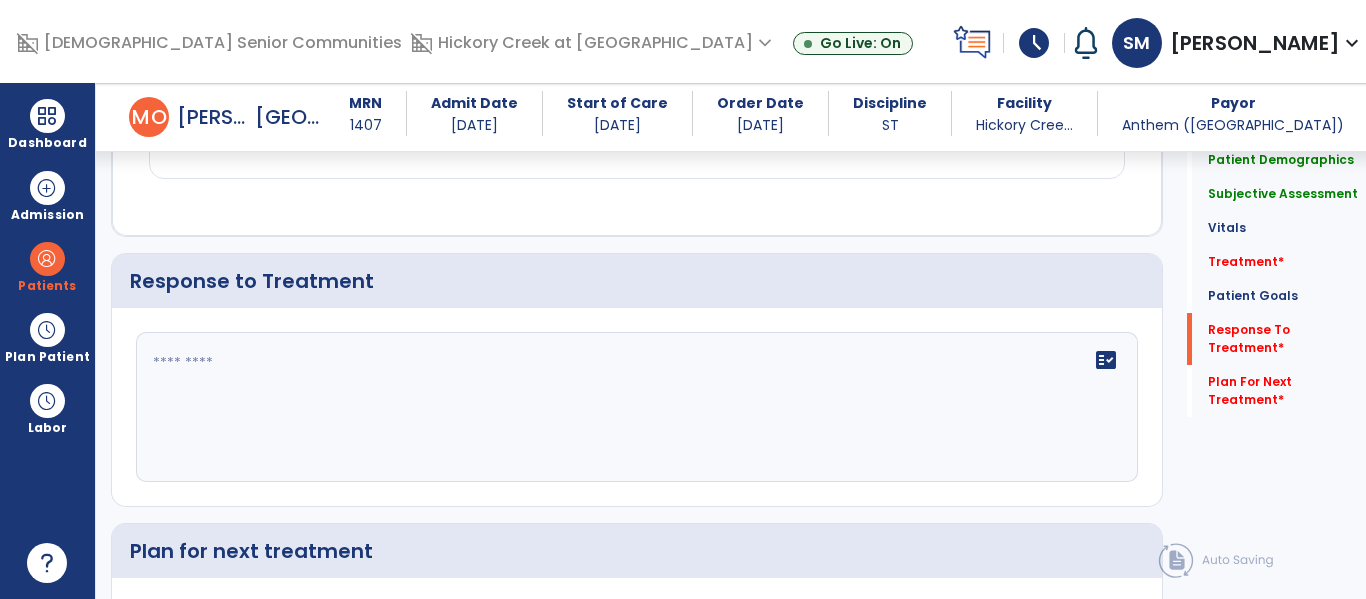 scroll, scrollTop: 2001, scrollLeft: 0, axis: vertical 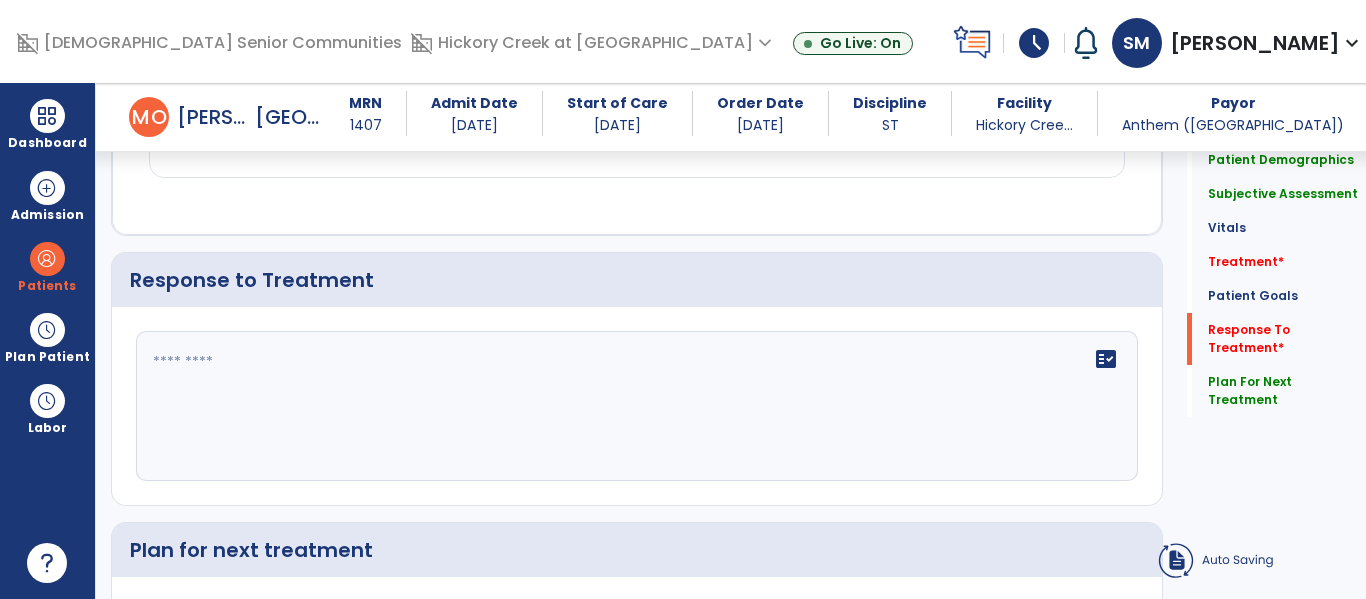 type on "**********" 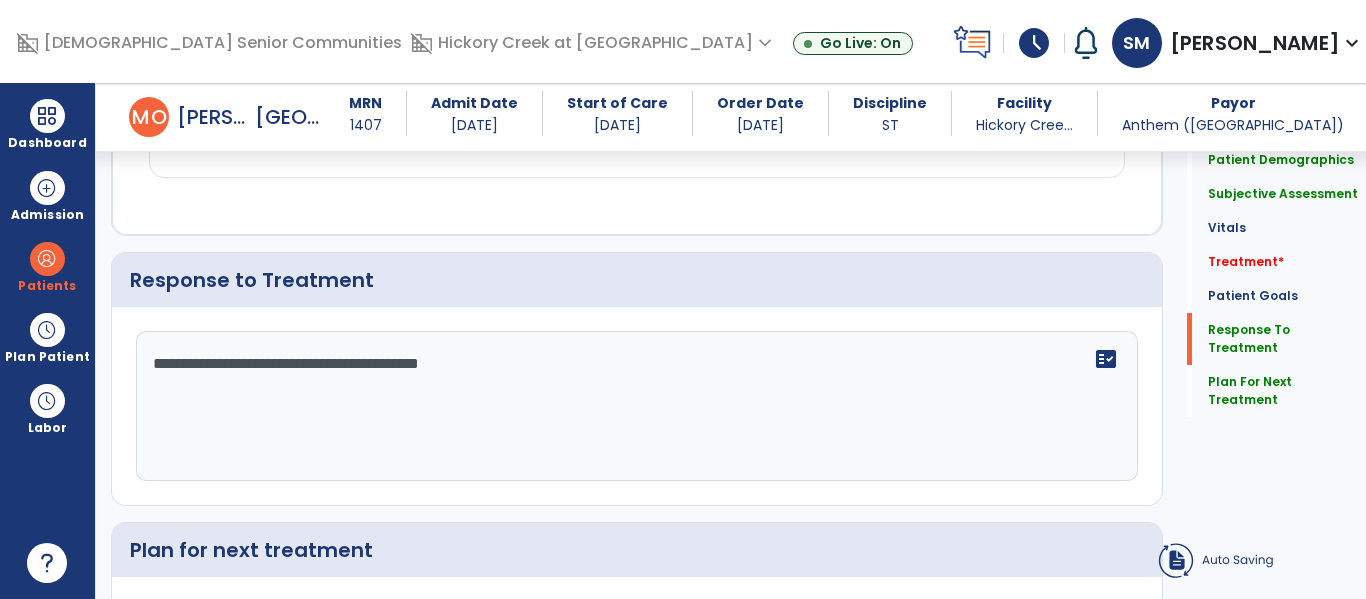 click on "**********" 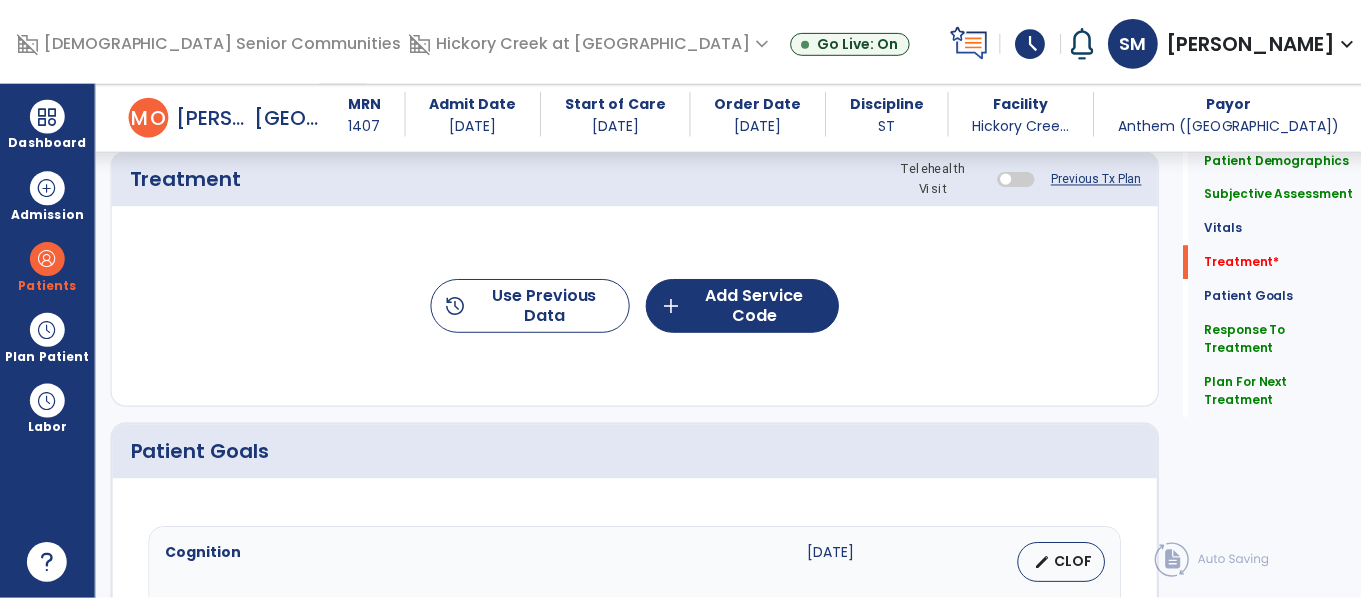 scroll, scrollTop: 1128, scrollLeft: 0, axis: vertical 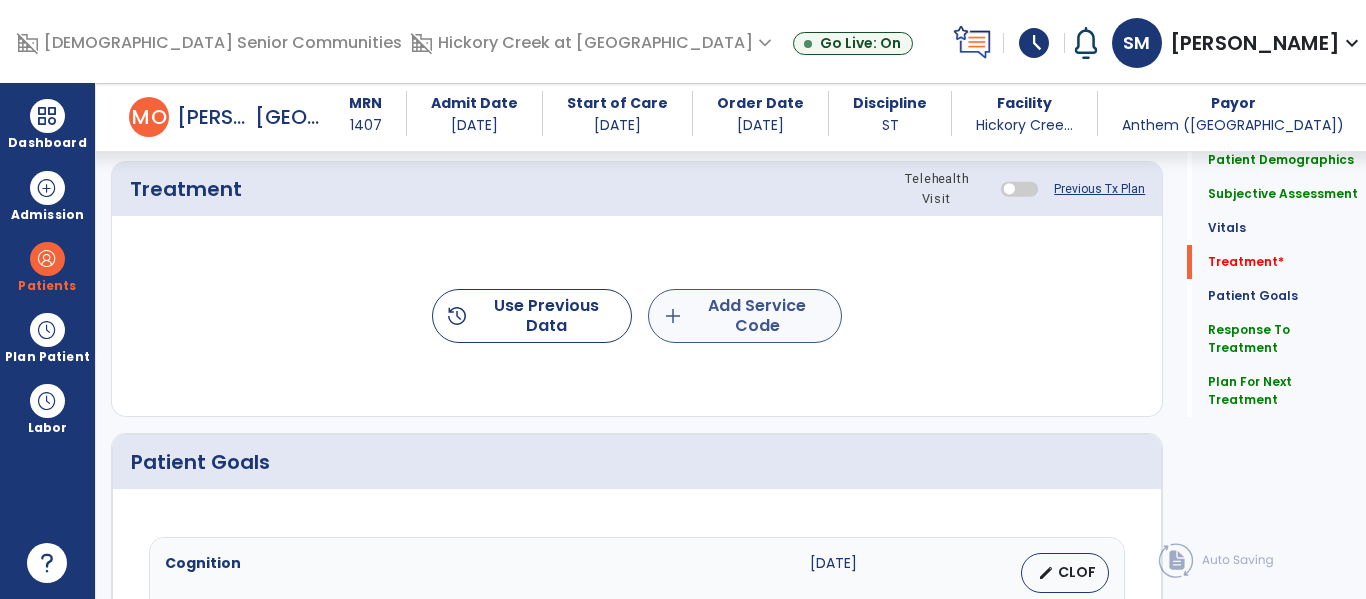 type on "**********" 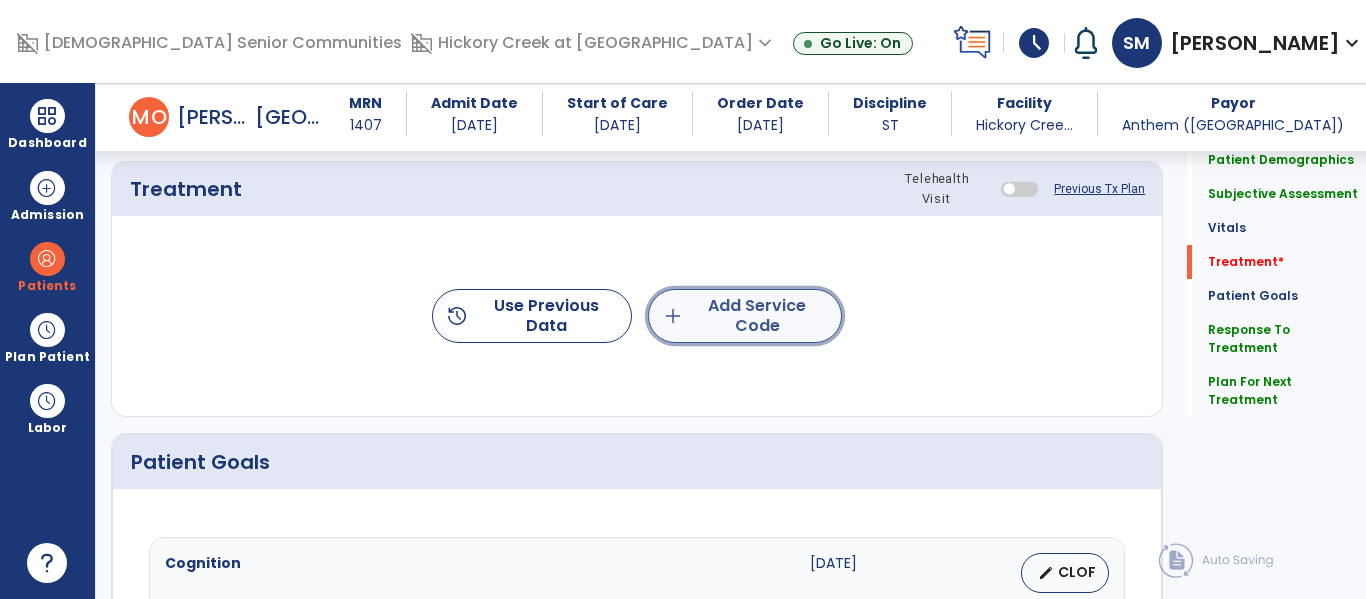 click on "add  Add Service Code" 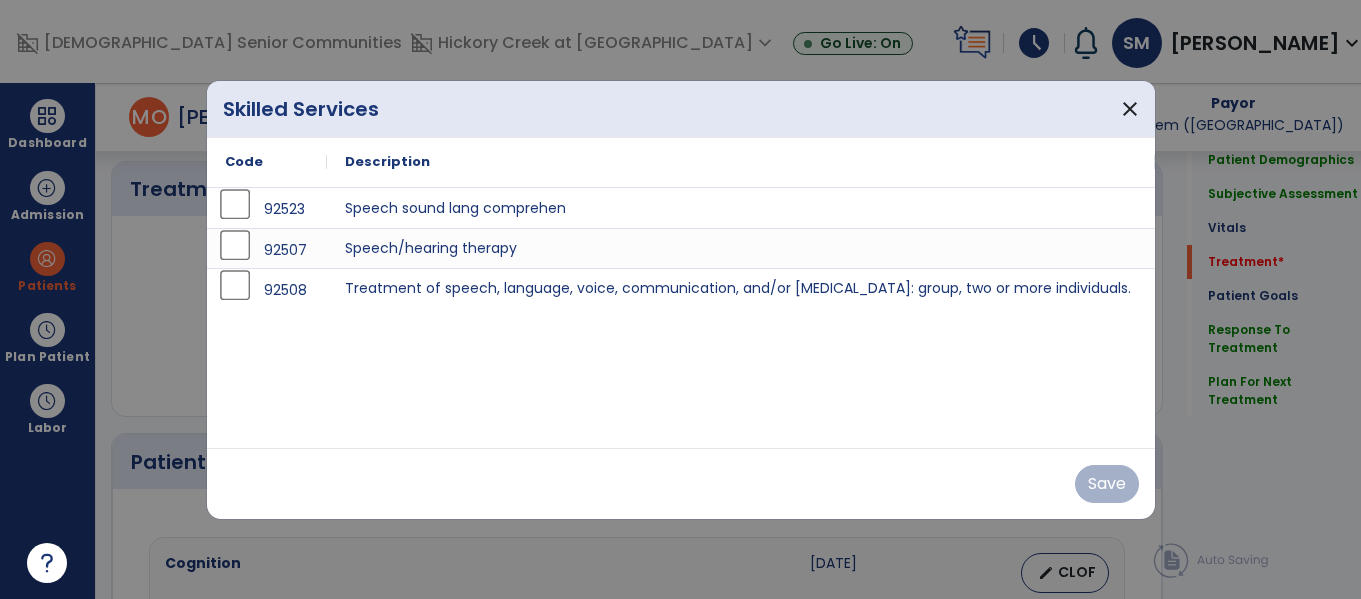 scroll, scrollTop: 1128, scrollLeft: 0, axis: vertical 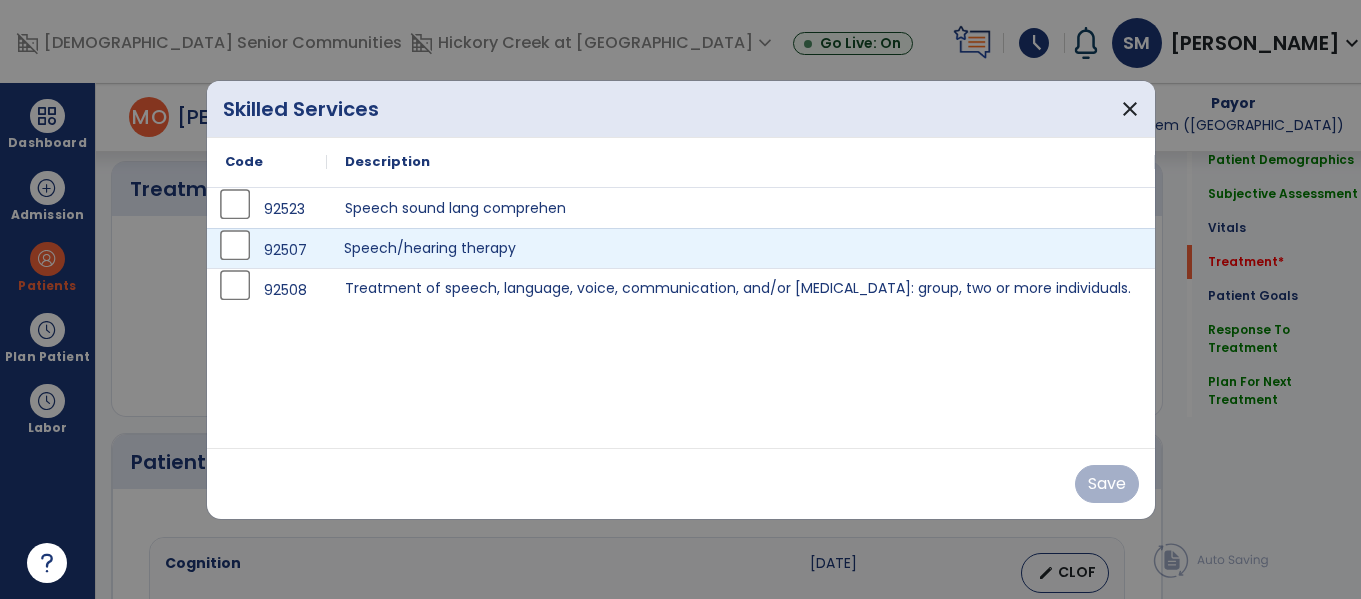click on "Speech/hearing therapy" at bounding box center (741, 248) 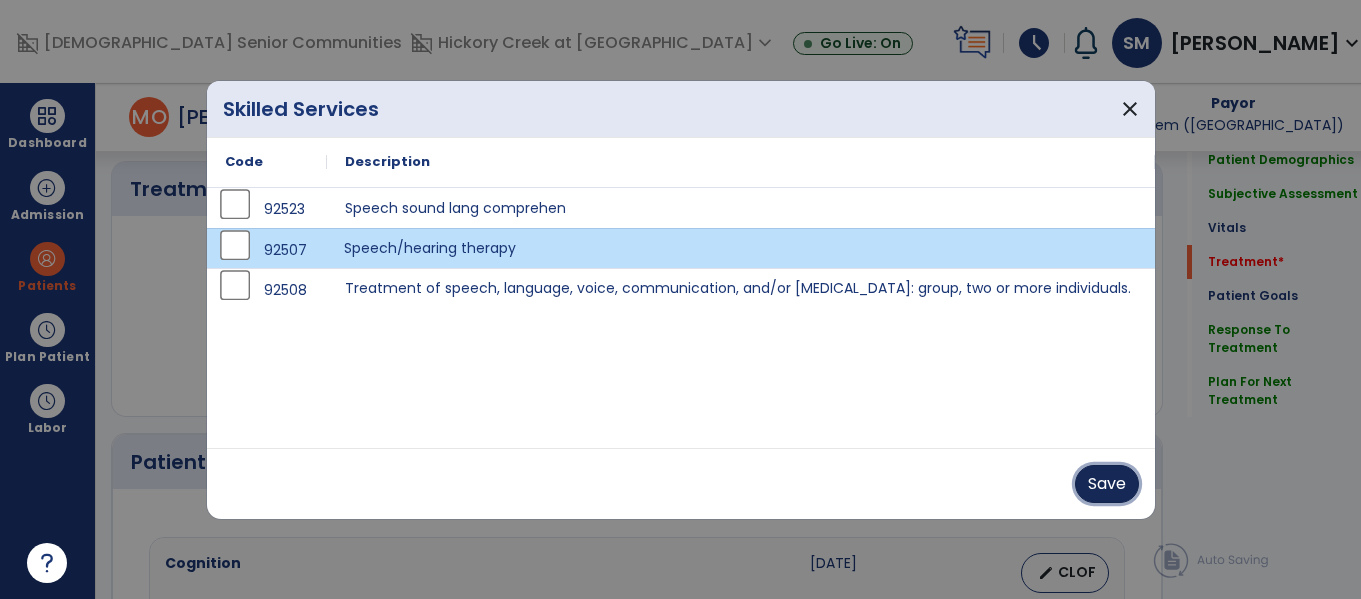 click on "Save" at bounding box center (1107, 484) 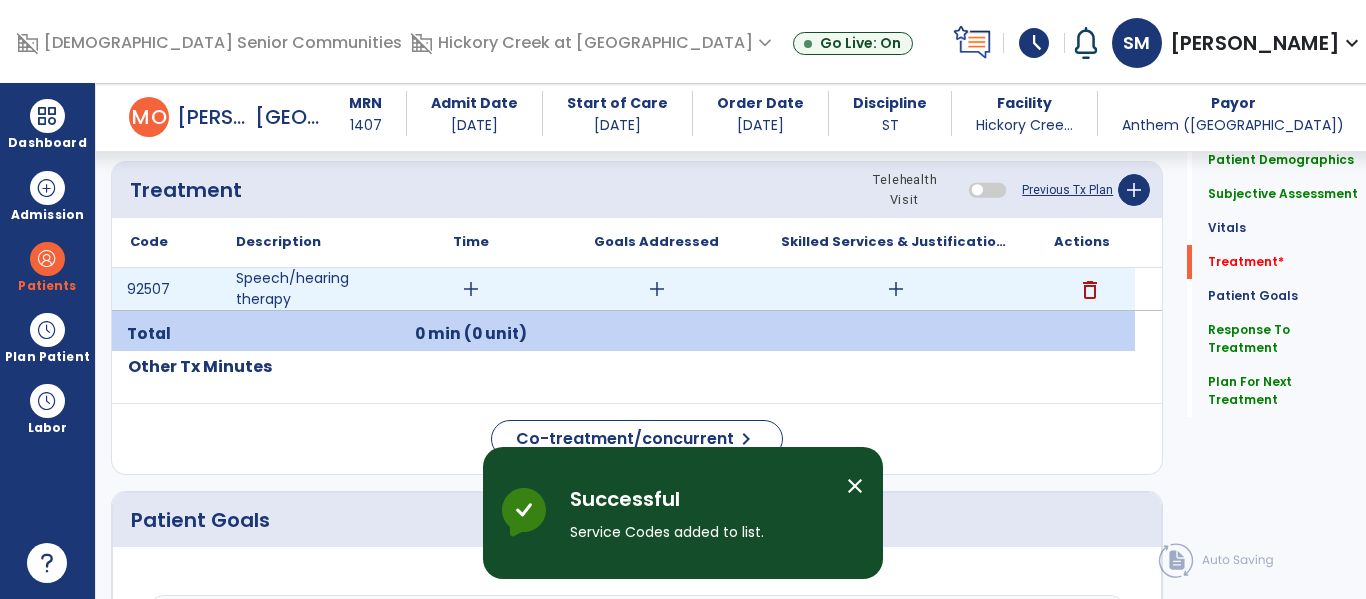 click on "add" at bounding box center (896, 289) 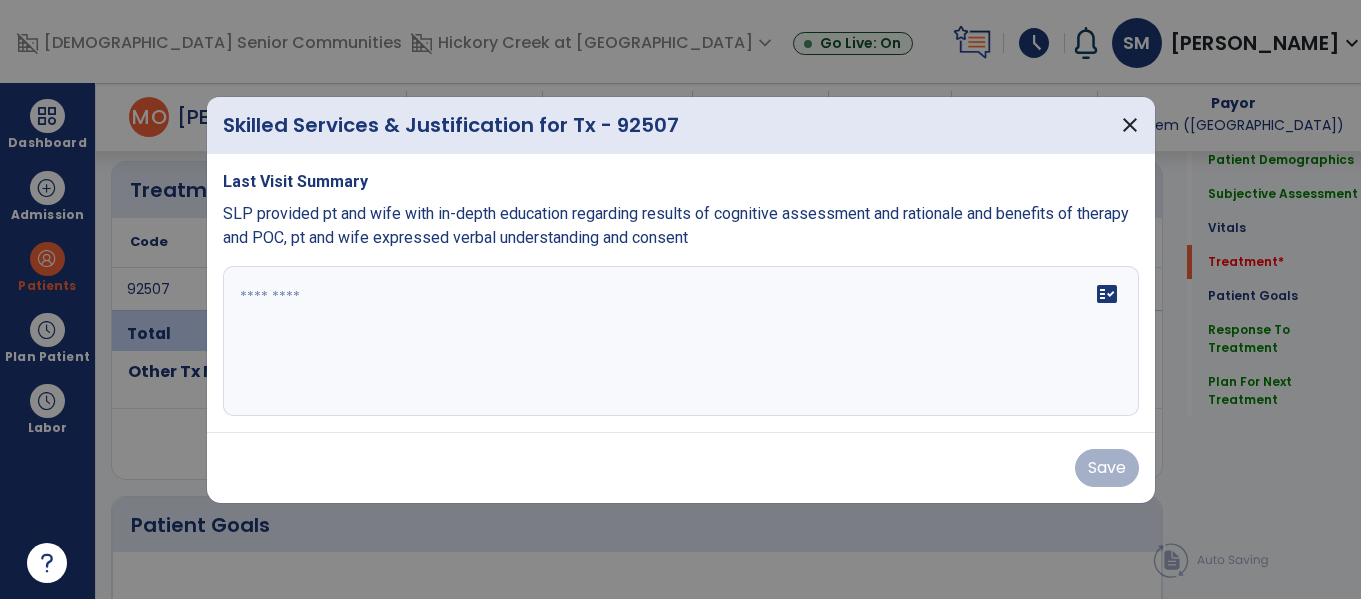 scroll, scrollTop: 1128, scrollLeft: 0, axis: vertical 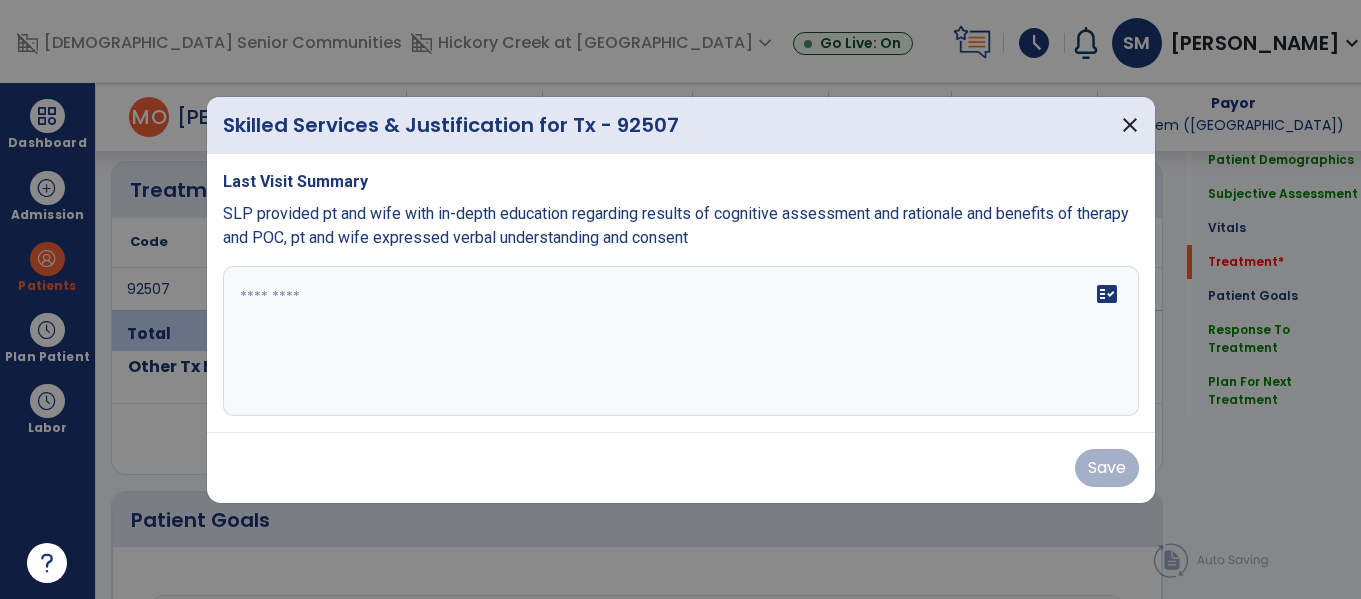 click at bounding box center [681, 341] 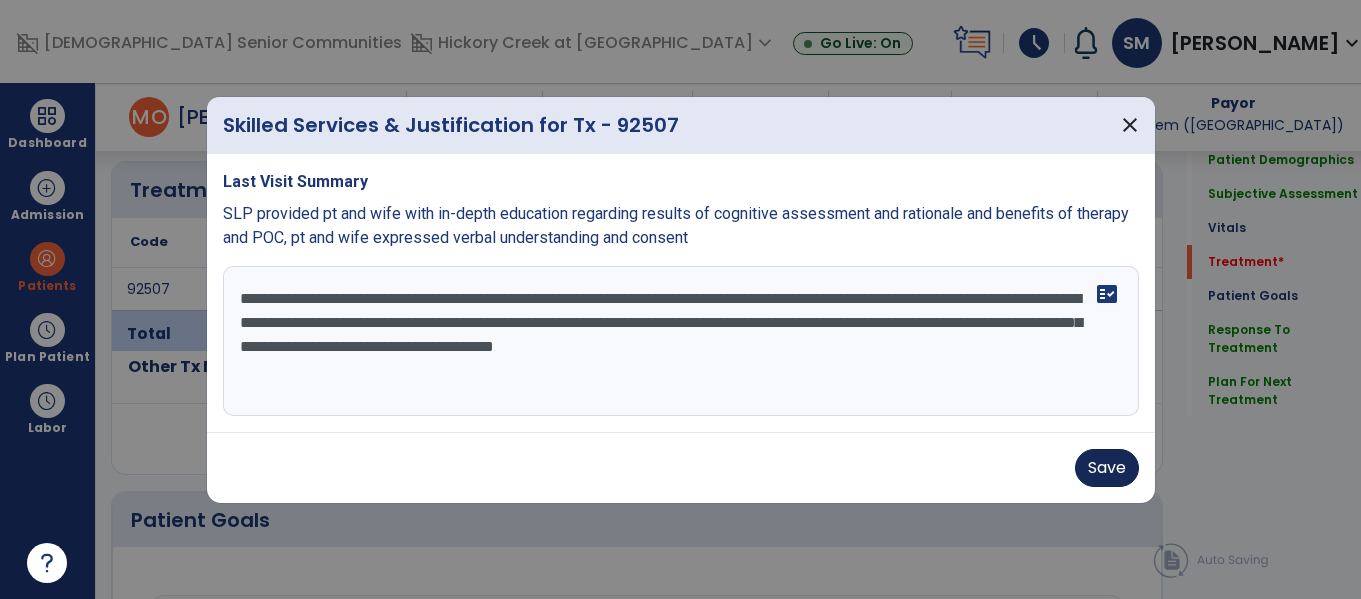 type on "**********" 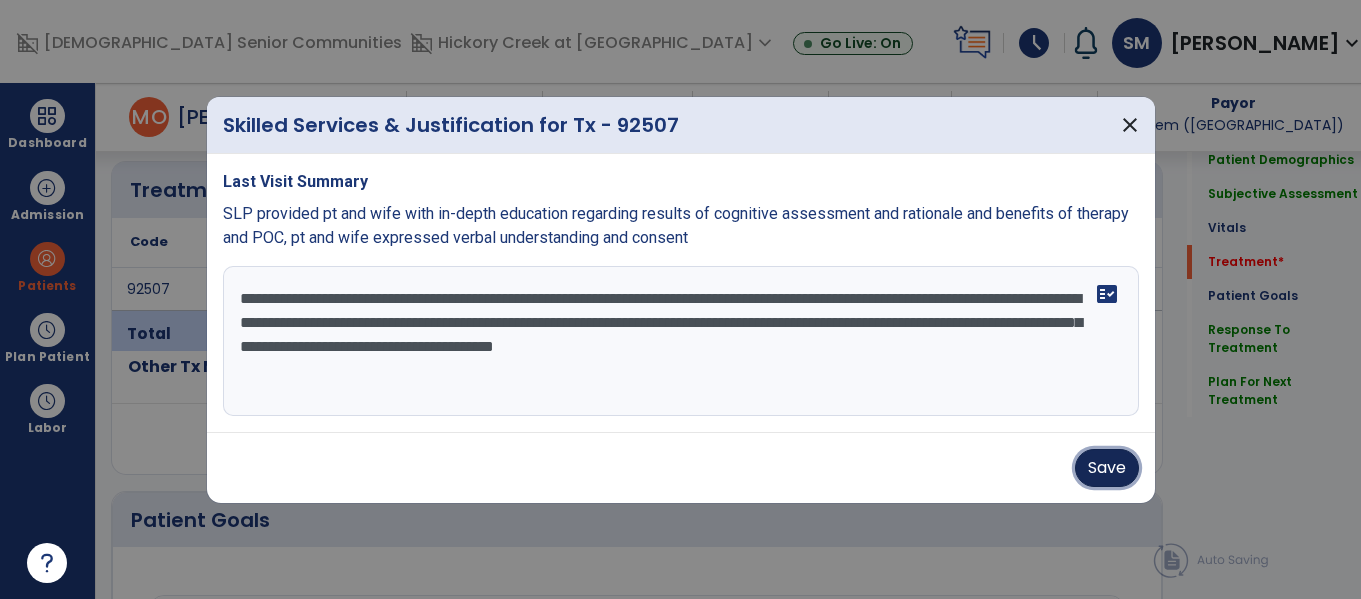 click on "Save" at bounding box center (1107, 468) 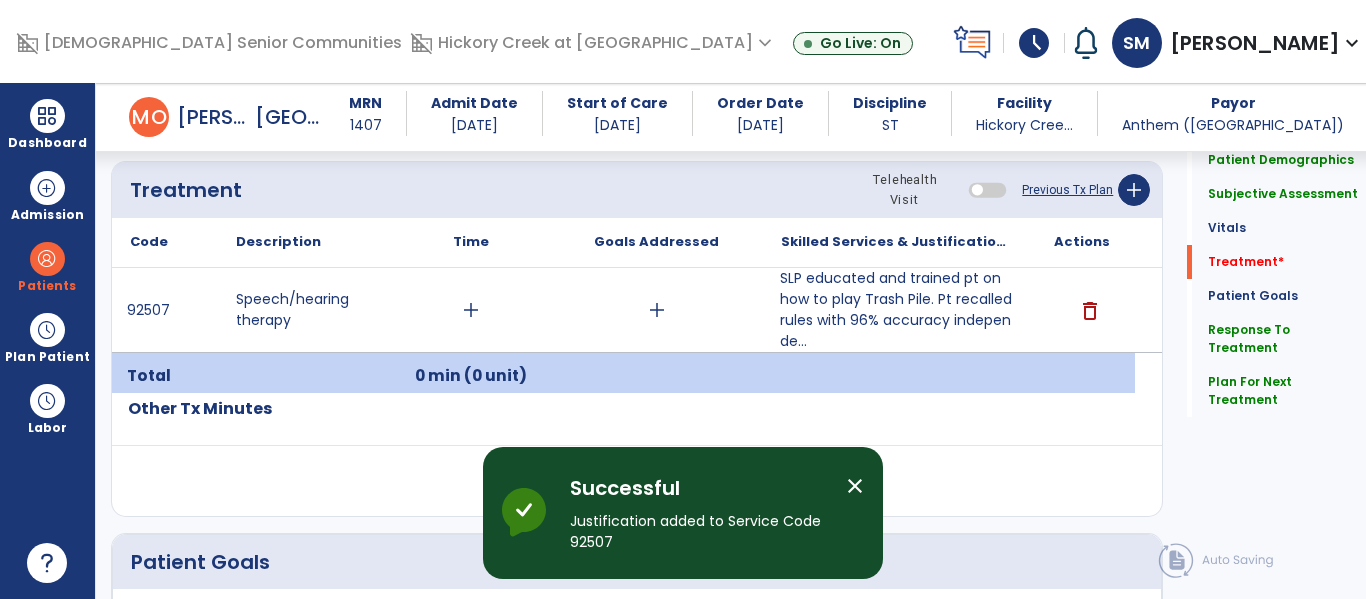 click on "add" at bounding box center [656, 310] 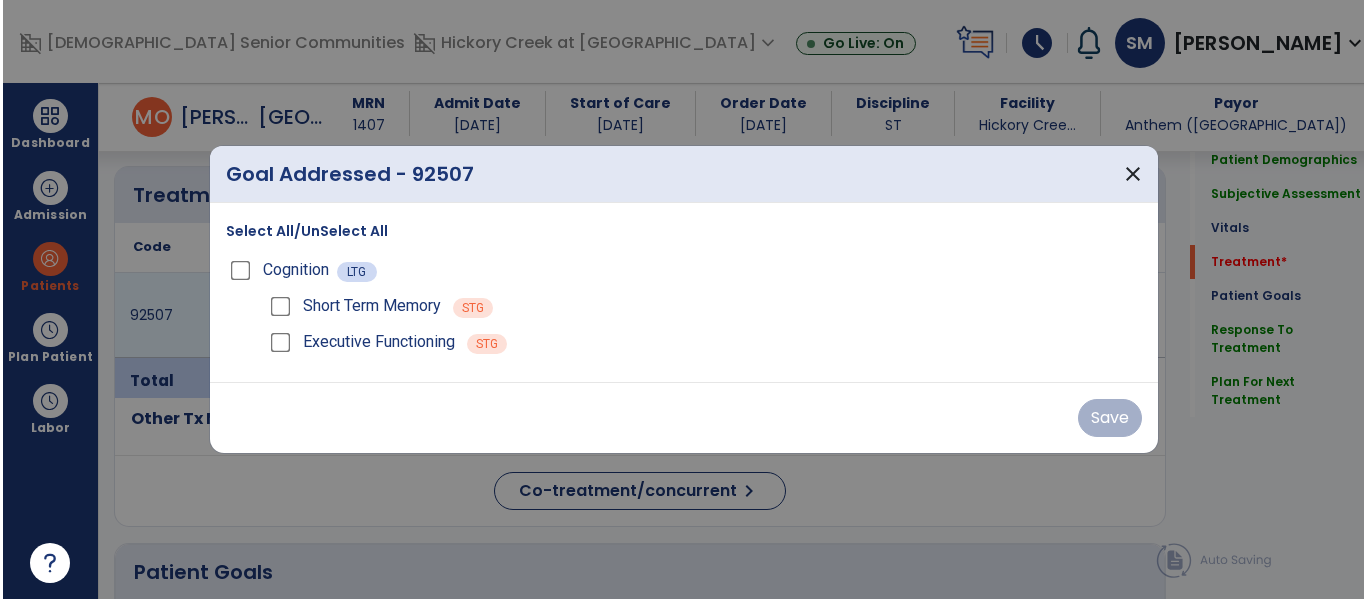 scroll, scrollTop: 1128, scrollLeft: 0, axis: vertical 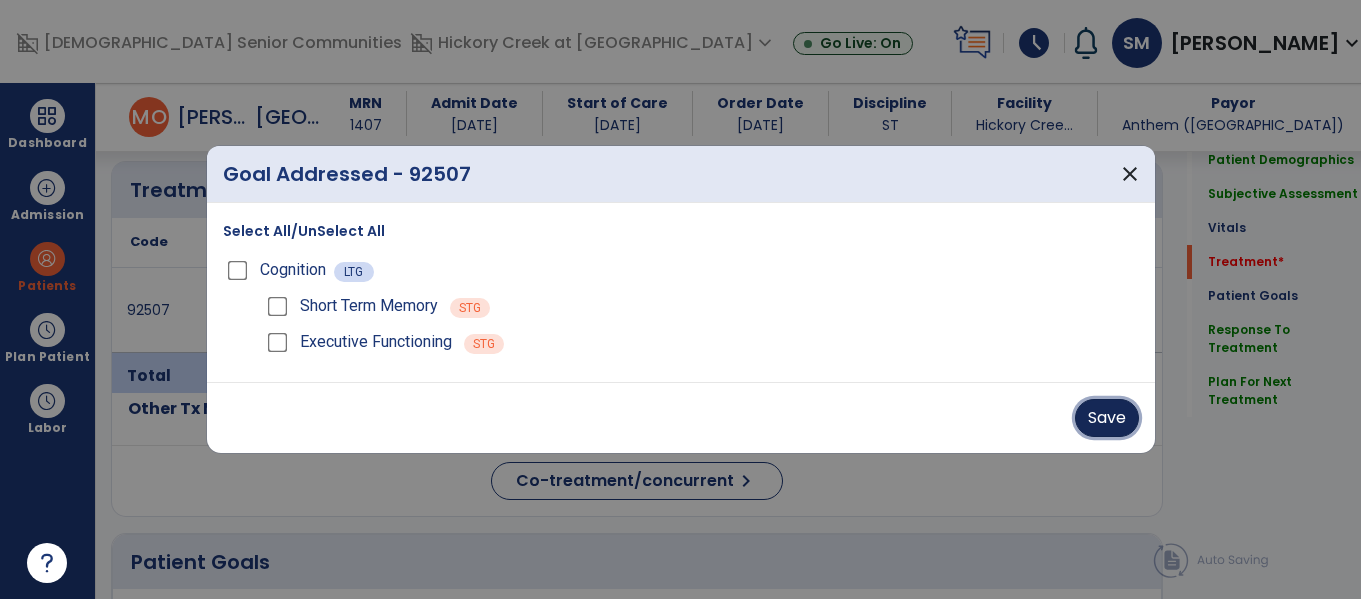 click on "Save" at bounding box center [1107, 418] 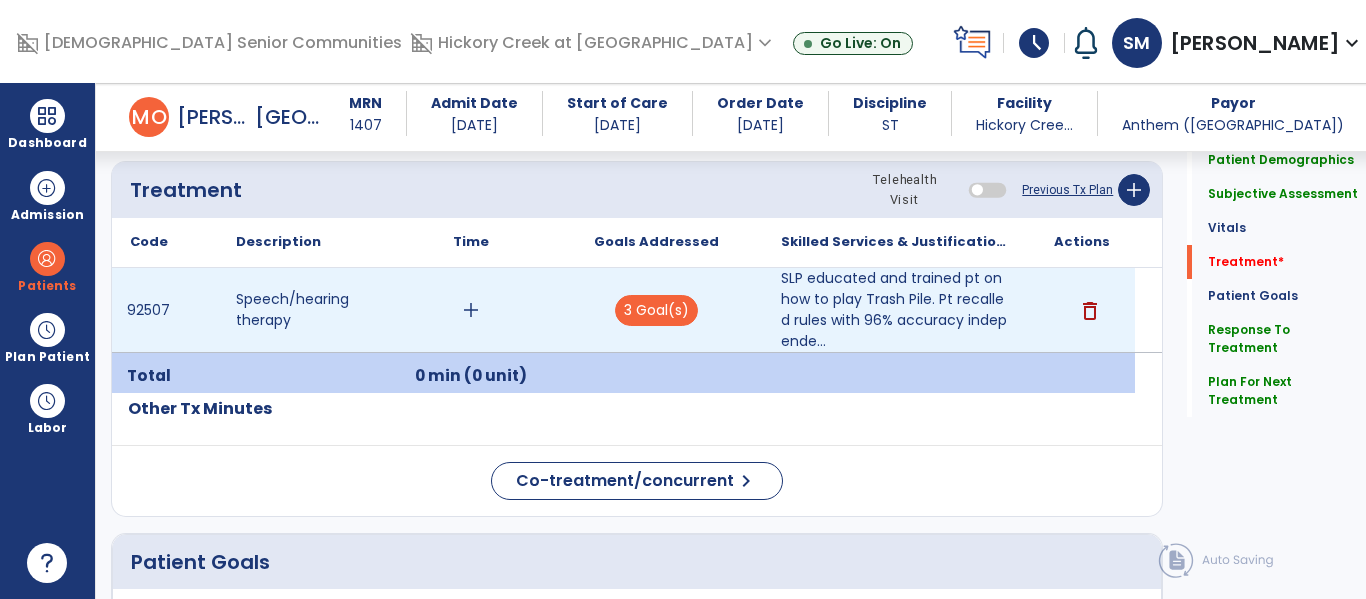 click on "add" at bounding box center (471, 310) 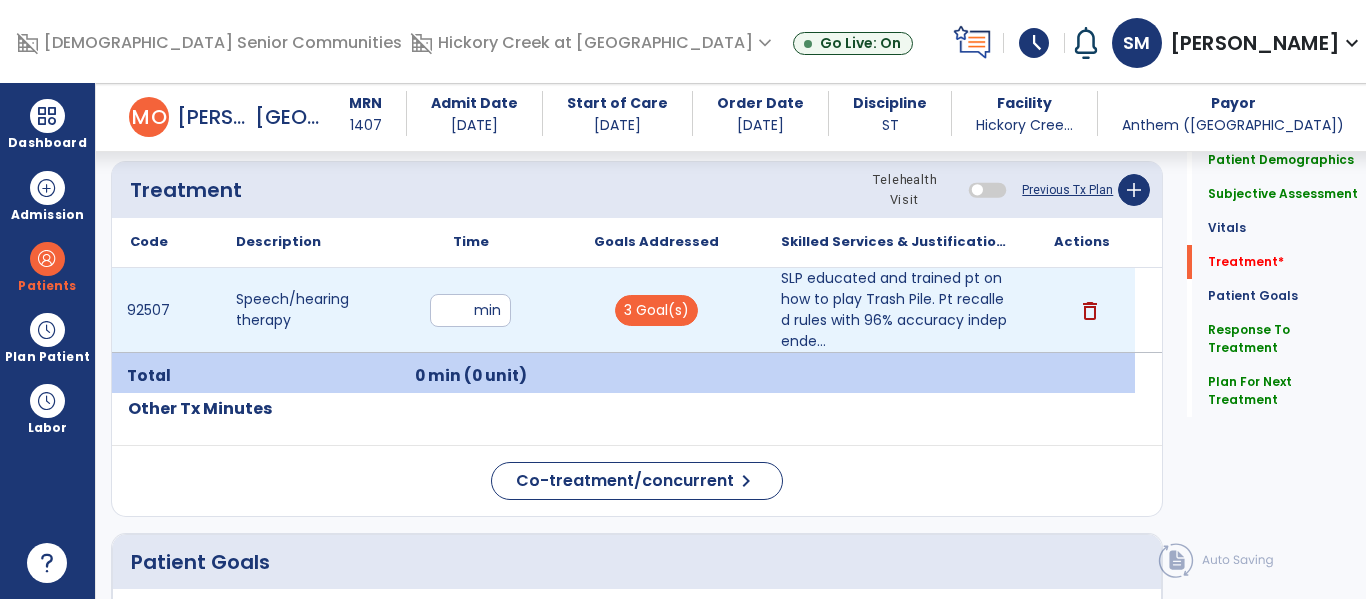 type on "**" 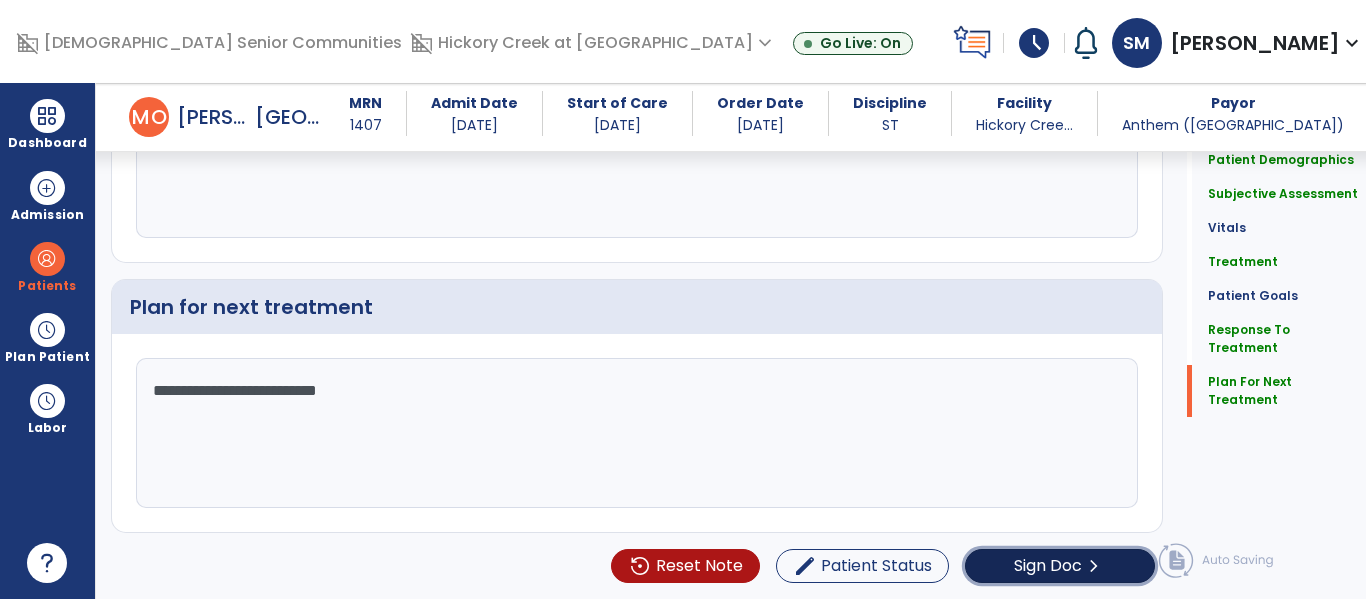 click on "Sign Doc  chevron_right" 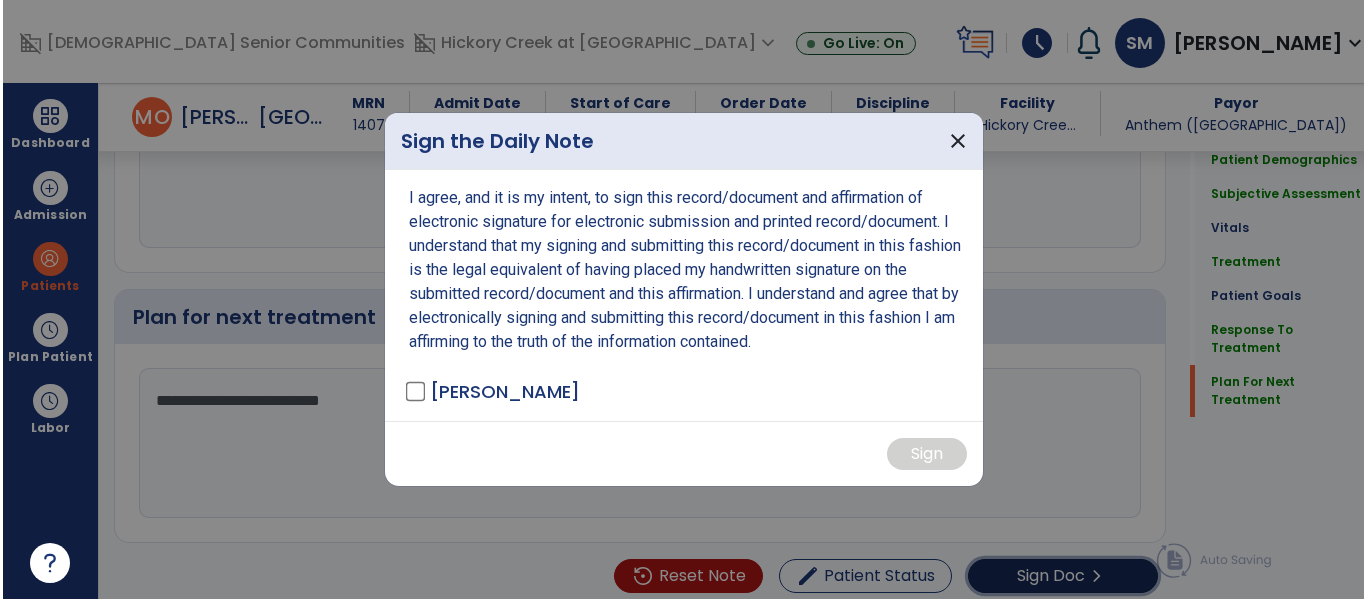 scroll, scrollTop: 2344, scrollLeft: 0, axis: vertical 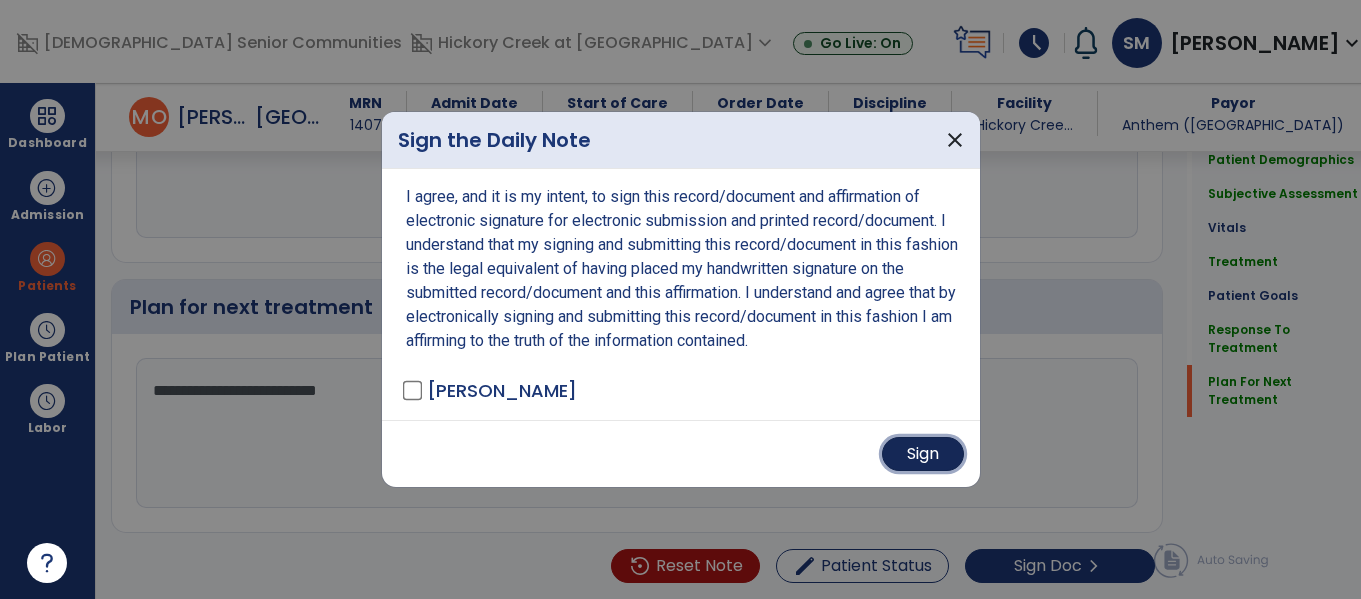 click on "Sign" at bounding box center (923, 454) 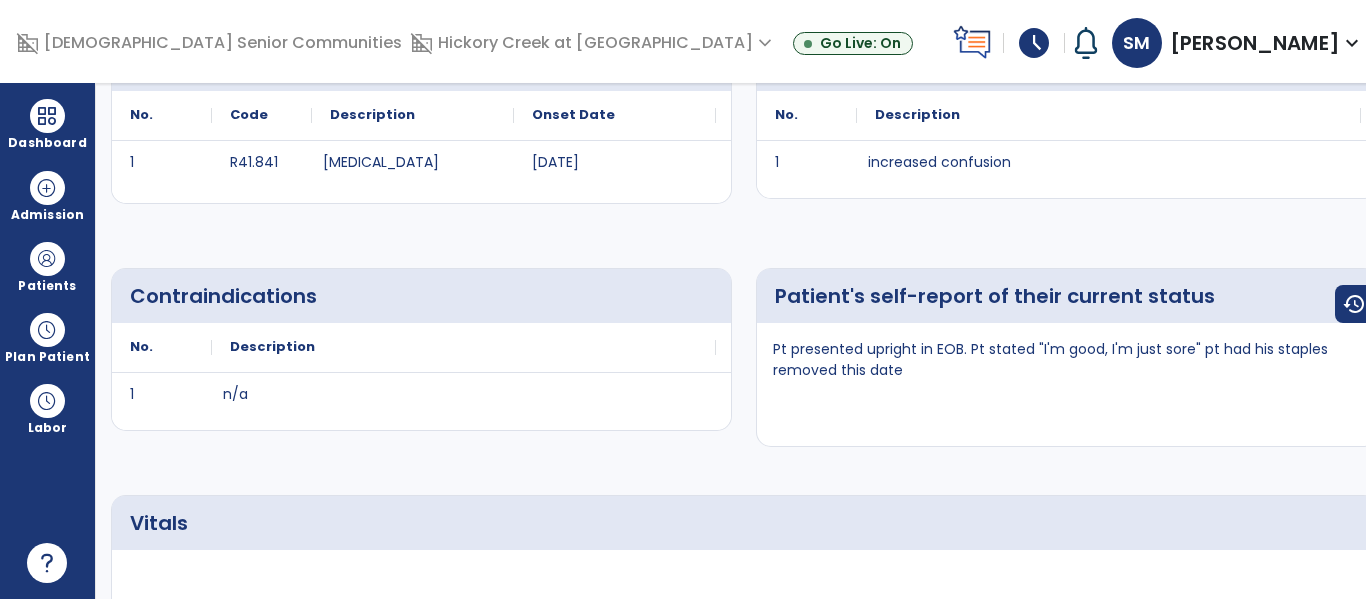 scroll, scrollTop: 0, scrollLeft: 0, axis: both 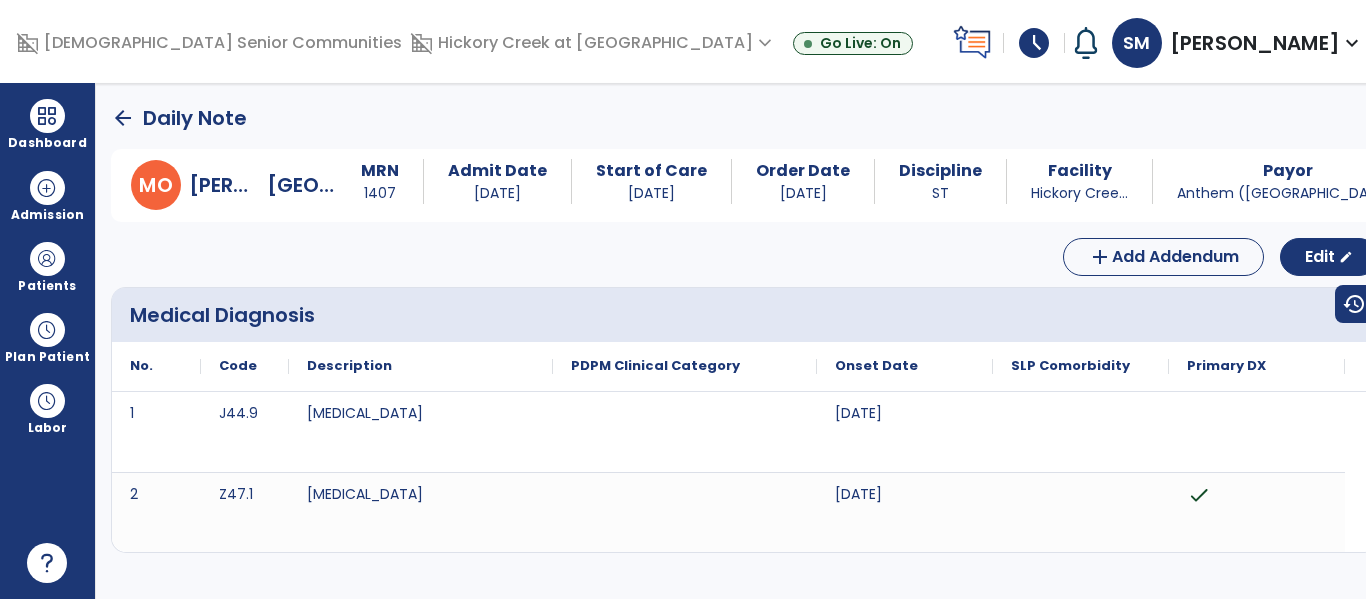 click on "arrow_back" 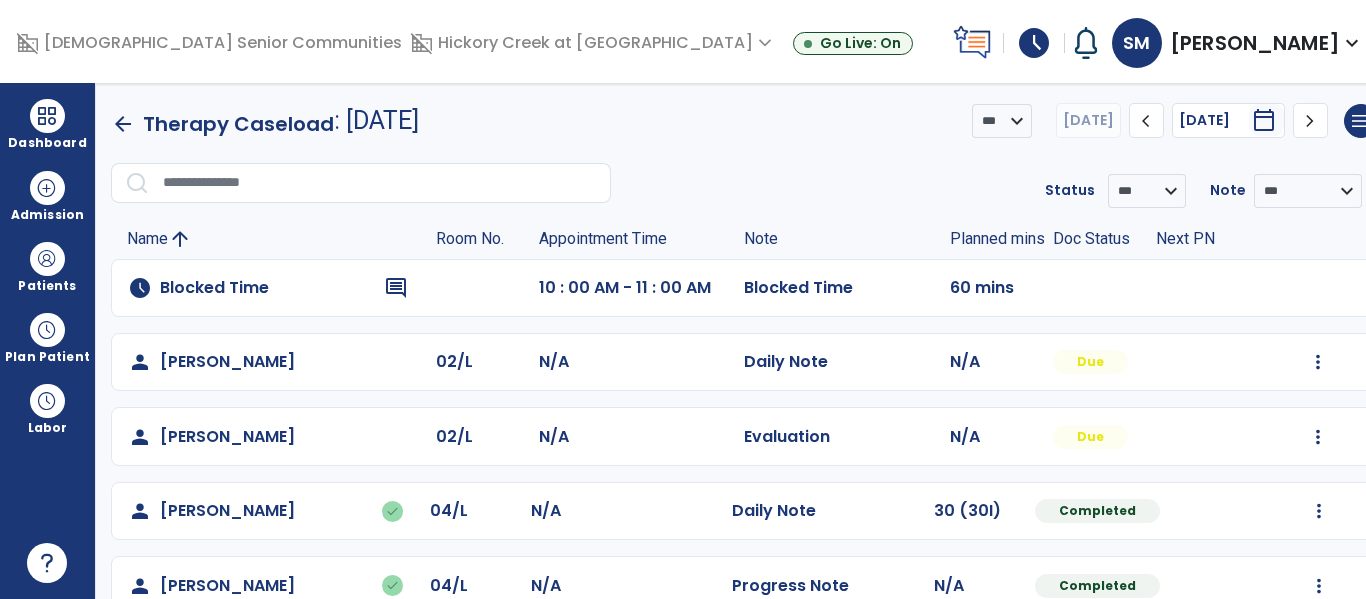 scroll, scrollTop: 264, scrollLeft: 0, axis: vertical 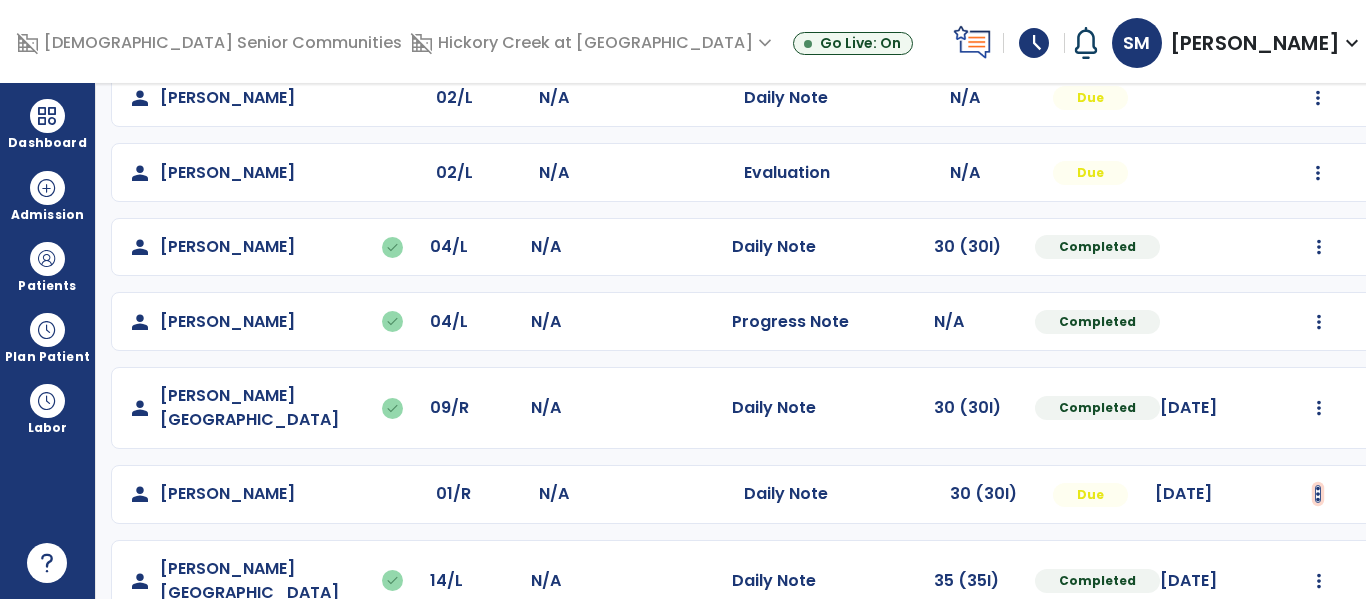 click at bounding box center (1318, 98) 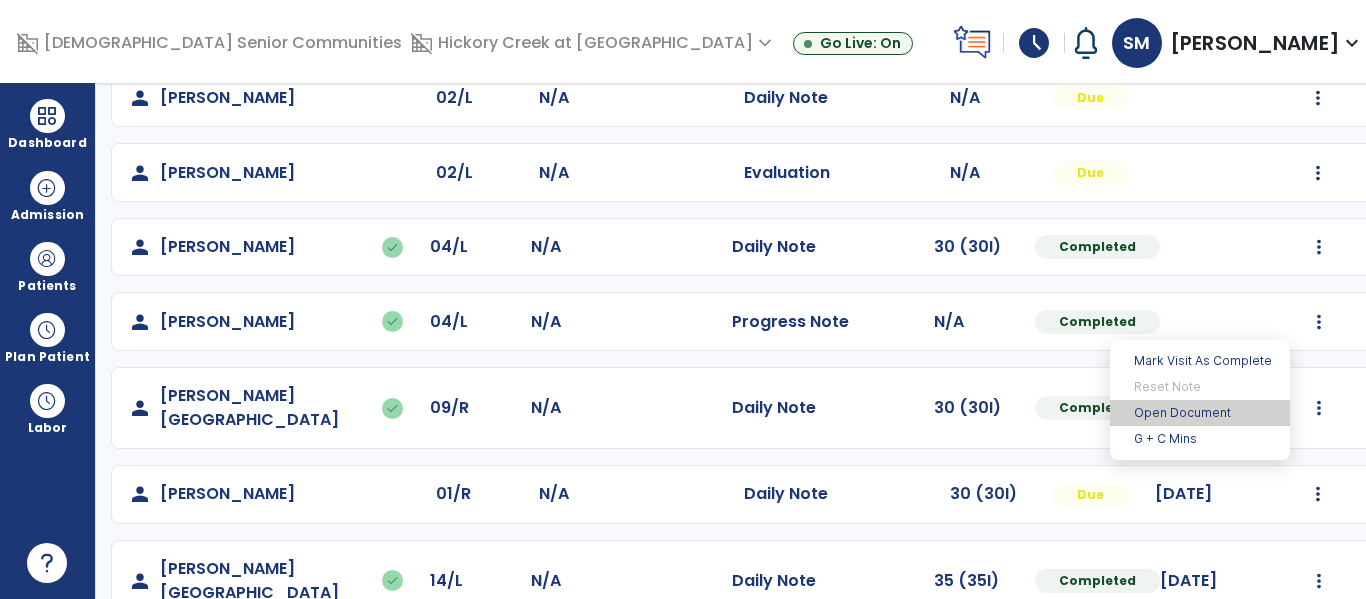 click on "Open Document" at bounding box center (1200, 413) 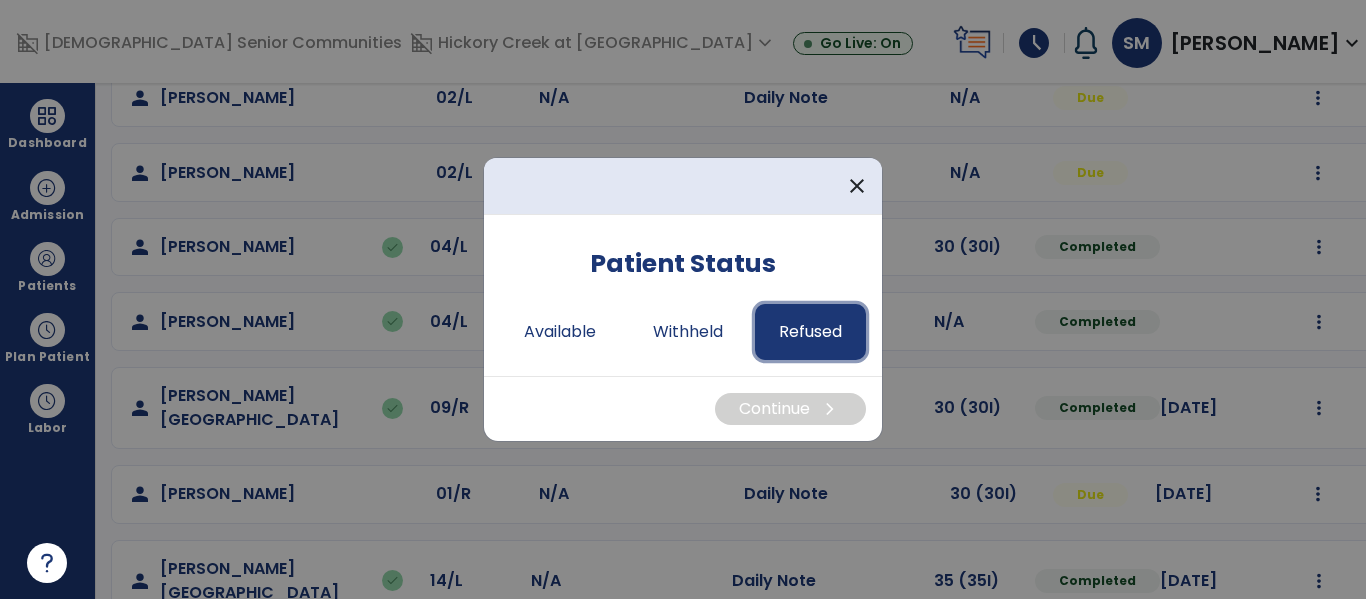 click on "Refused" at bounding box center [810, 332] 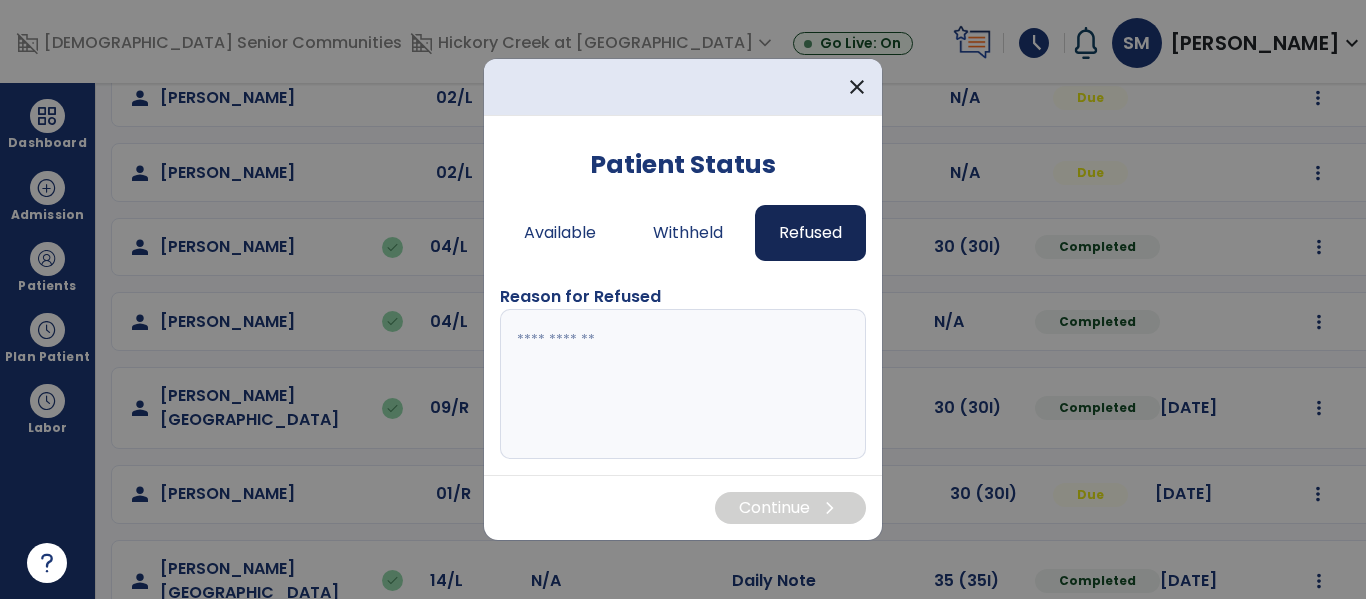 click at bounding box center (683, 384) 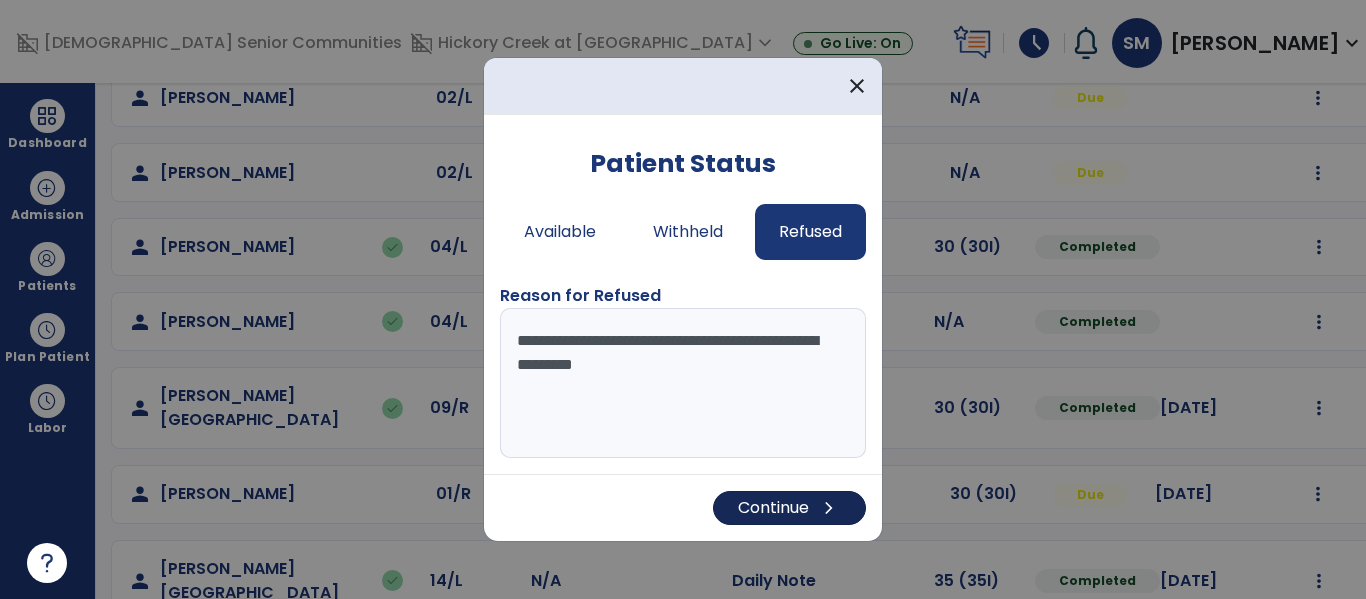 type on "**********" 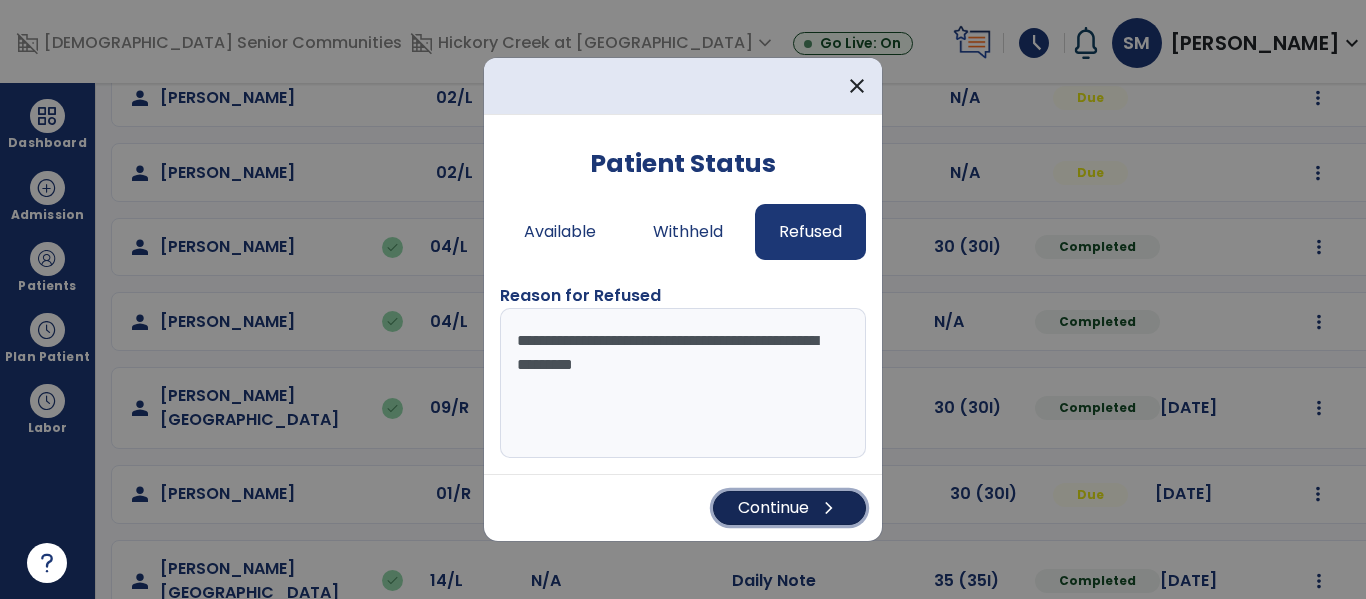 click on "chevron_right" at bounding box center [829, 508] 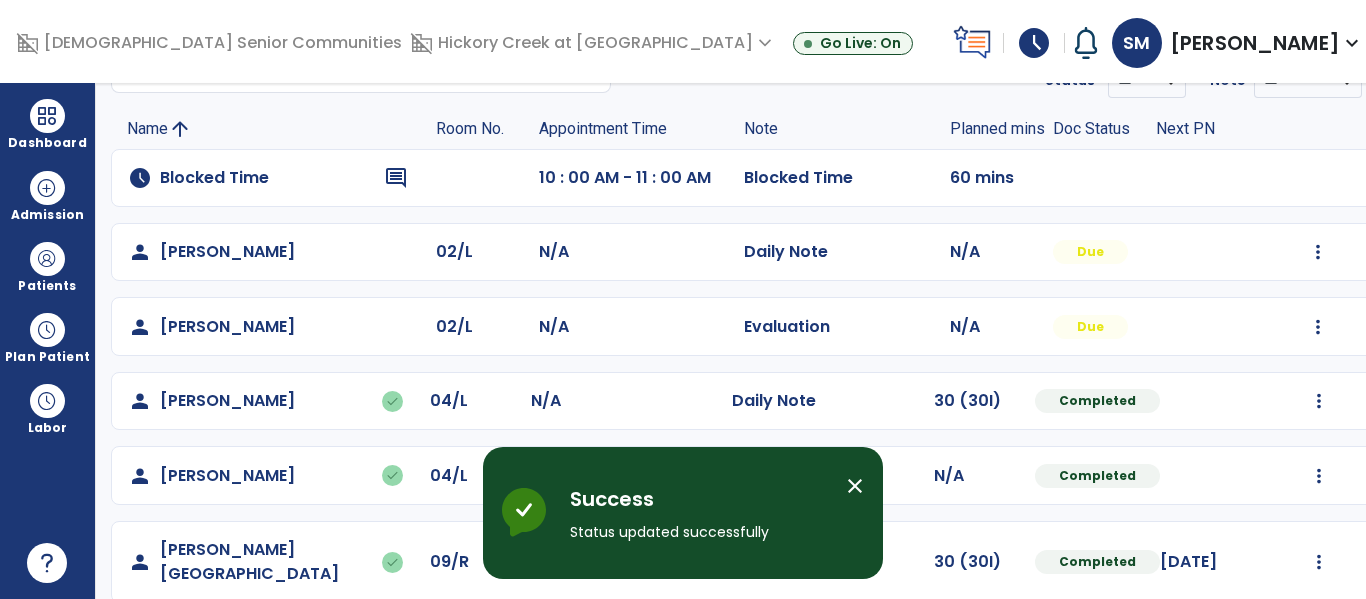 scroll, scrollTop: 109, scrollLeft: 0, axis: vertical 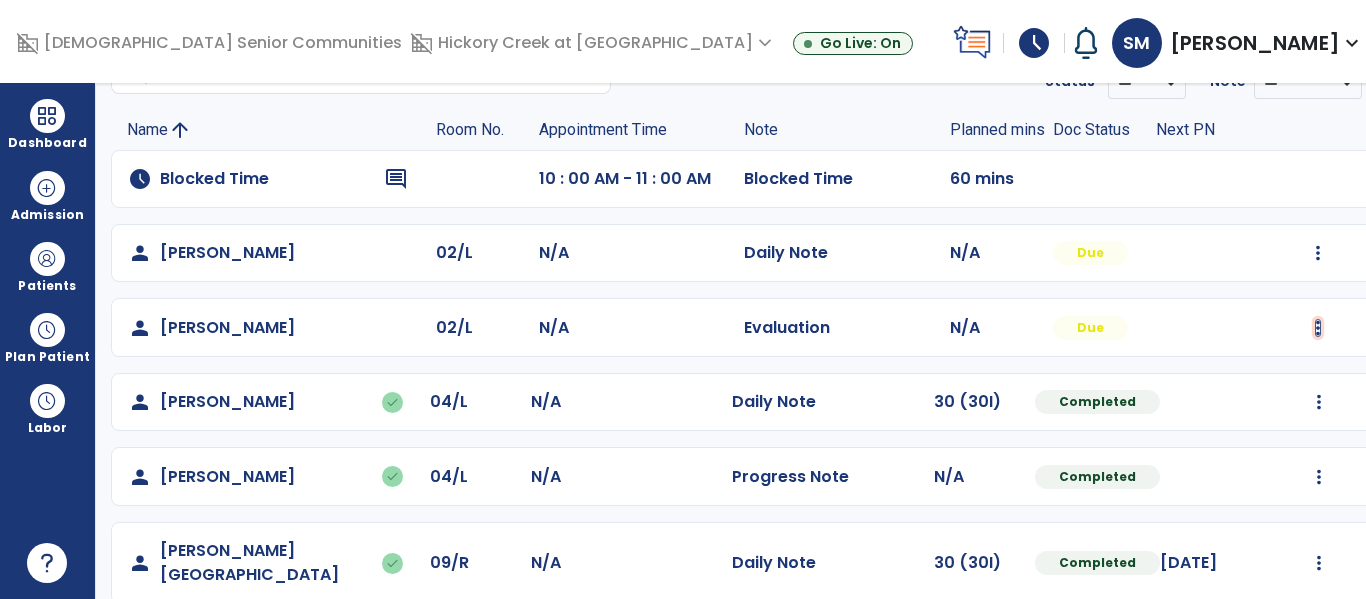 click at bounding box center [1318, 253] 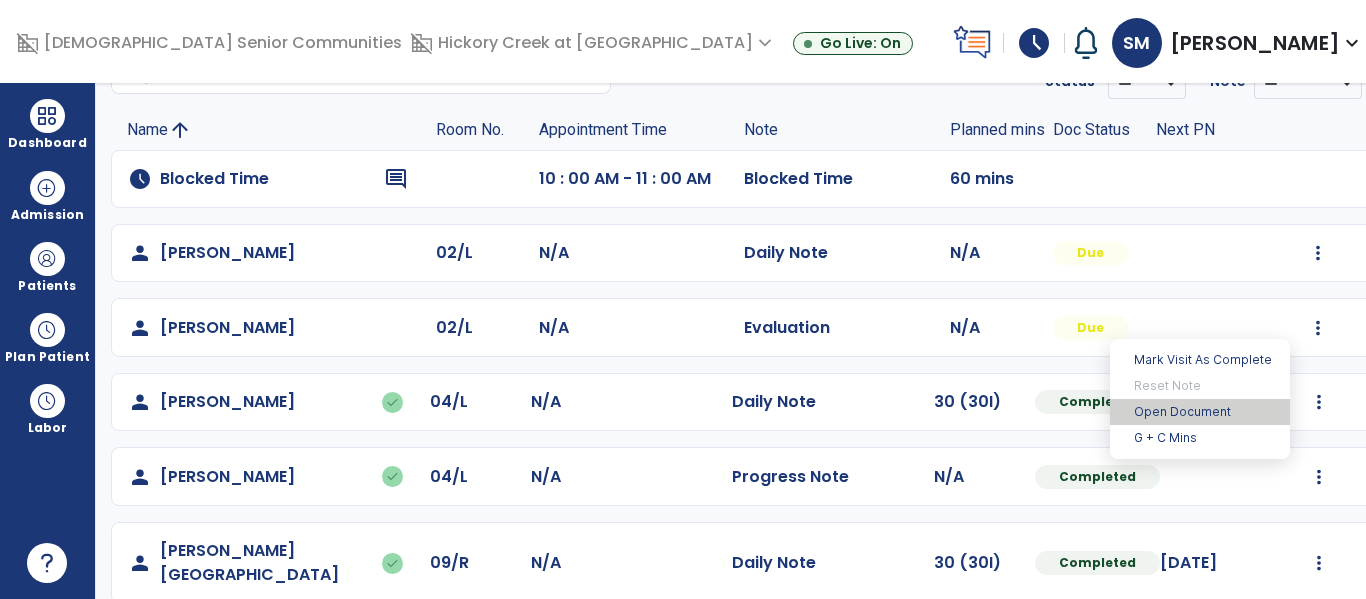 click on "Open Document" at bounding box center (1200, 412) 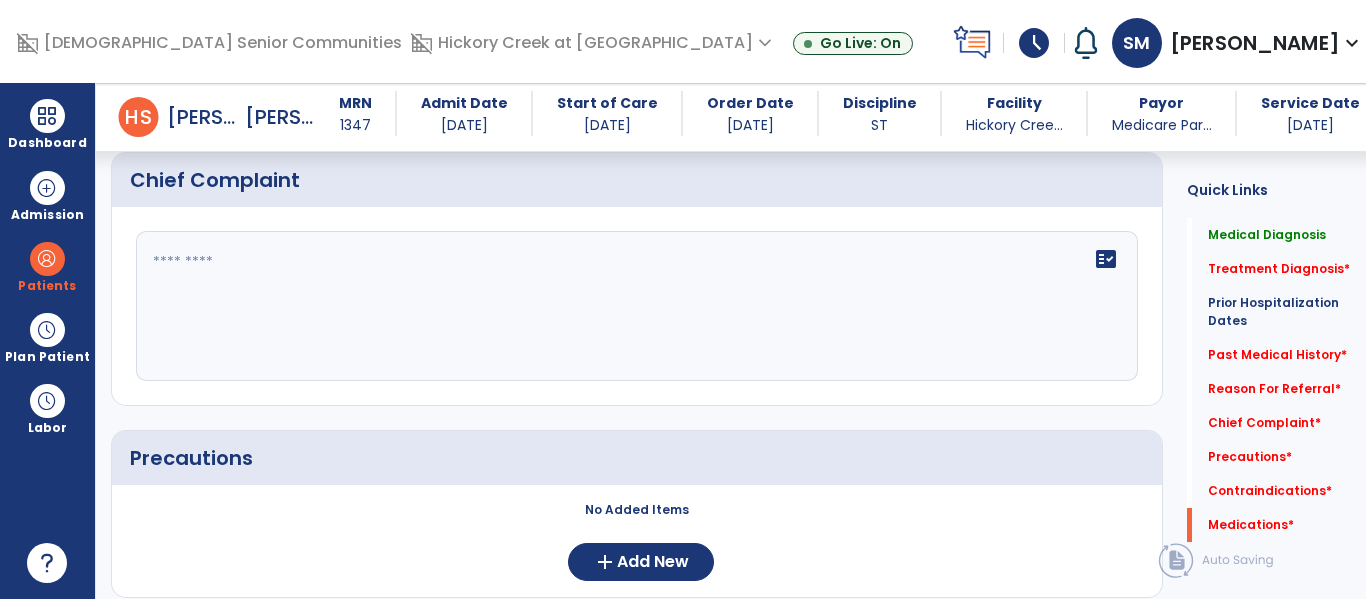 scroll, scrollTop: 1767, scrollLeft: 0, axis: vertical 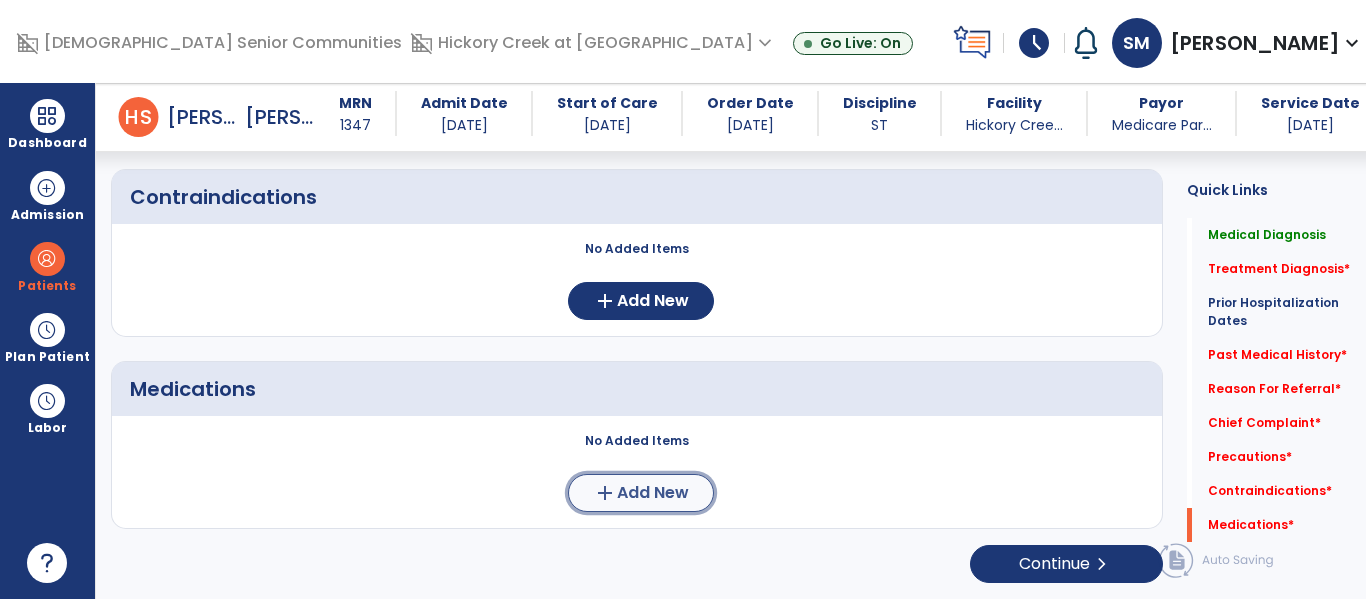 click on "add  Add New" 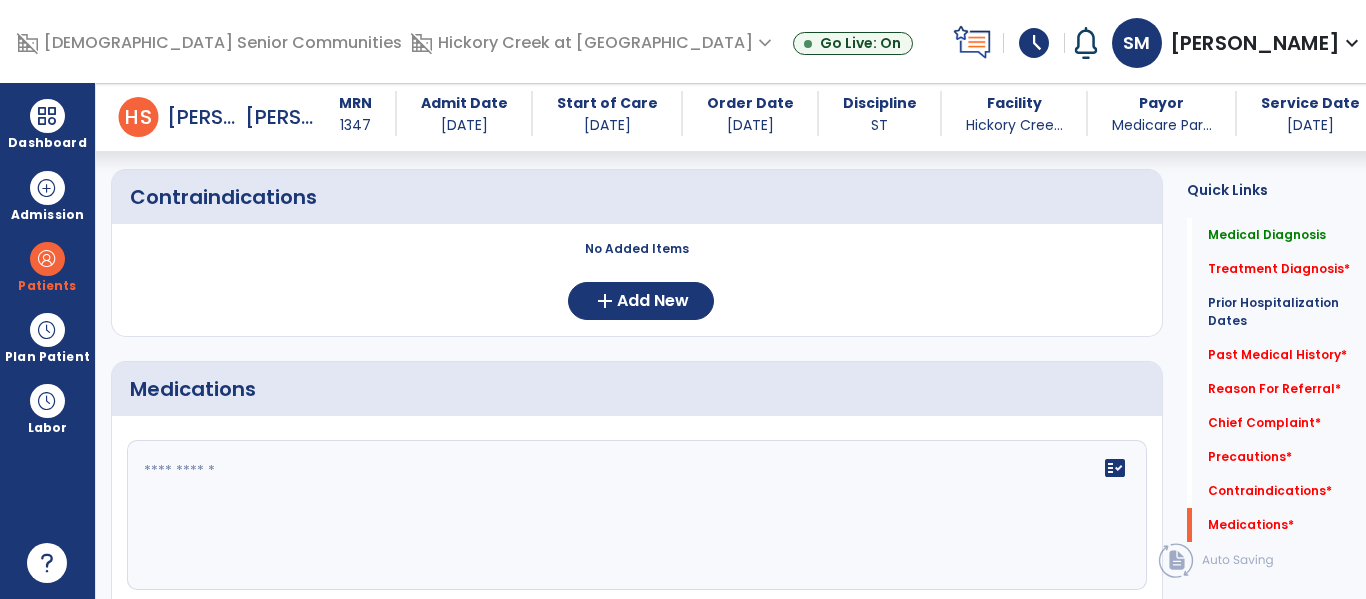 click 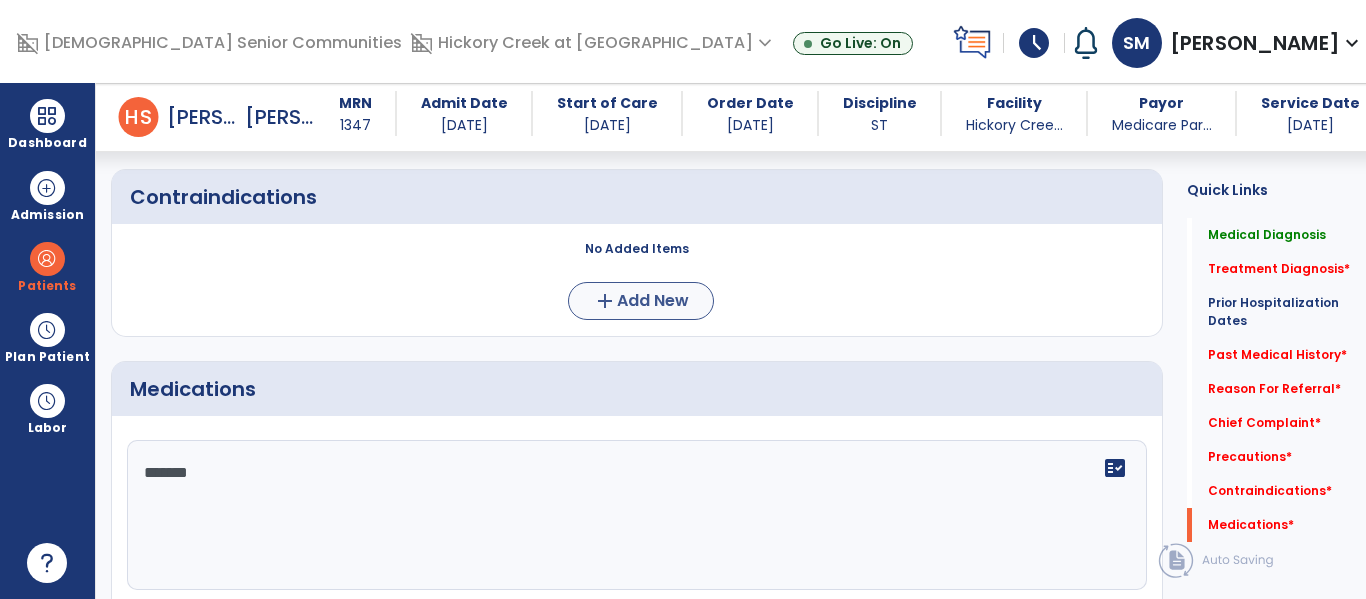 type on "*******" 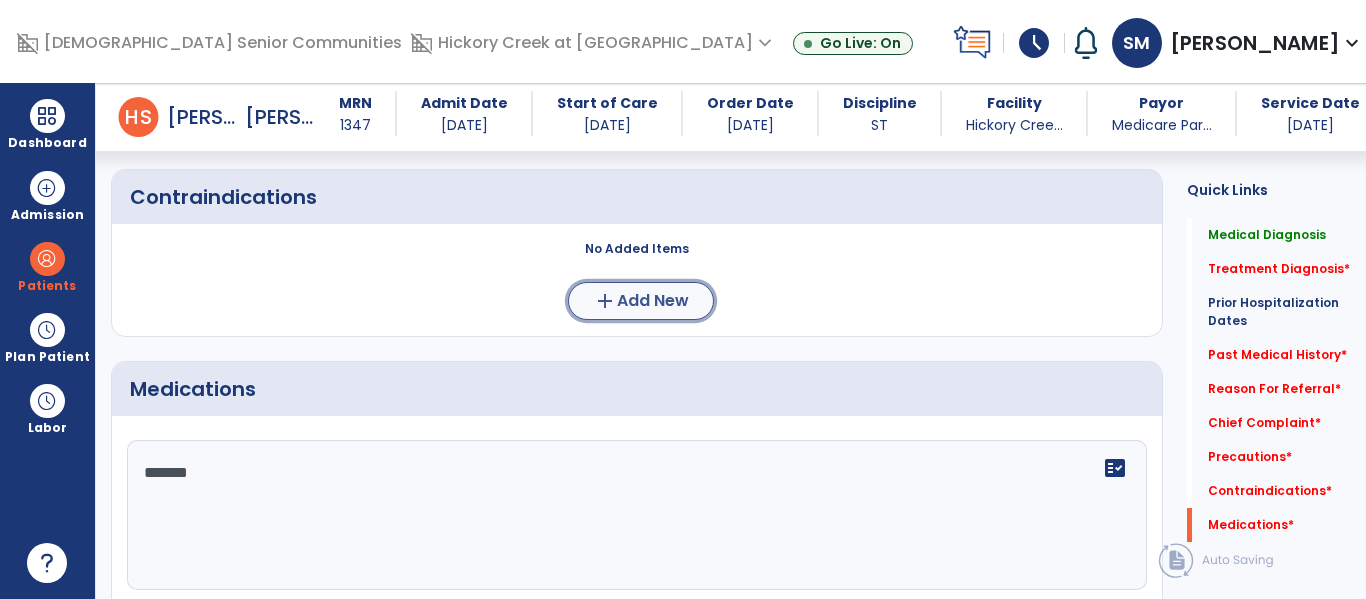click on "Add New" 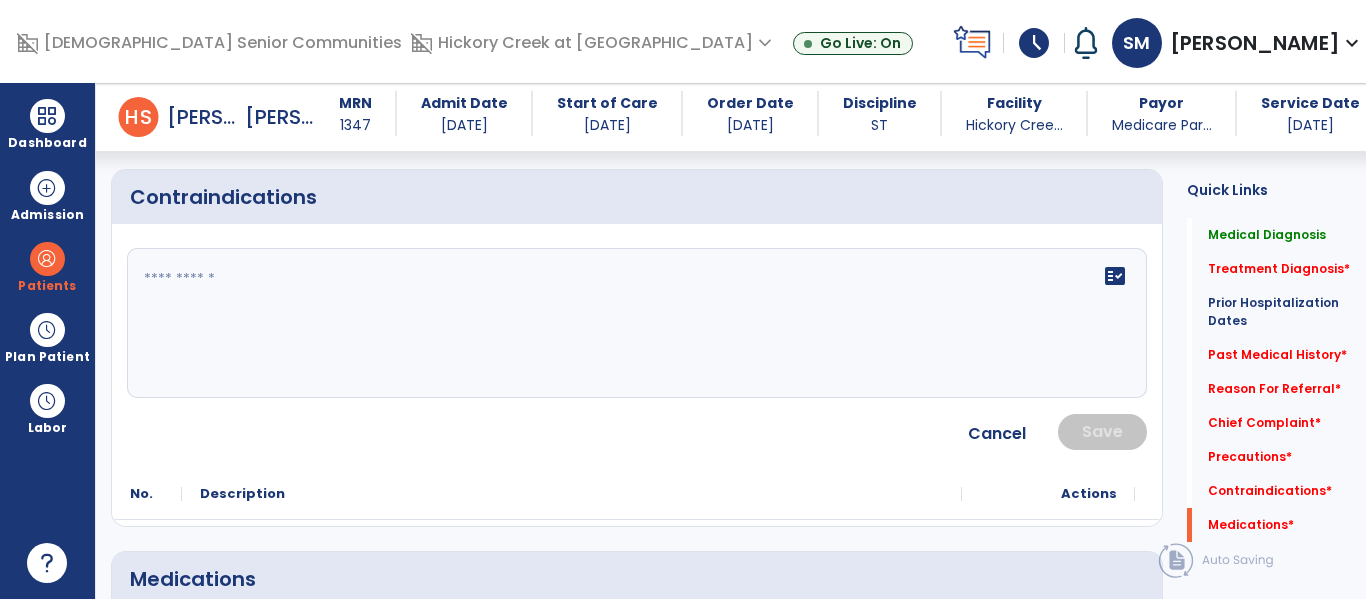 click 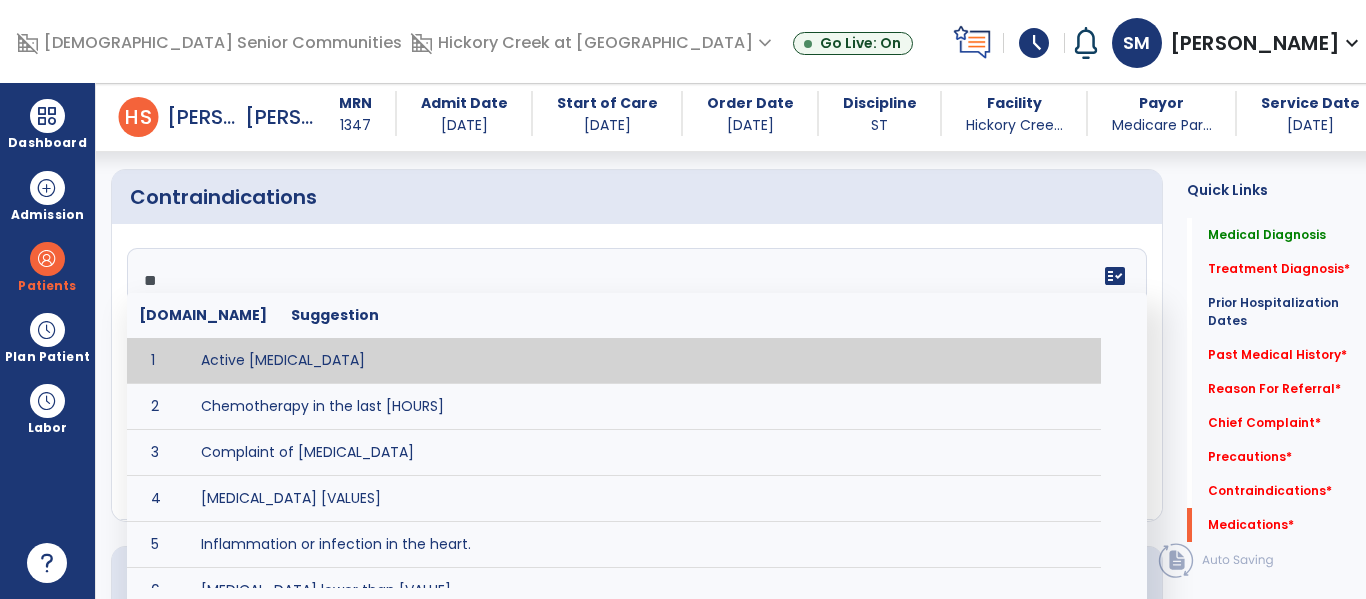 type on "***" 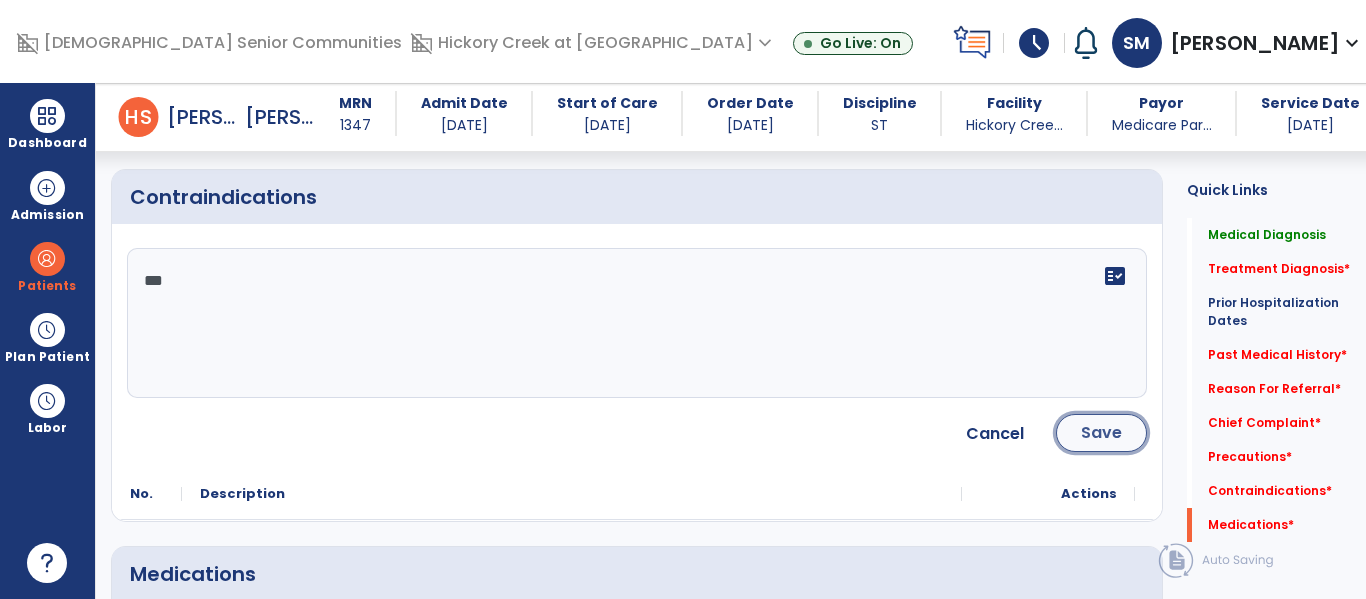 click on "Save" 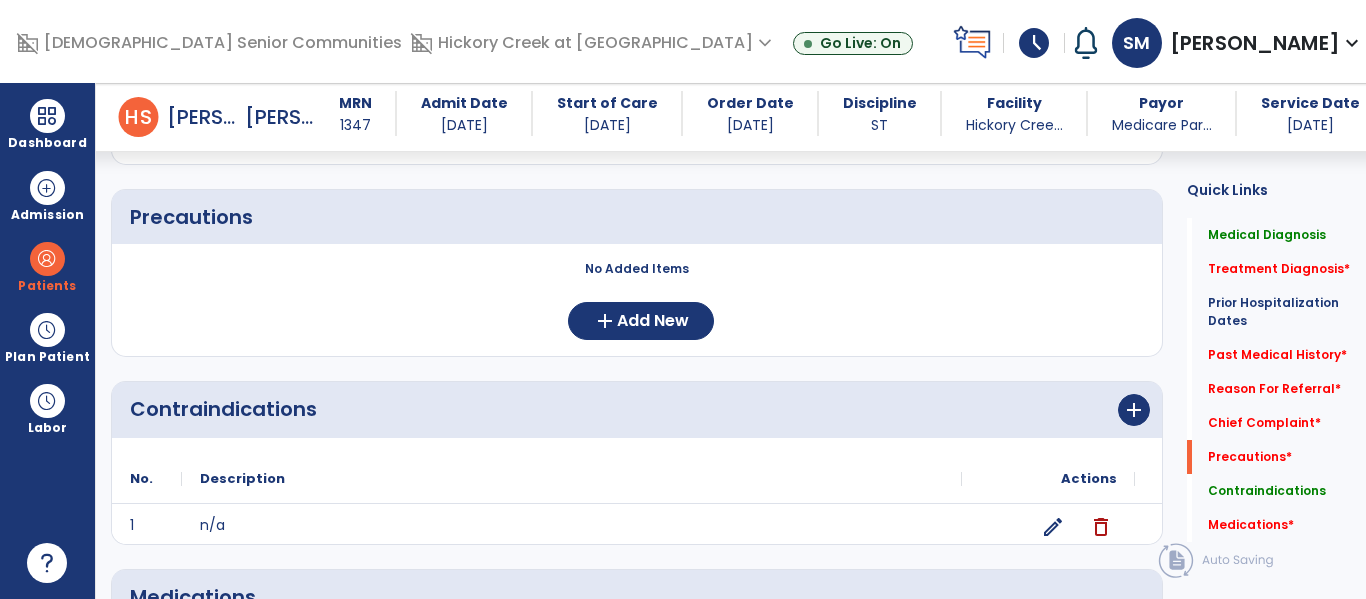 scroll, scrollTop: 1948, scrollLeft: 0, axis: vertical 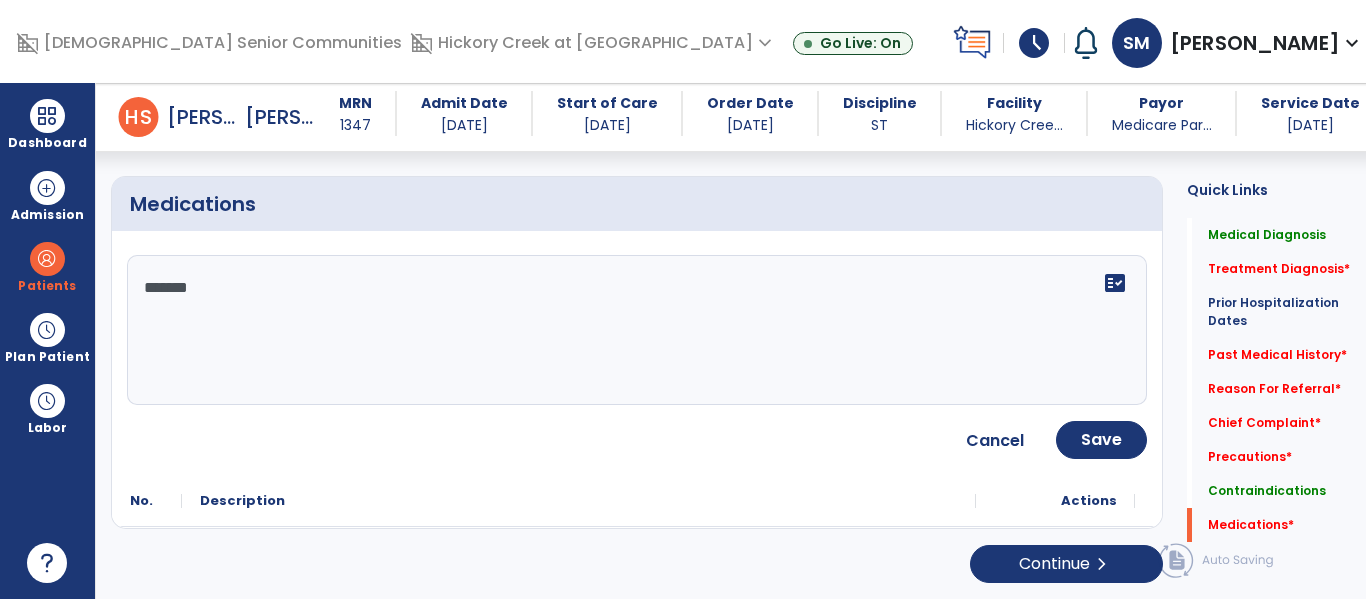 click on "Cancel Save" 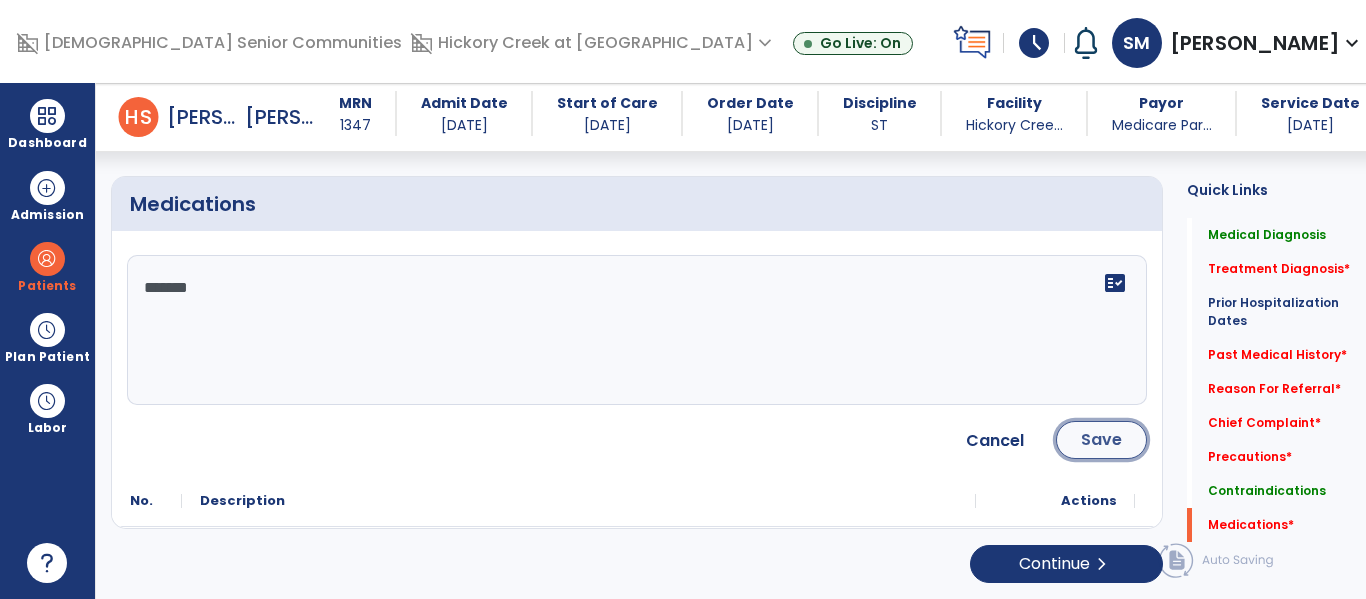 click on "Save" 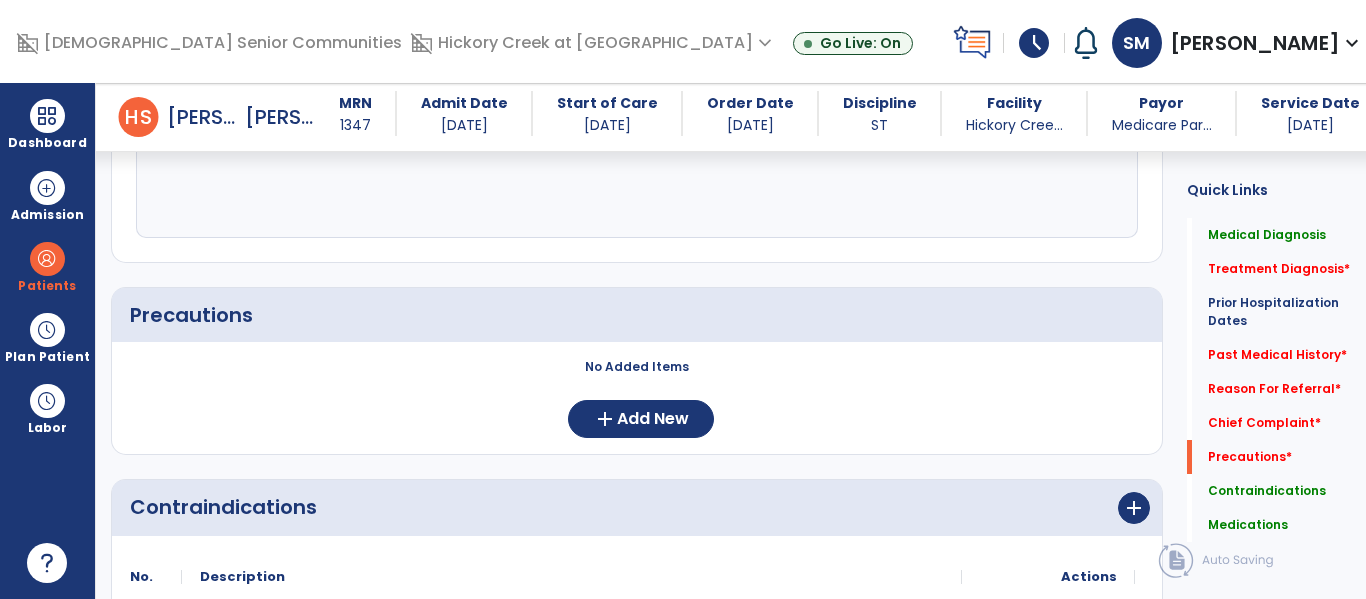 scroll, scrollTop: 1422, scrollLeft: 0, axis: vertical 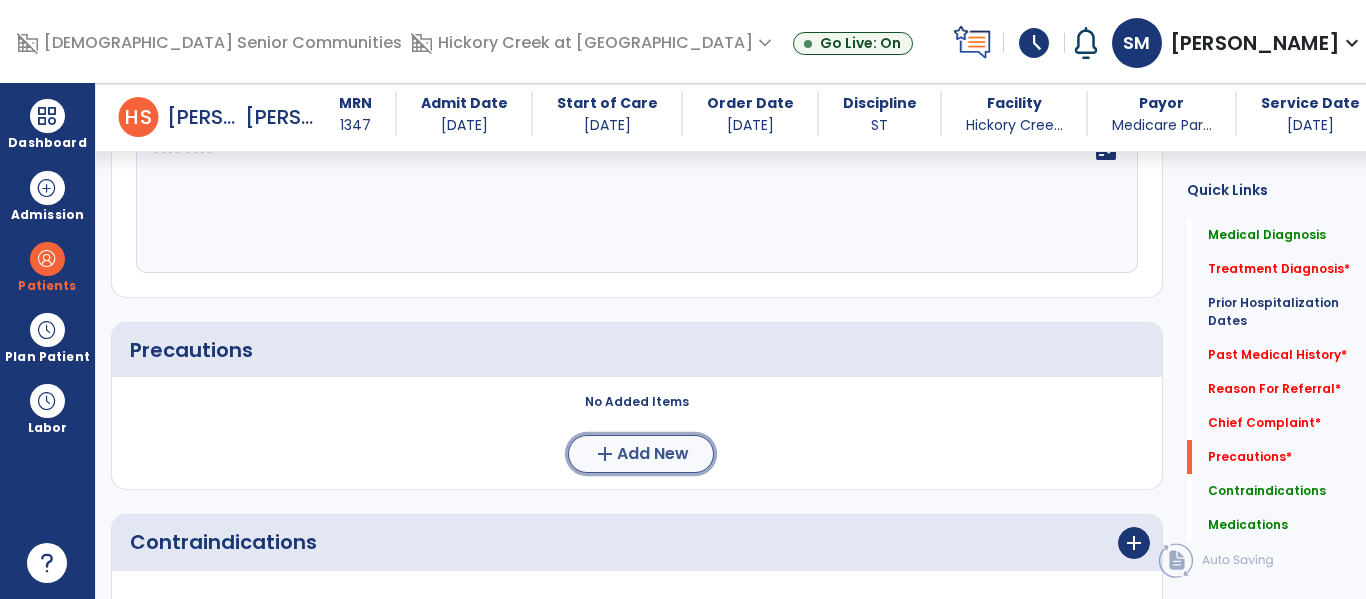 click on "add" 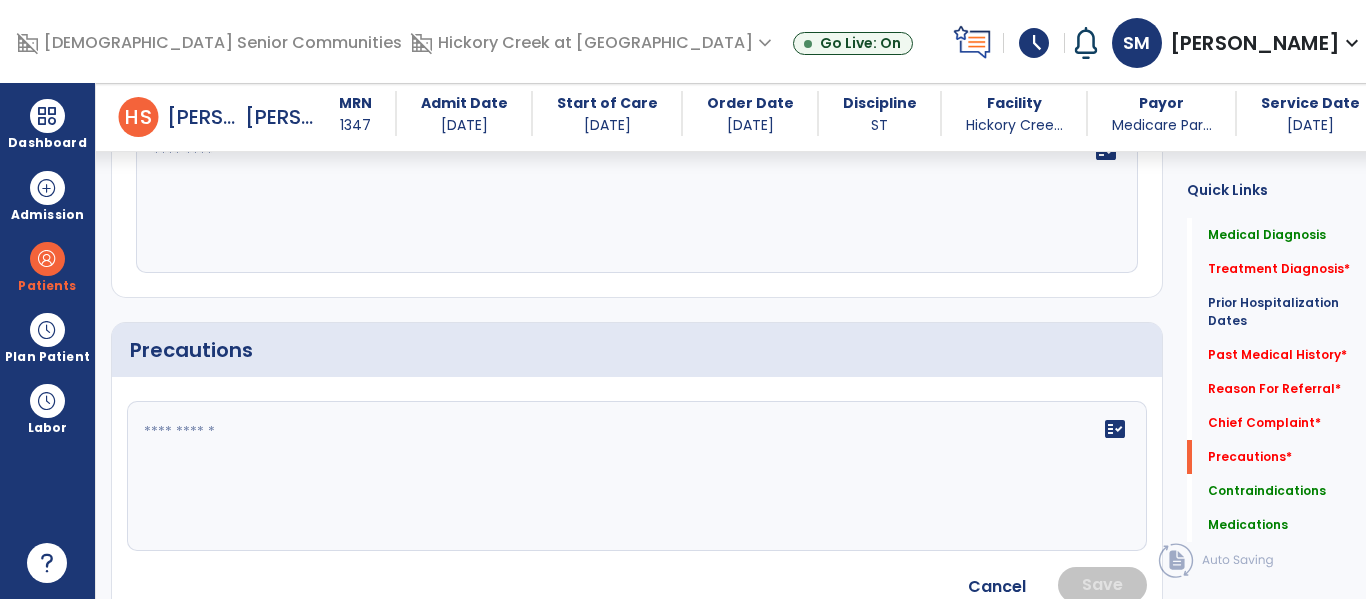 click on "fact_check" 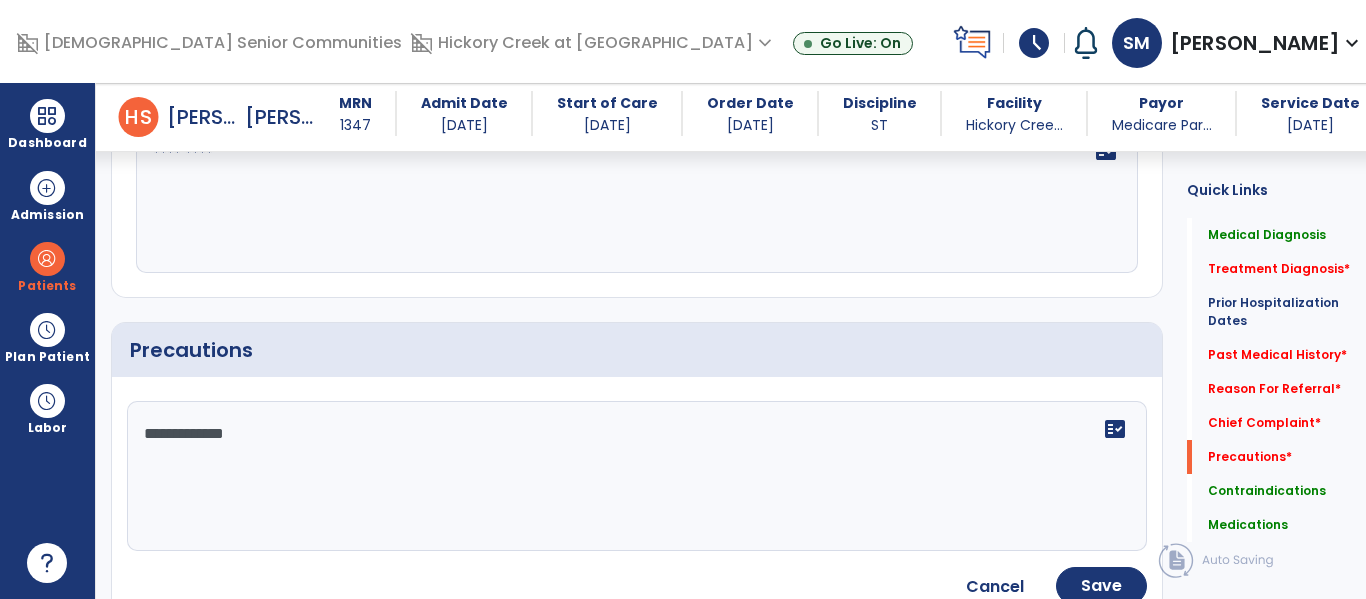 type on "**********" 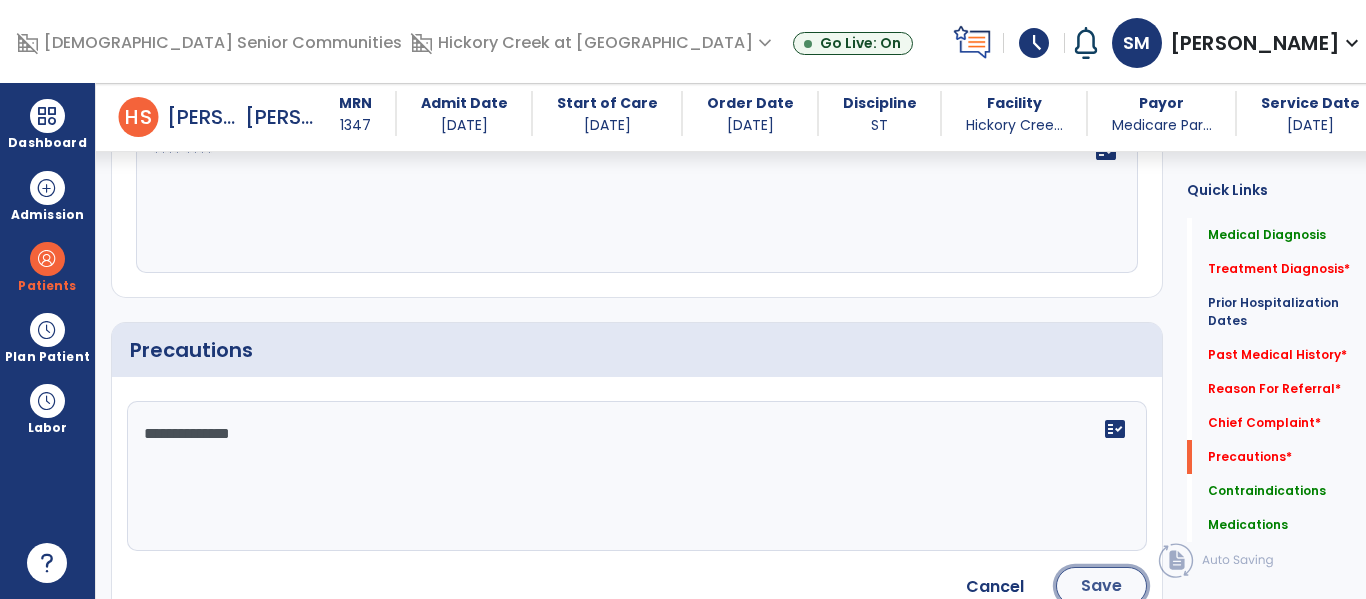 click on "Save" 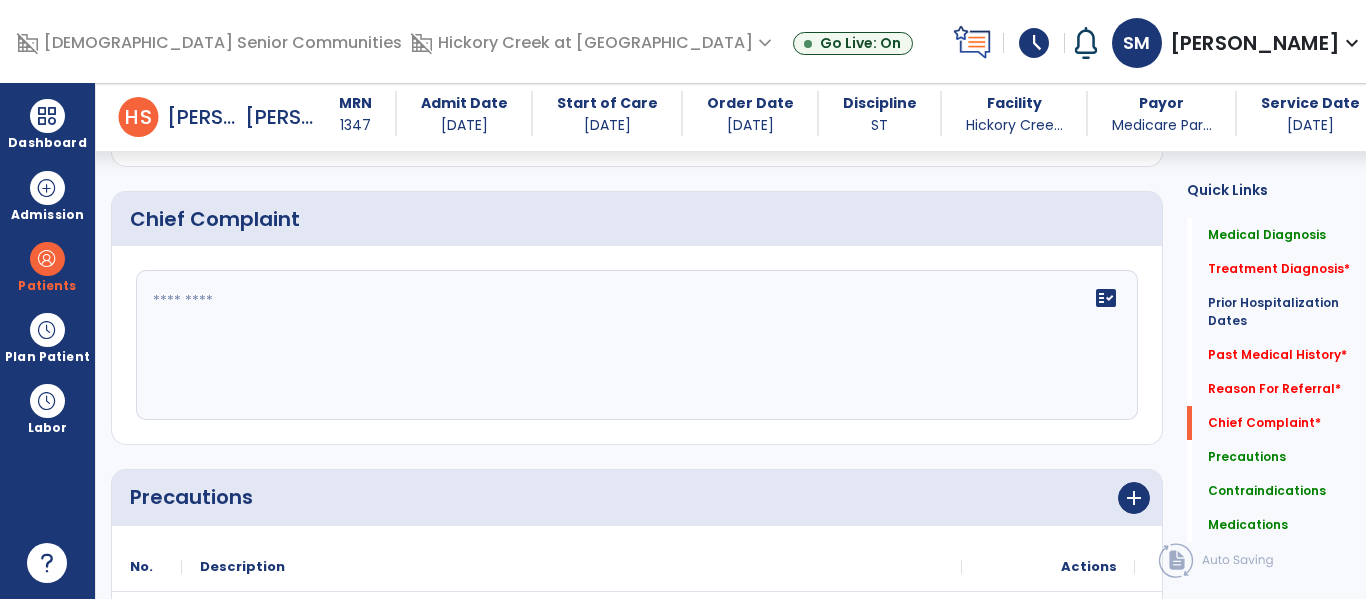 scroll, scrollTop: 1268, scrollLeft: 0, axis: vertical 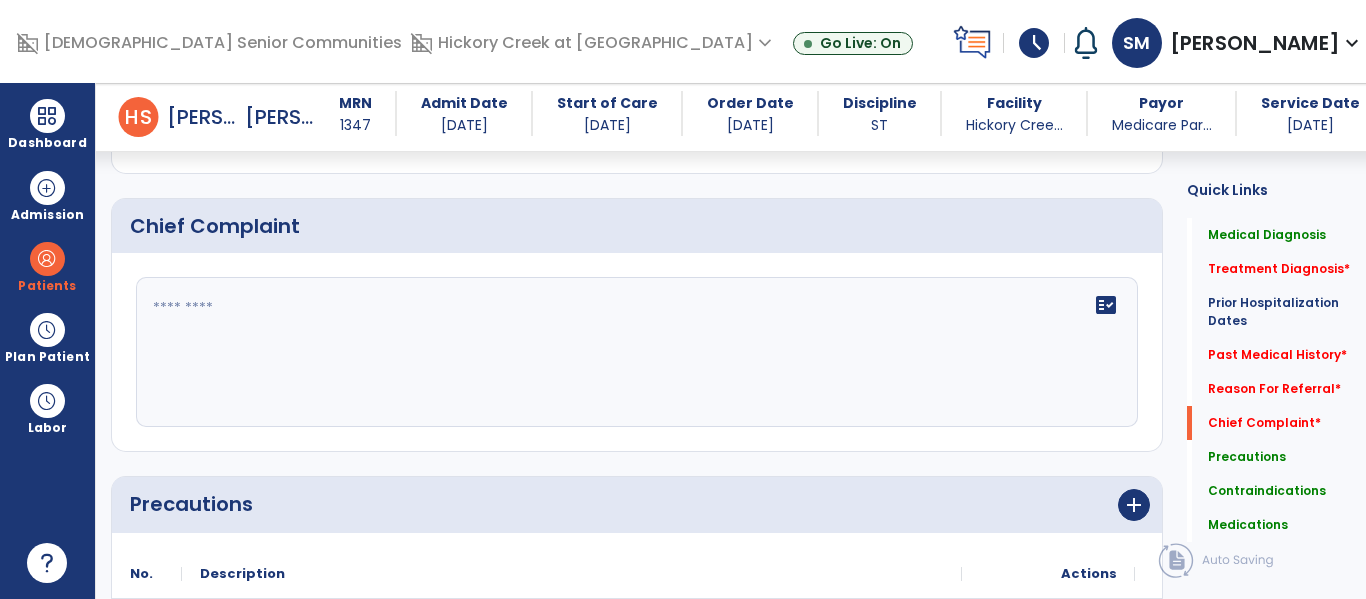 click on "fact_check" 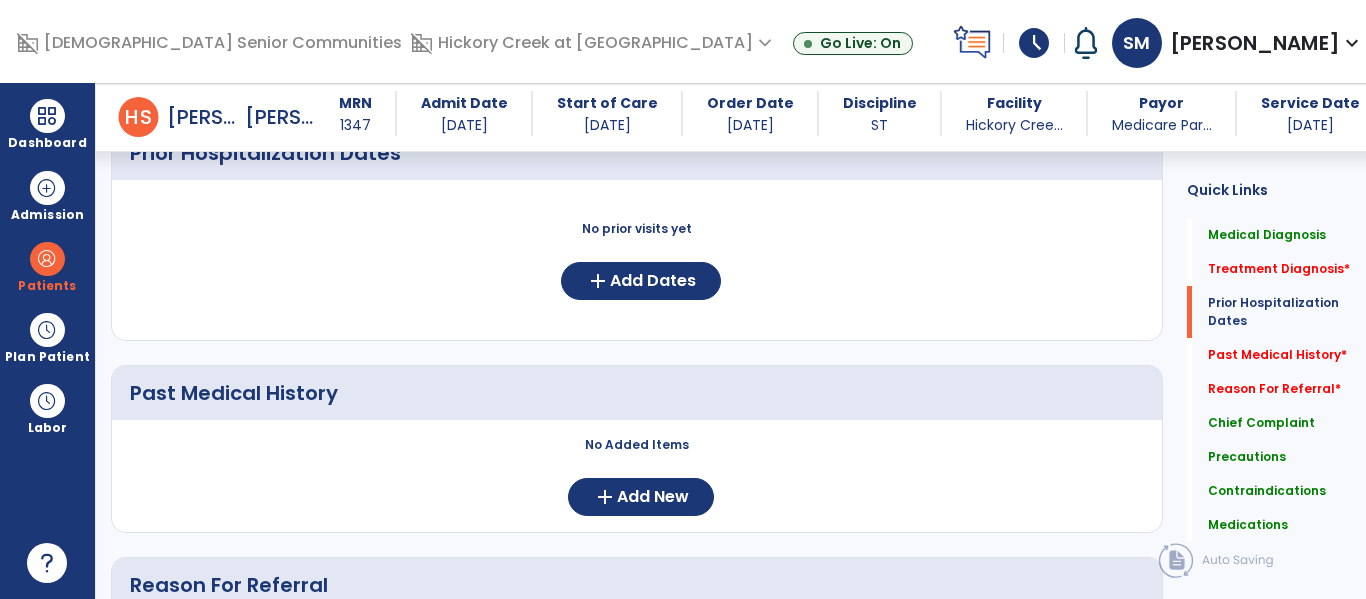 scroll, scrollTop: 663, scrollLeft: 0, axis: vertical 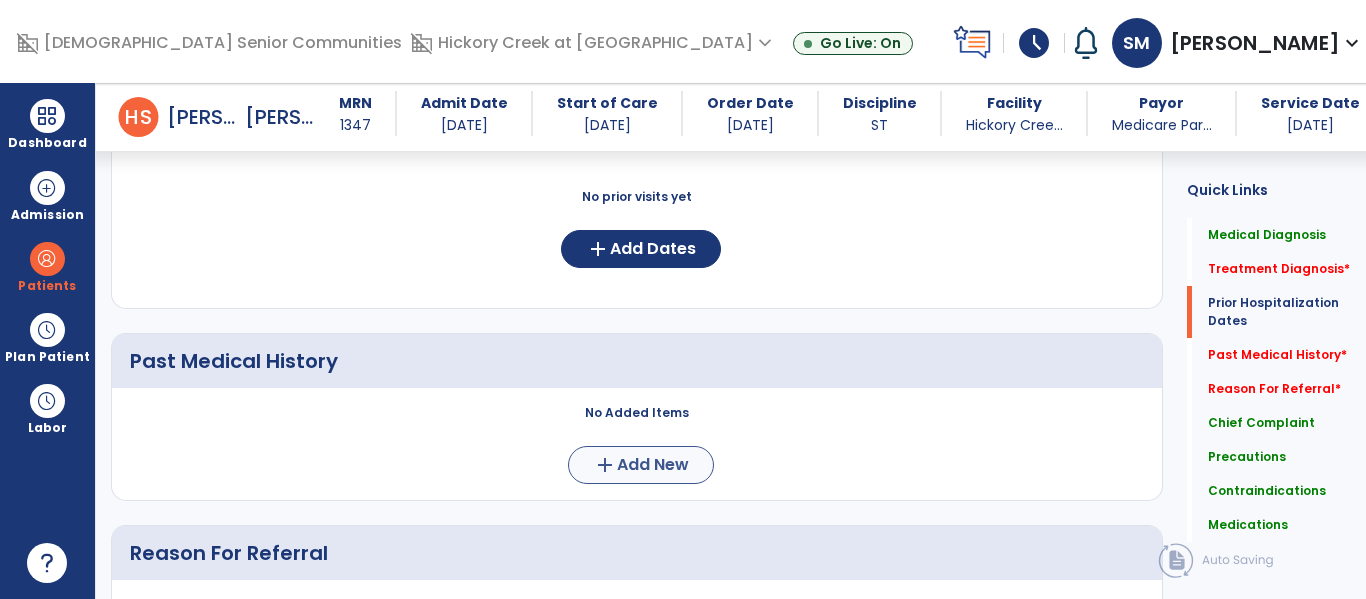 type on "**********" 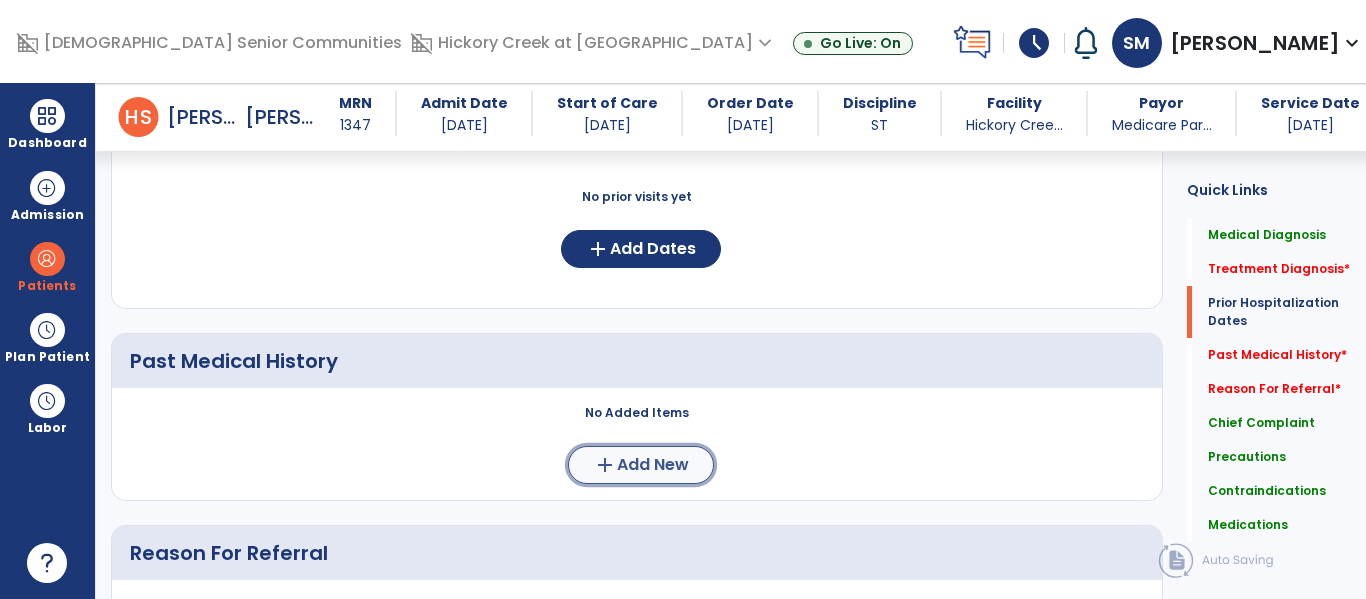 click on "Add New" 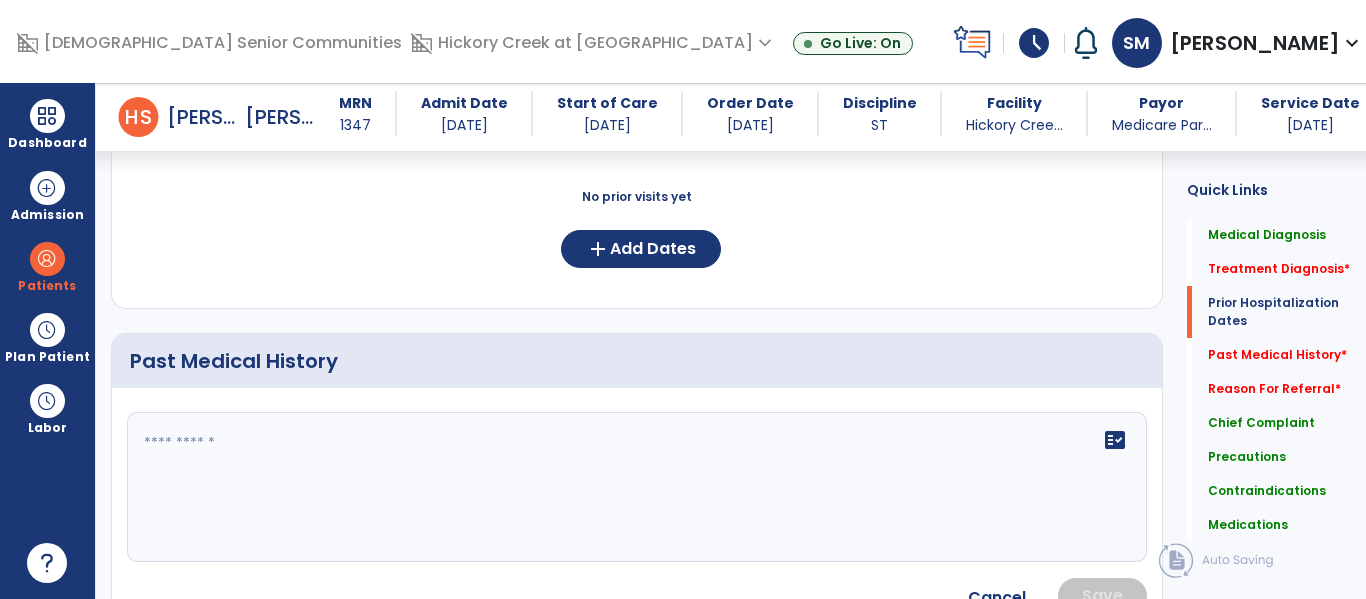 click 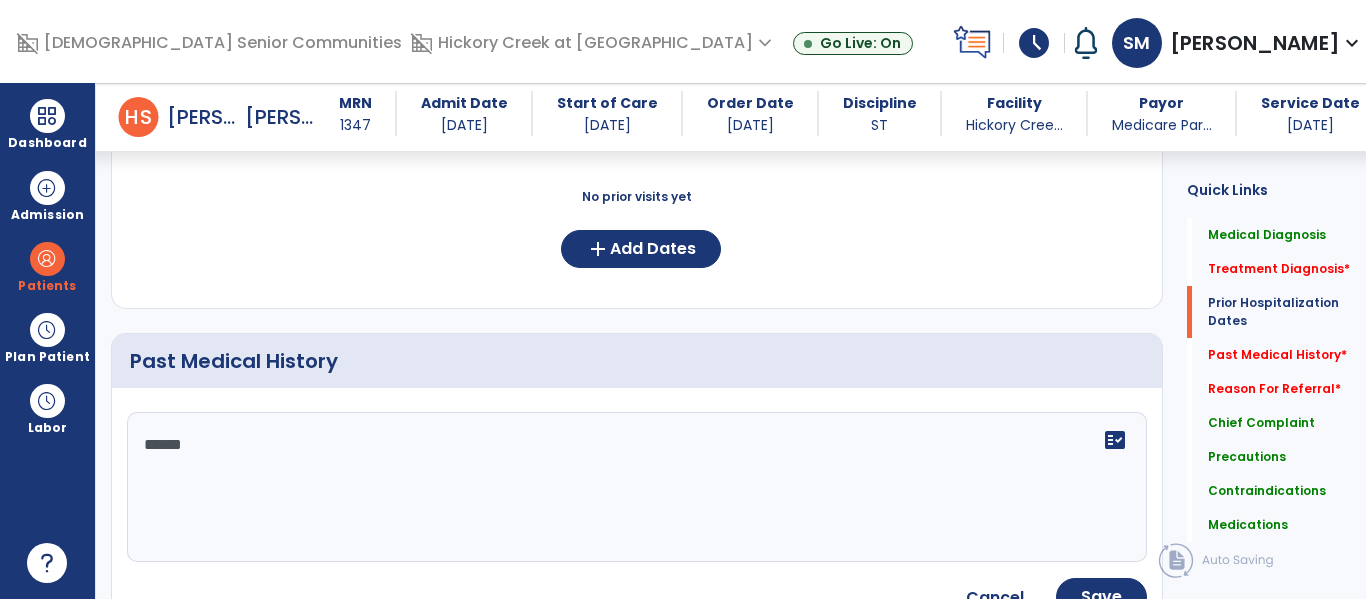 type on "*******" 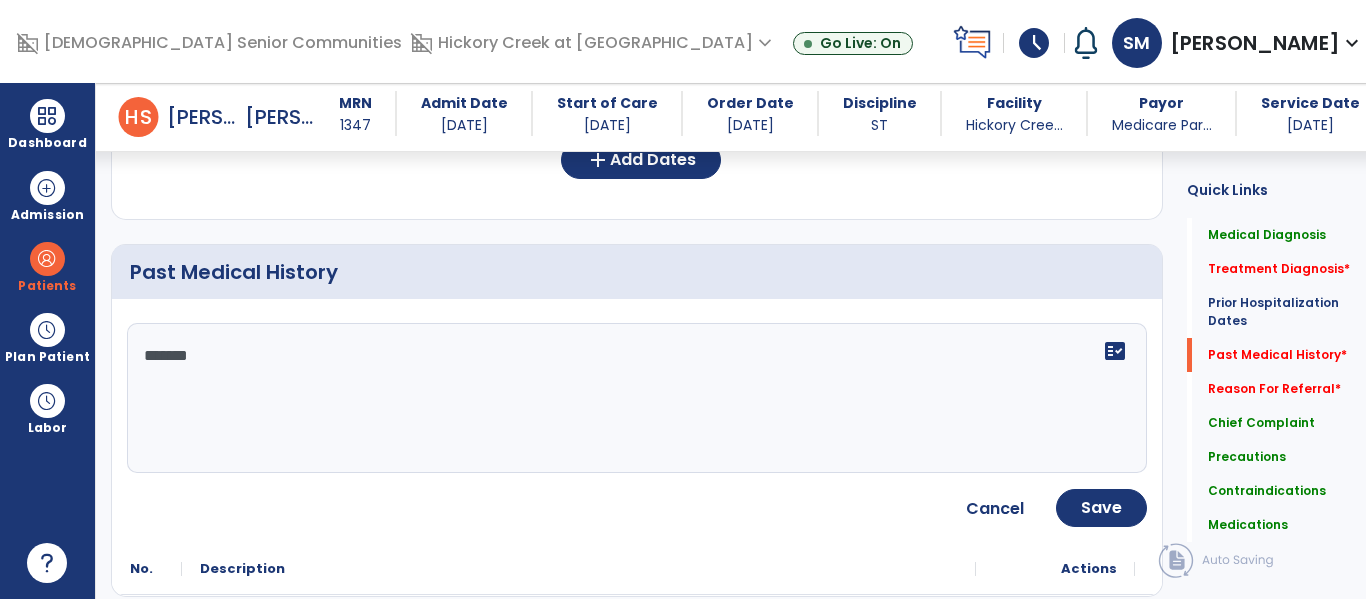 scroll, scrollTop: 774, scrollLeft: 0, axis: vertical 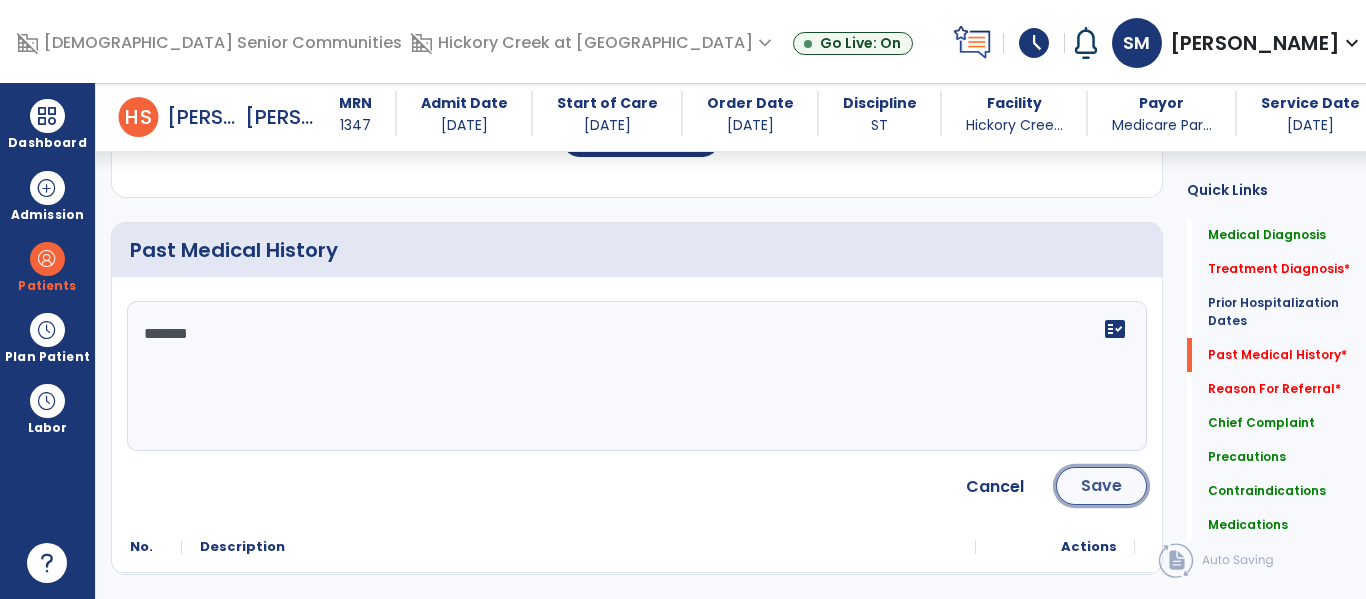 click on "Save" 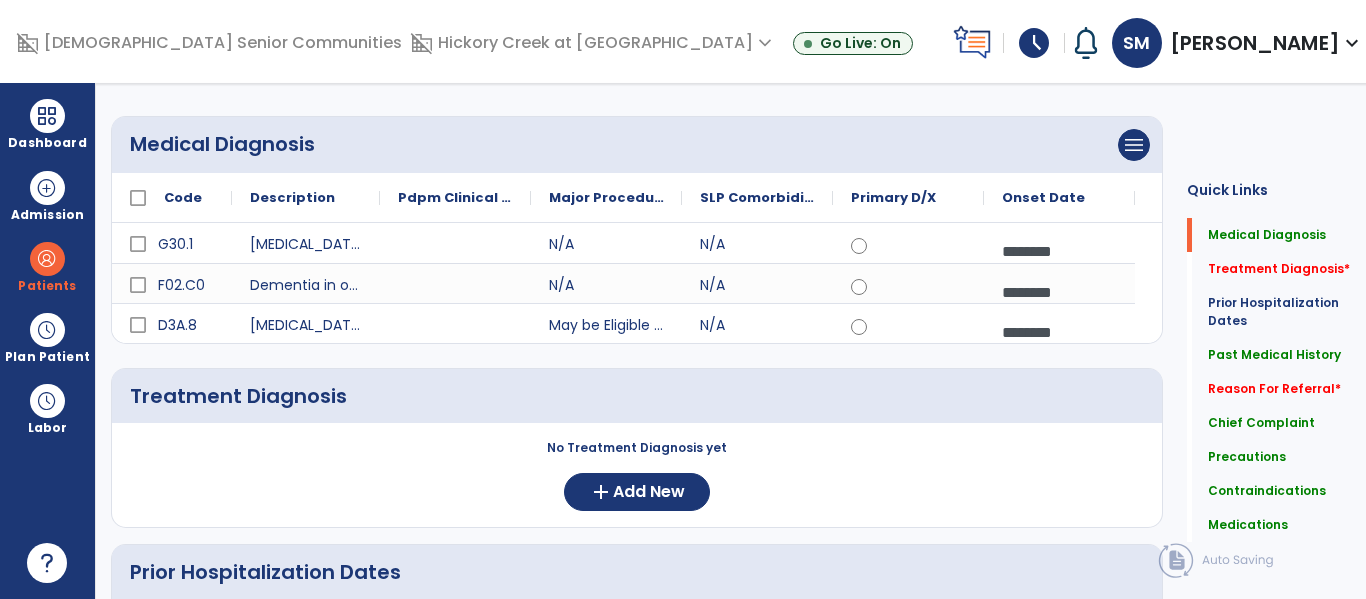 scroll, scrollTop: 0, scrollLeft: 0, axis: both 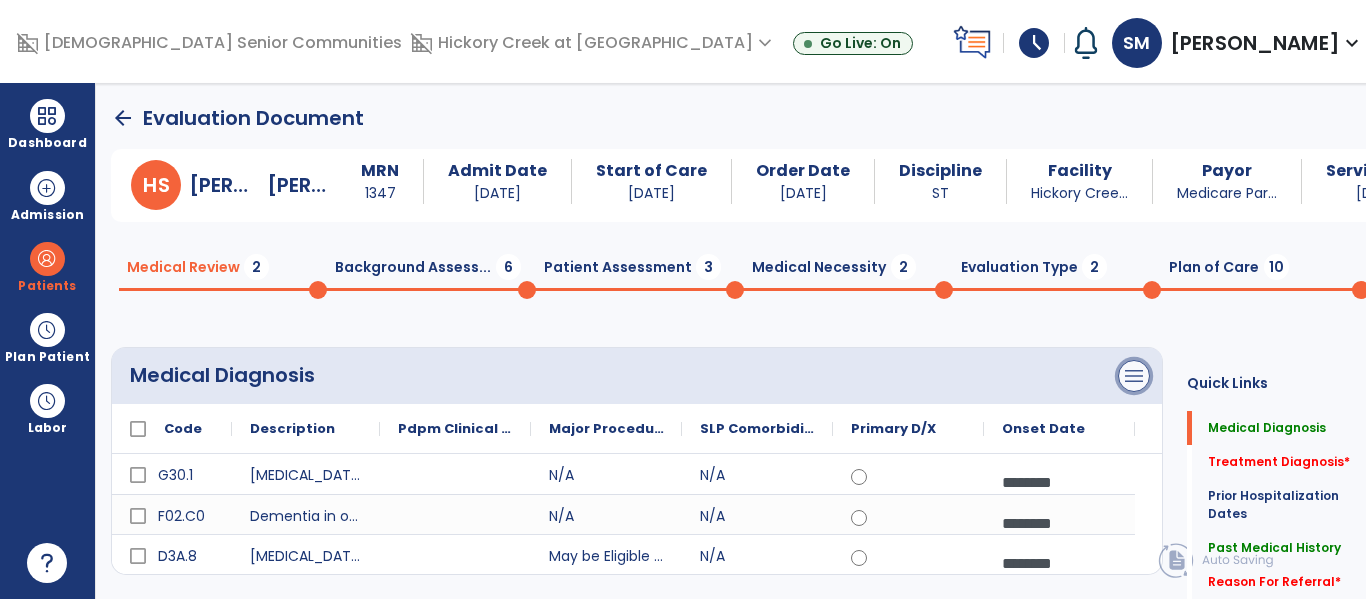 click on "menu" at bounding box center [1134, 376] 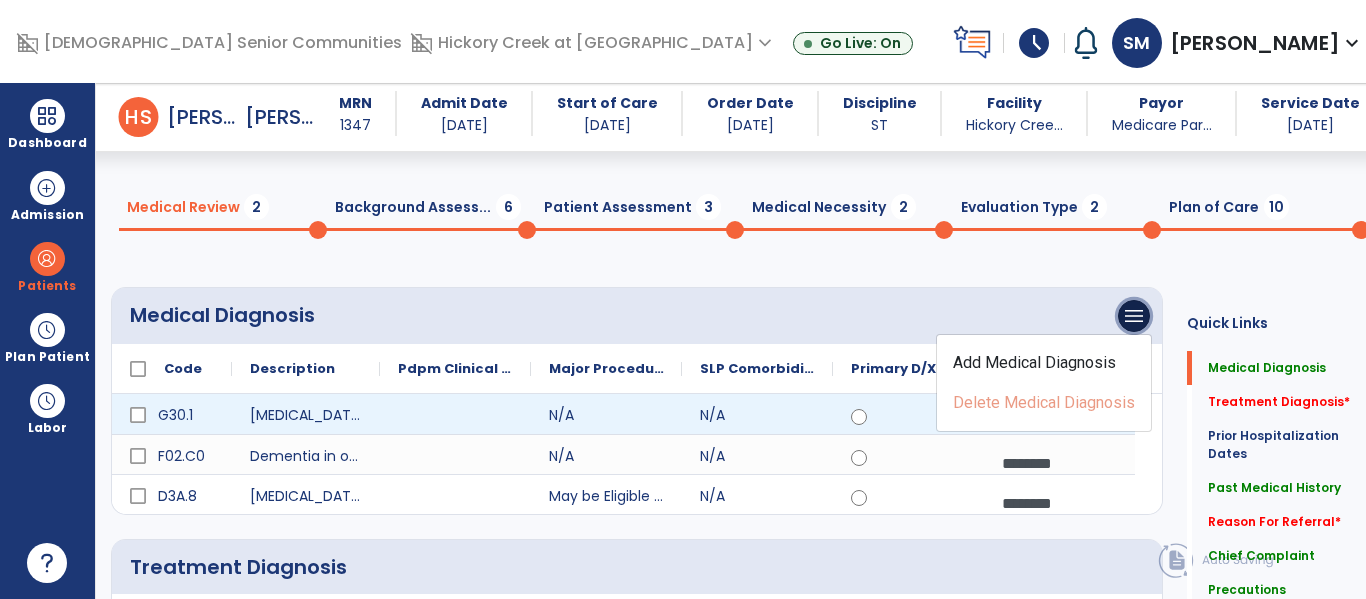 scroll, scrollTop: 64, scrollLeft: 0, axis: vertical 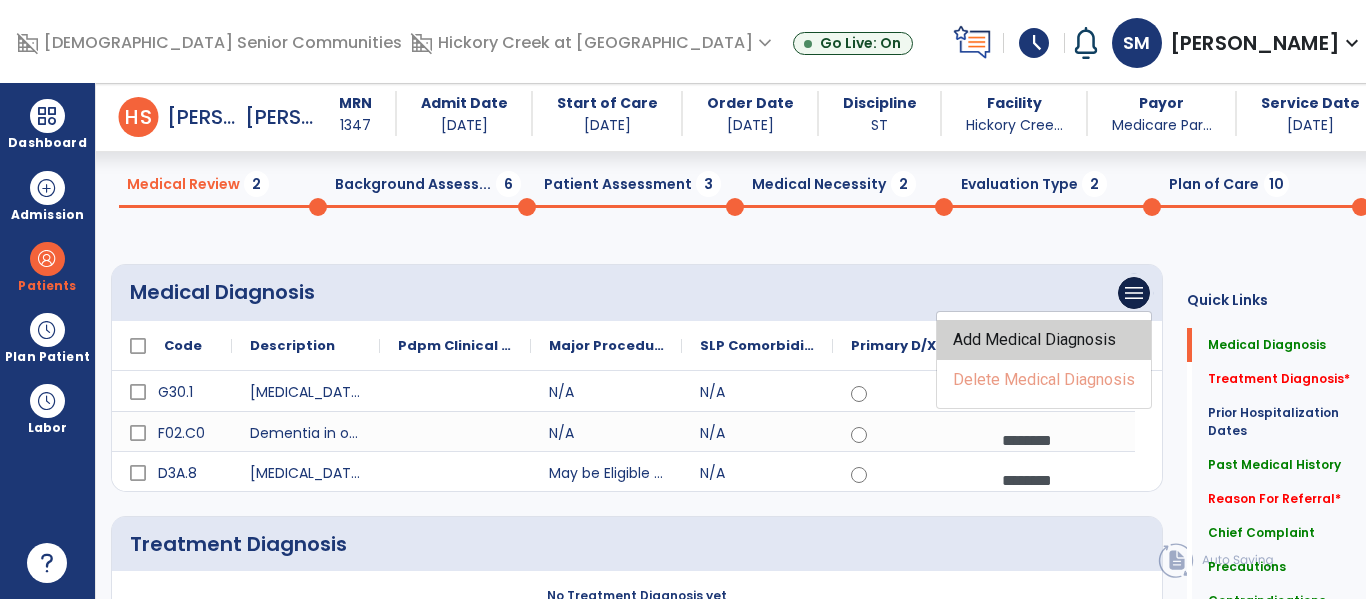 click on "Add Medical Diagnosis" 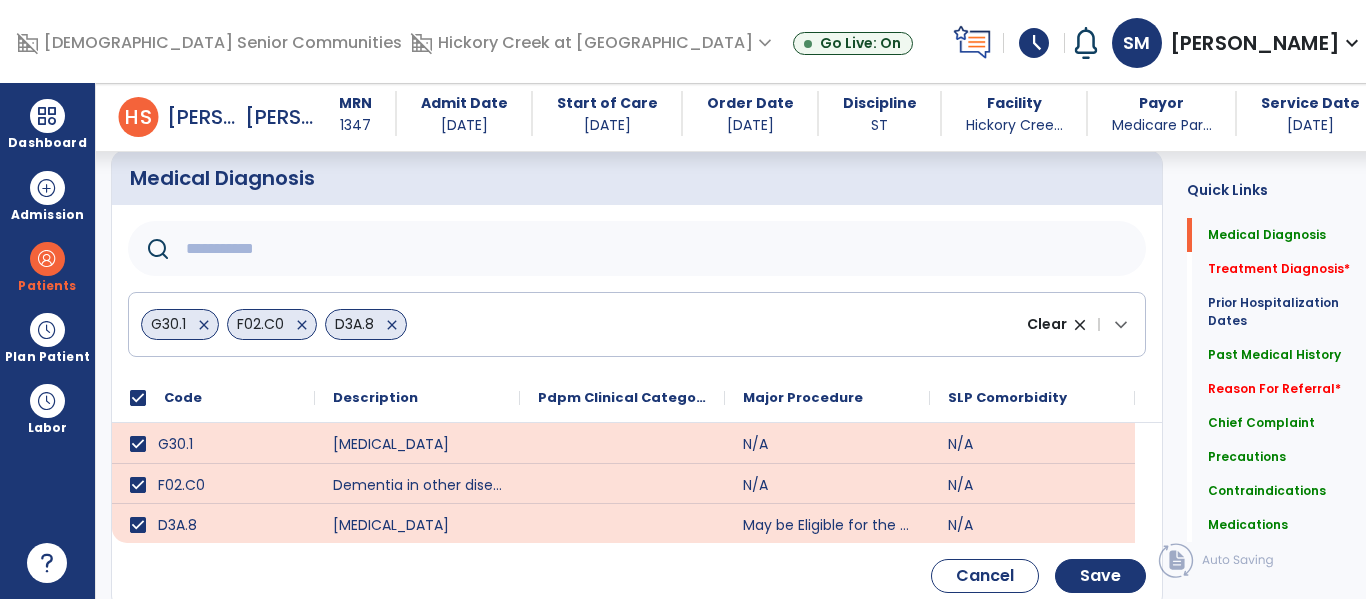 scroll, scrollTop: 183, scrollLeft: 0, axis: vertical 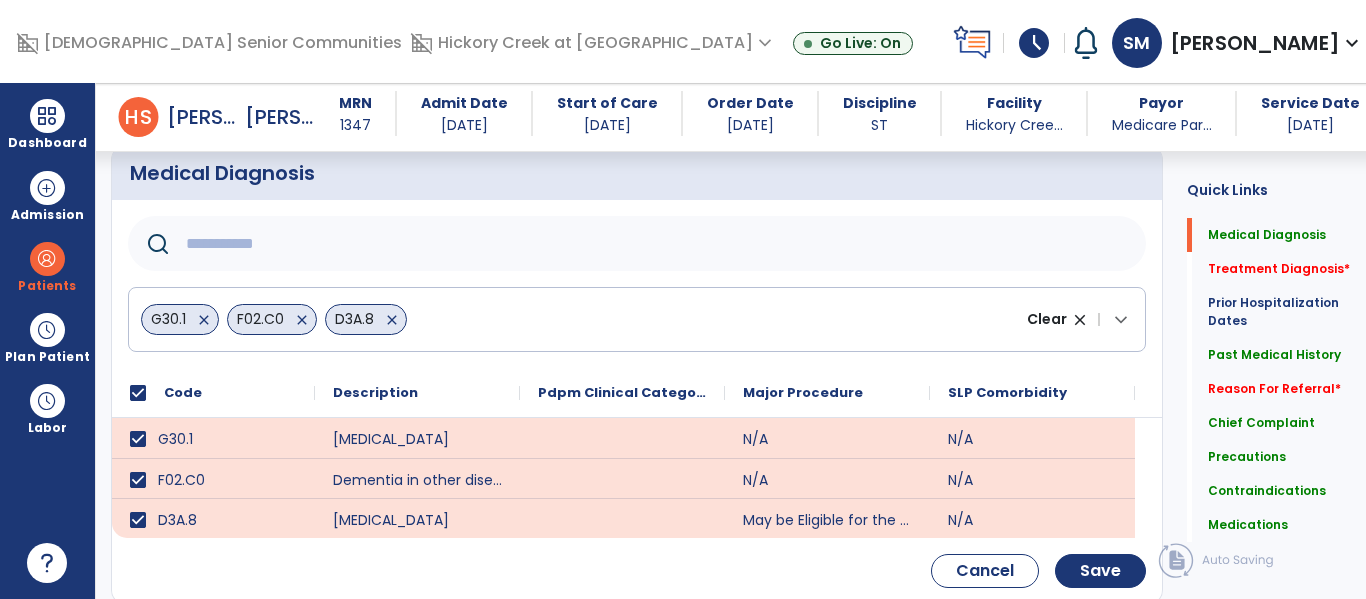 click 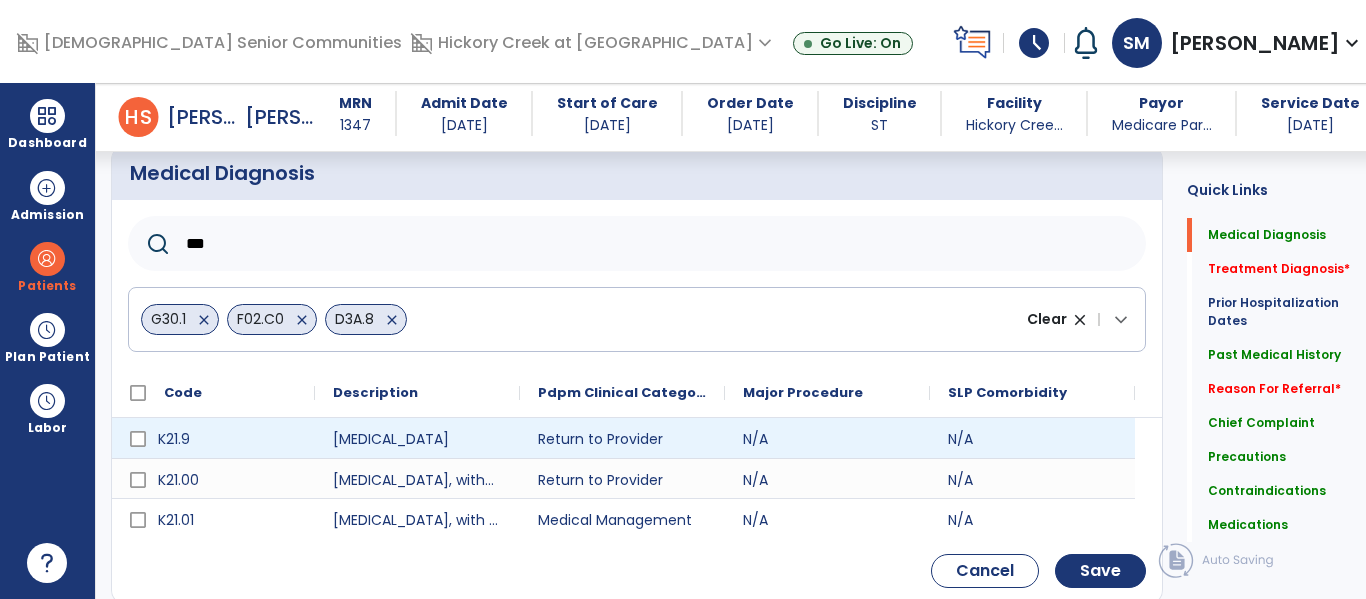 type on "***" 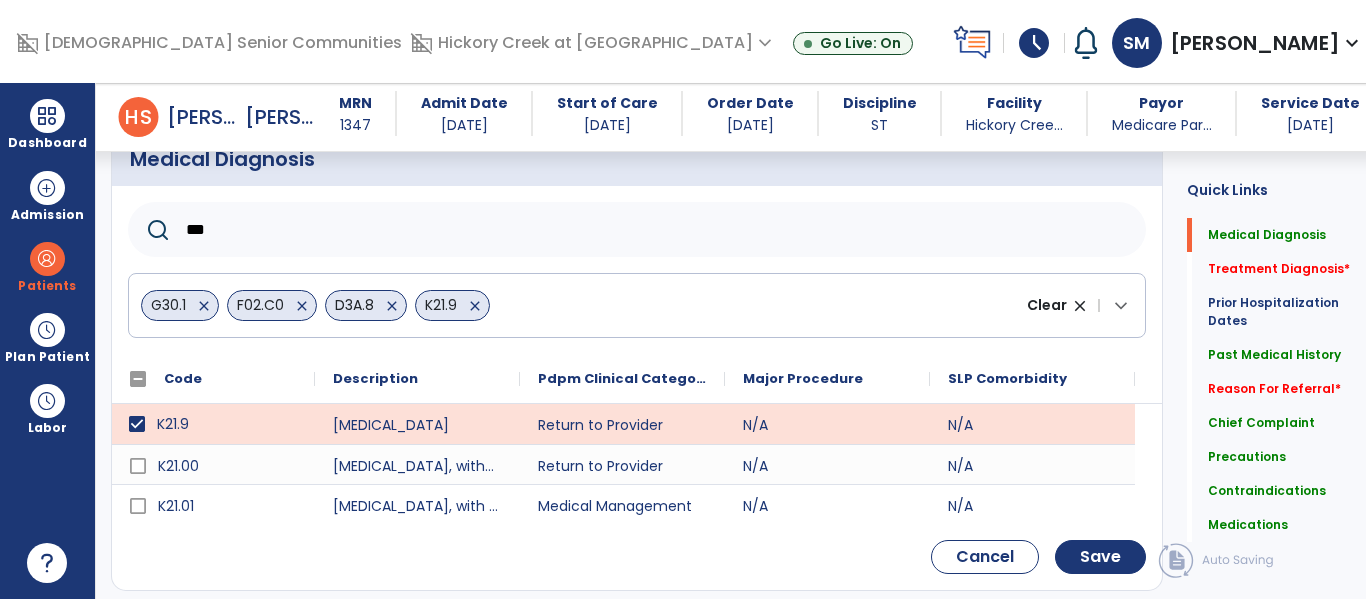 scroll, scrollTop: 194, scrollLeft: 0, axis: vertical 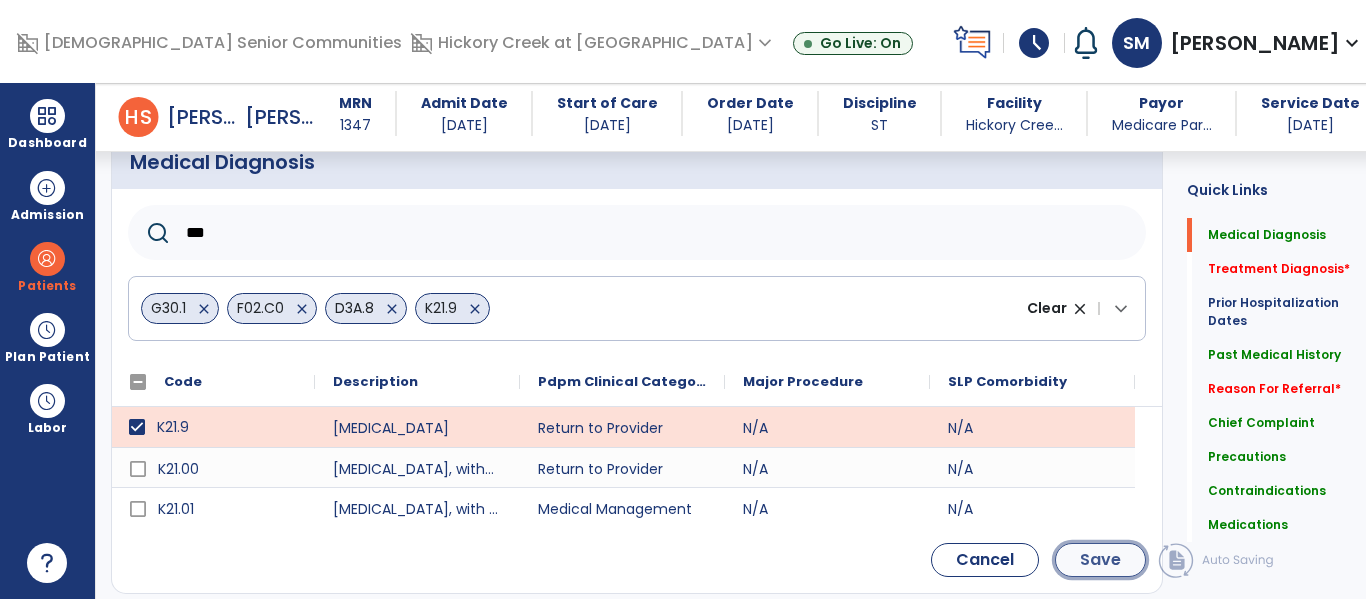 click on "Save" 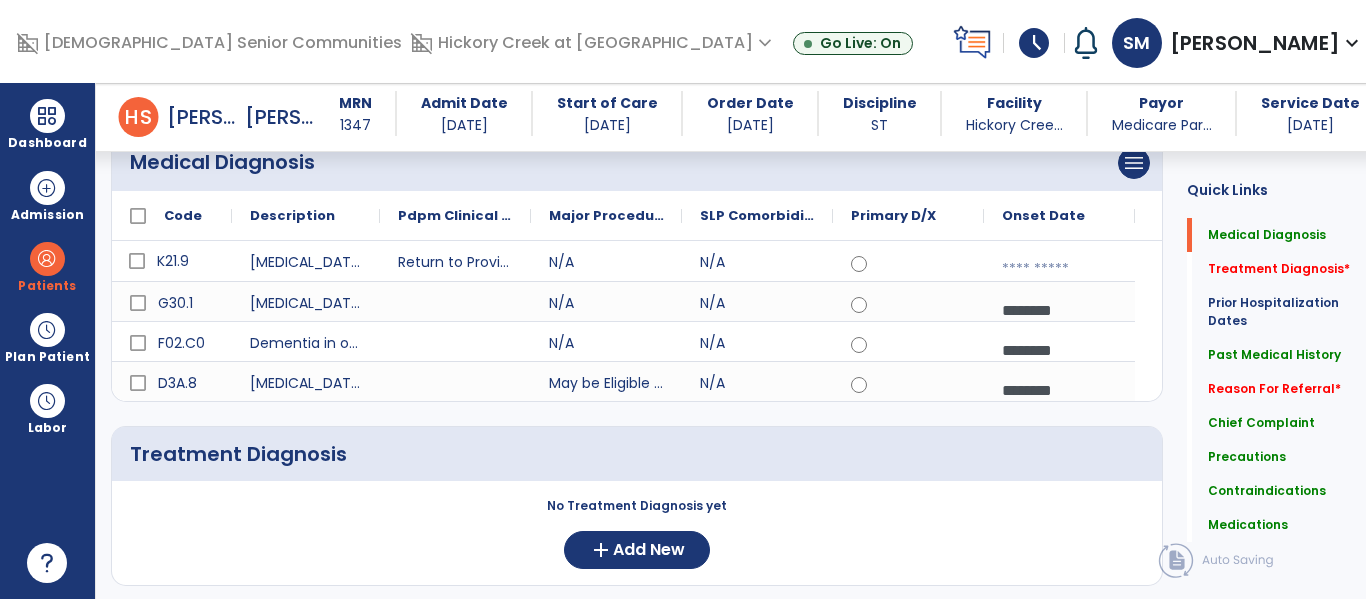 scroll, scrollTop: 153, scrollLeft: 0, axis: vertical 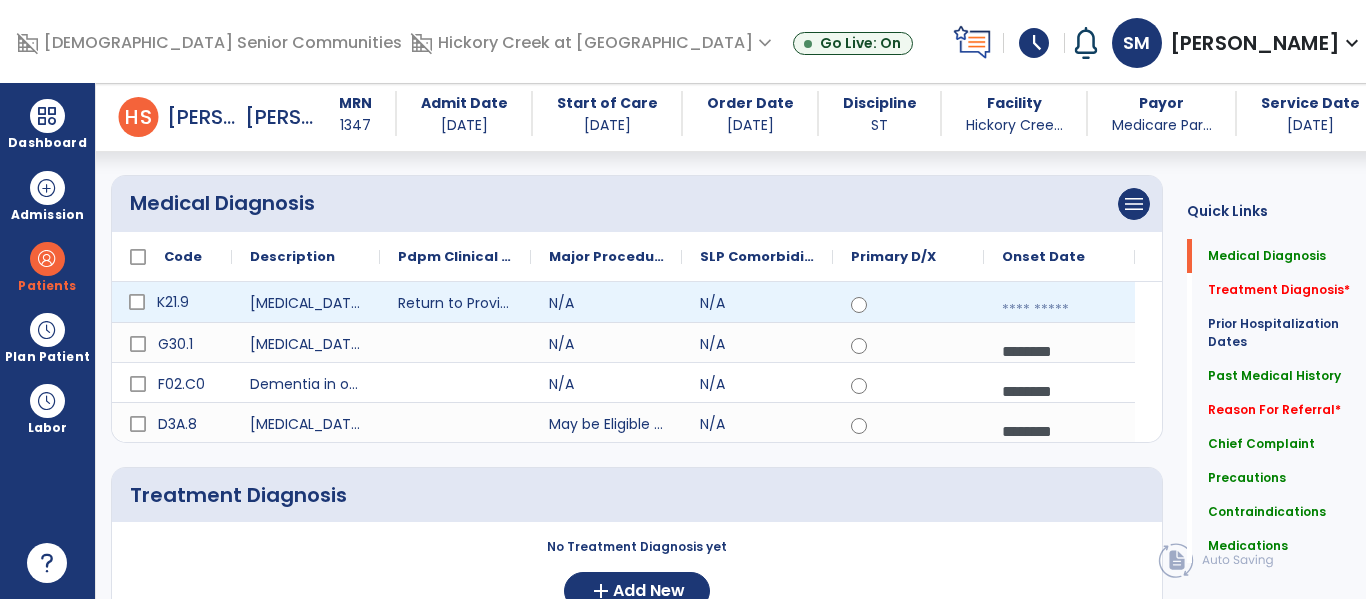 click at bounding box center (1059, 310) 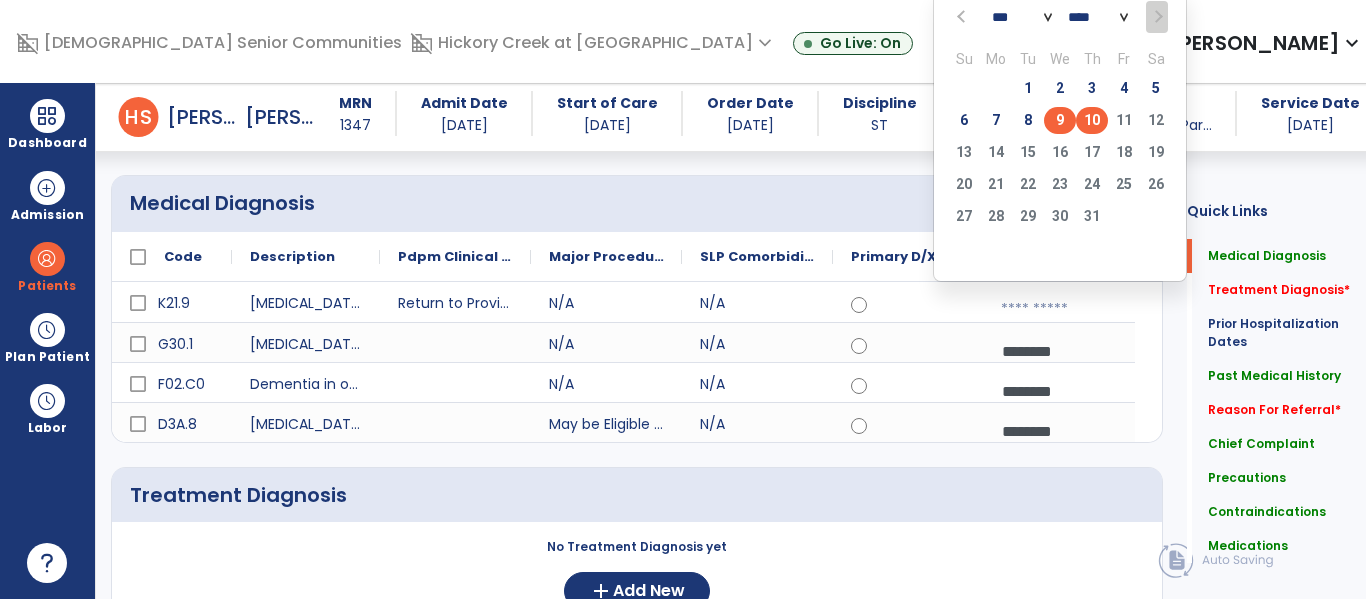 click on "9" 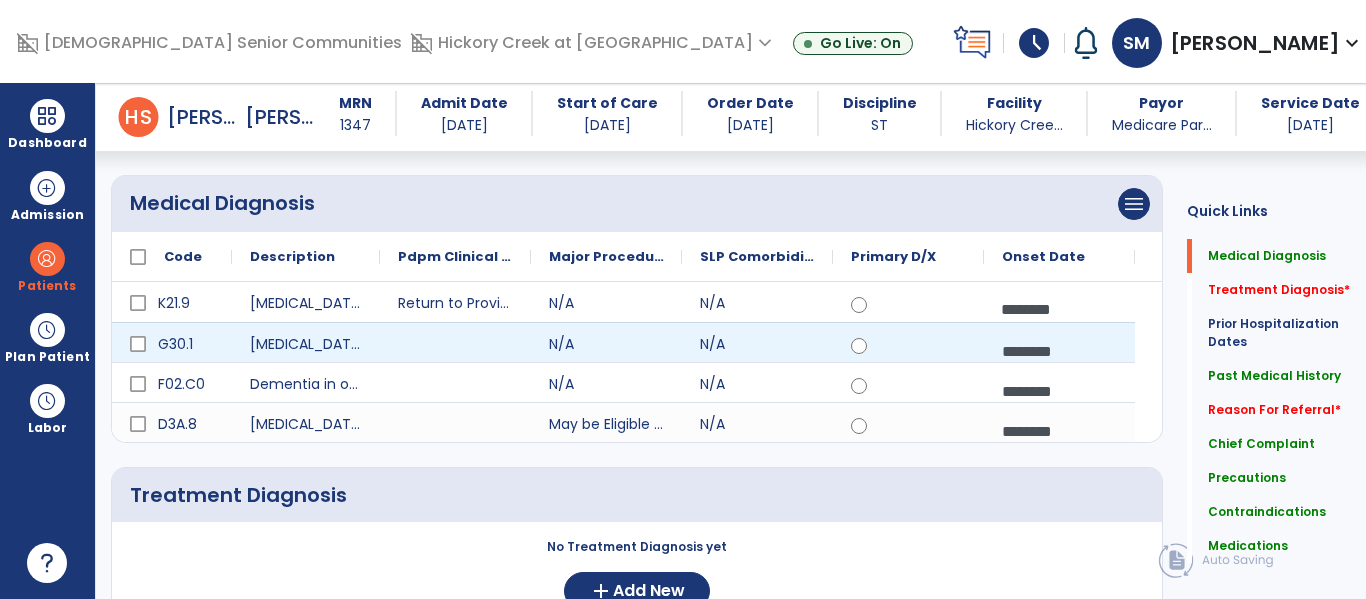 click on "********" at bounding box center (1059, 351) 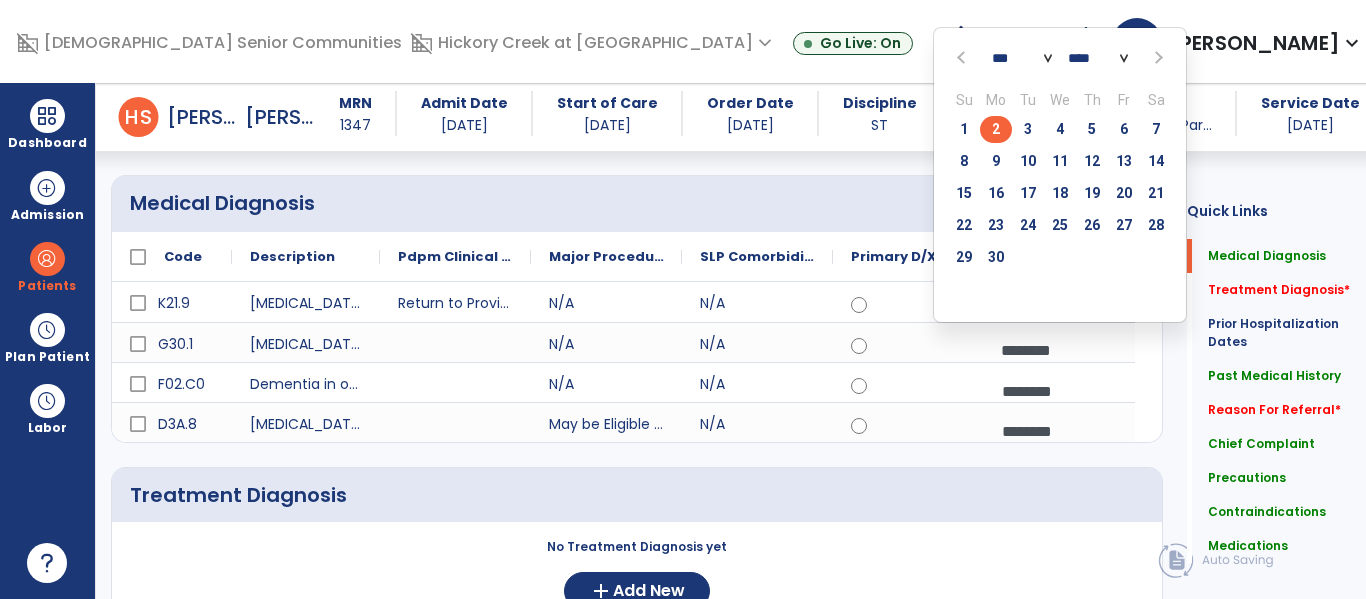 click 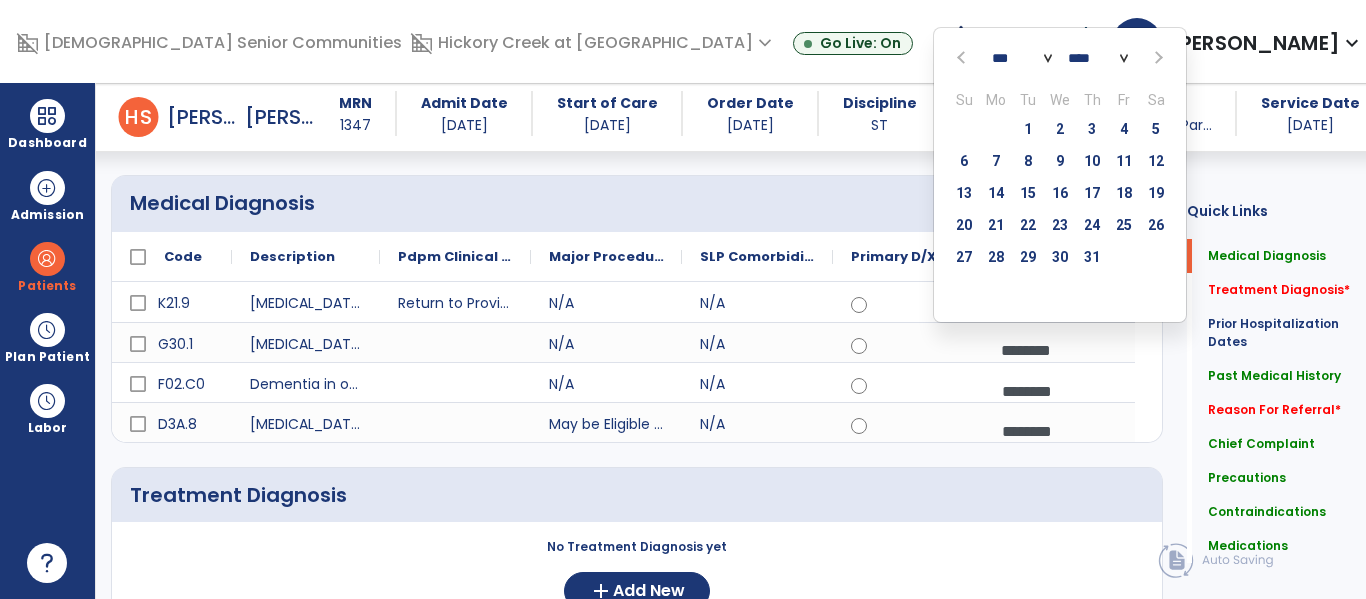 click 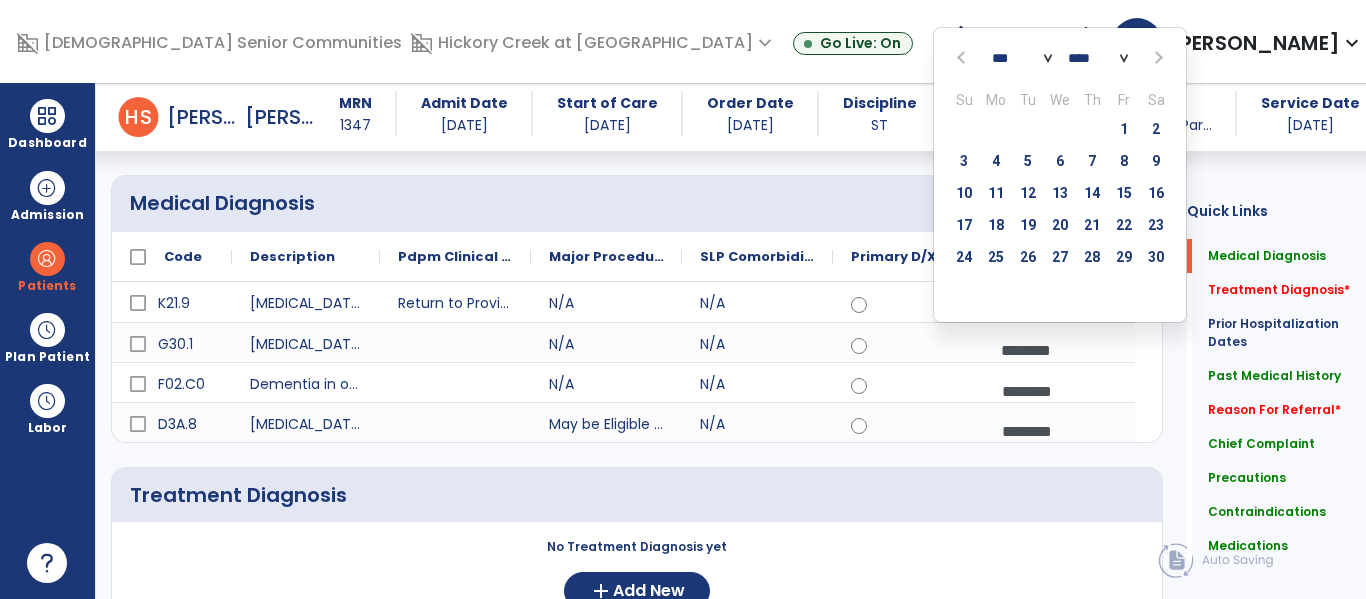 click 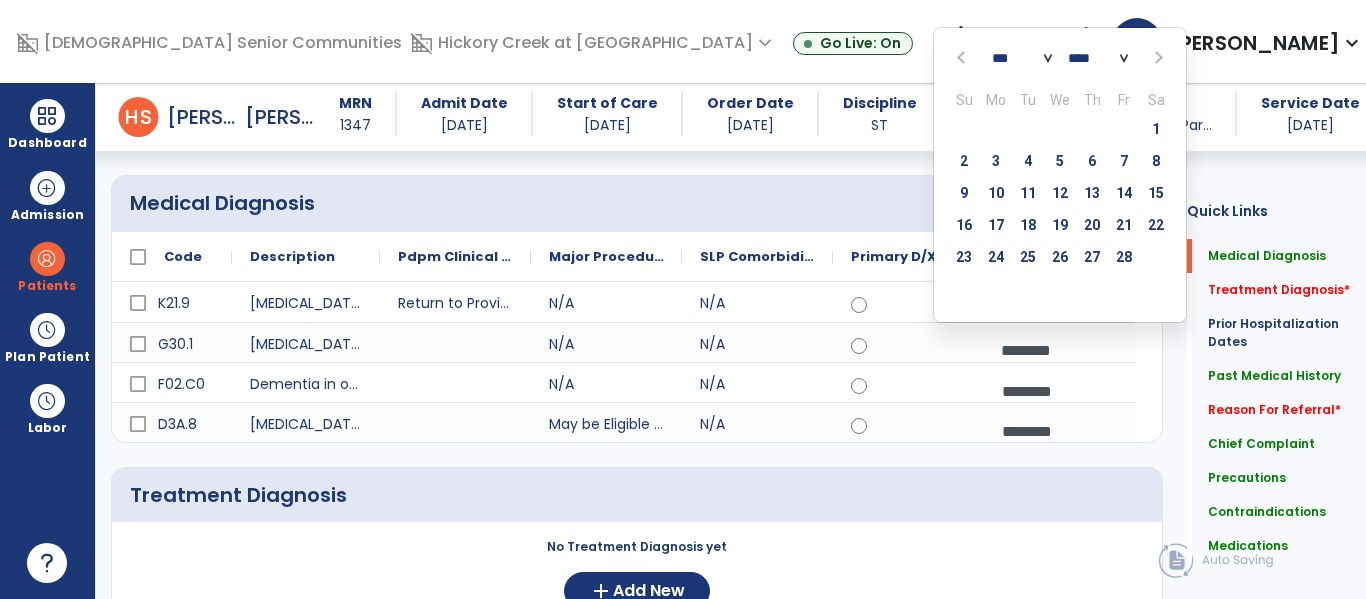 click 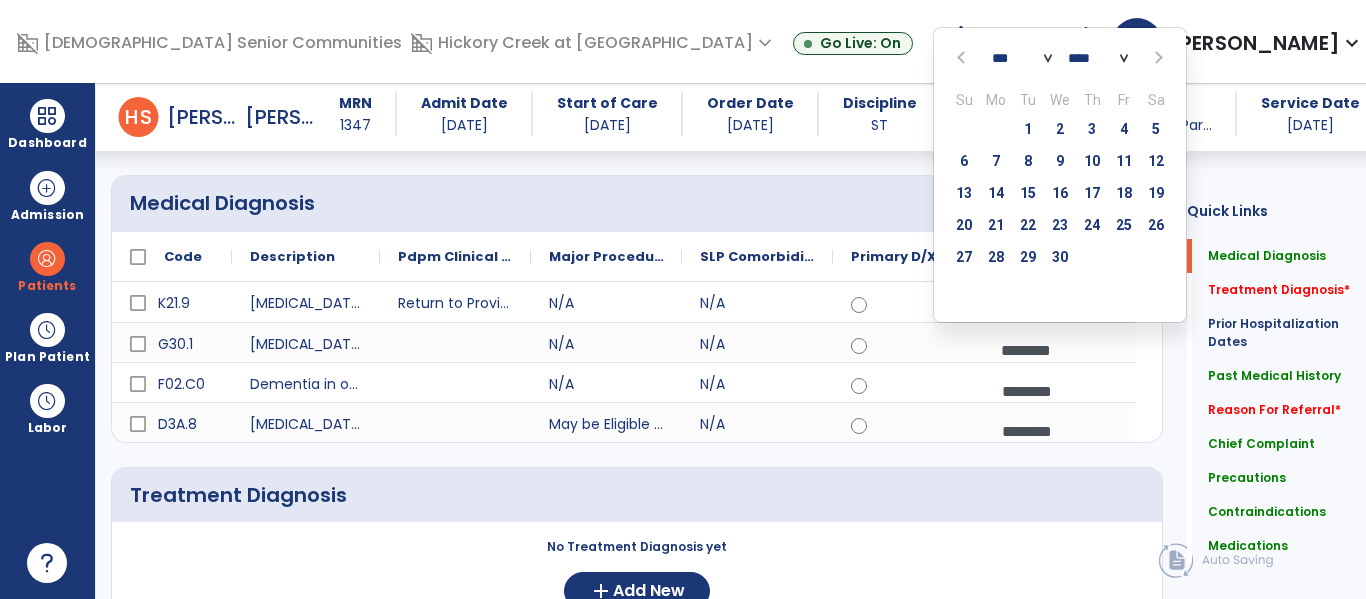 click 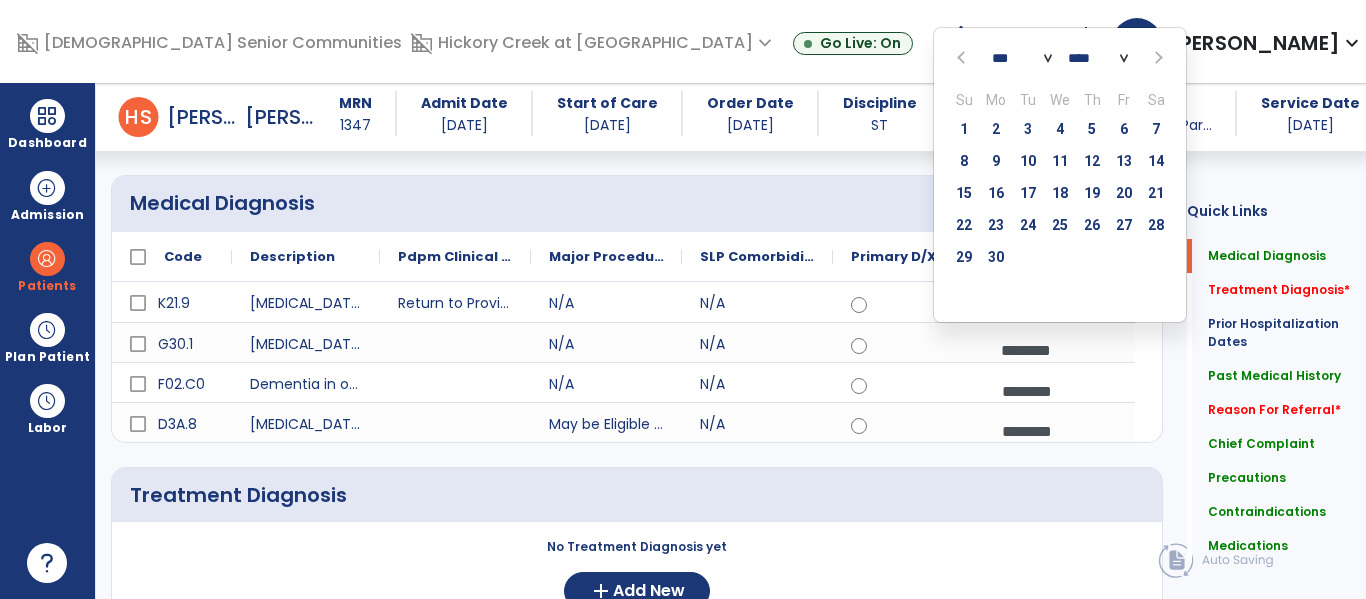 click 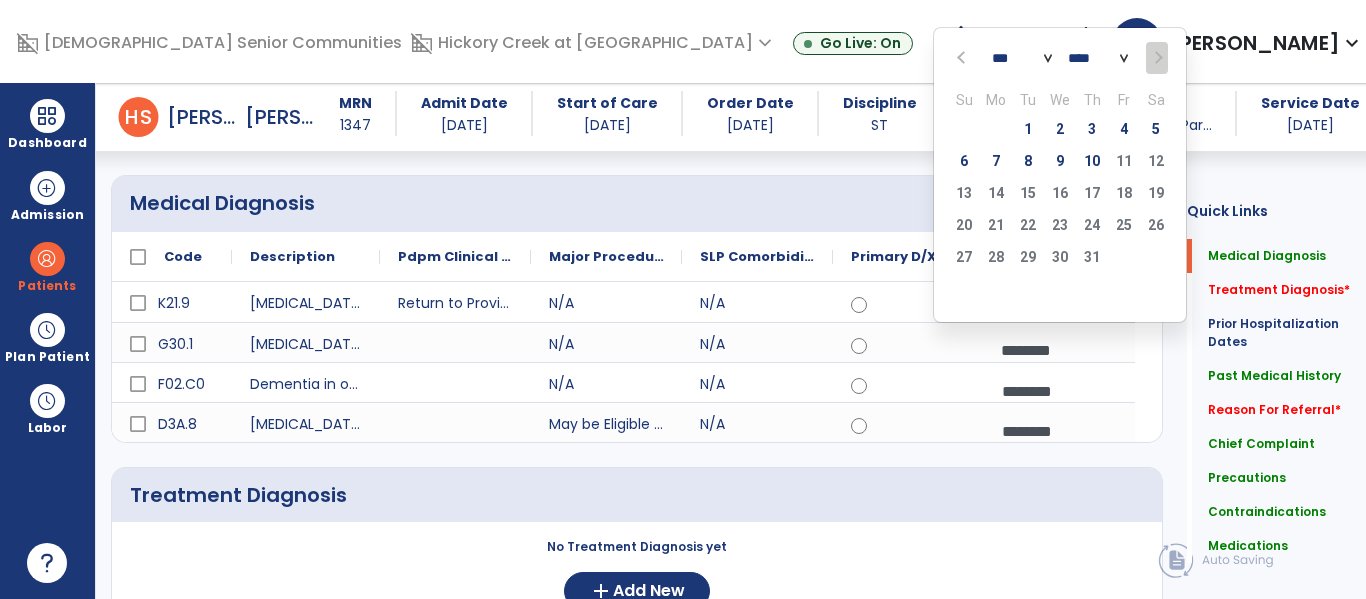 click 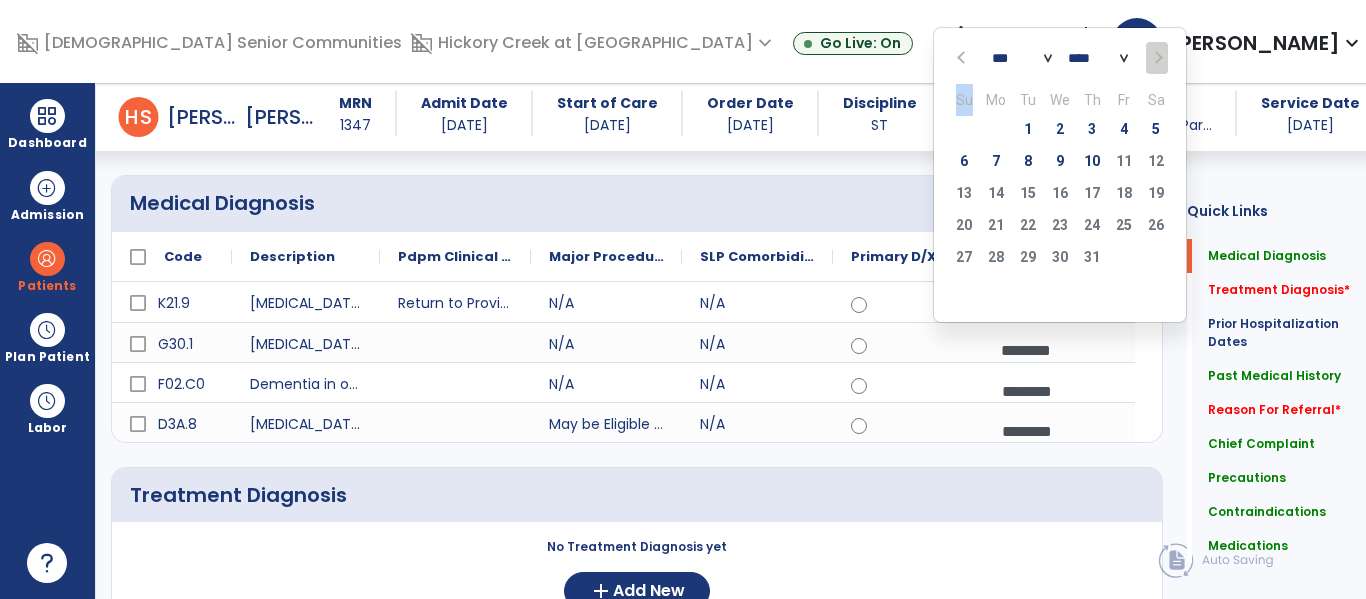 click 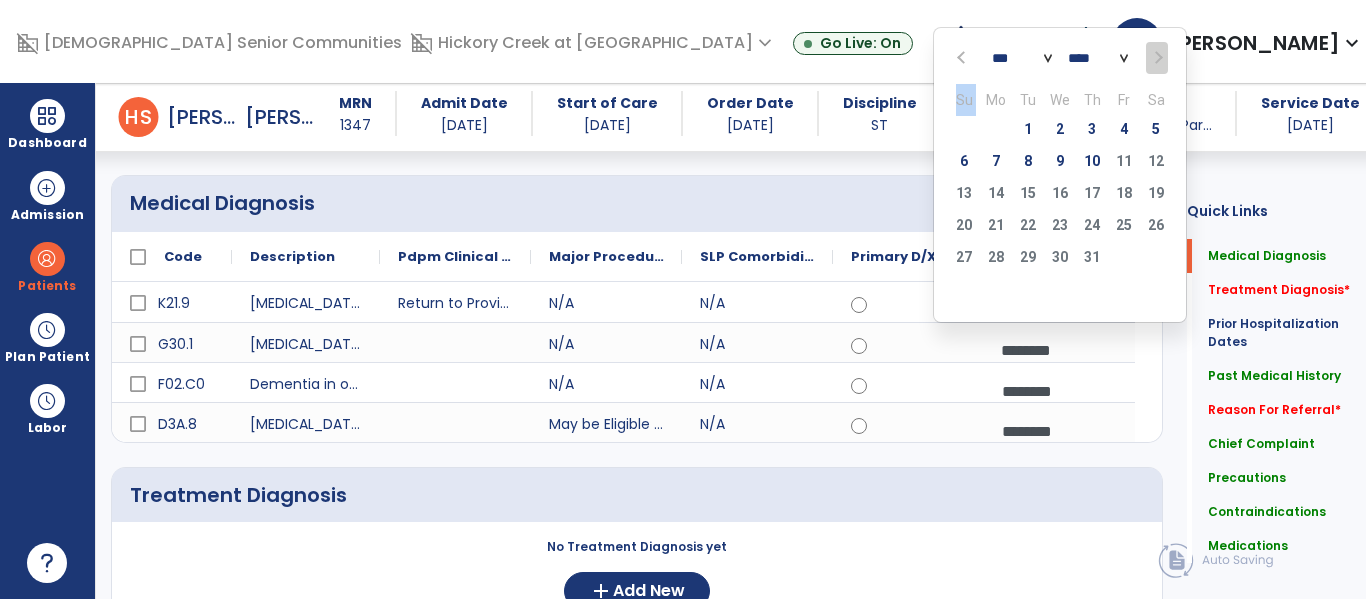 click 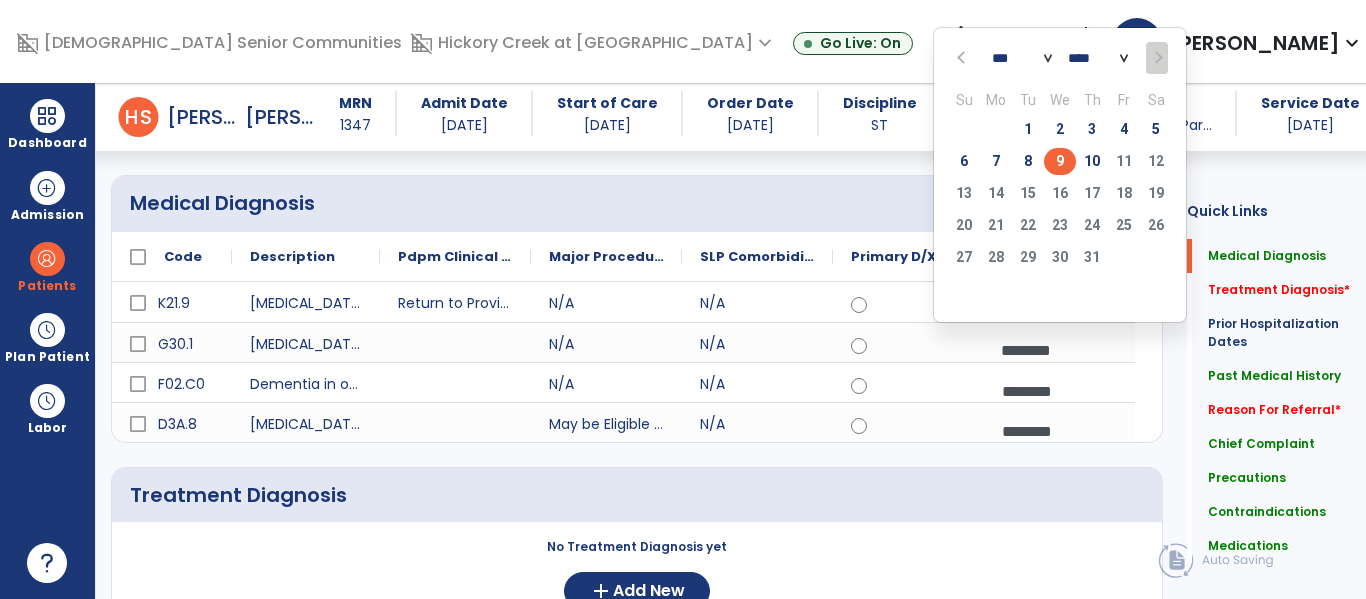click on "9" 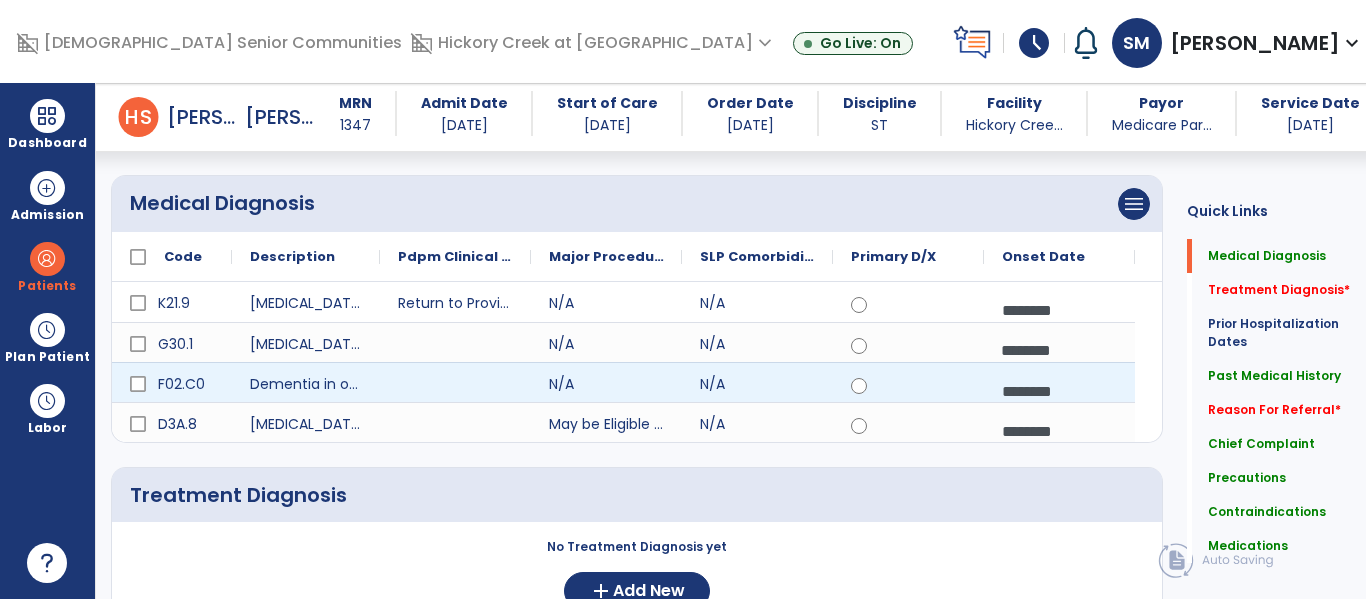 click on "********" at bounding box center [1059, 391] 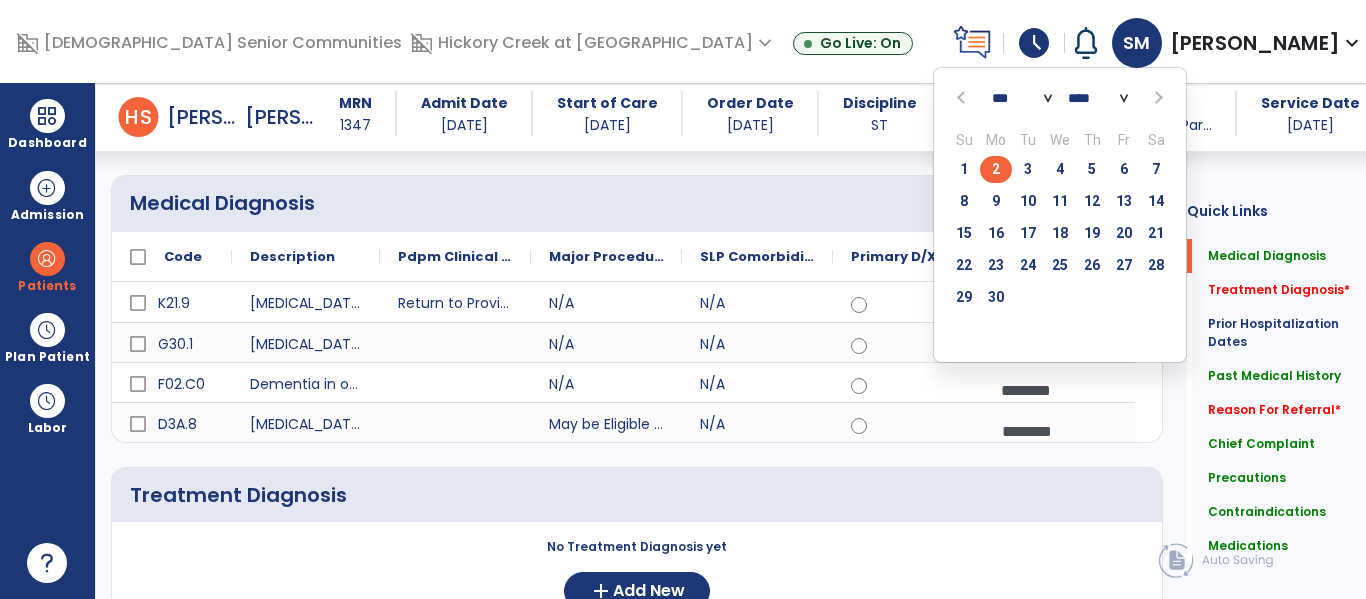 click 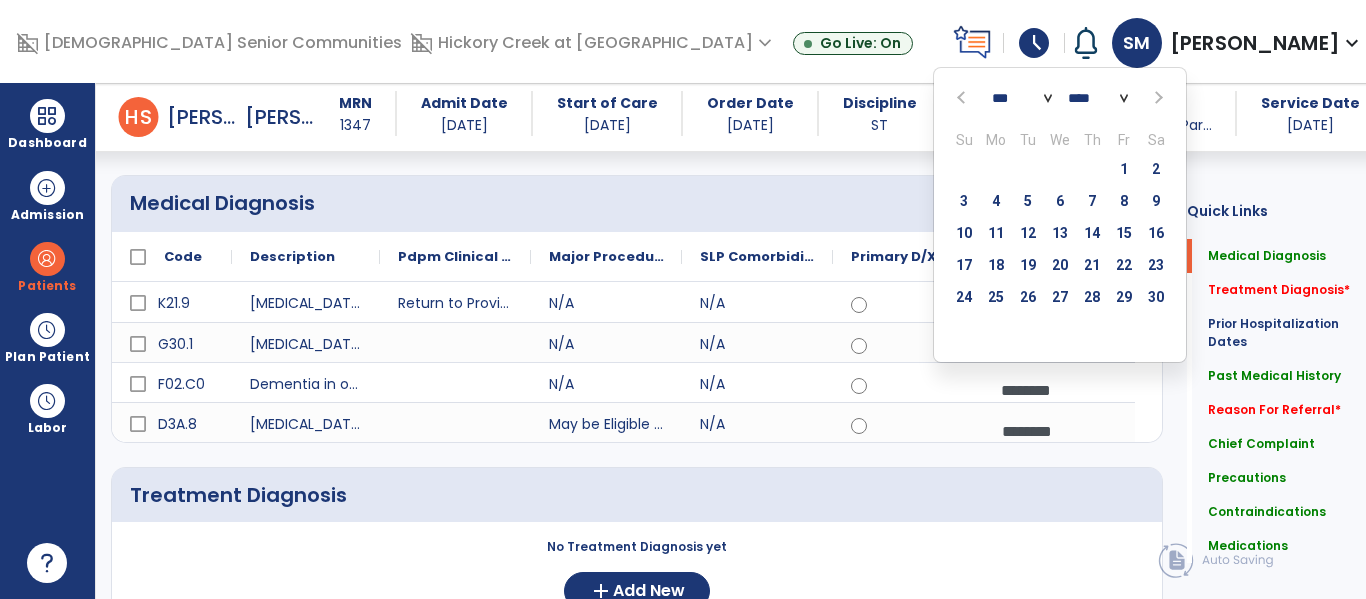 click 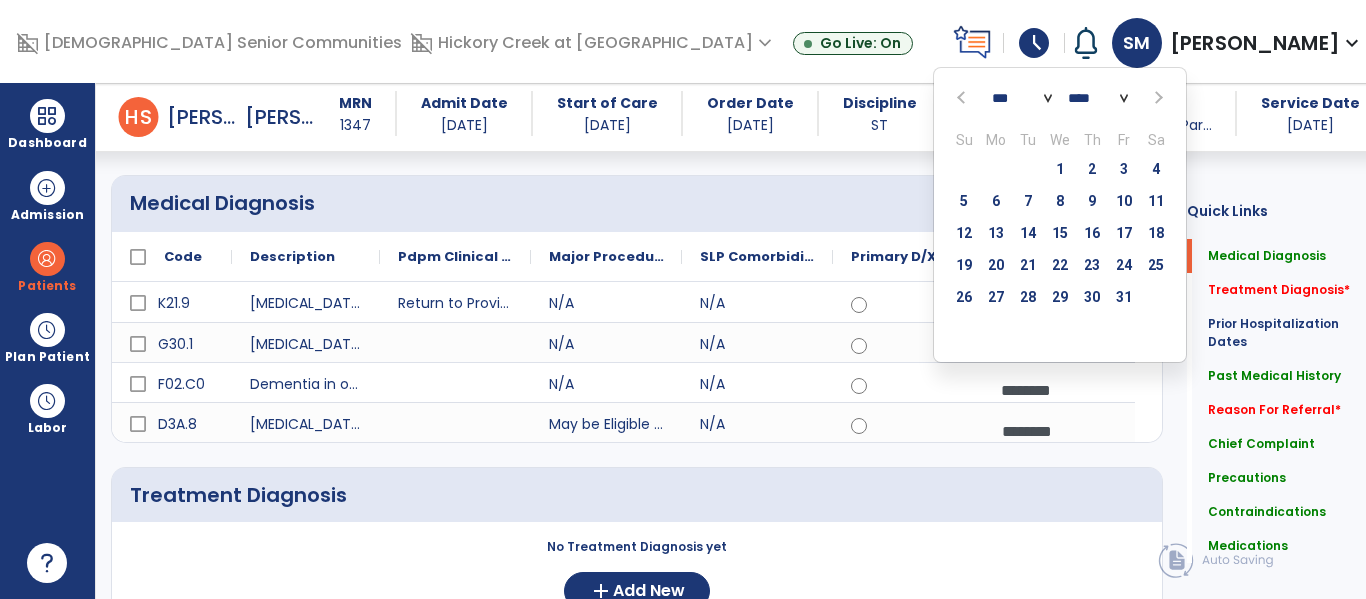 click 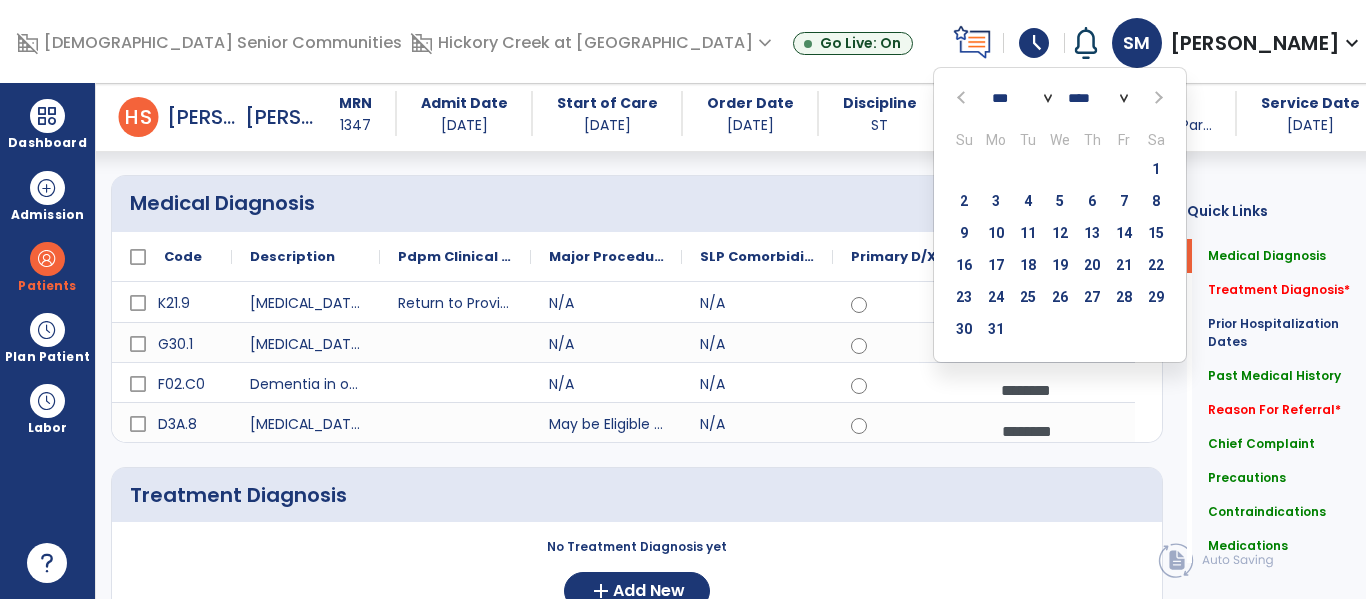 click 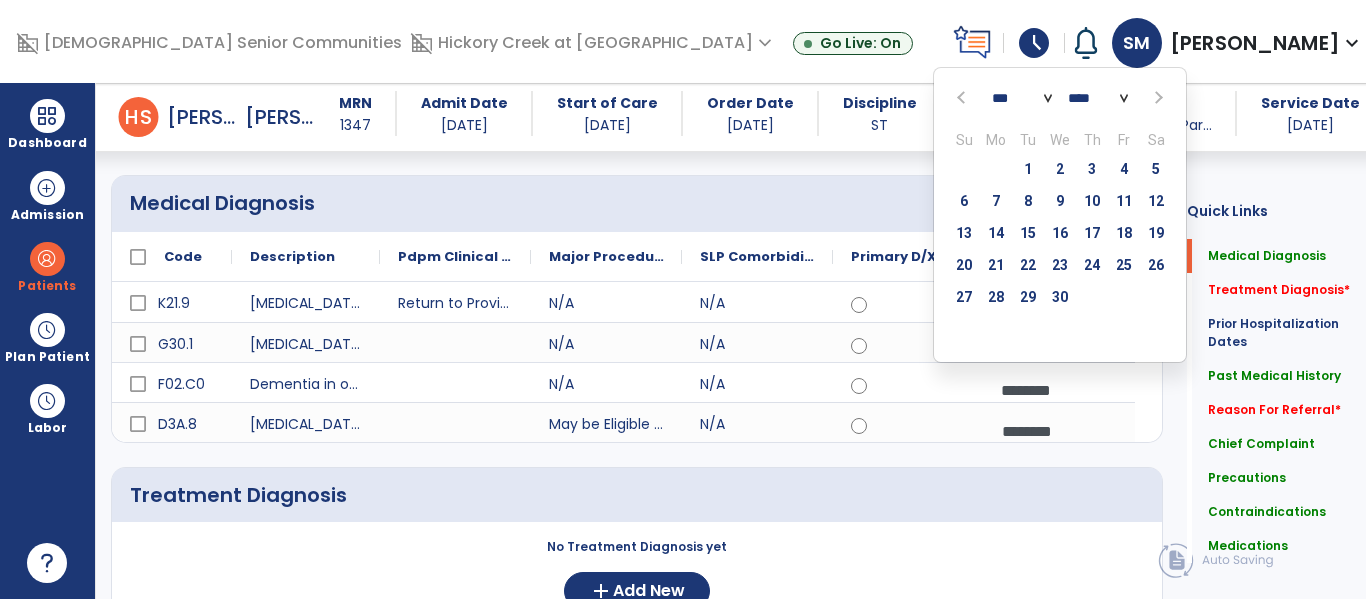 click 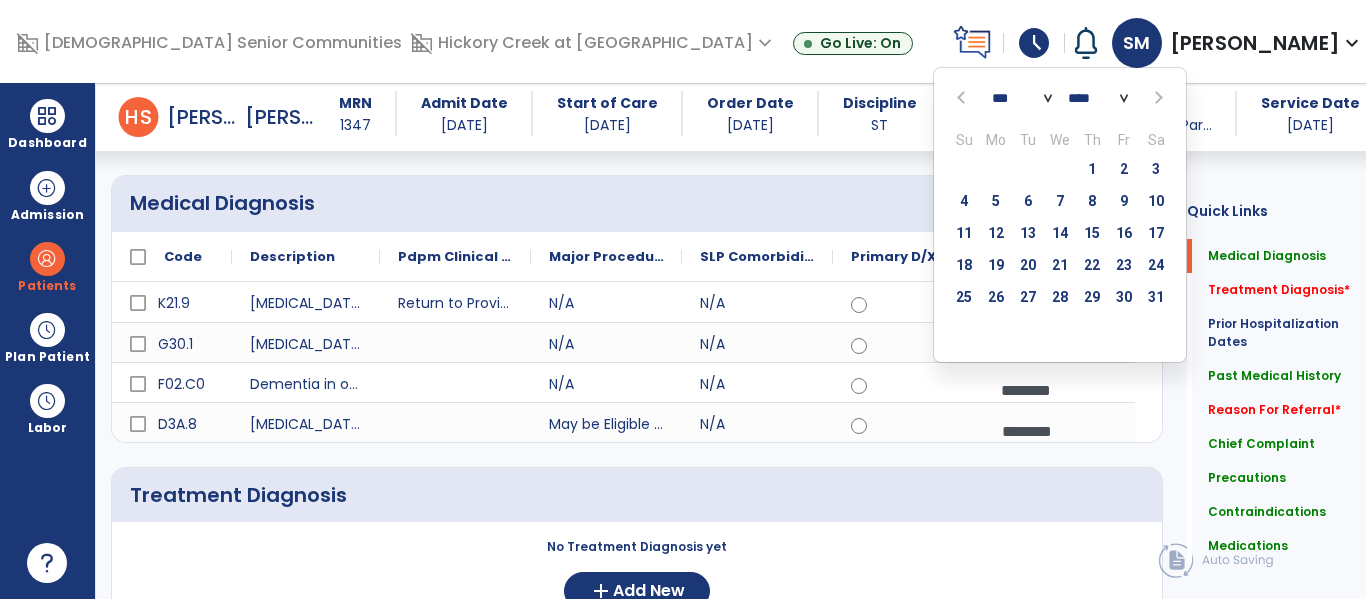 click 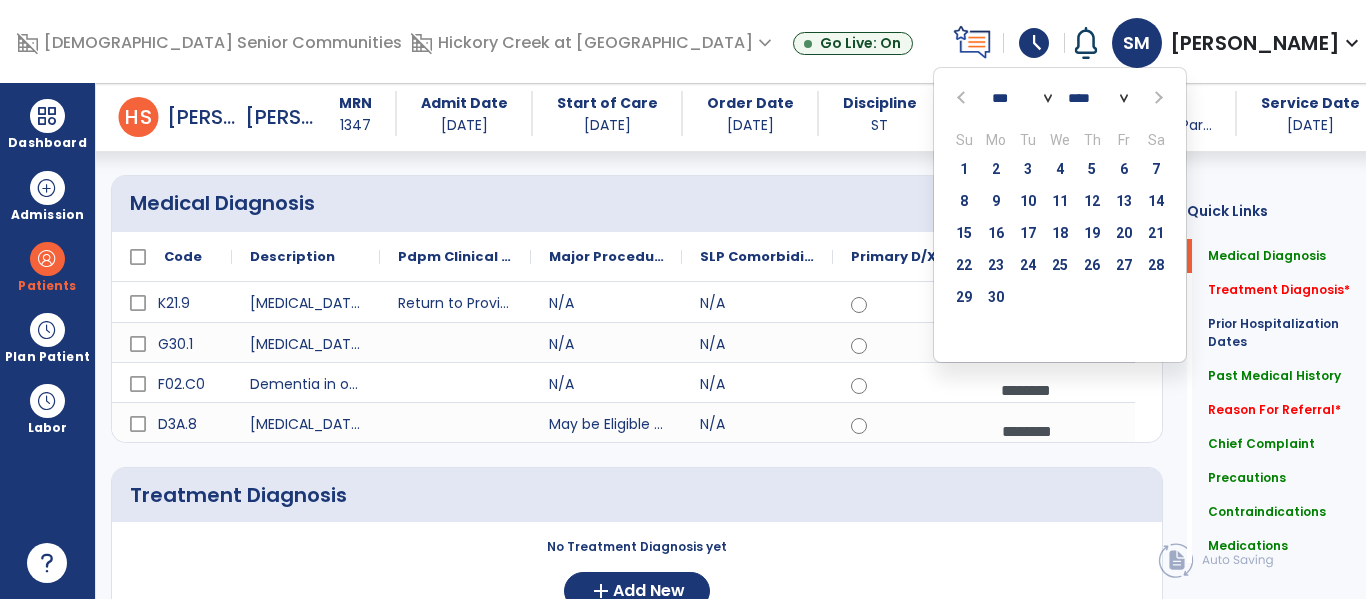 click 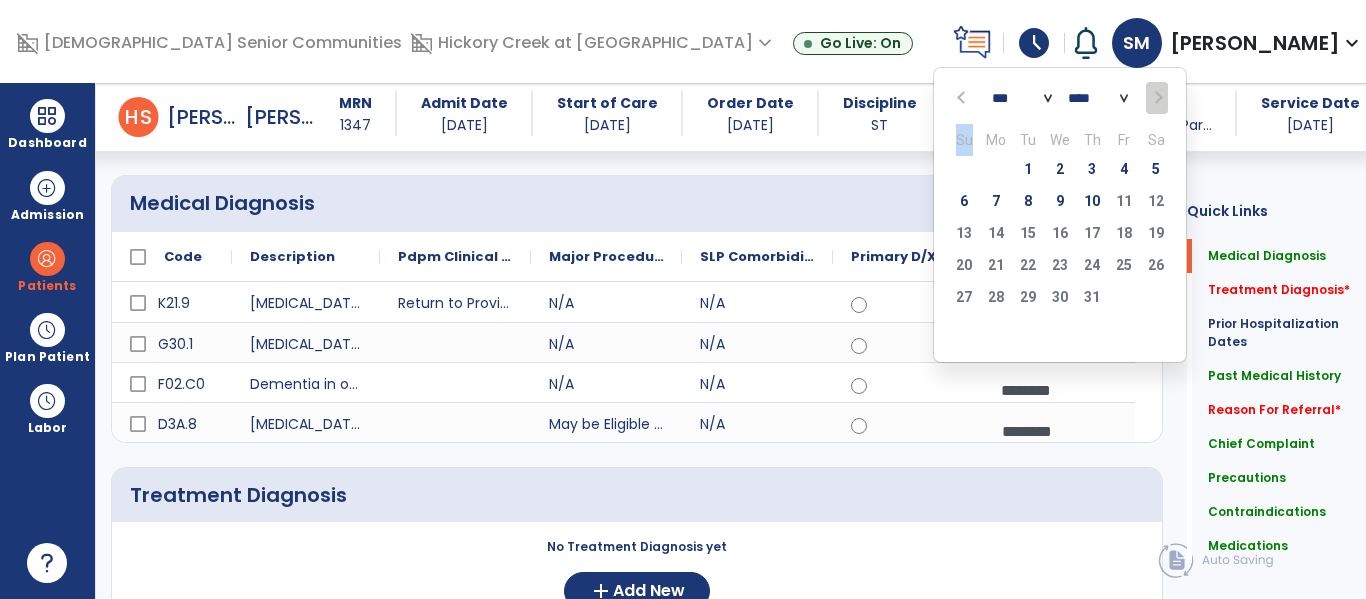 click 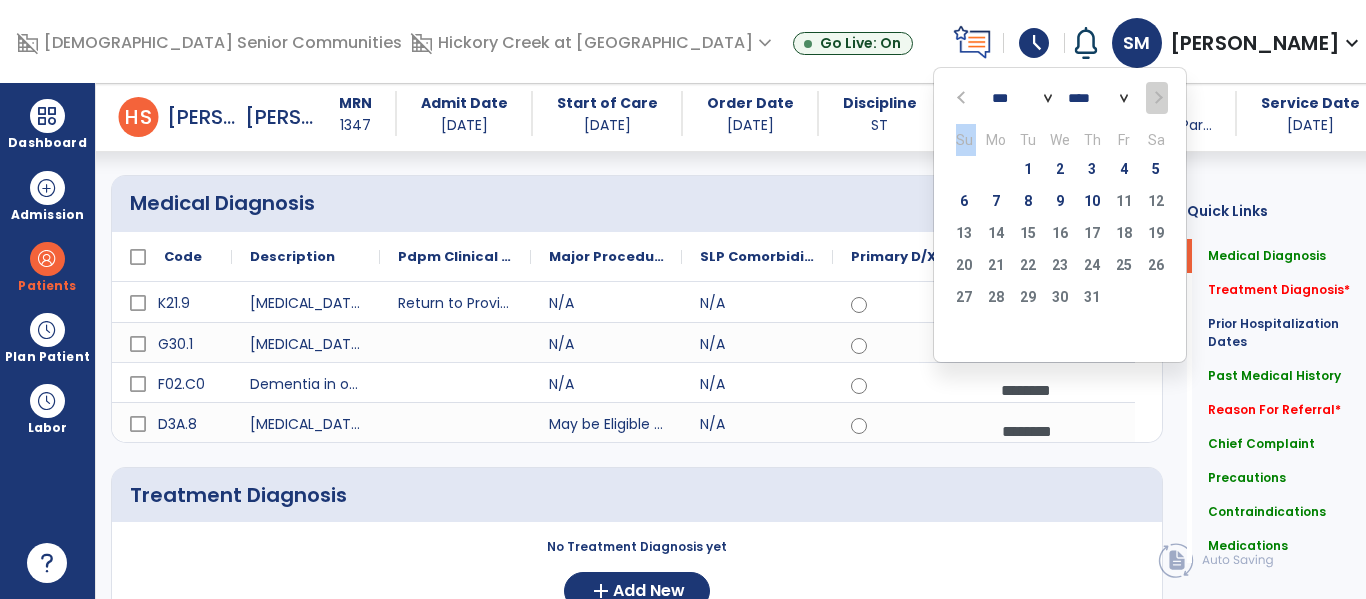 click 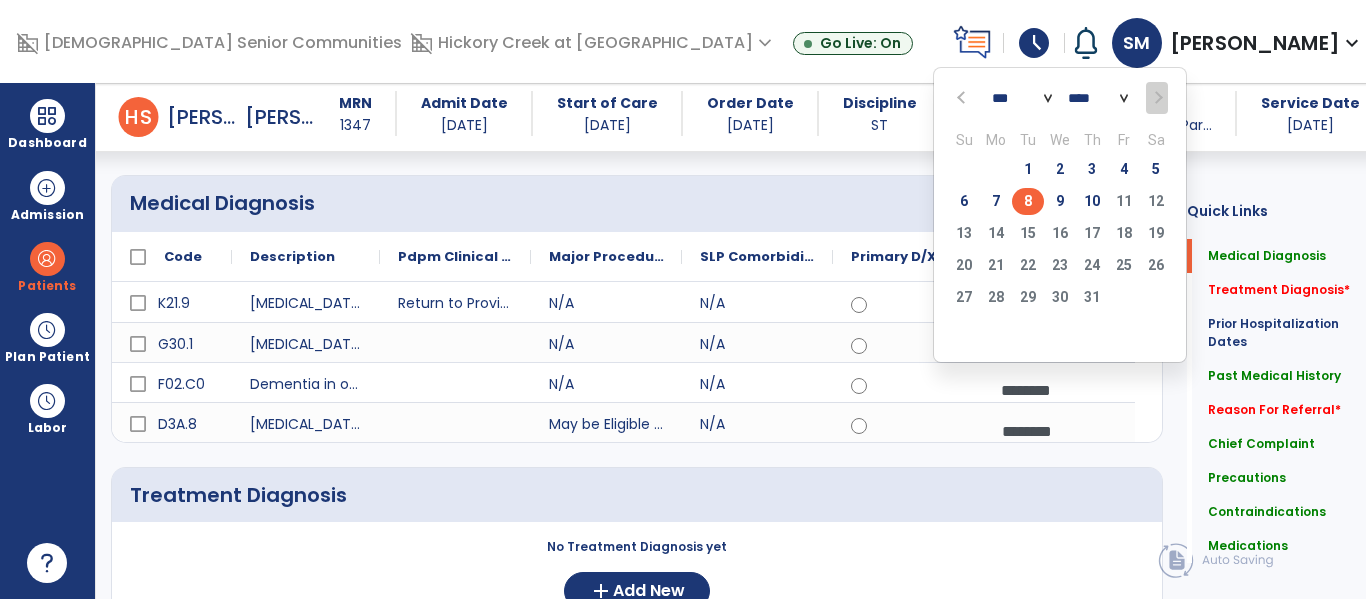 click on "8" 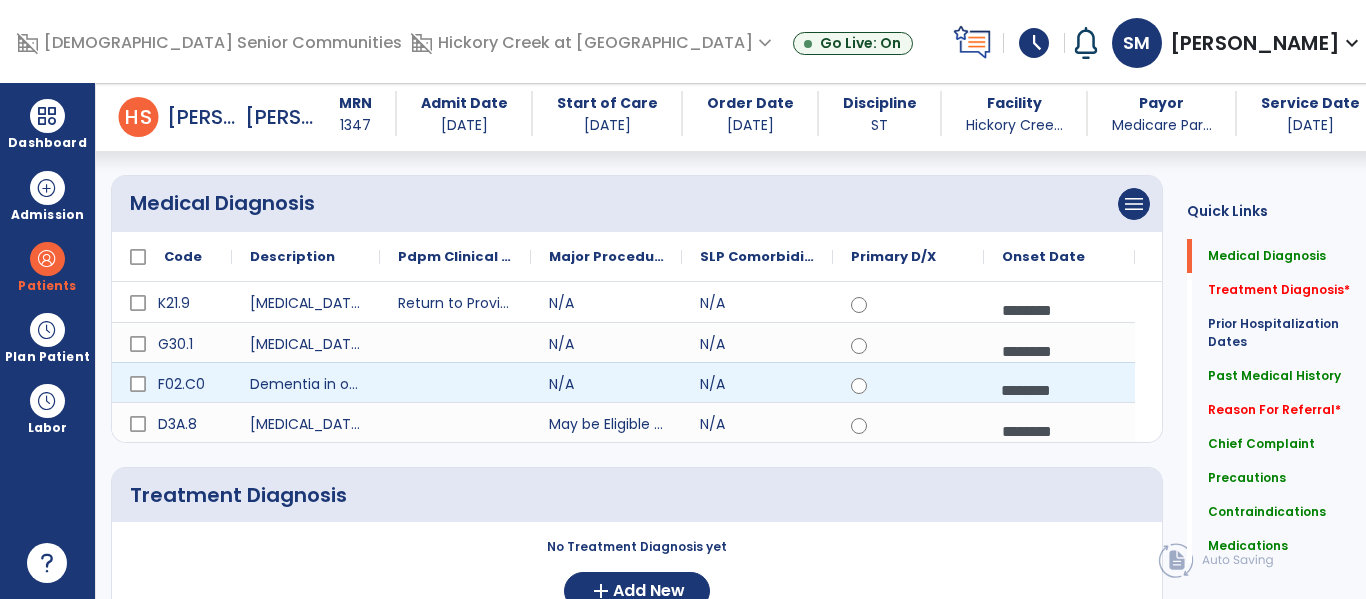 click on "********" at bounding box center [1059, 390] 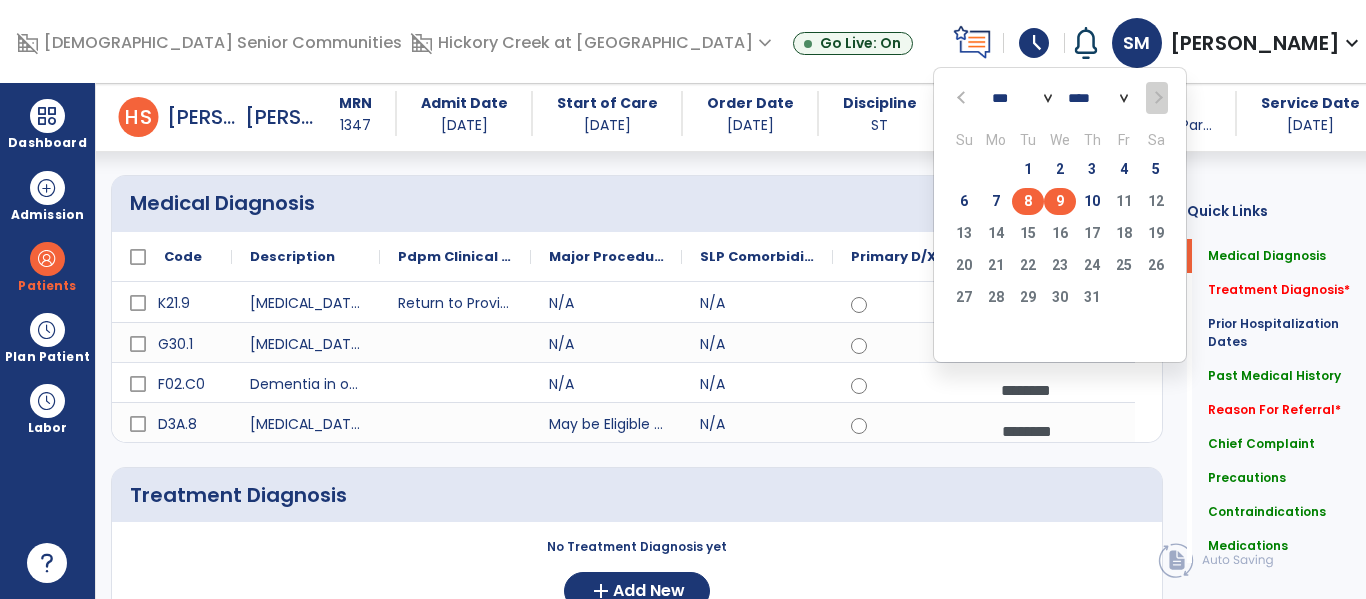 click on "9" 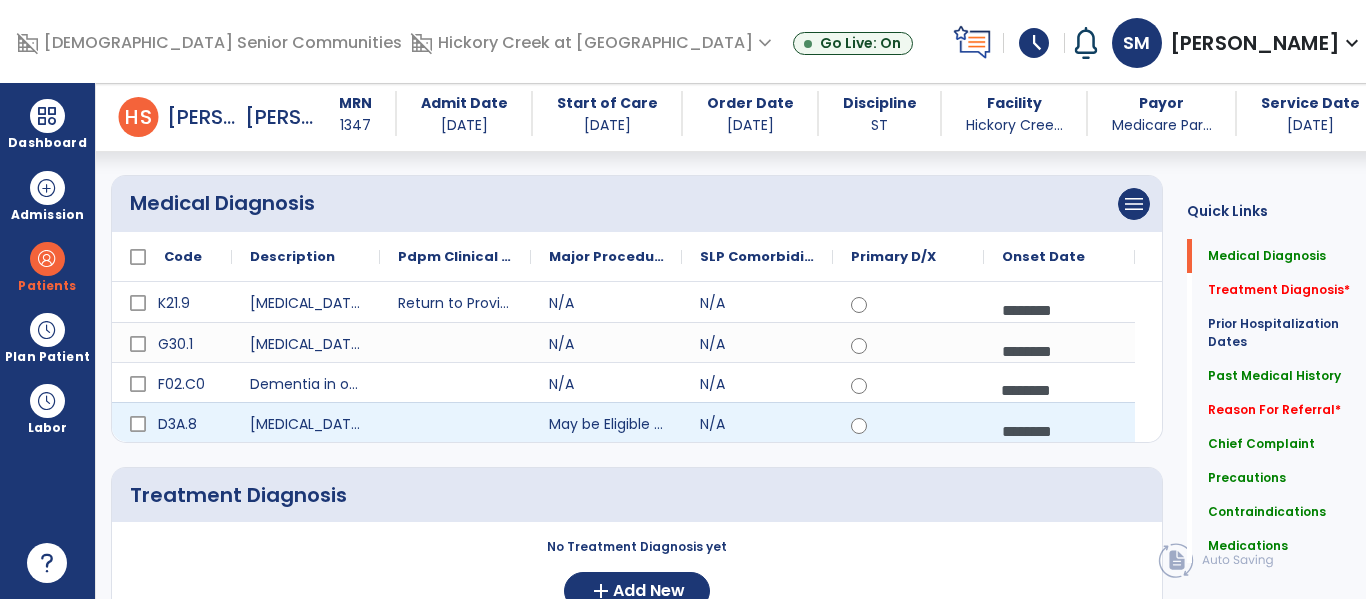 click on "********" at bounding box center [1059, 431] 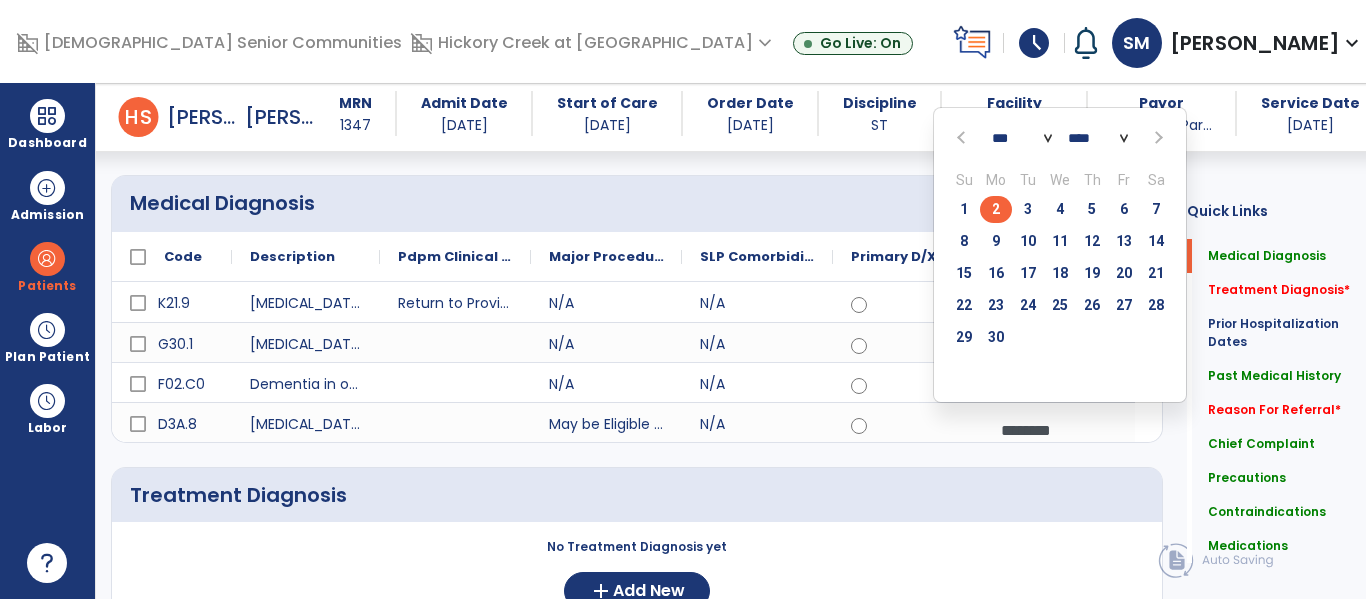click 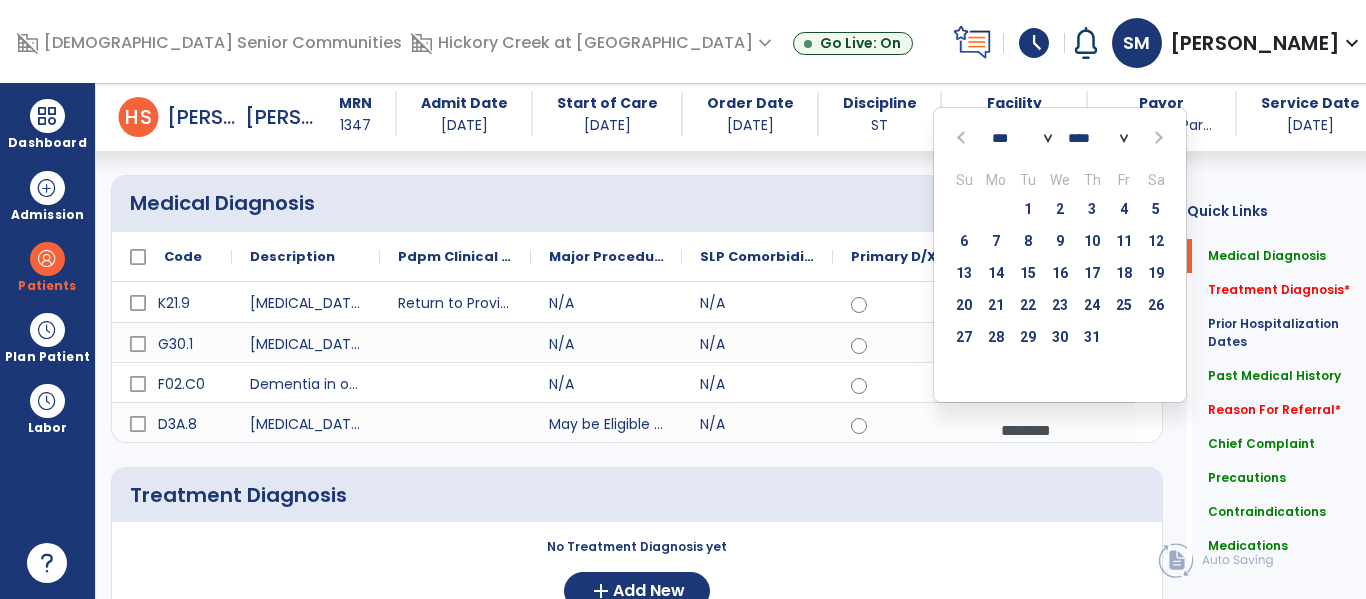 click 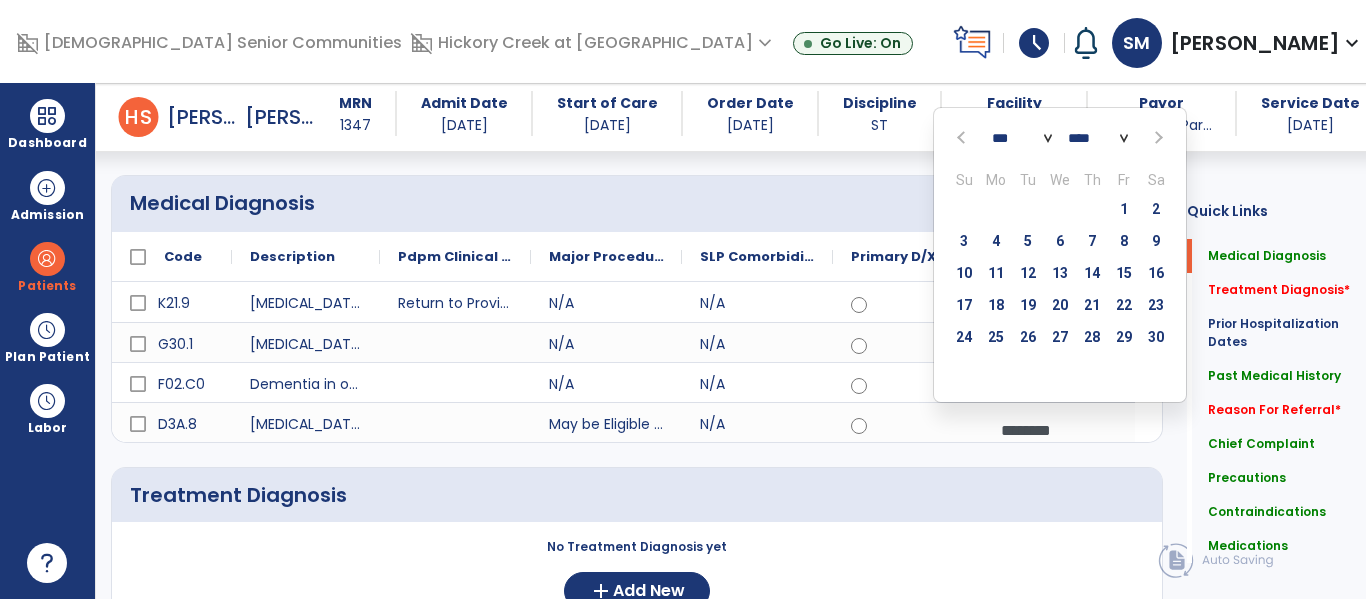 click 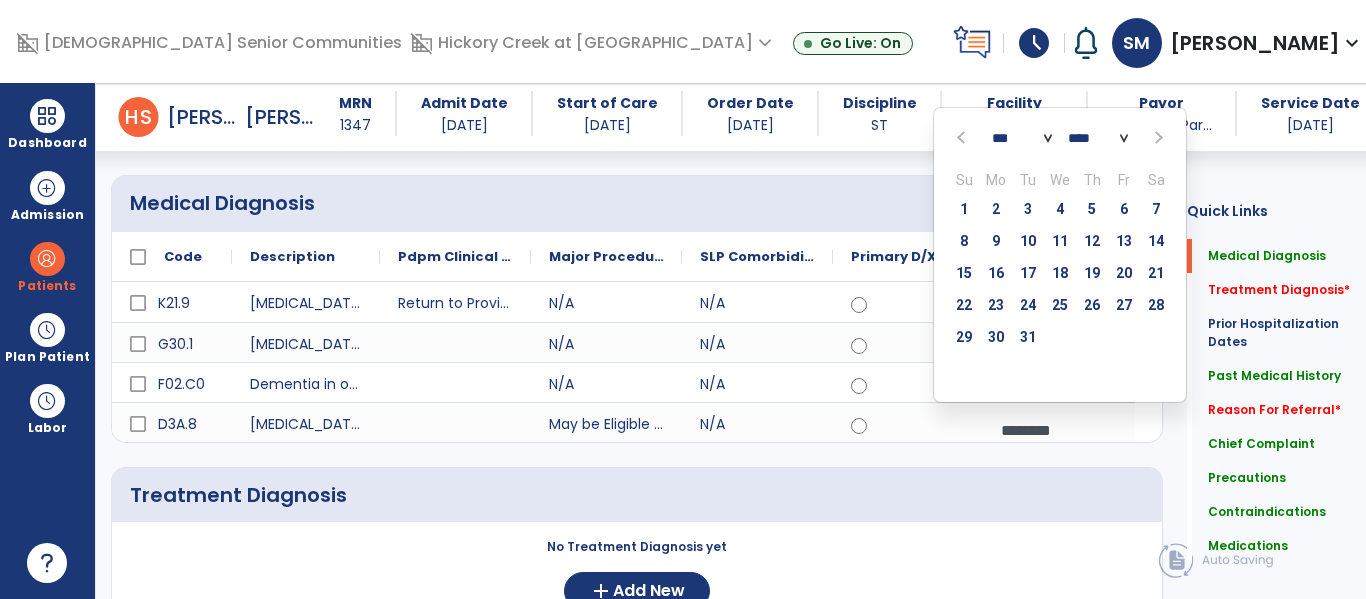 click 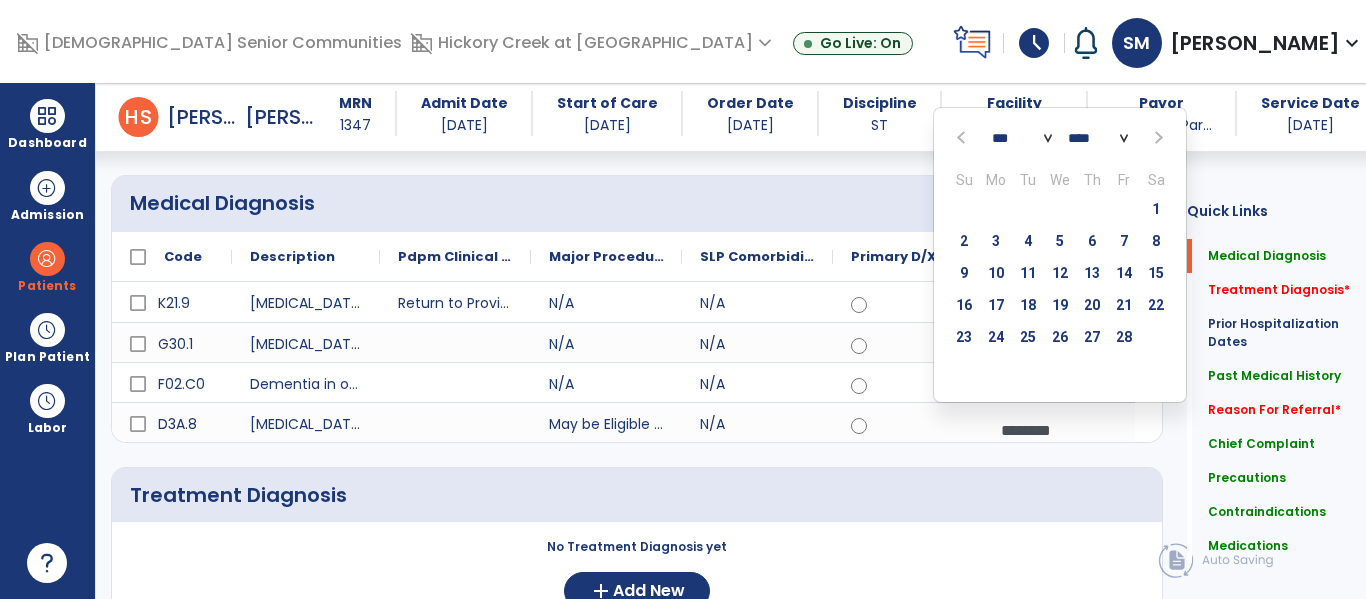 click 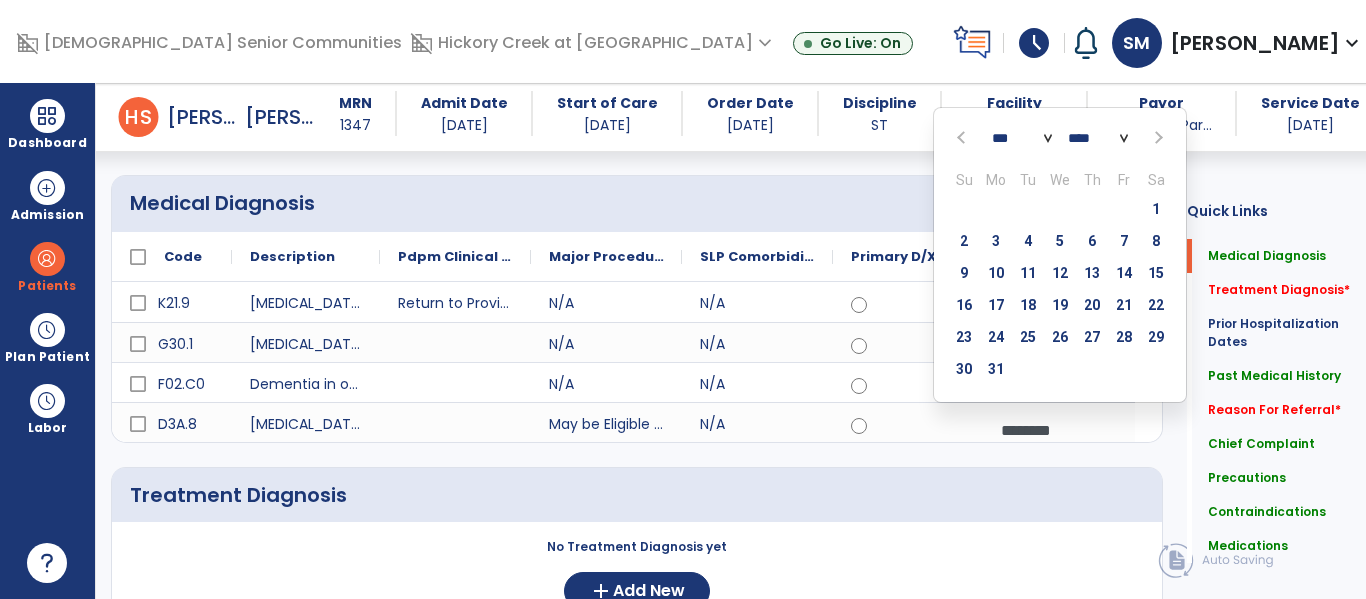 click 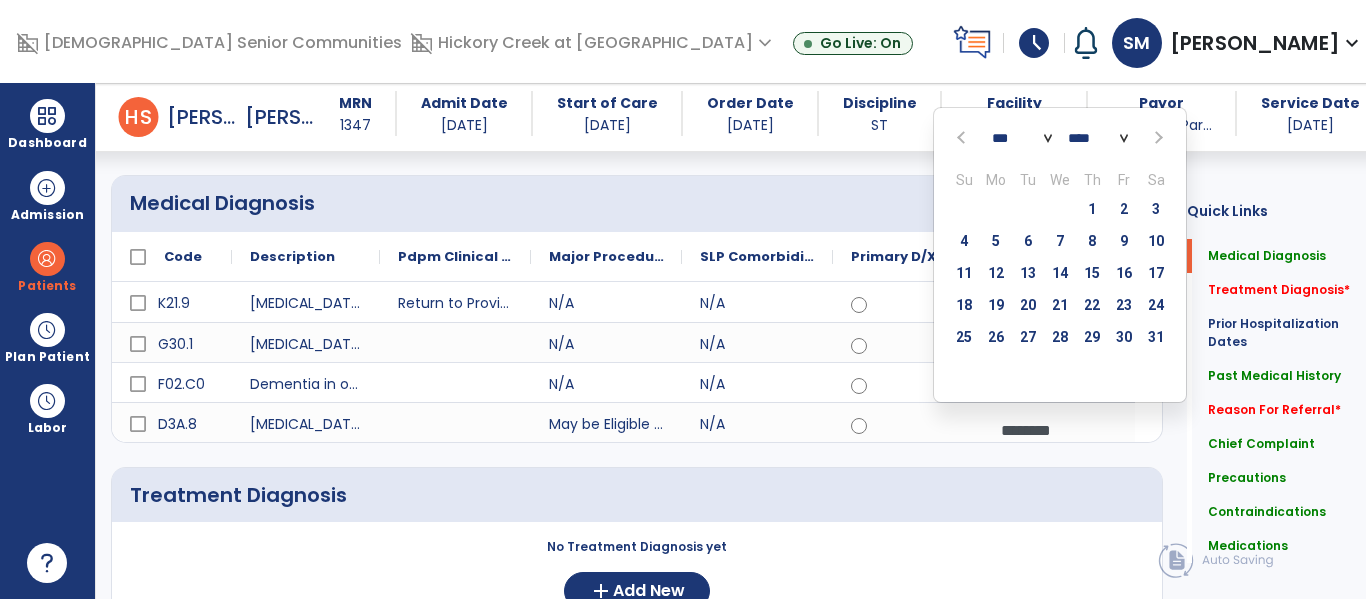 click 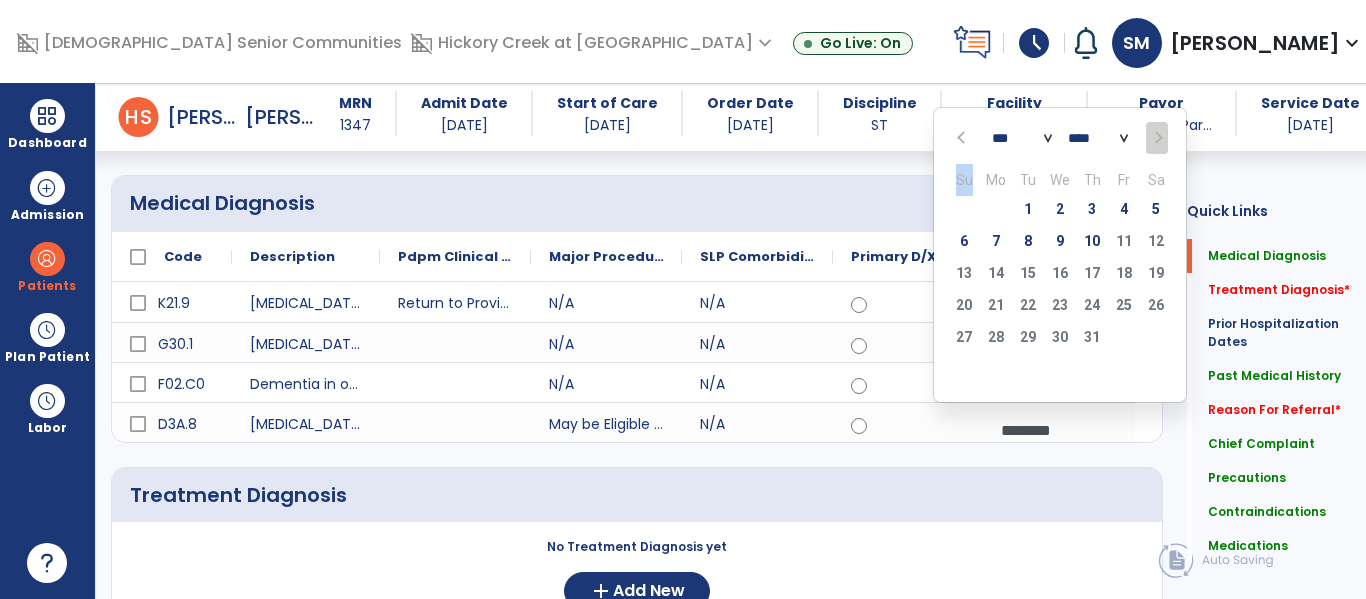 click 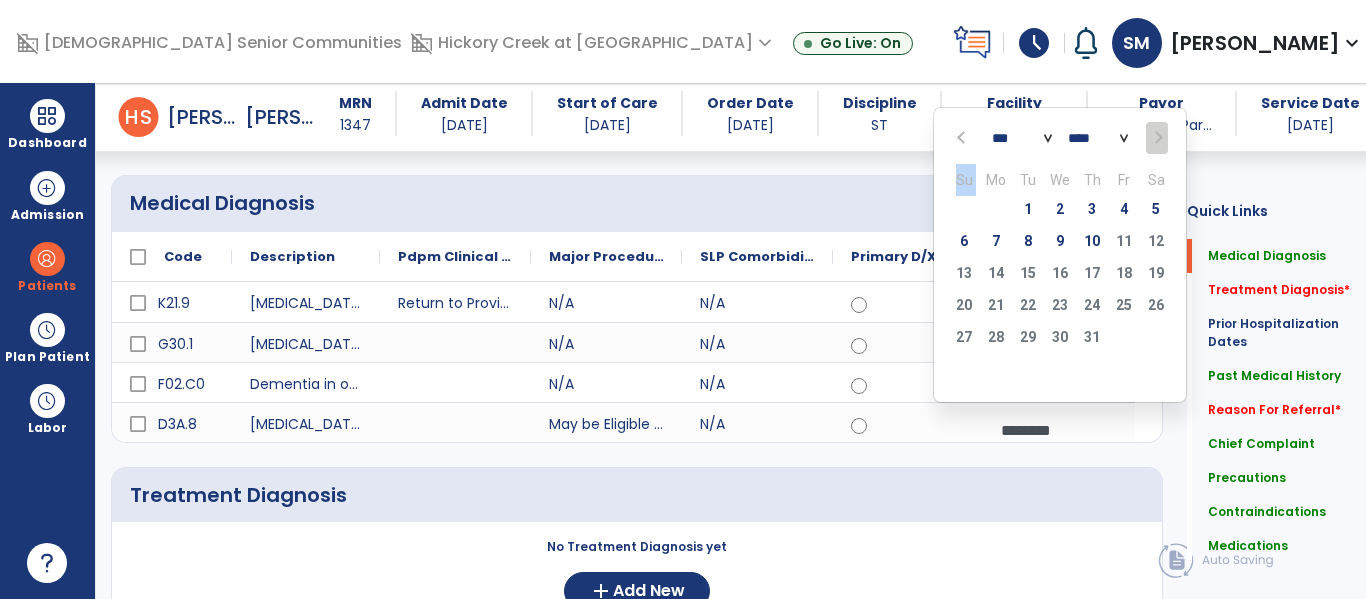 click 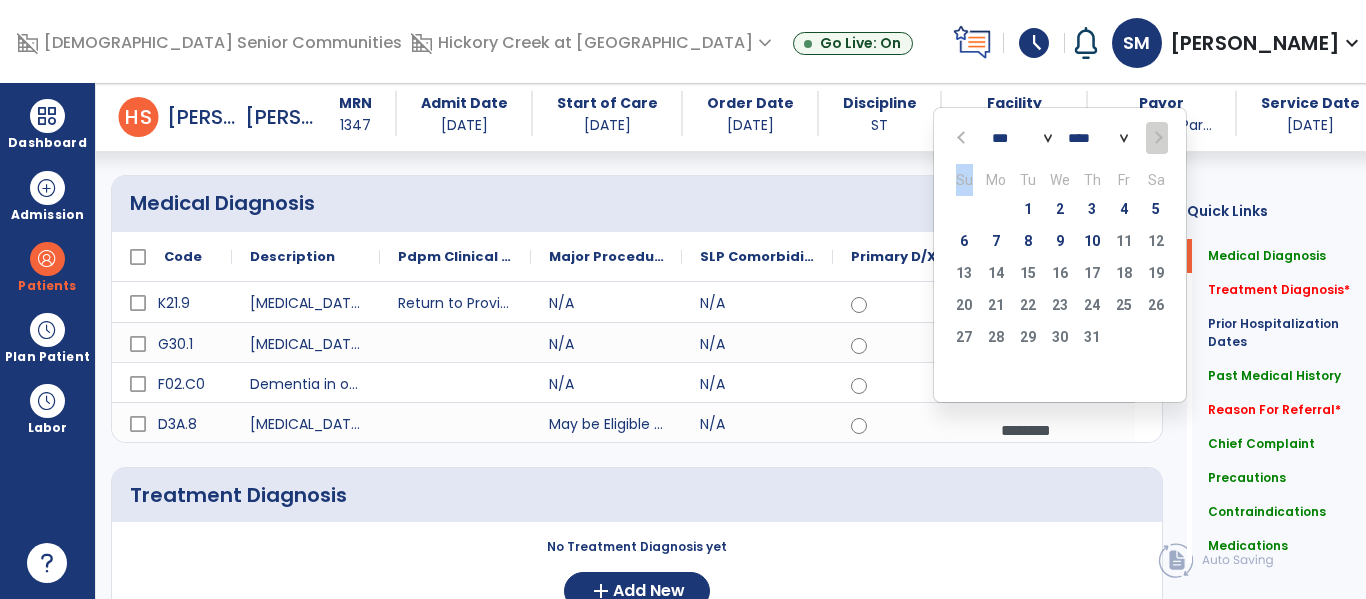 click 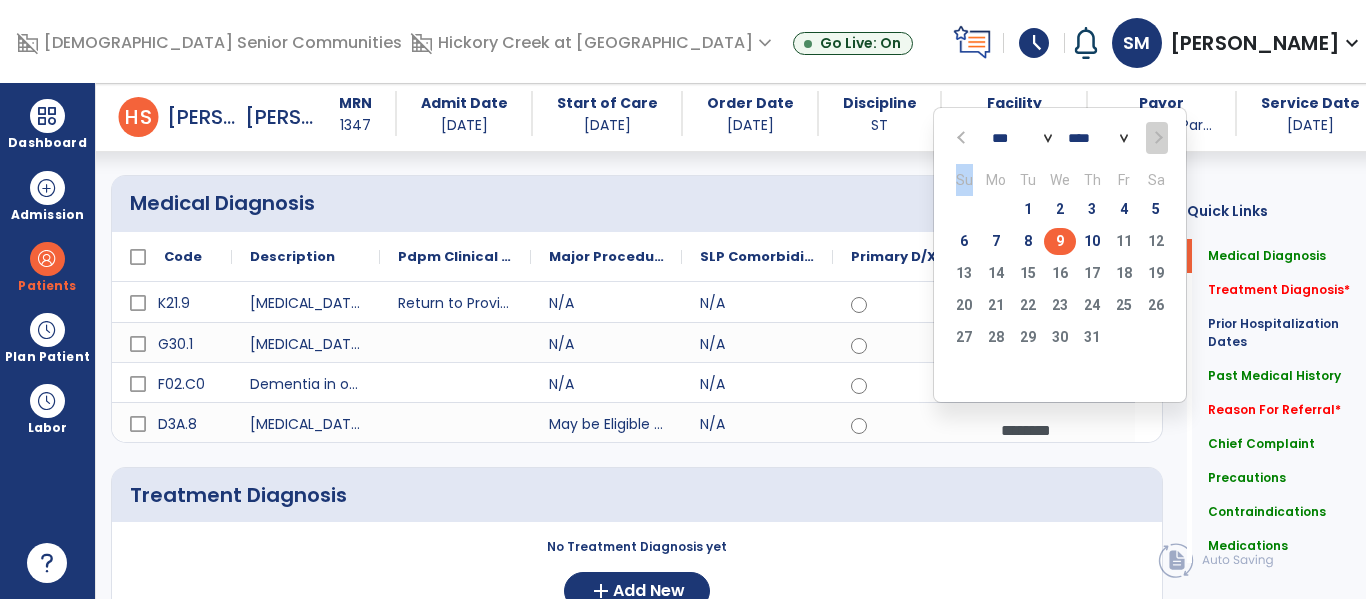 click on "9" 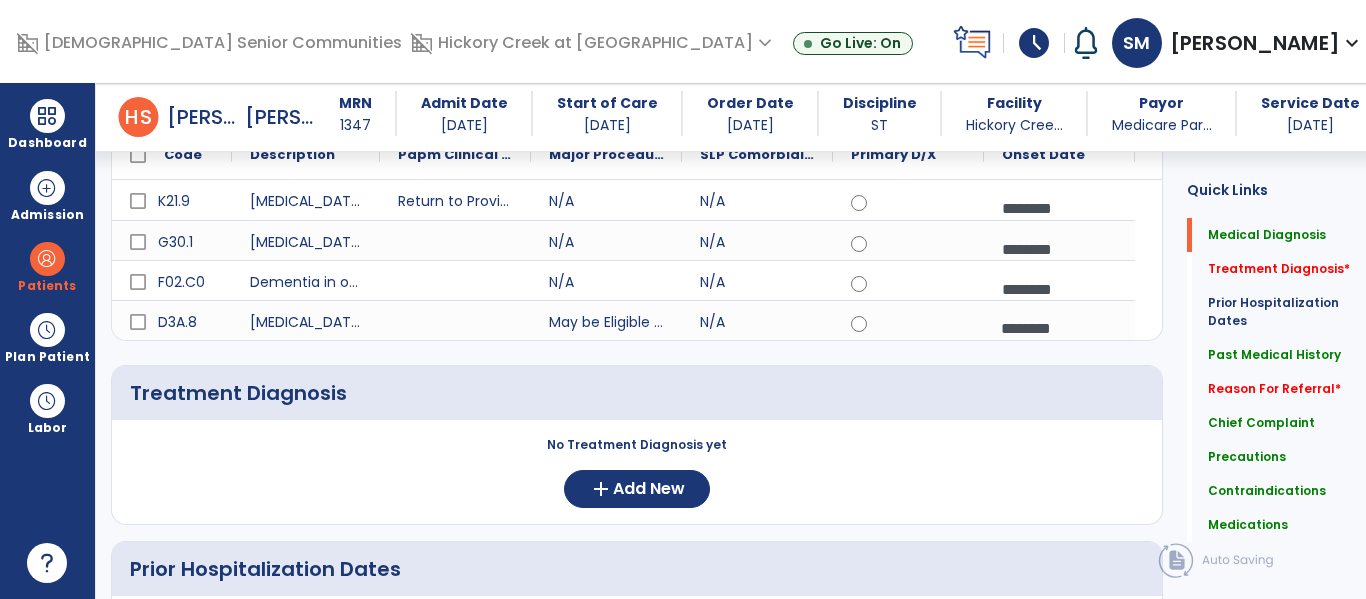 scroll, scrollTop: 266, scrollLeft: 0, axis: vertical 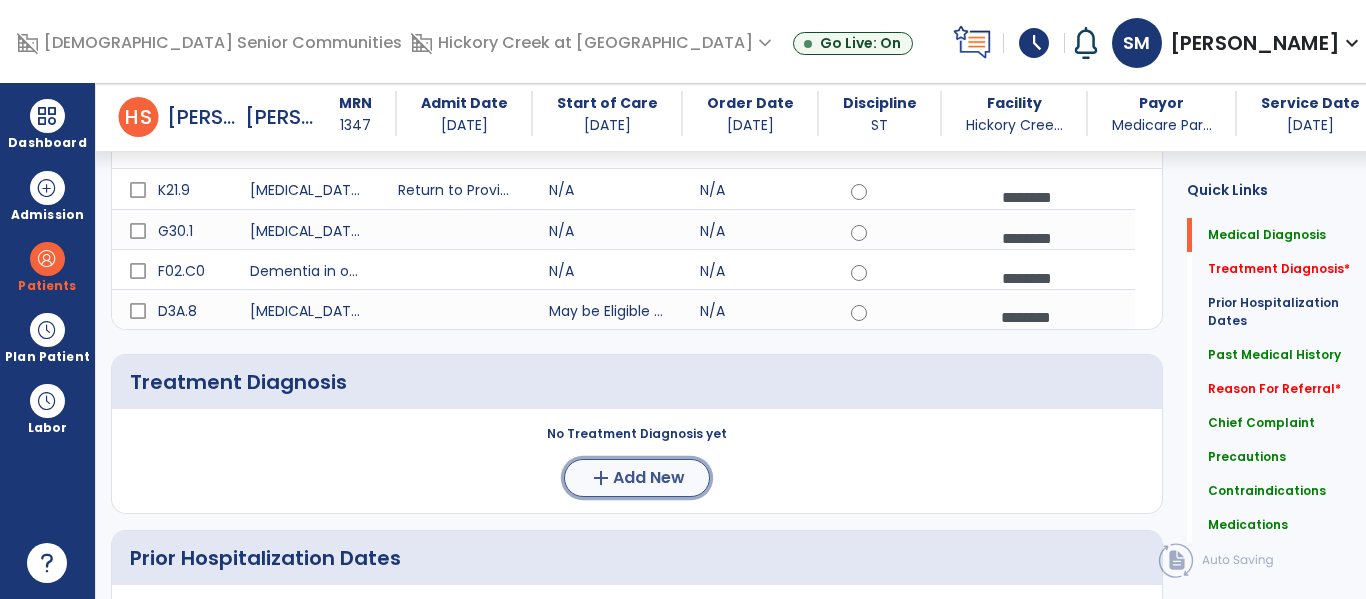 click on "Add New" 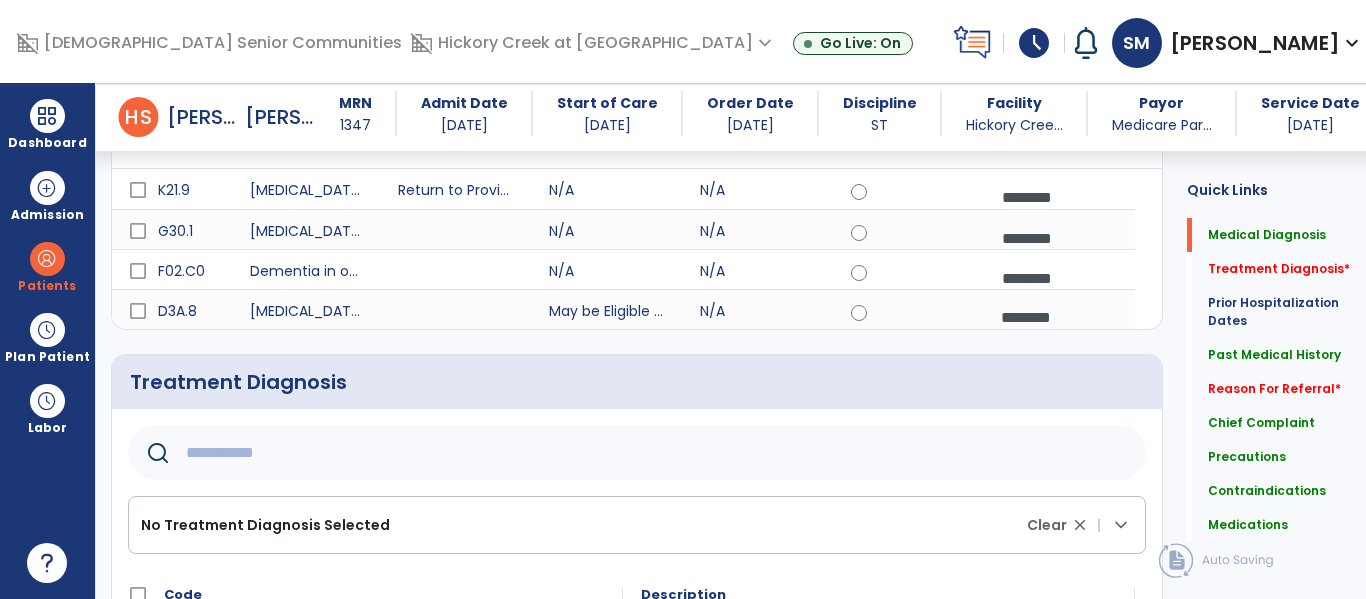 click 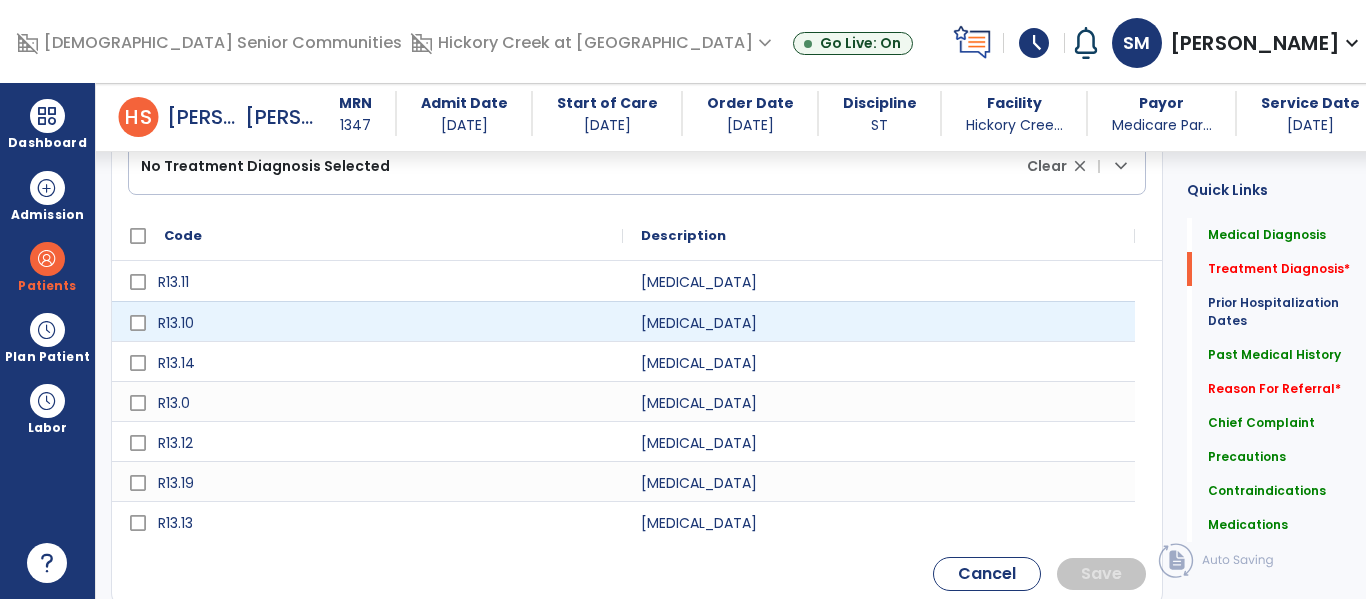 scroll, scrollTop: 628, scrollLeft: 0, axis: vertical 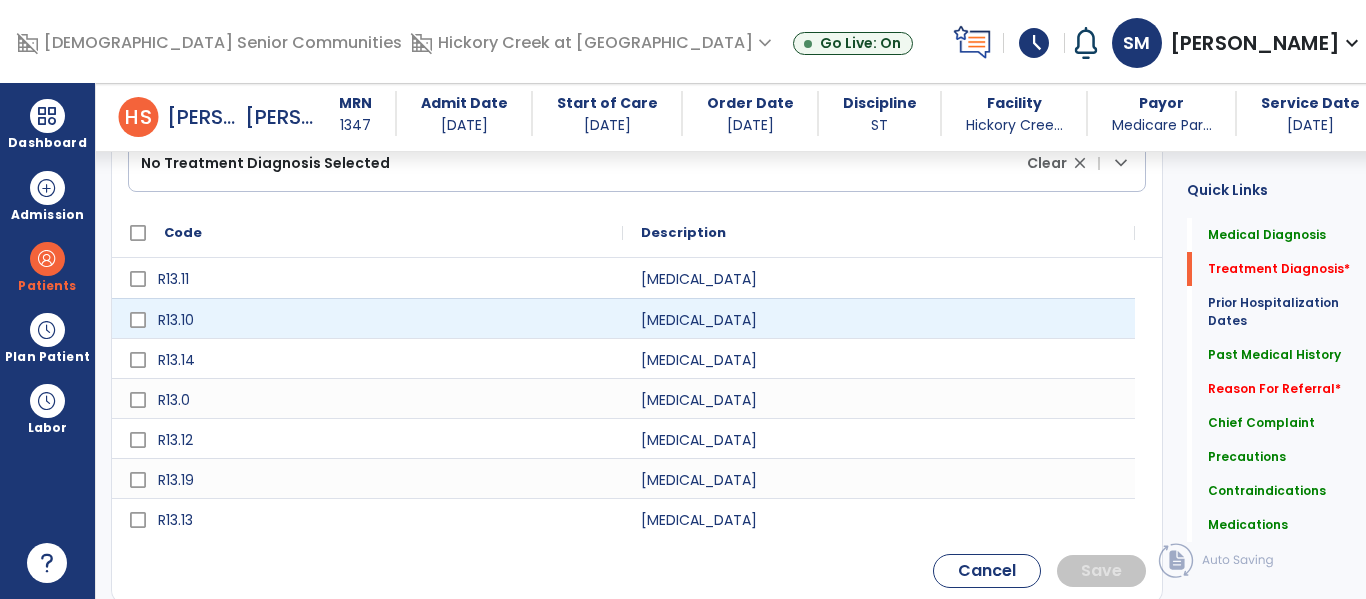 type on "***" 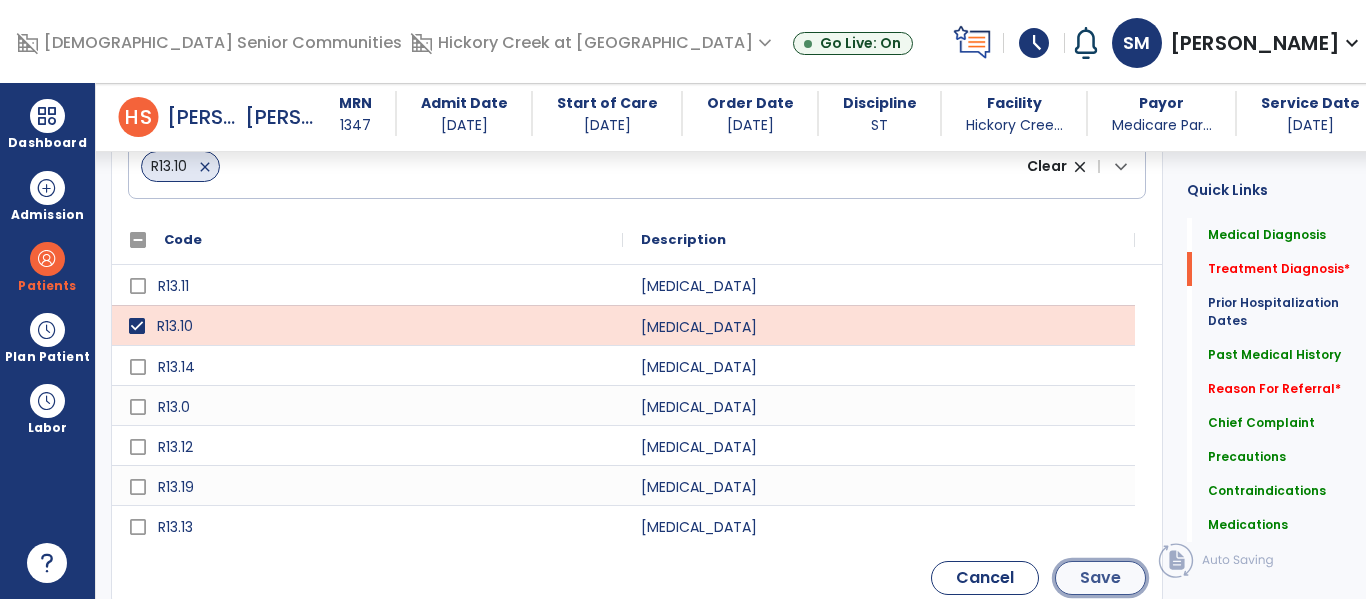 click on "Save" 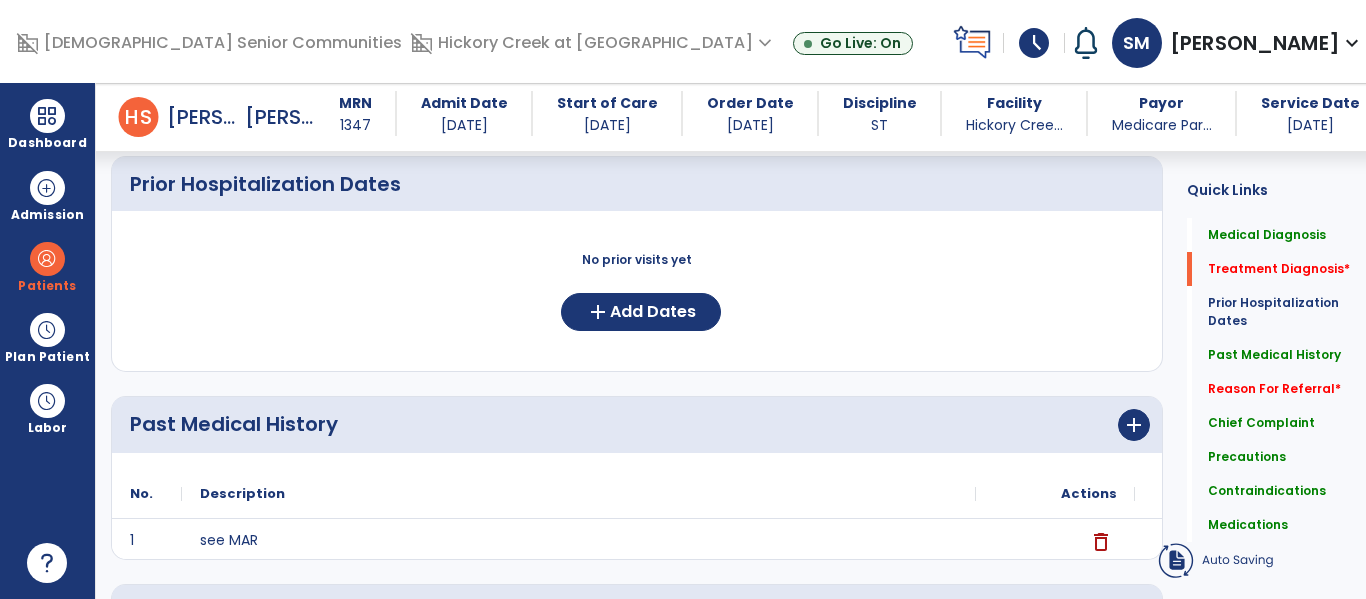 scroll, scrollTop: 462, scrollLeft: 0, axis: vertical 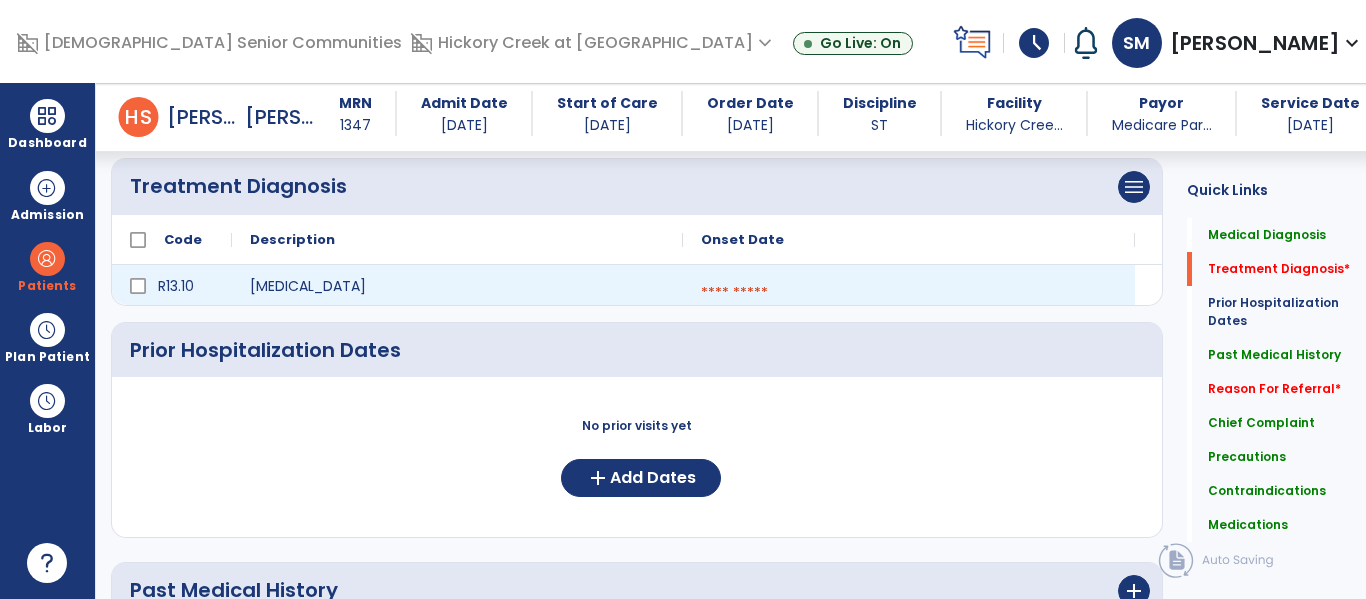 click at bounding box center [909, 293] 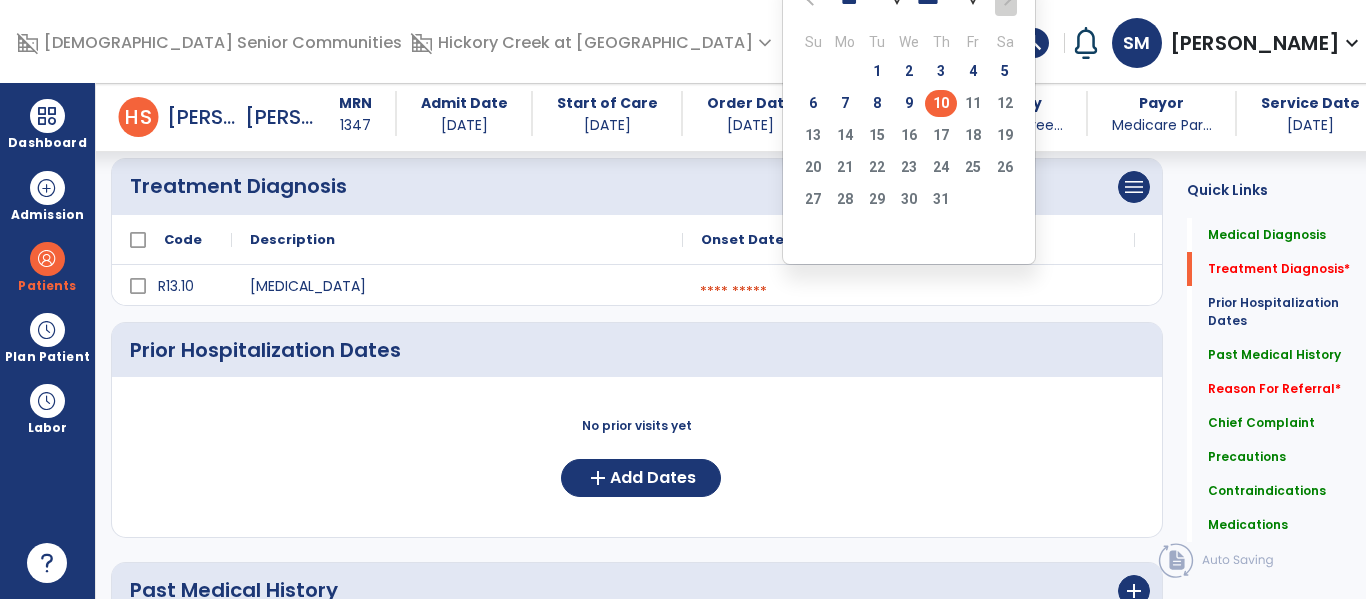 click on "2" 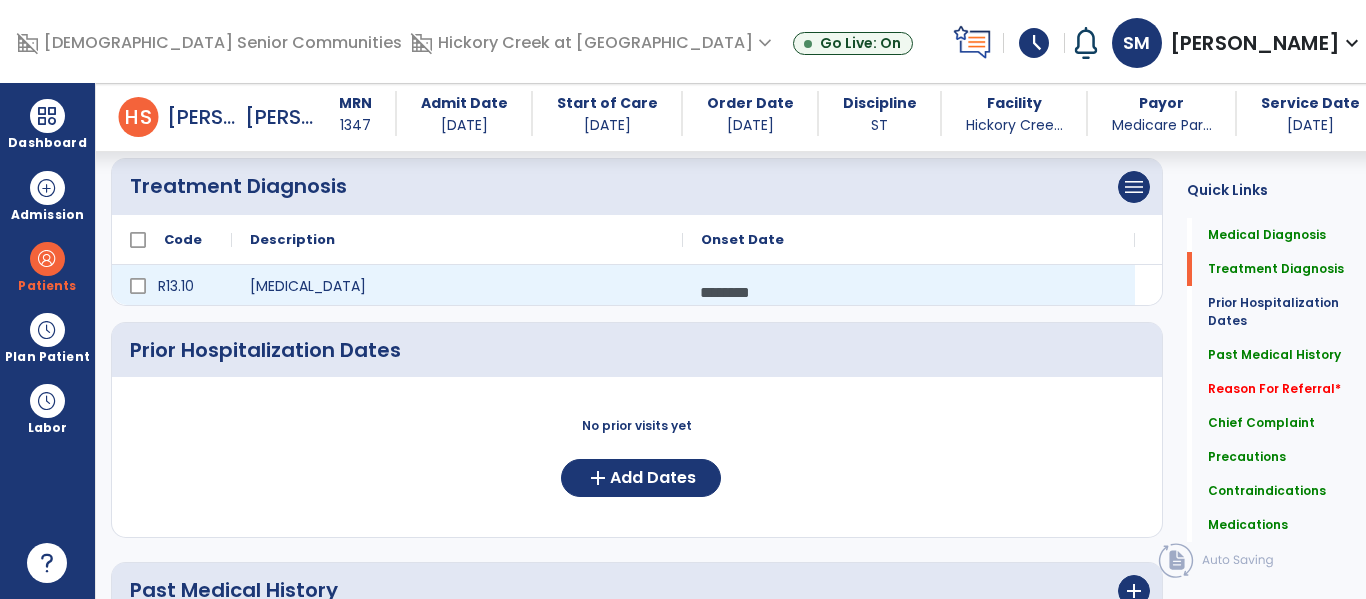 click on "********" at bounding box center (909, 292) 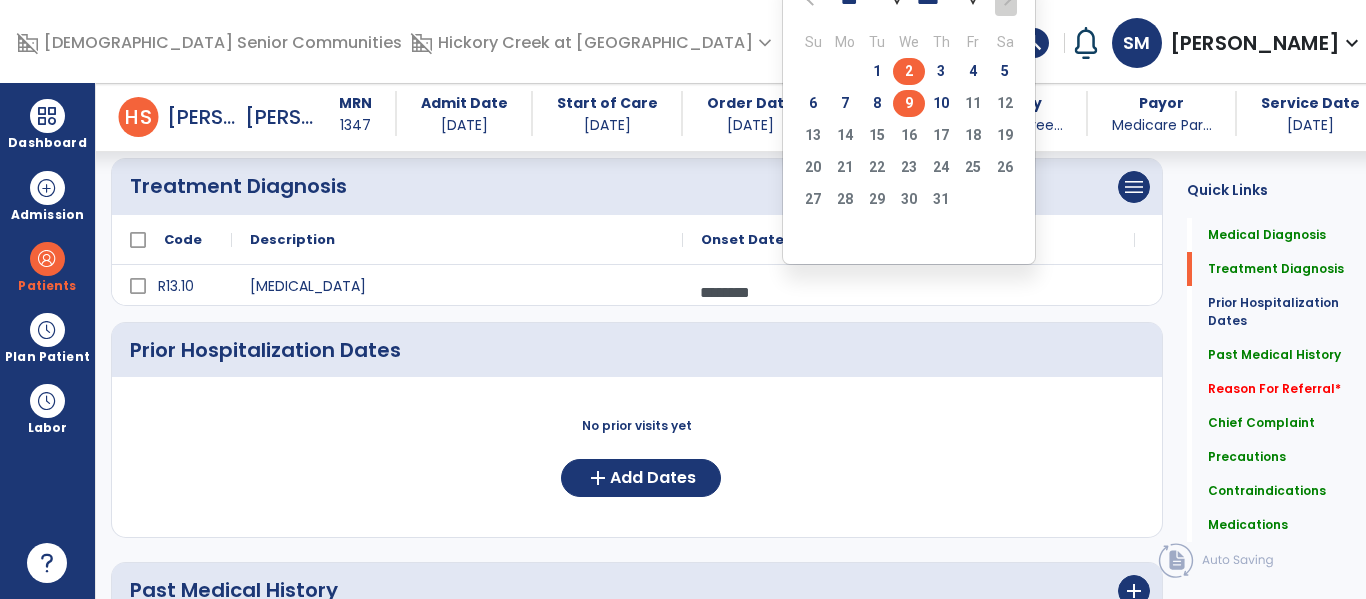 click on "9" 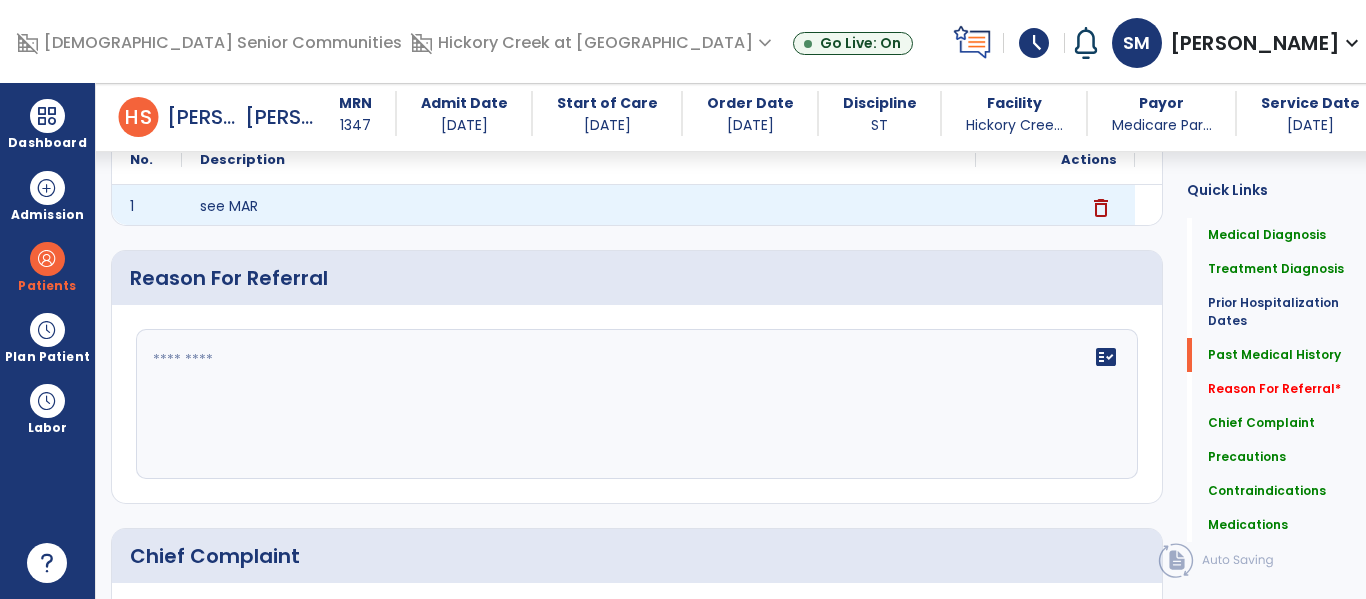 scroll, scrollTop: 966, scrollLeft: 0, axis: vertical 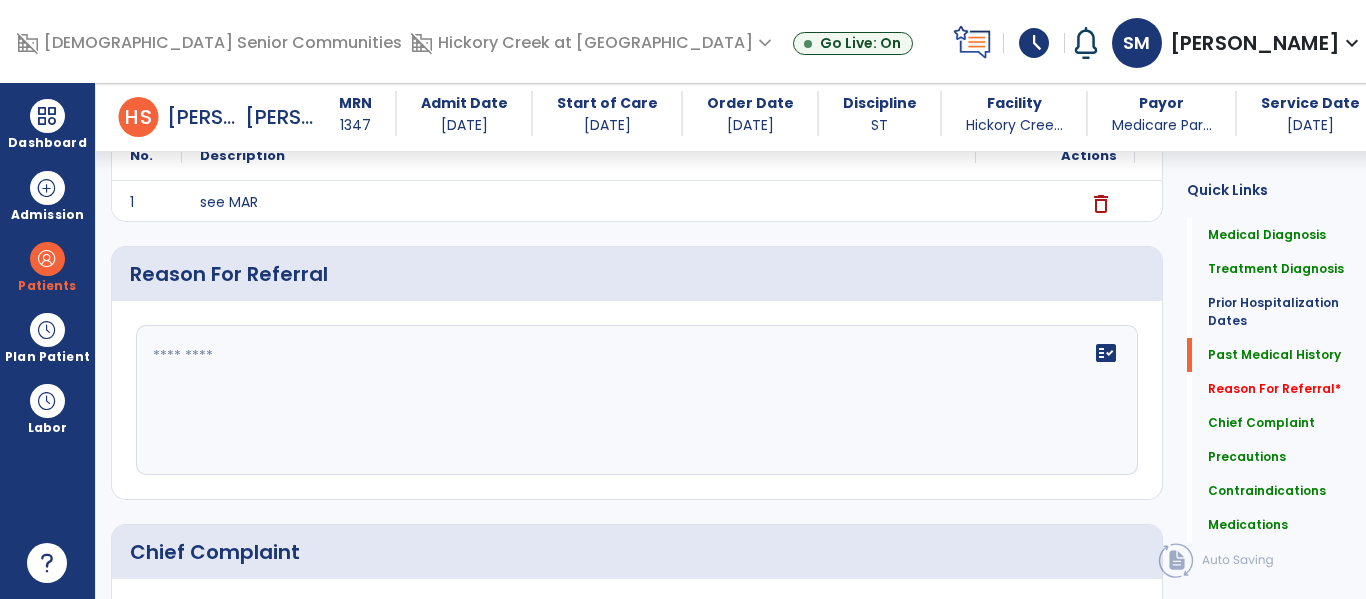 click on "fact_check" 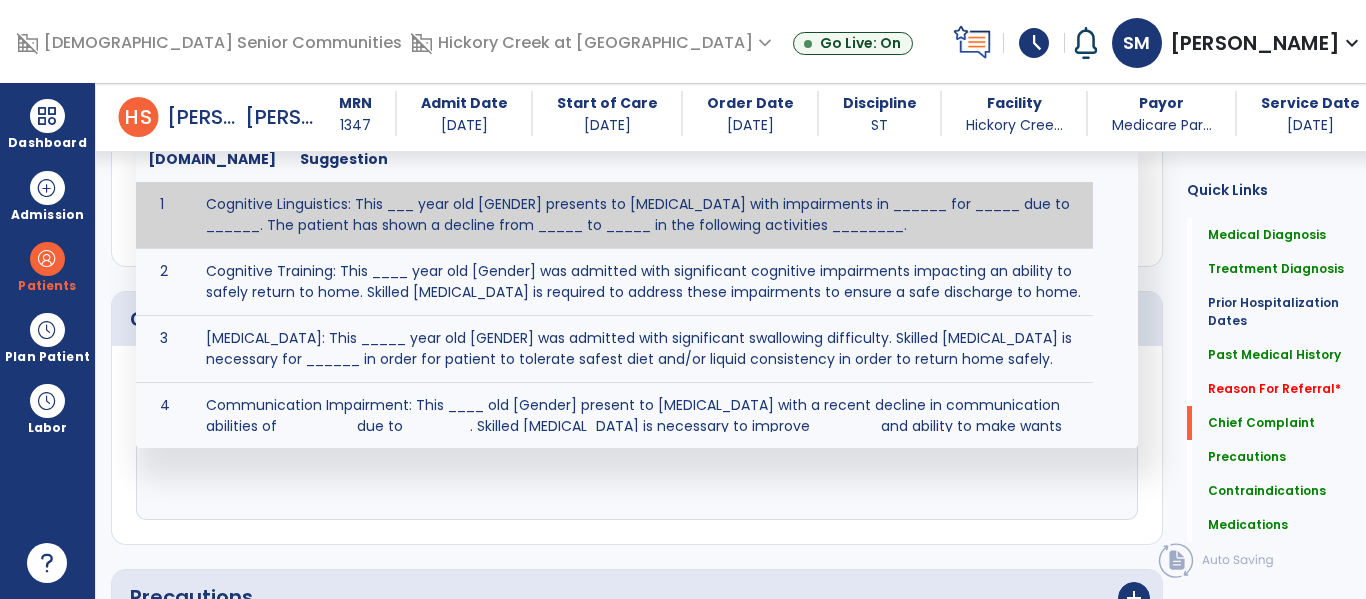 scroll, scrollTop: 1196, scrollLeft: 0, axis: vertical 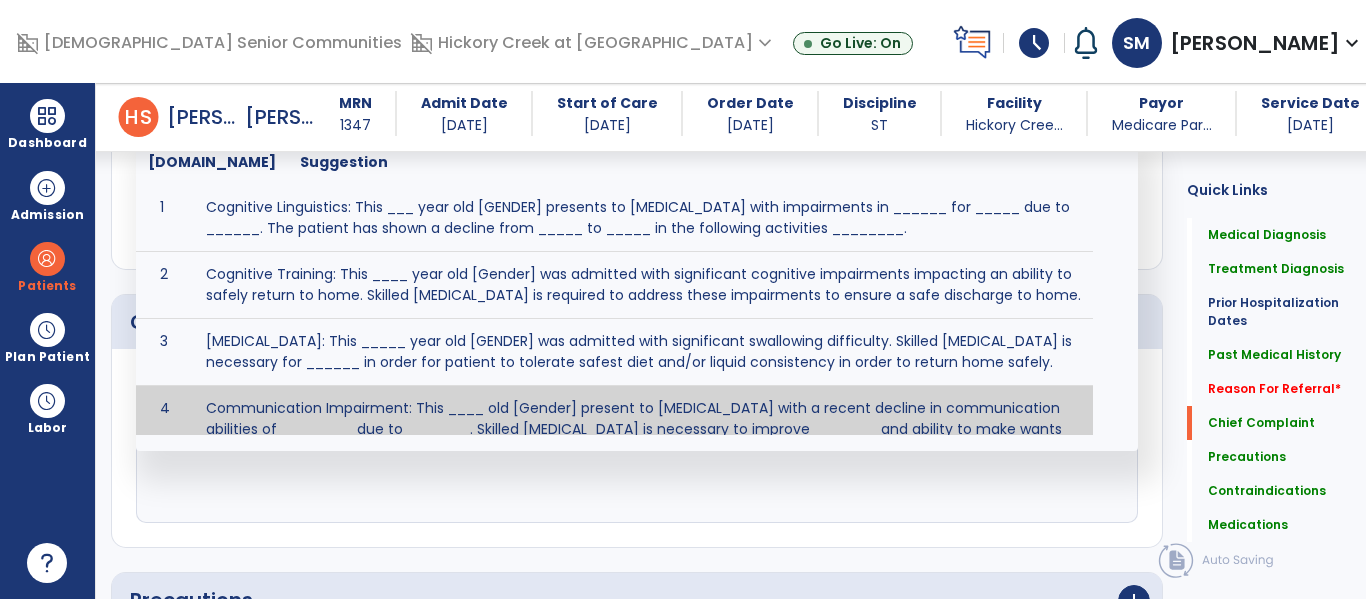 click on "**********" 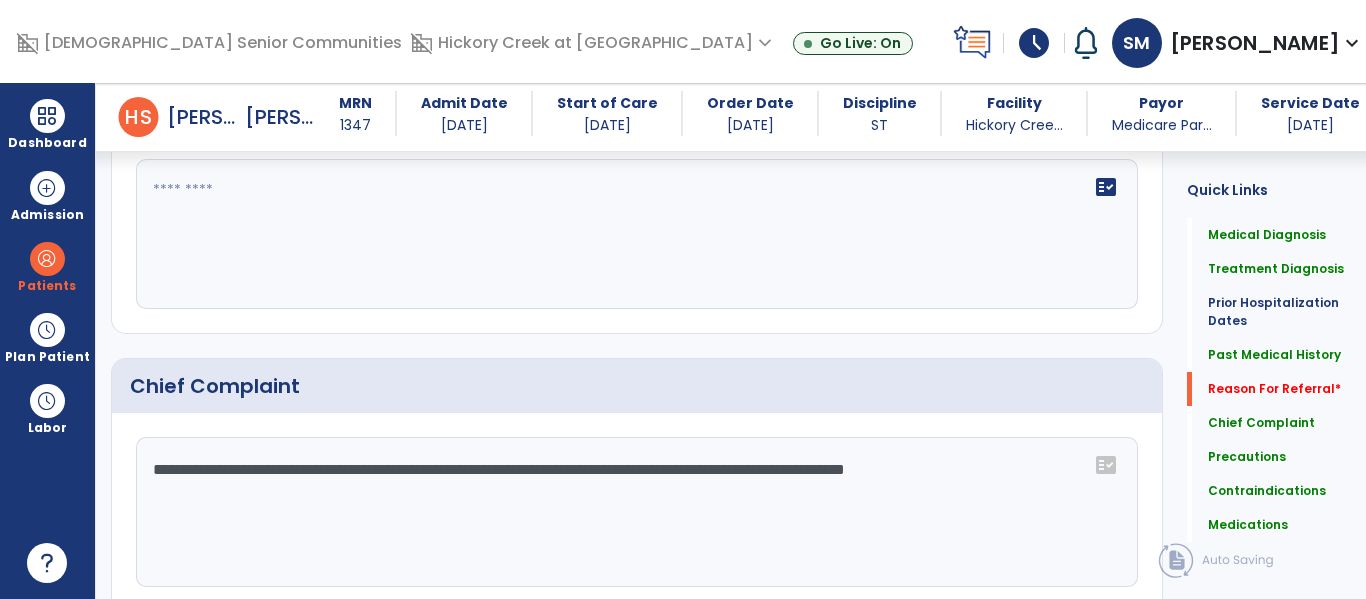 scroll, scrollTop: 1134, scrollLeft: 0, axis: vertical 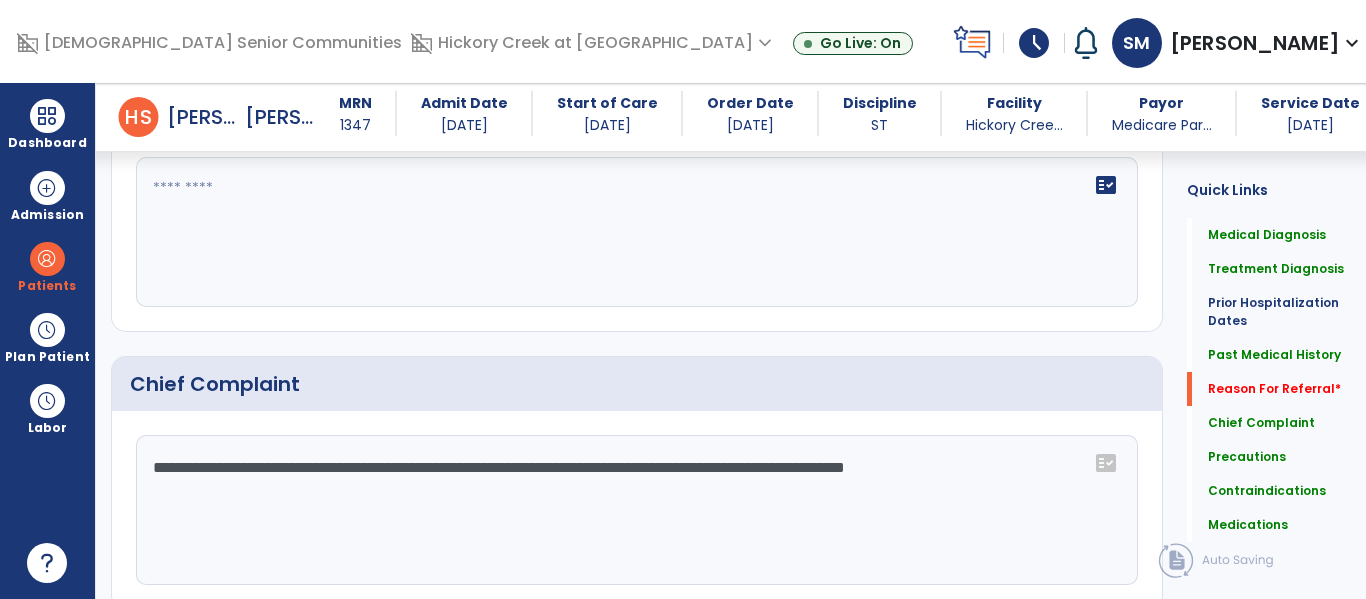 drag, startPoint x: 1059, startPoint y: 514, endPoint x: 72, endPoint y: 447, distance: 989.2714 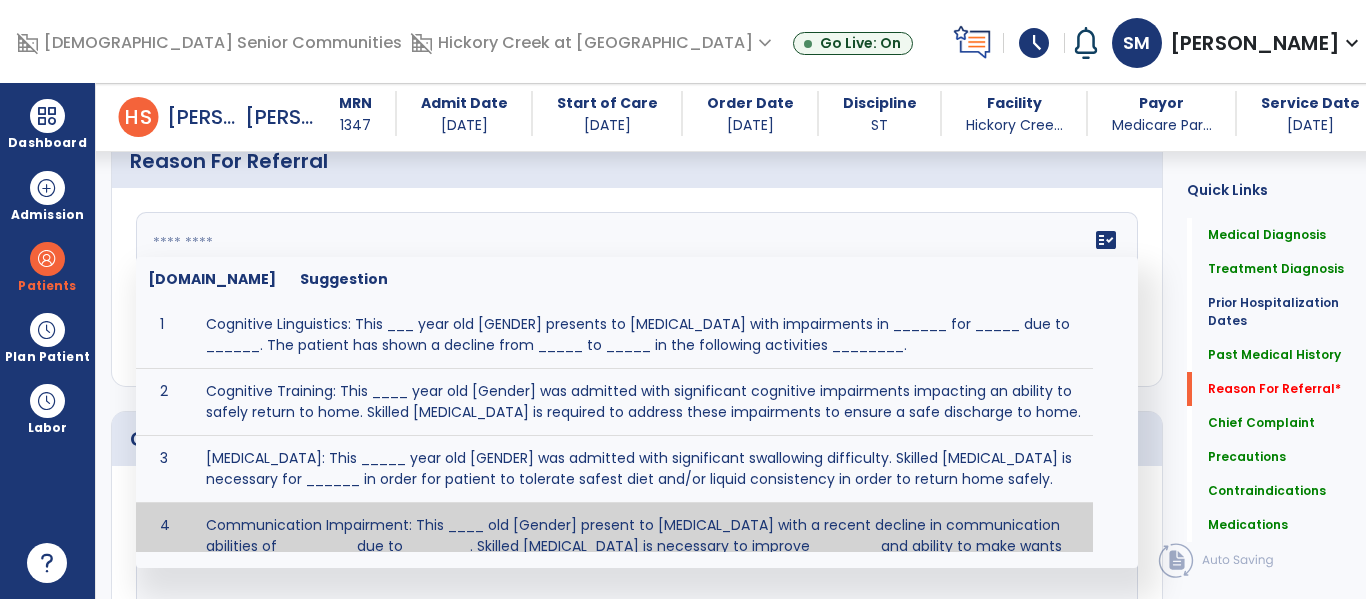 click on "fact_check  [DOMAIN_NAME] Suggestion 1 Cognitive Linguistics: This ___ year old [GENDER] presents to [MEDICAL_DATA] with impairments in ______ for _____ due to ______.  The patient has shown a decline from _____ to _____ in the following activities ________. 2 Cognitive Training: This ____ year old [Gender] was admitted with significant cognitive impairments impacting an ability to safely return to home.  Skilled [MEDICAL_DATA] is required to address these impairments to ensure a safe discharge to home. 3 [MEDICAL_DATA]: This _____ year old [GENDER] was admitted with significant swallowing difficulty. Skilled [MEDICAL_DATA] is necessary for ______ in order for patient to tolerate safest diet and/or liquid consistency in order to return home safely. 4 5 6 Post Surgical: This ____ year old ____ [GENDER] underwent [SURGERY] on [DATE].The patient reports complaints of ________ and impaired ability to perform ___________. 7 8" 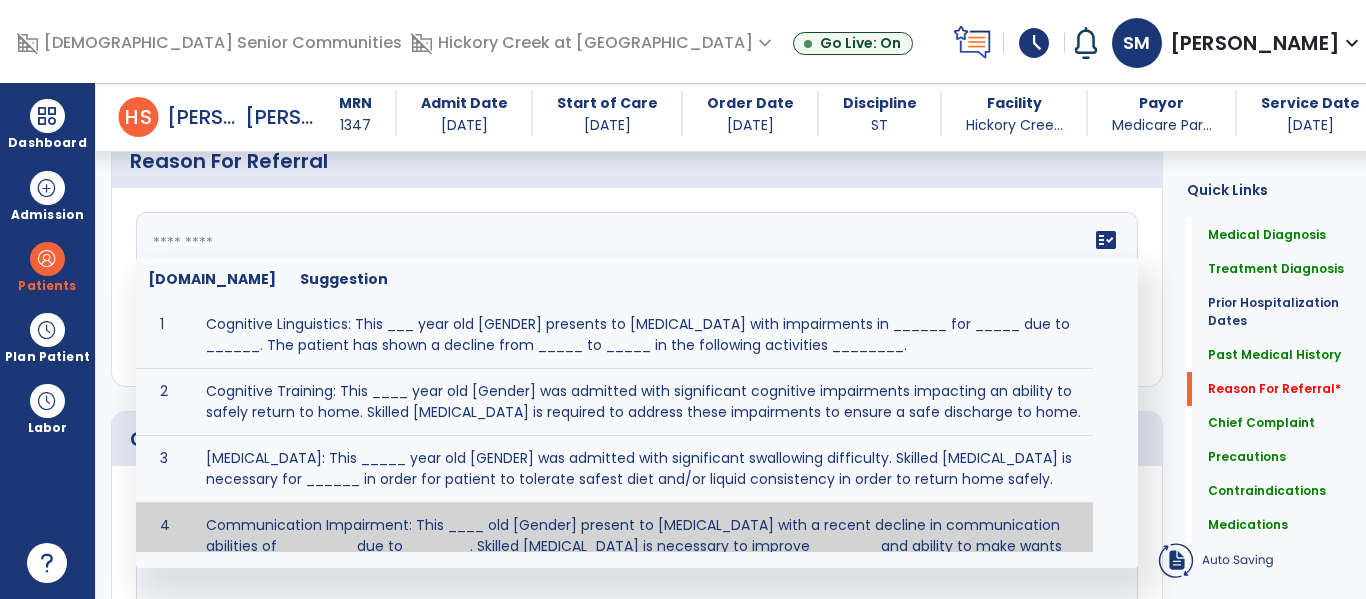 paste on "**********" 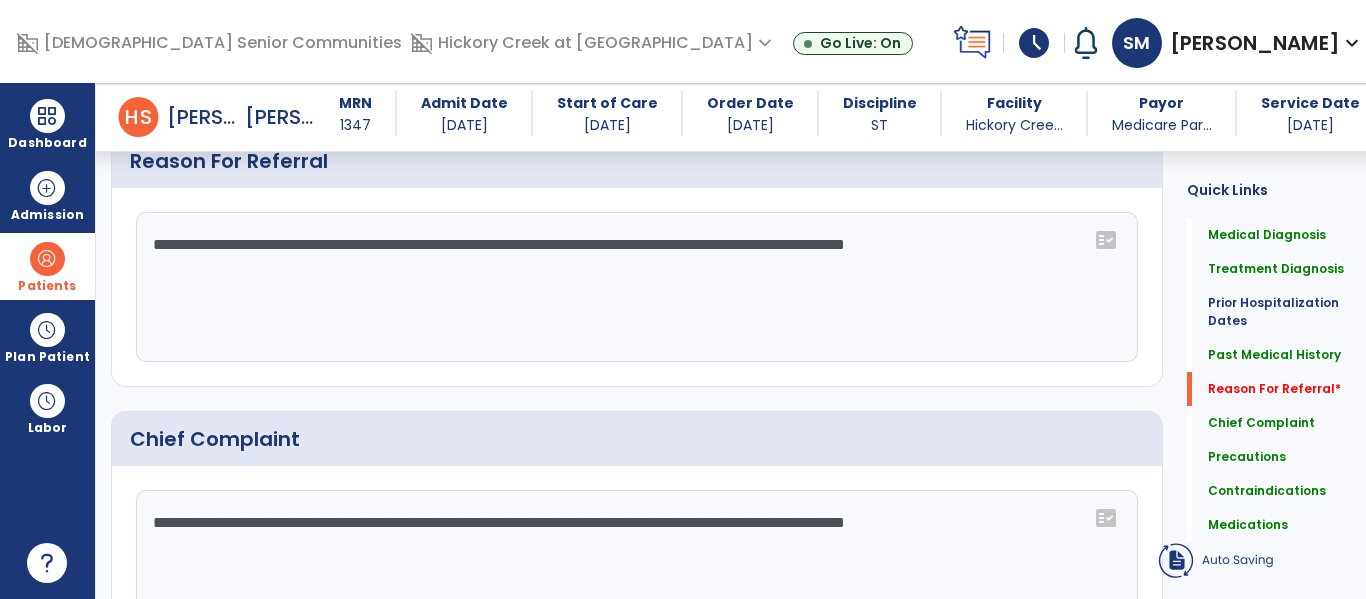 drag, startPoint x: 166, startPoint y: 245, endPoint x: 0, endPoint y: 246, distance: 166.003 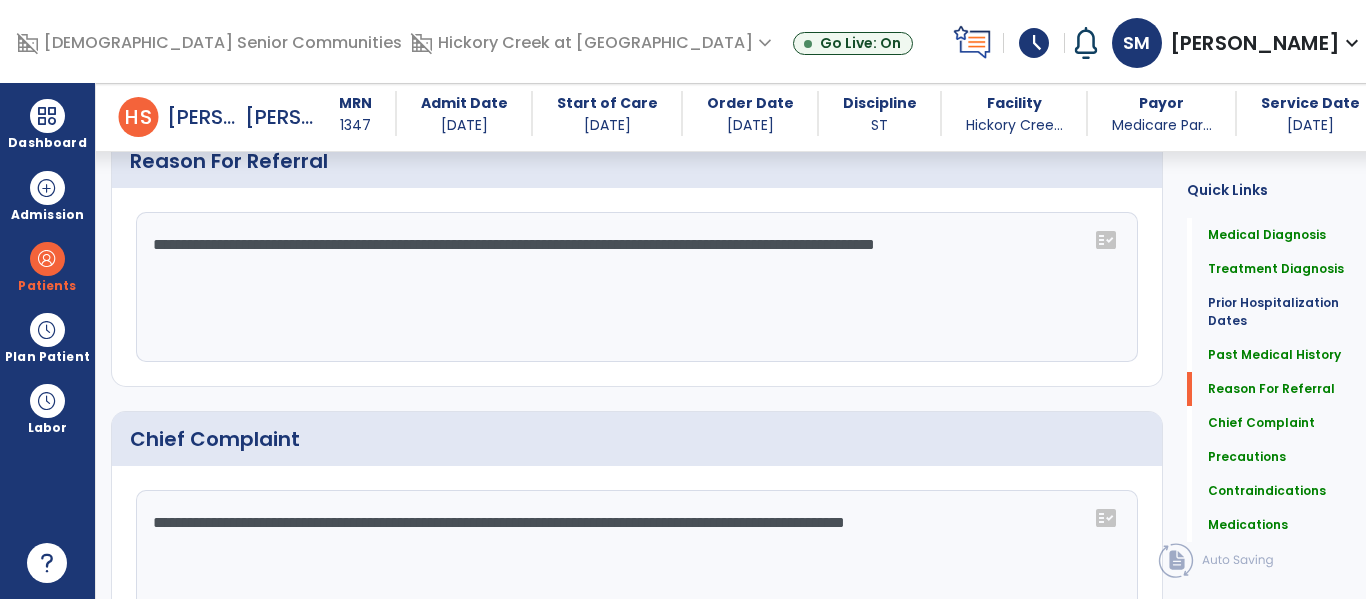 scroll, scrollTop: 1102, scrollLeft: 0, axis: vertical 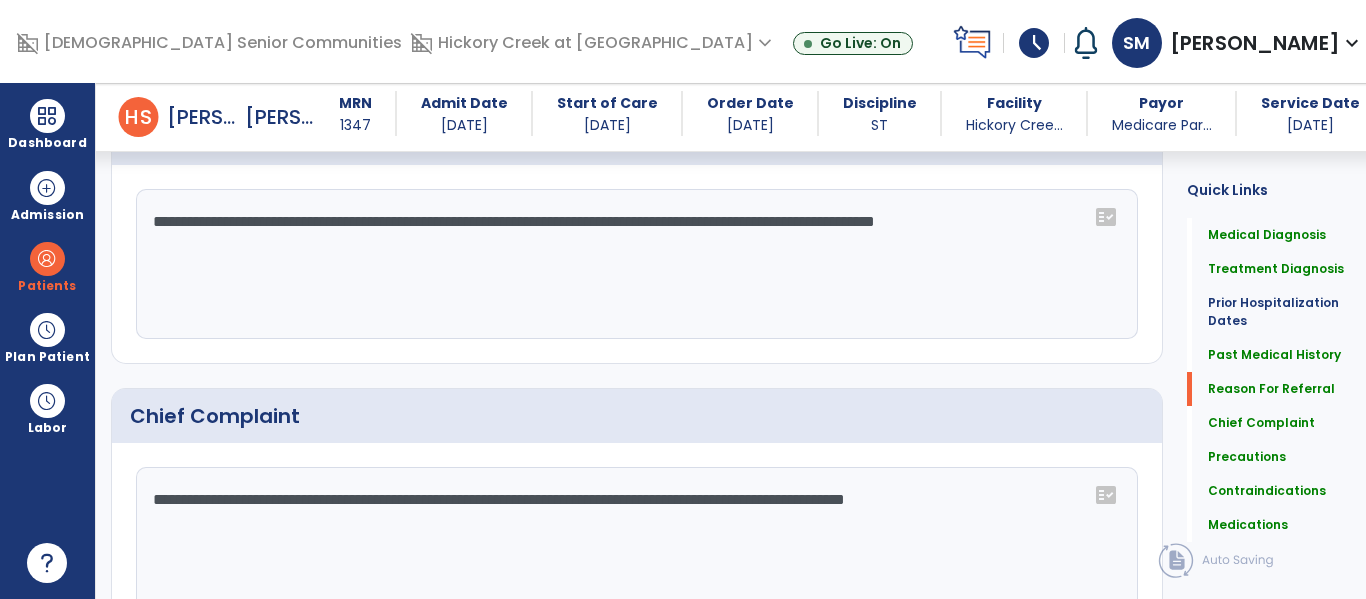 type on "**********" 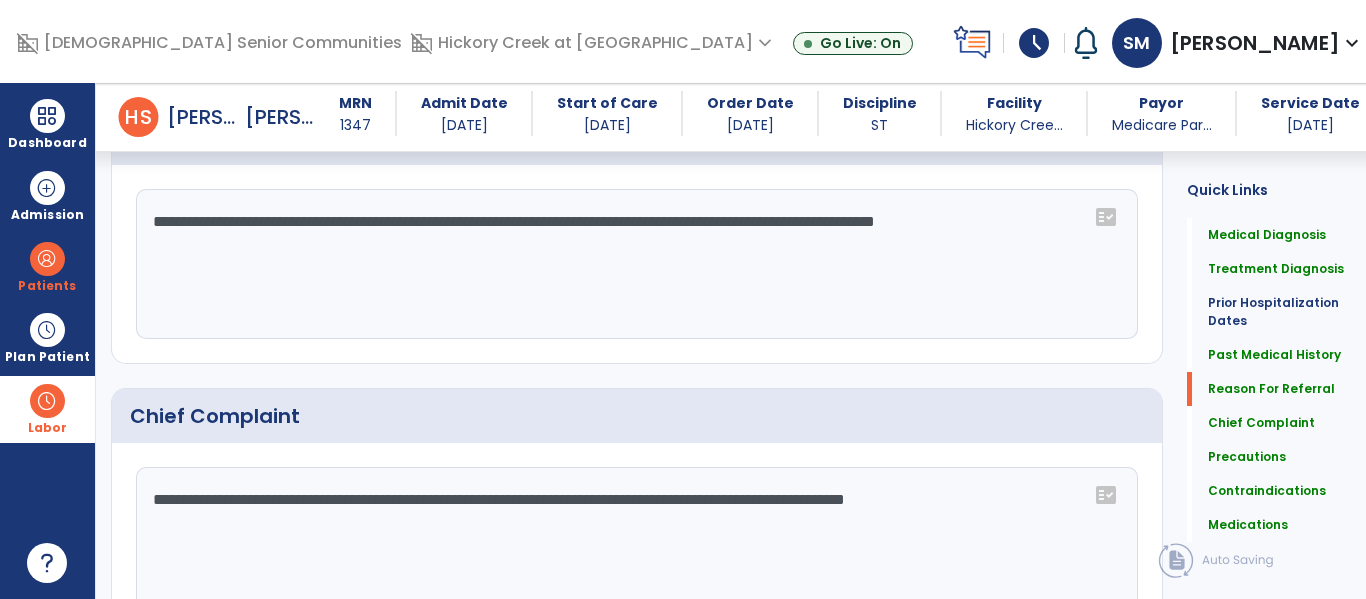 drag, startPoint x: 1076, startPoint y: 534, endPoint x: 0, endPoint y: 389, distance: 1085.7261 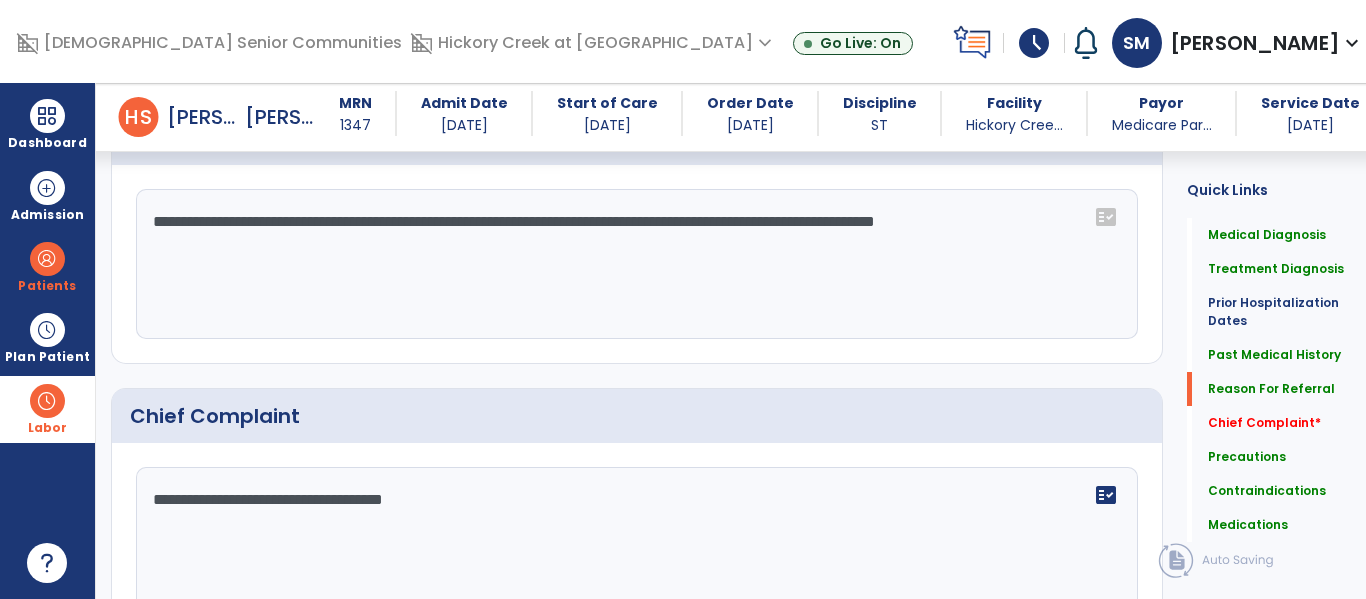 type on "**********" 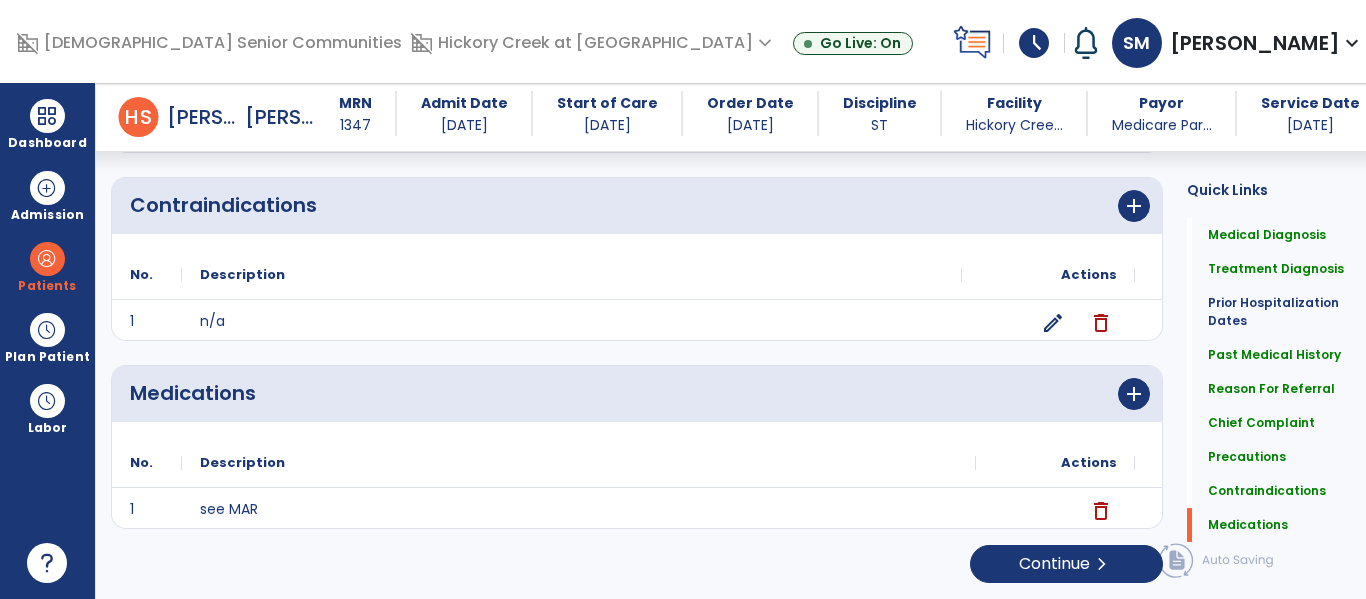 scroll, scrollTop: 0, scrollLeft: 0, axis: both 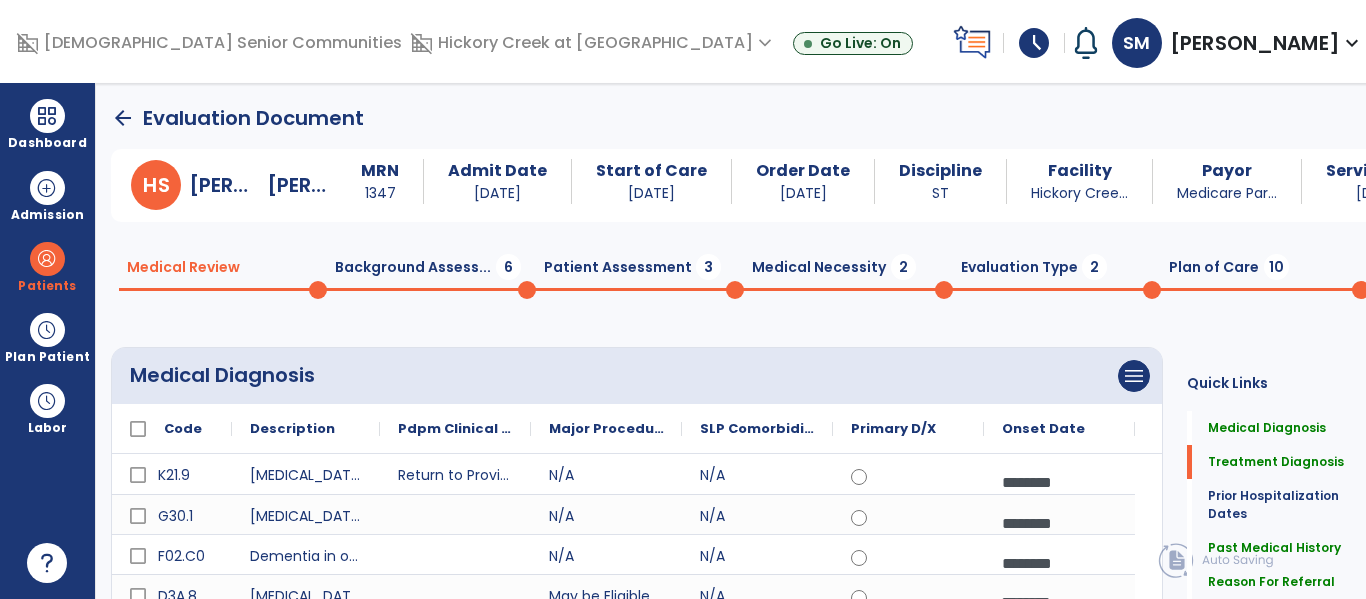 click on "Background Assess...  6" 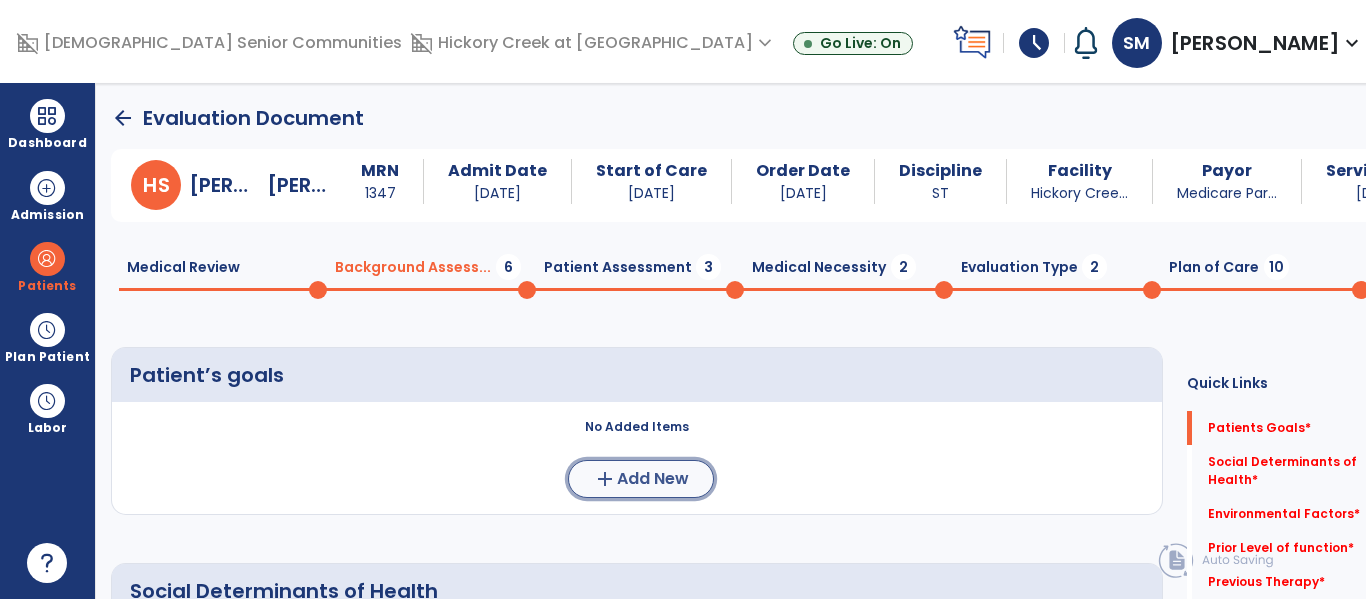 click on "add  Add New" 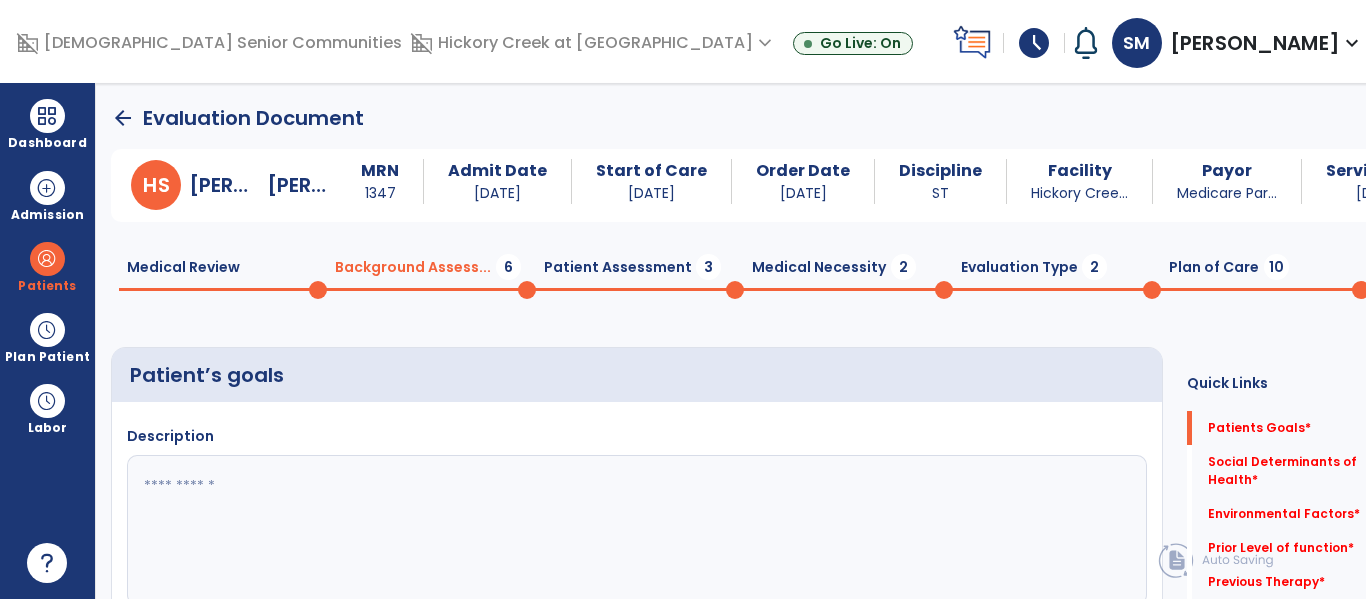 click 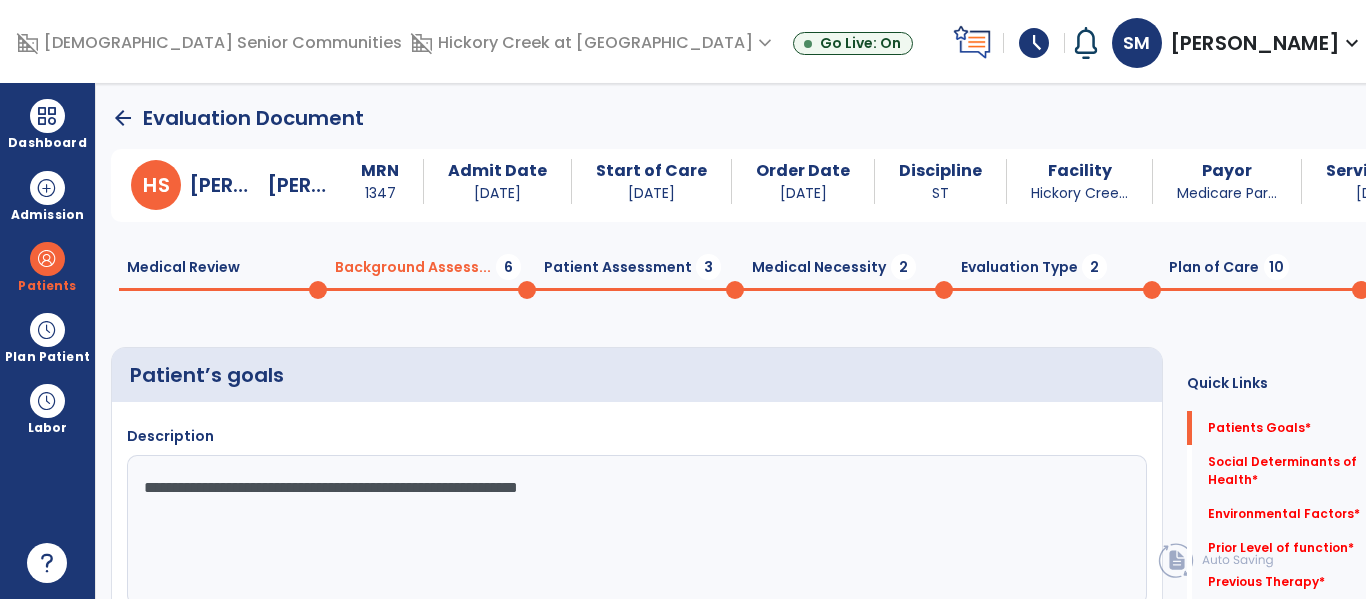 type on "**********" 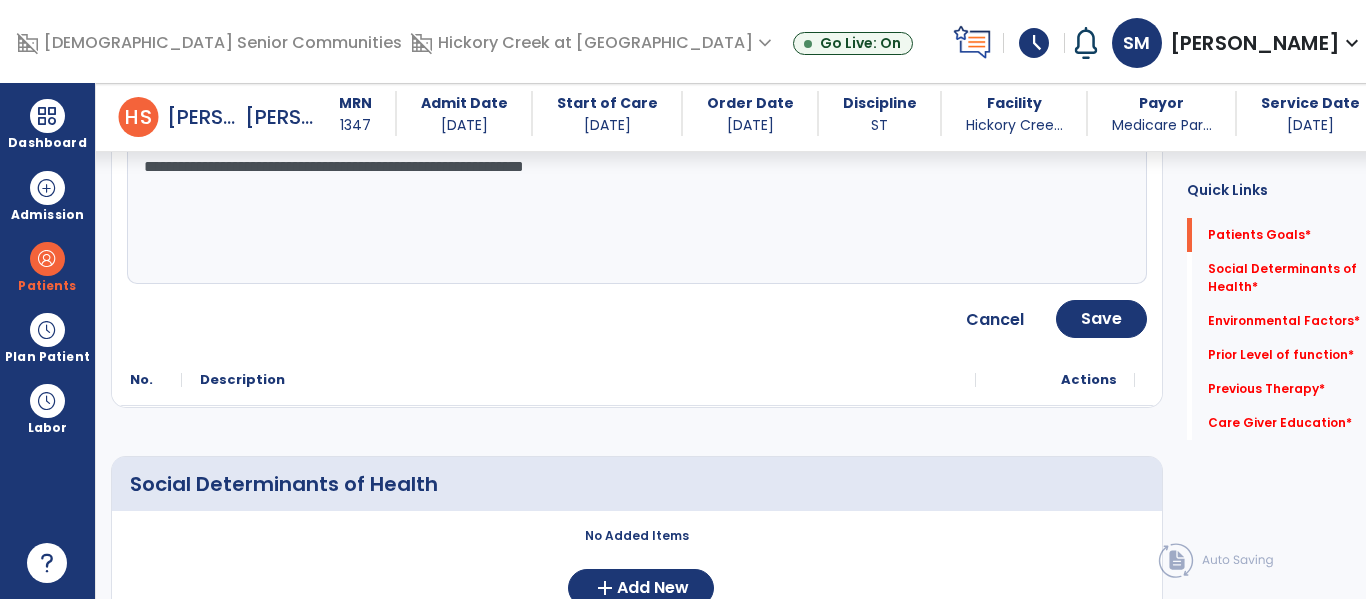 scroll, scrollTop: 303, scrollLeft: 0, axis: vertical 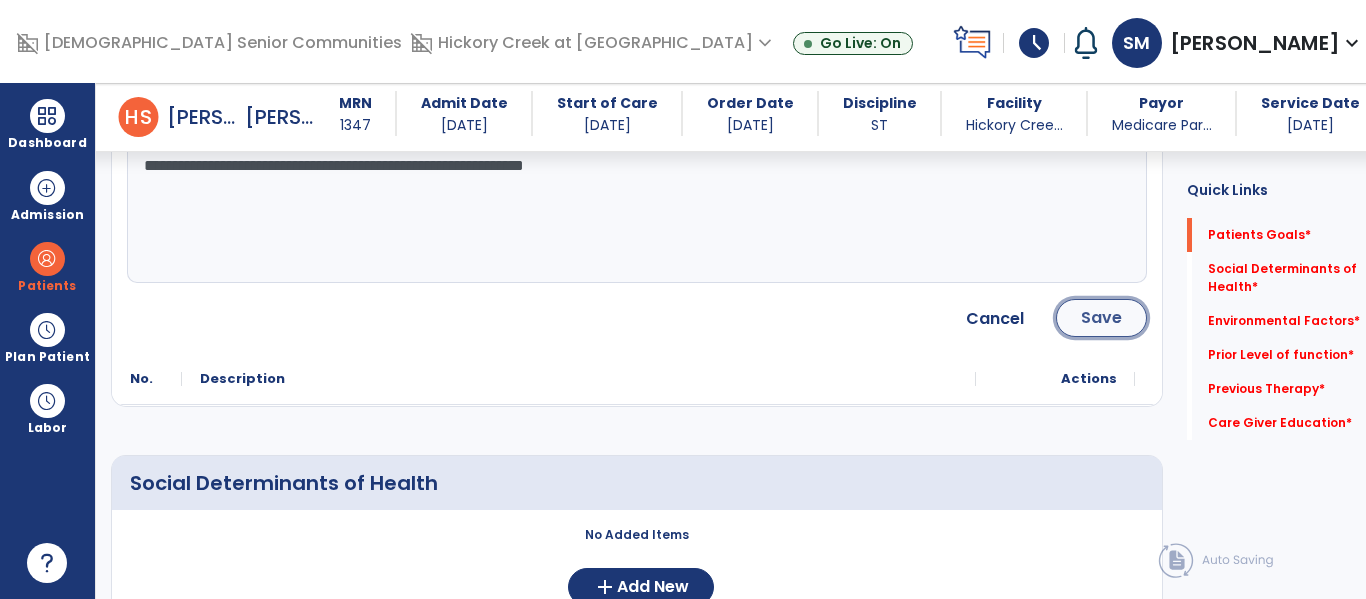 click on "Save" 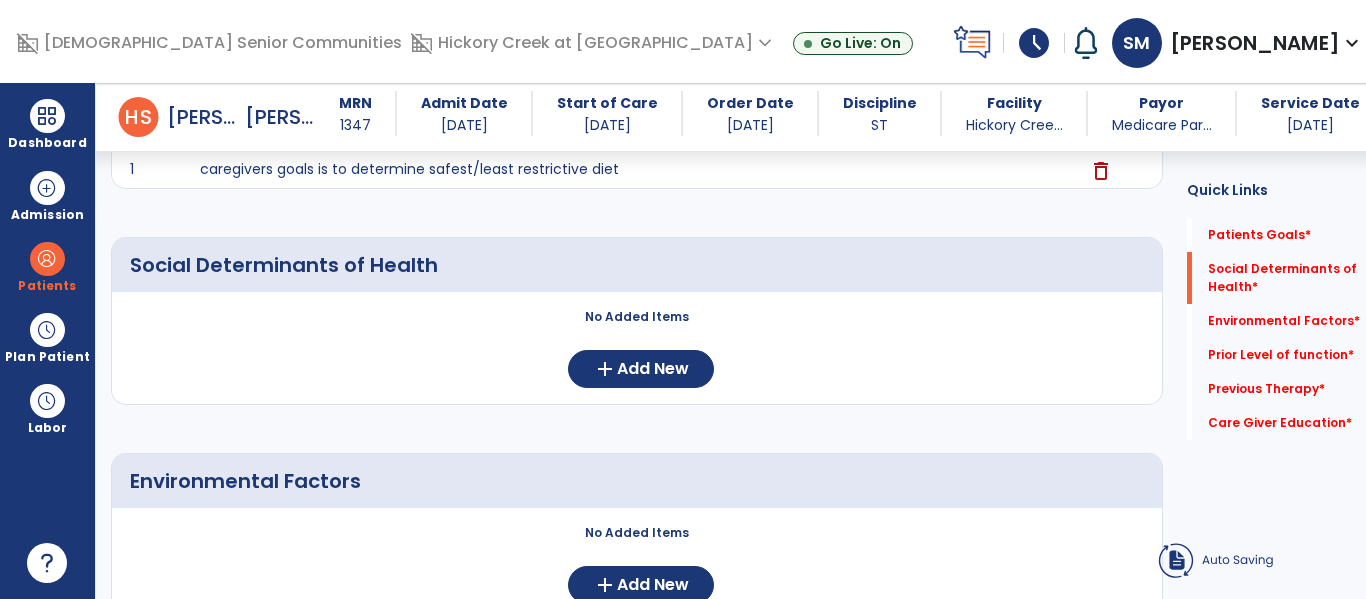 scroll, scrollTop: 313, scrollLeft: 0, axis: vertical 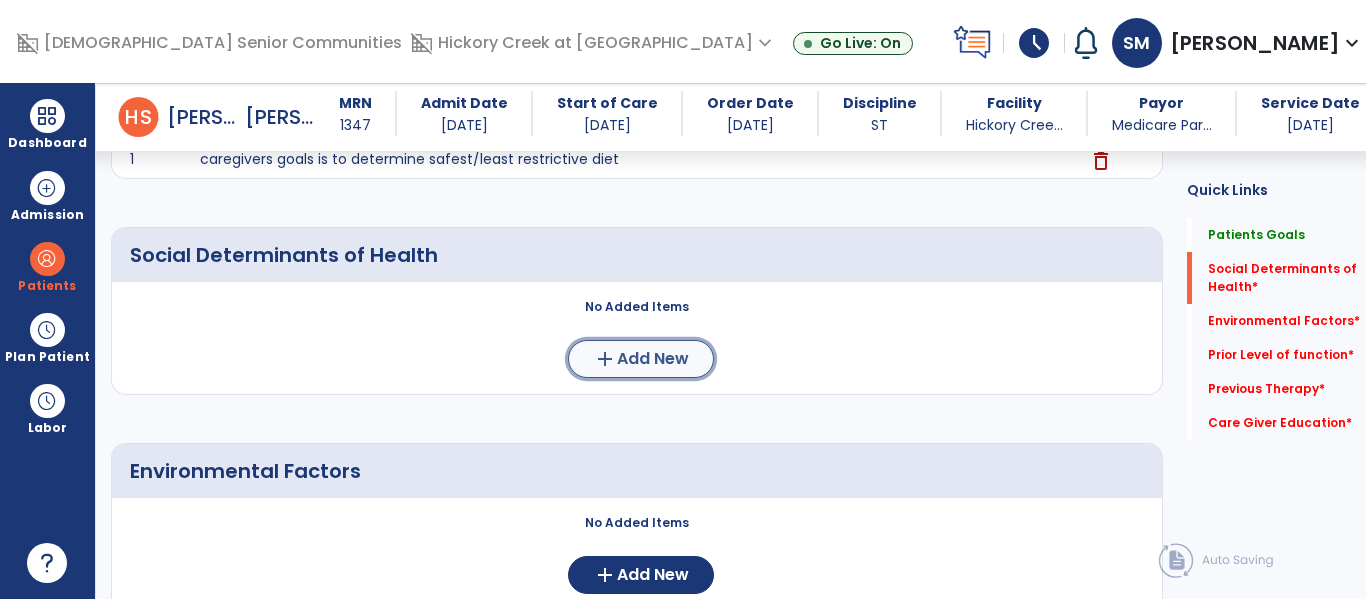 click on "Add New" 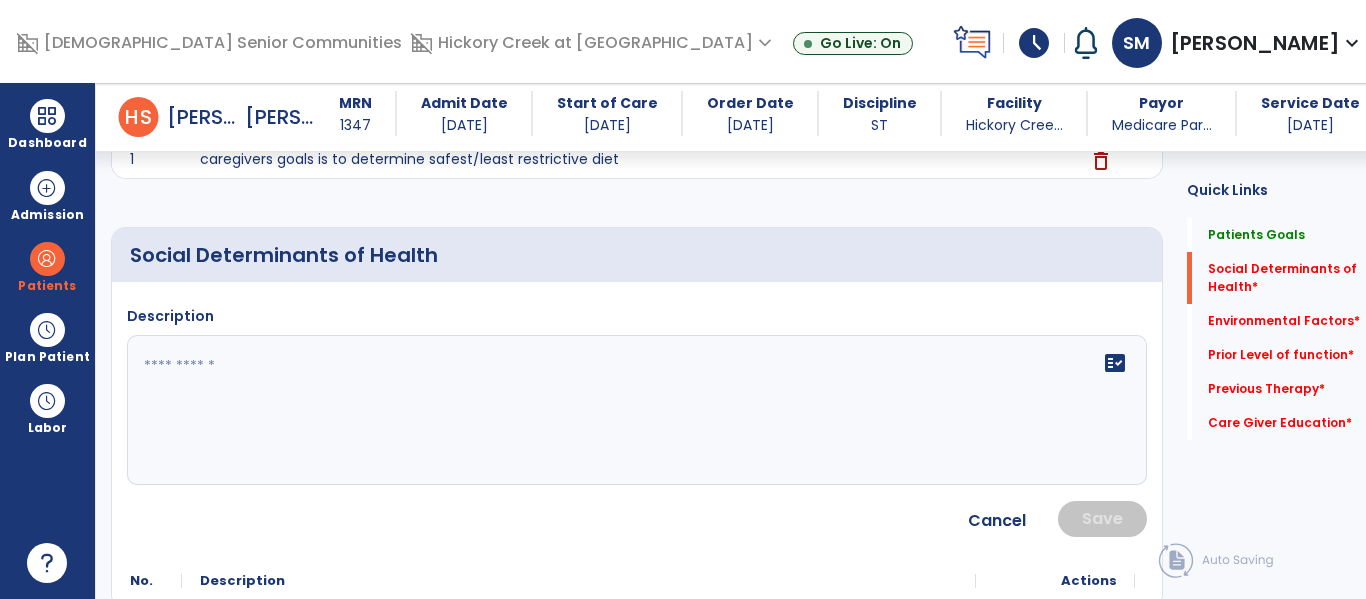 click 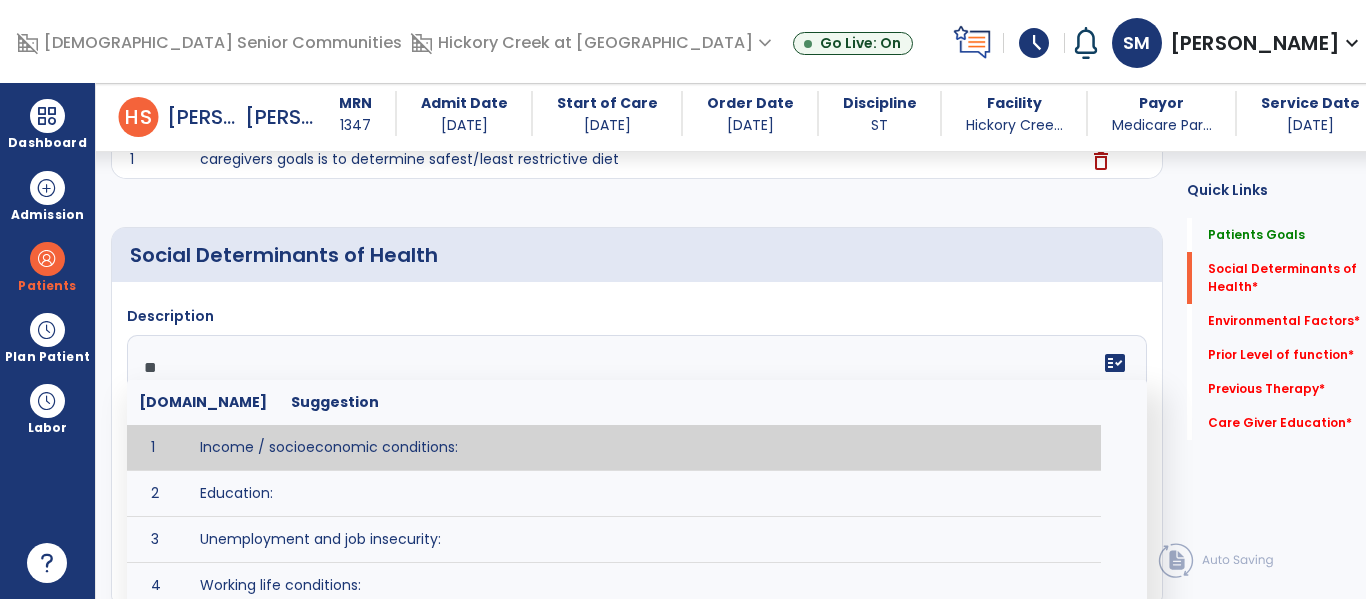 type on "***" 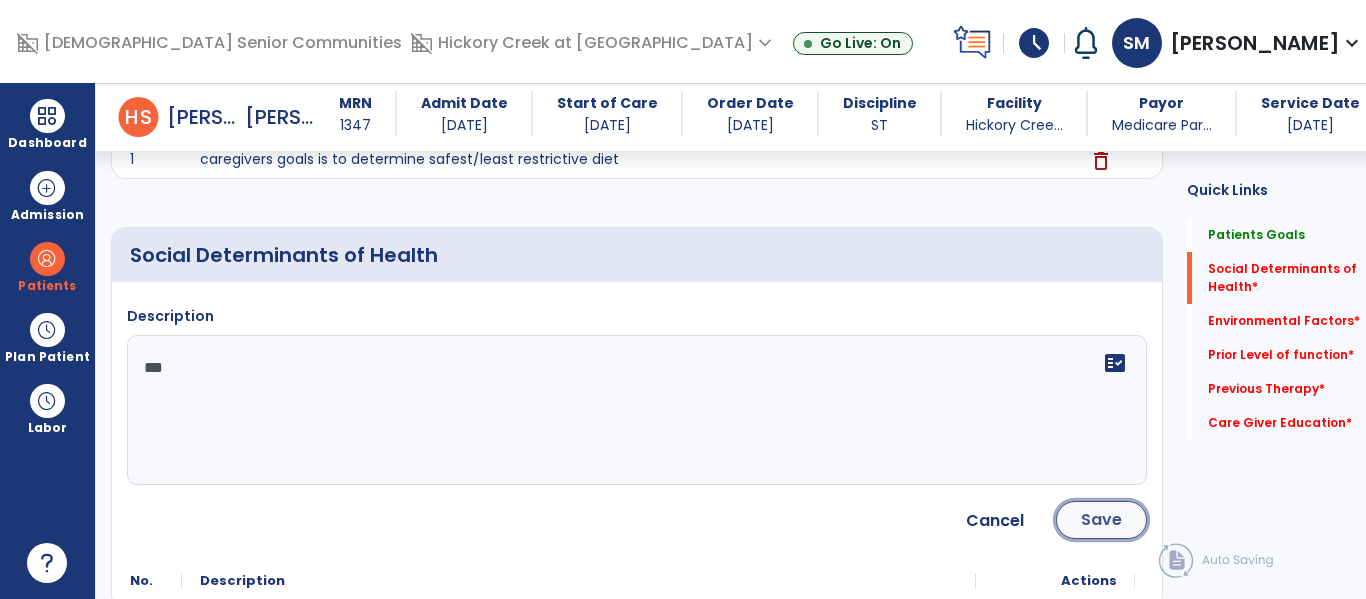 click on "Save" 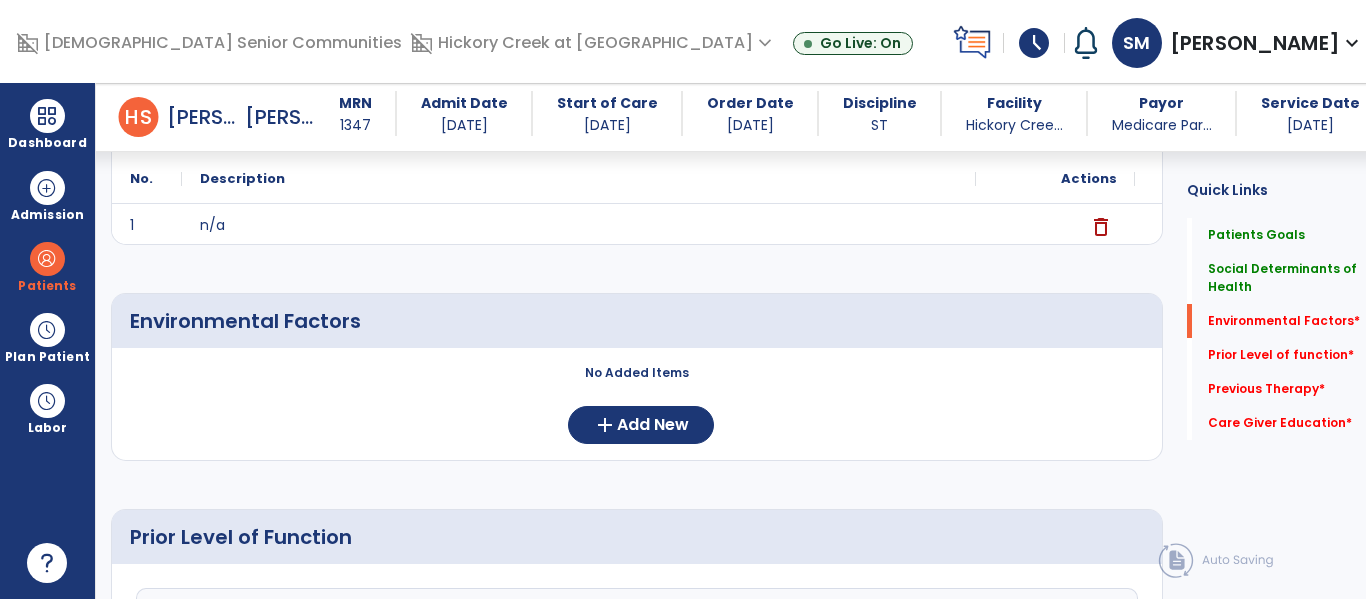 scroll, scrollTop: 483, scrollLeft: 0, axis: vertical 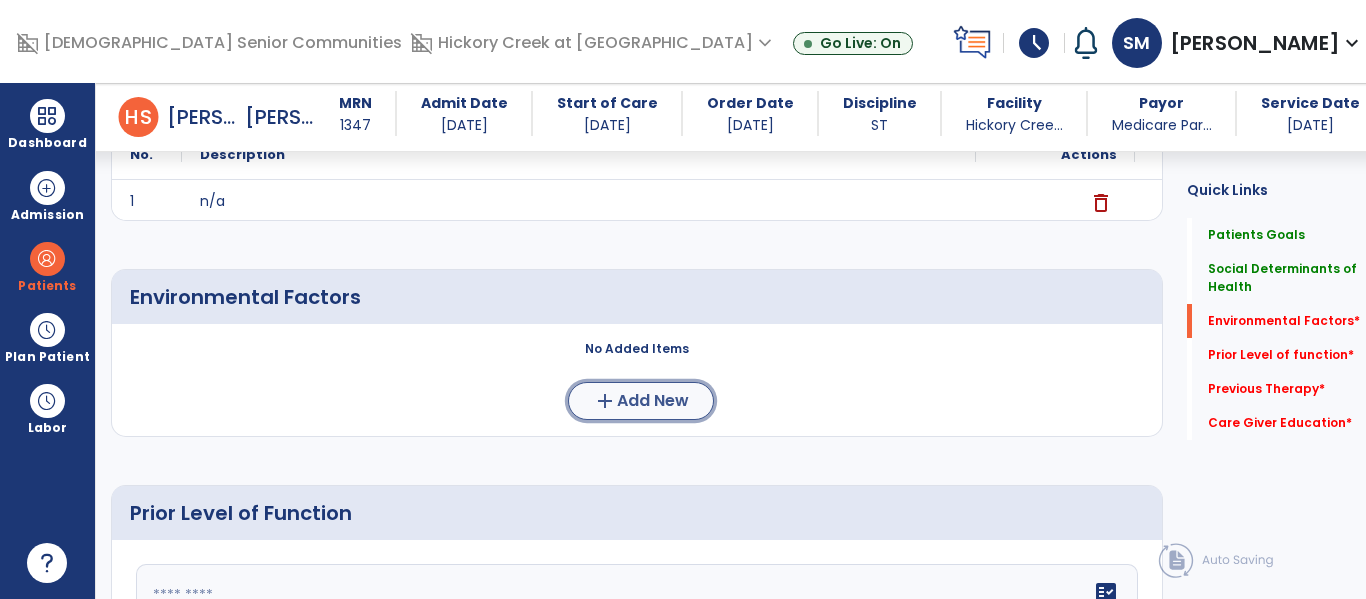 click on "Add New" 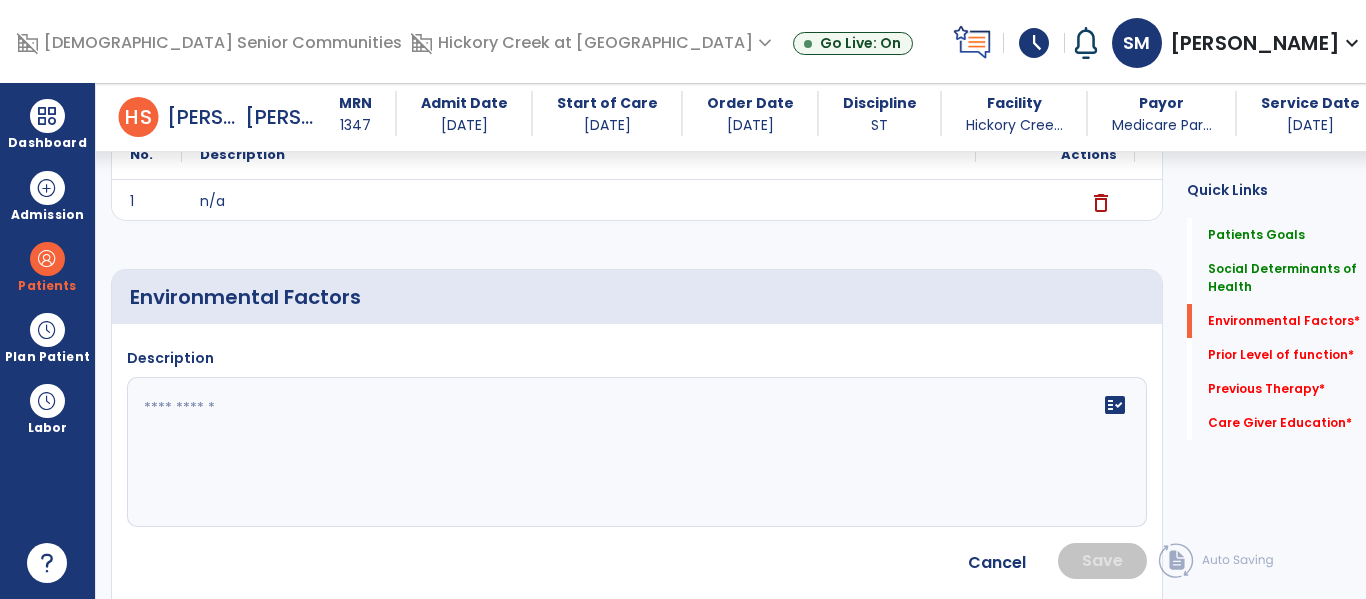 click 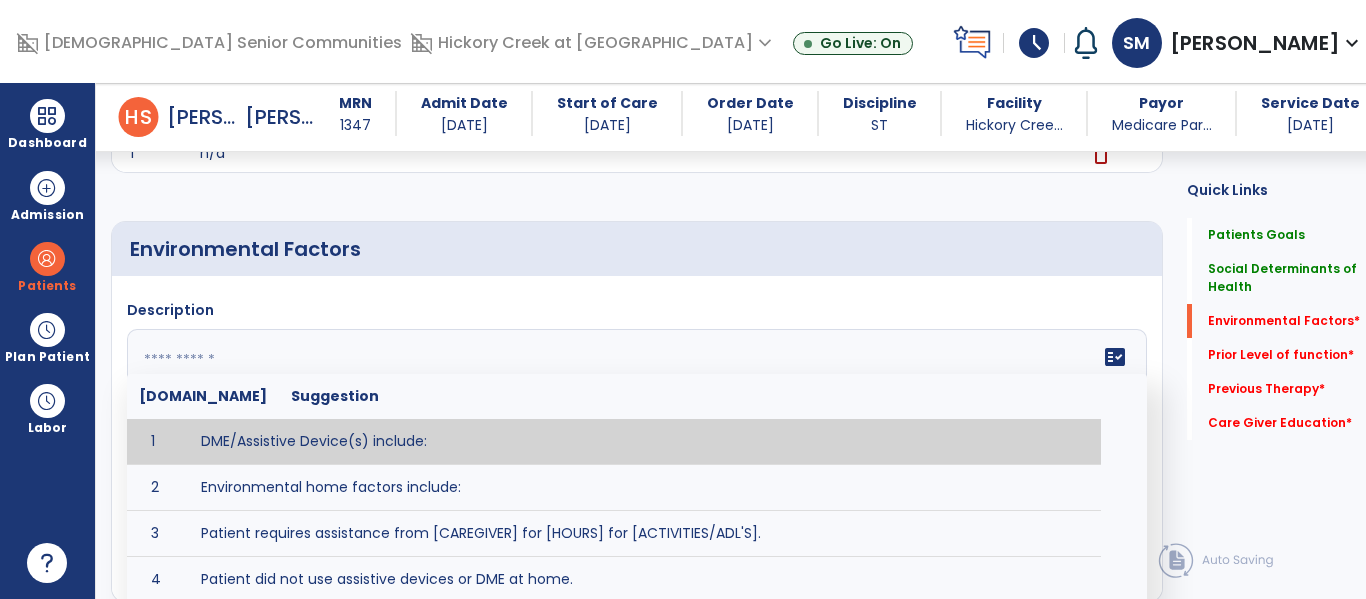 scroll, scrollTop: 530, scrollLeft: 0, axis: vertical 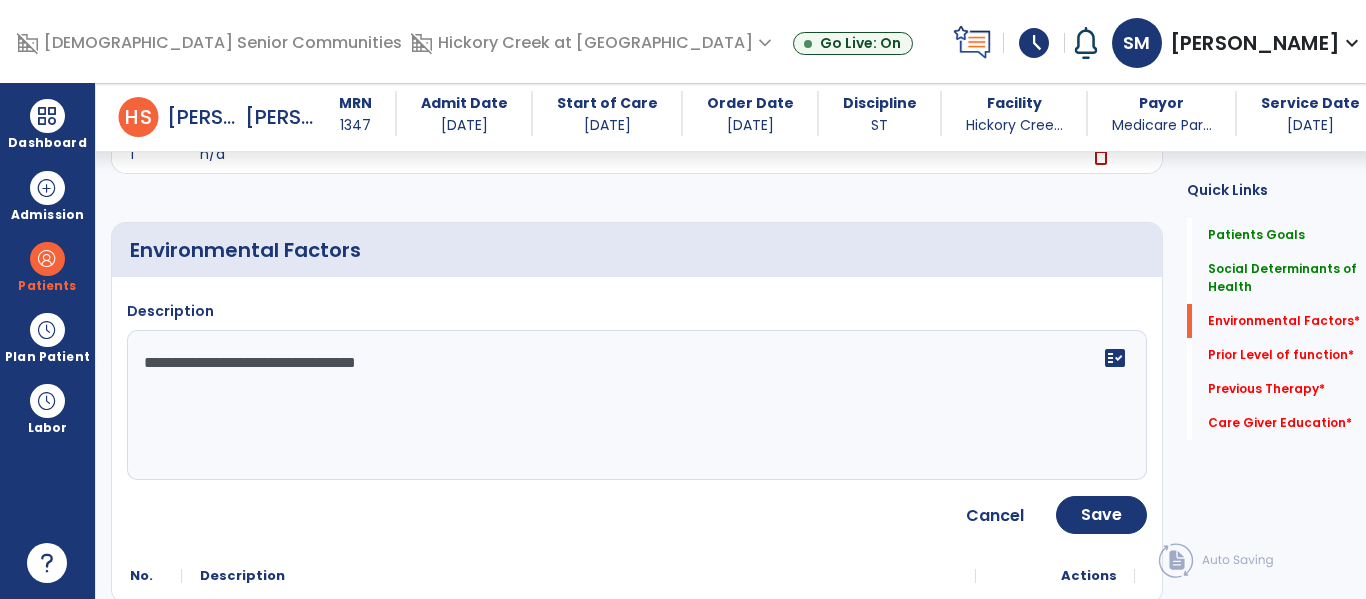 type on "**********" 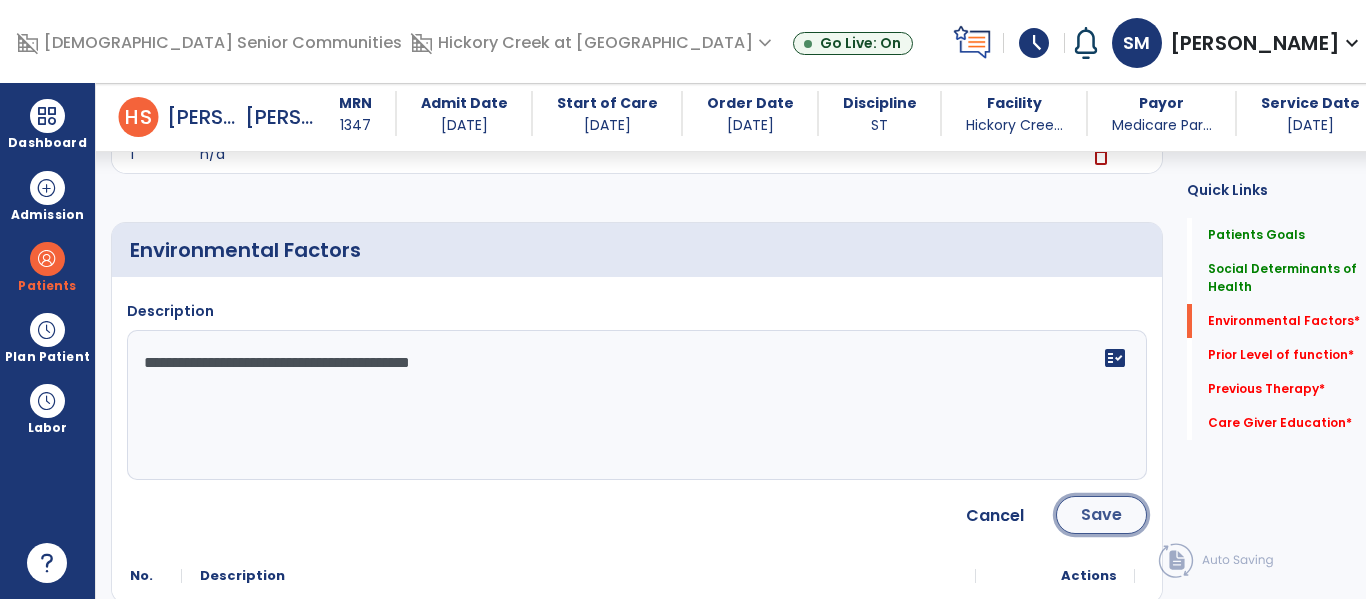 click on "Save" 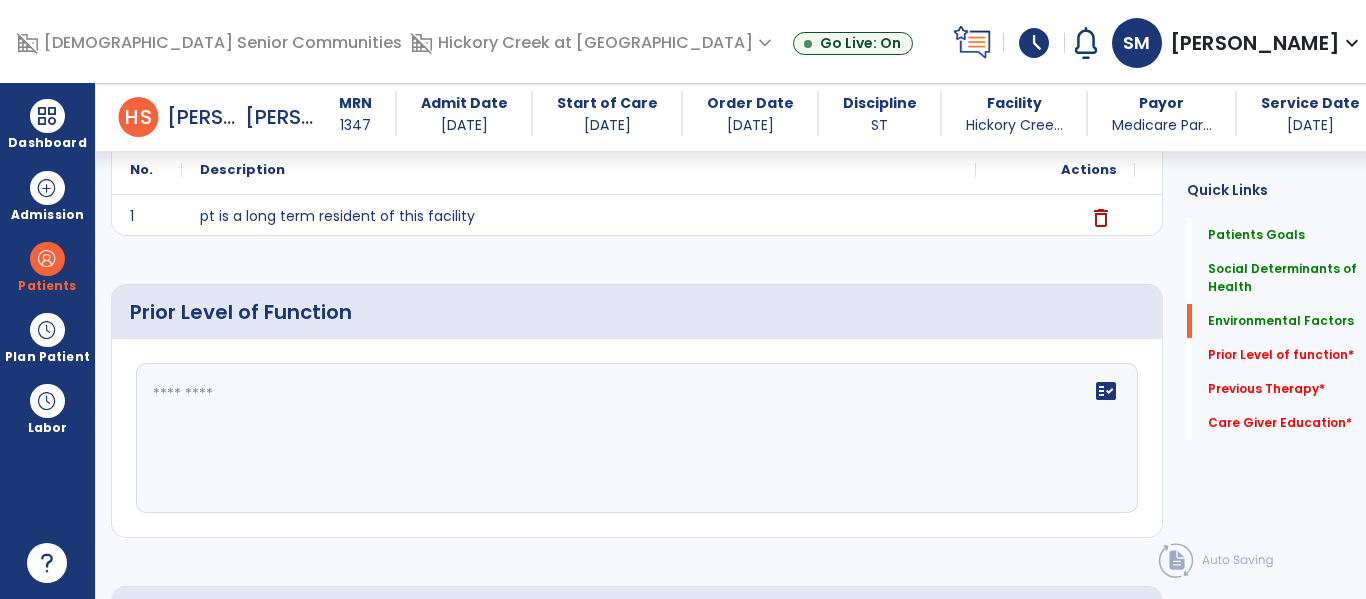 scroll, scrollTop: 686, scrollLeft: 0, axis: vertical 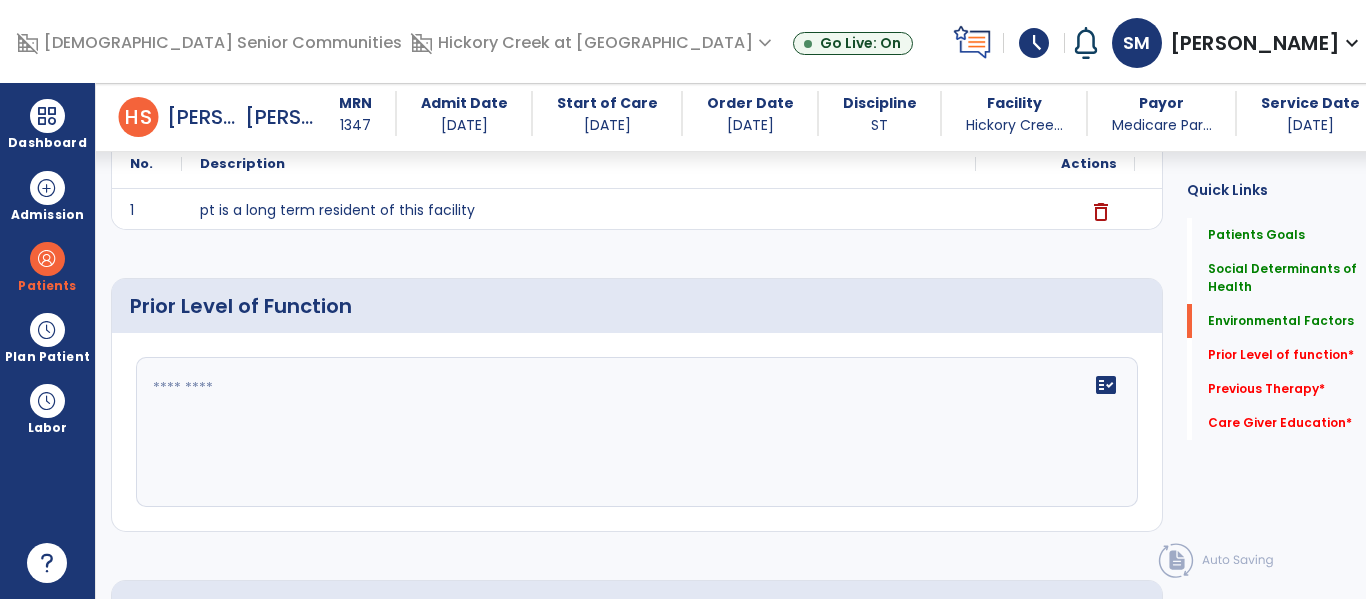 click on "fact_check" 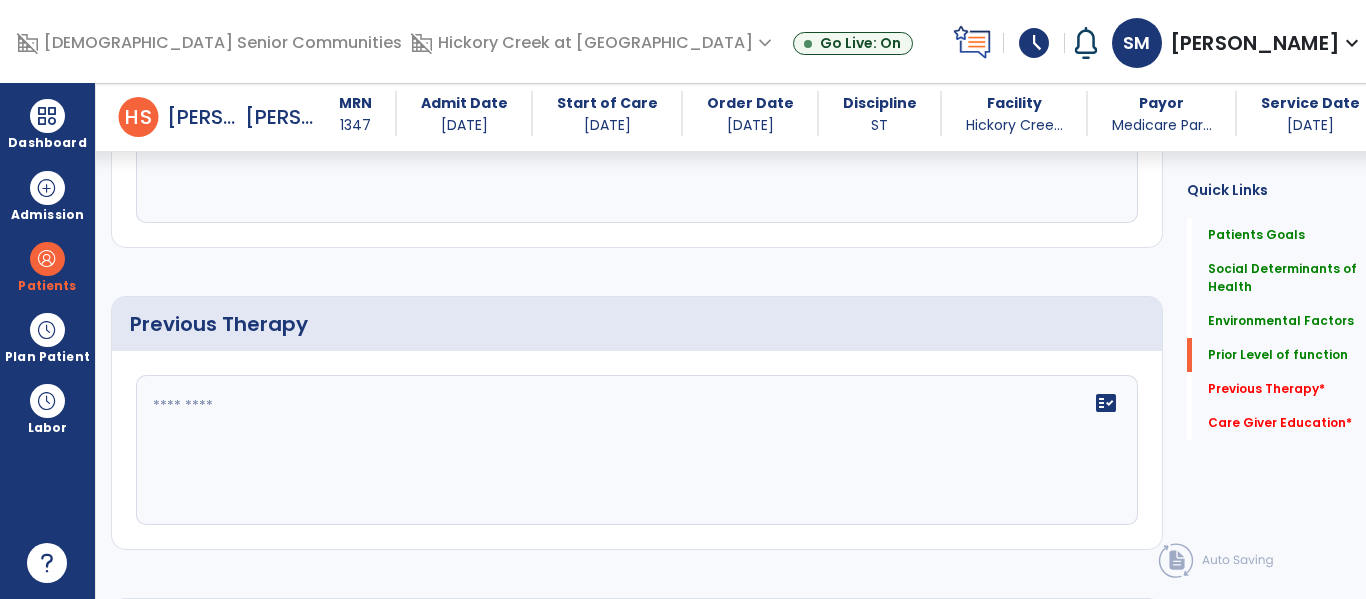 scroll, scrollTop: 977, scrollLeft: 0, axis: vertical 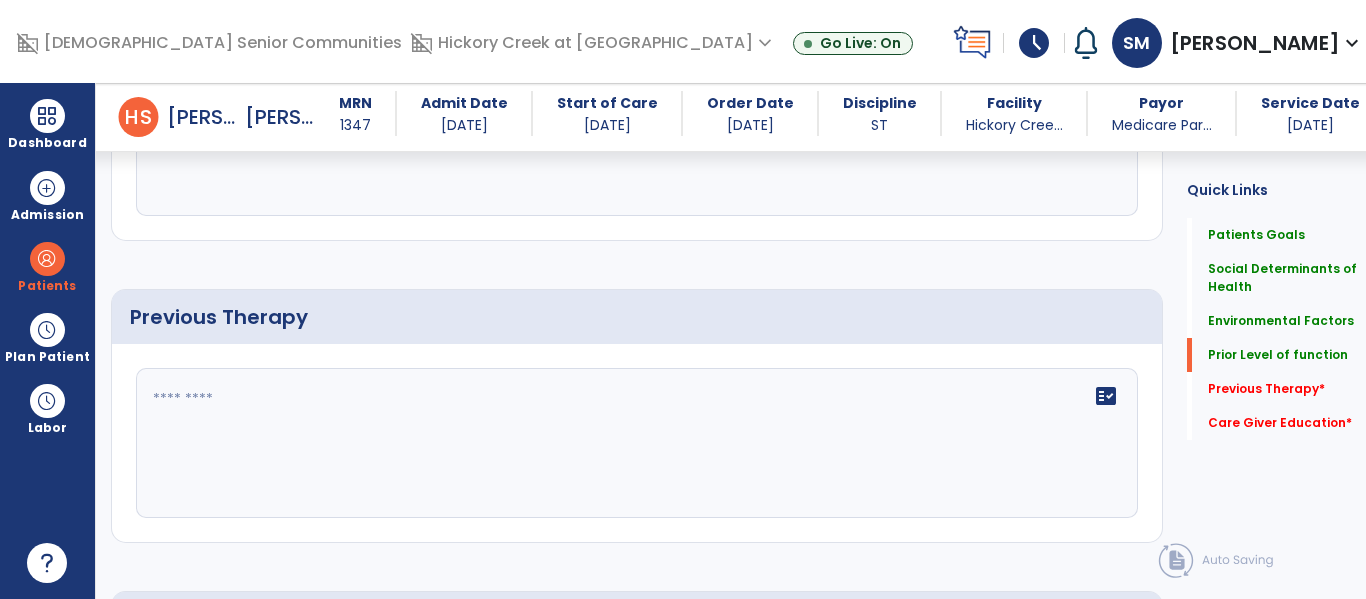 click on "fact_check" 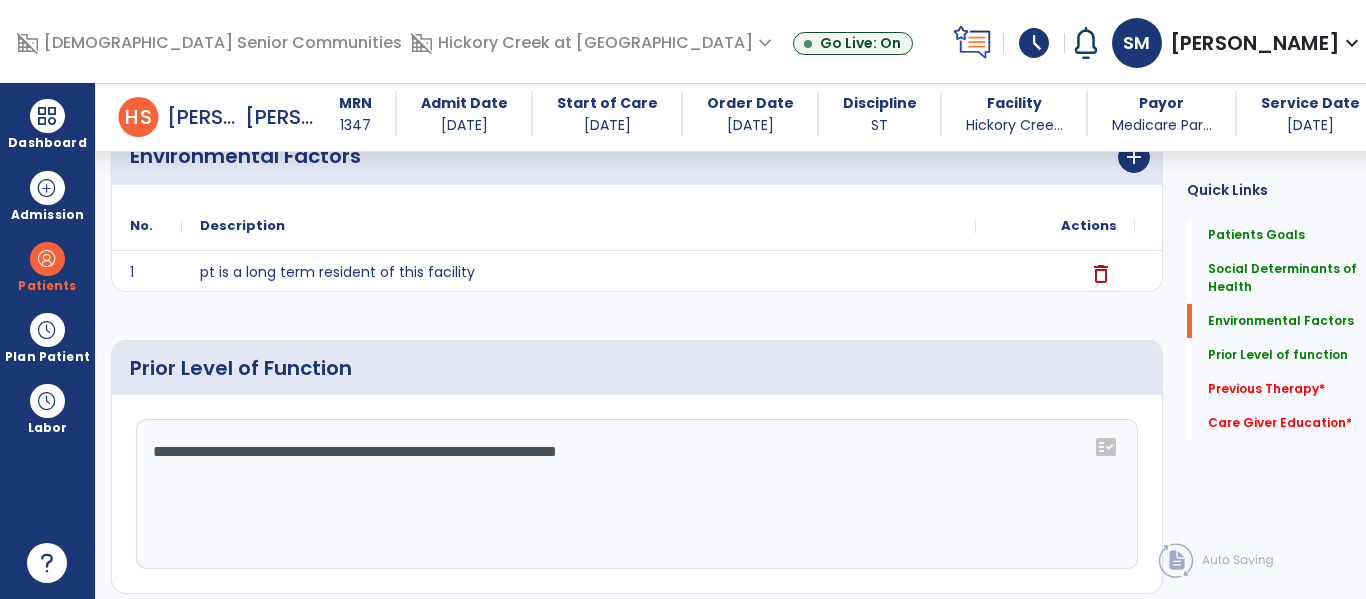 scroll, scrollTop: 629, scrollLeft: 0, axis: vertical 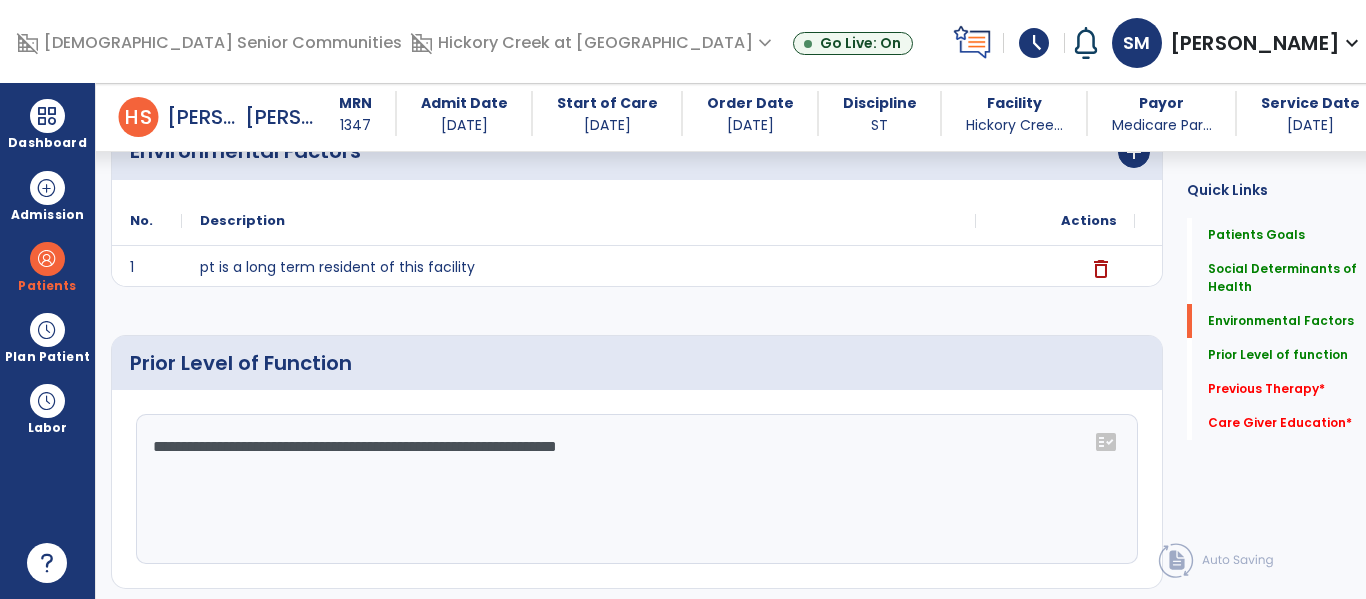 click on "**********" 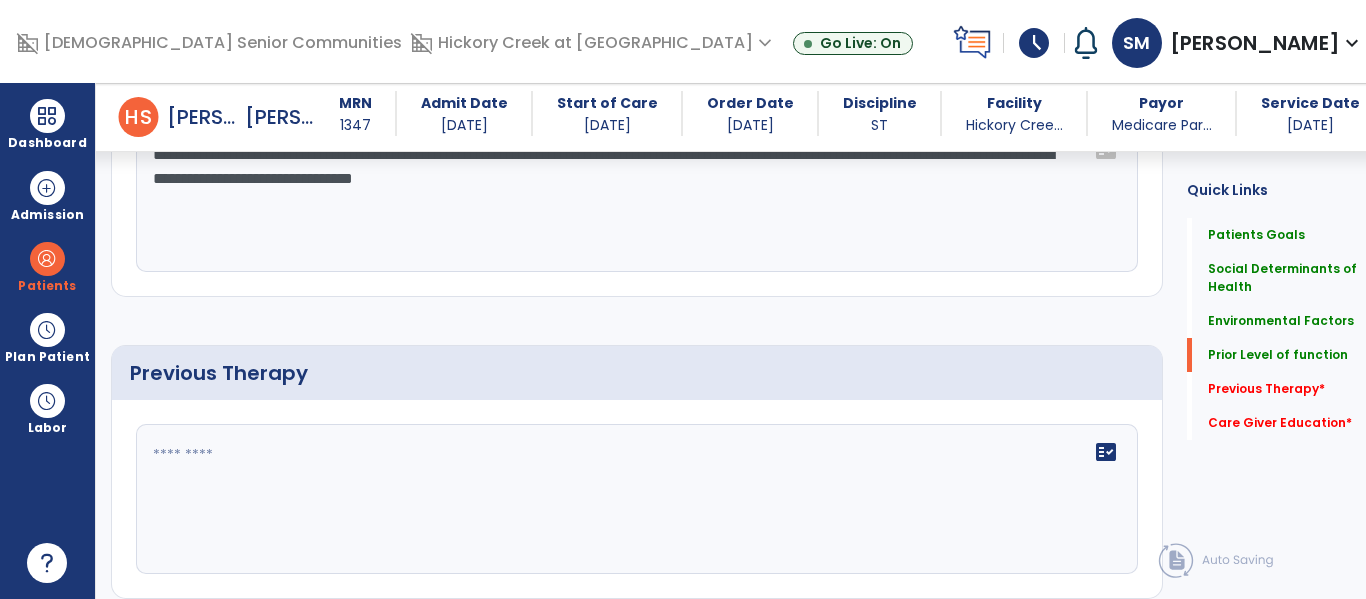 scroll, scrollTop: 922, scrollLeft: 0, axis: vertical 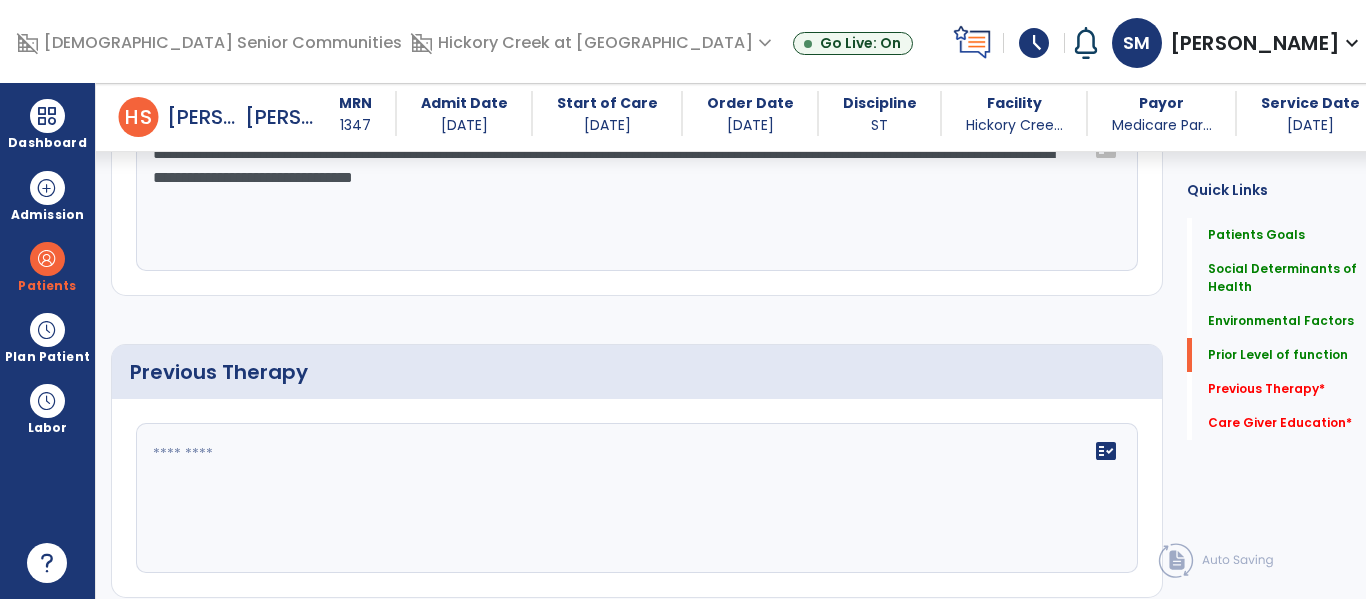 type on "**********" 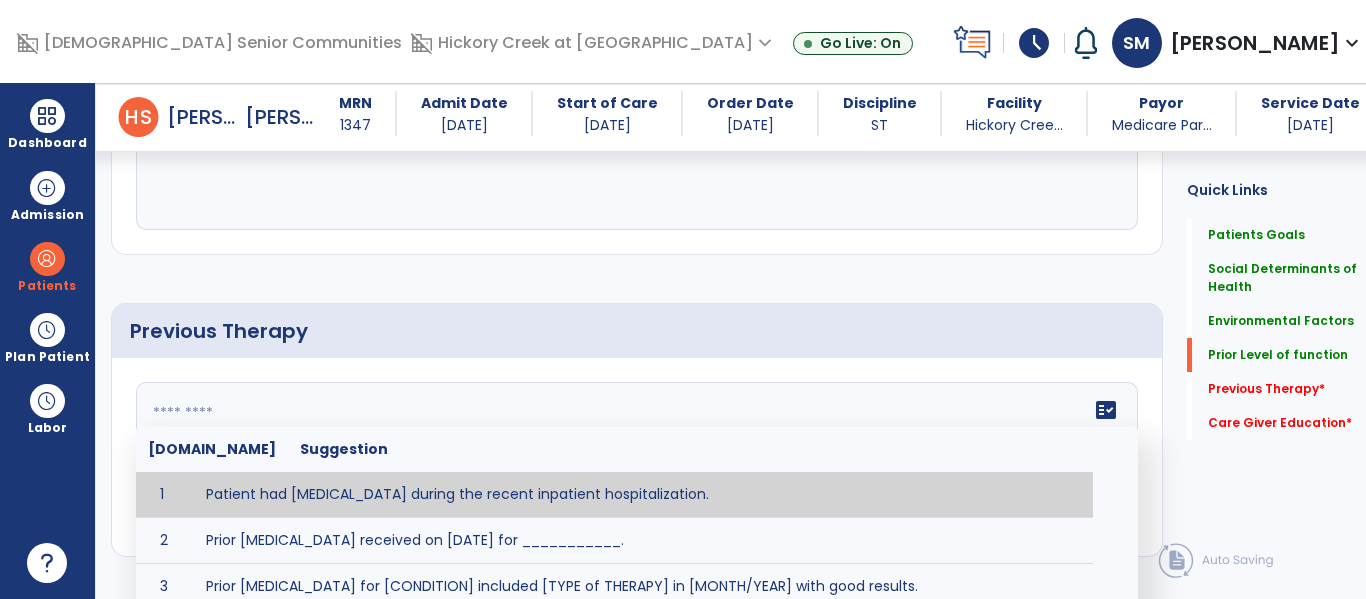 scroll, scrollTop: 966, scrollLeft: 0, axis: vertical 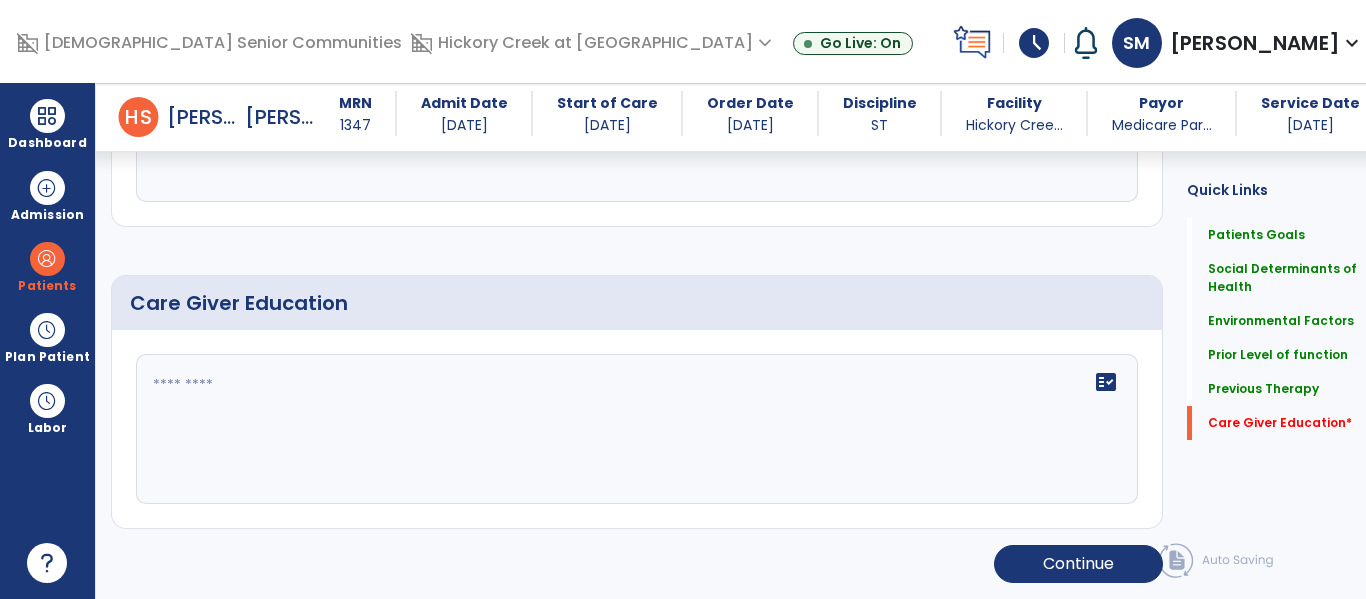 type on "**********" 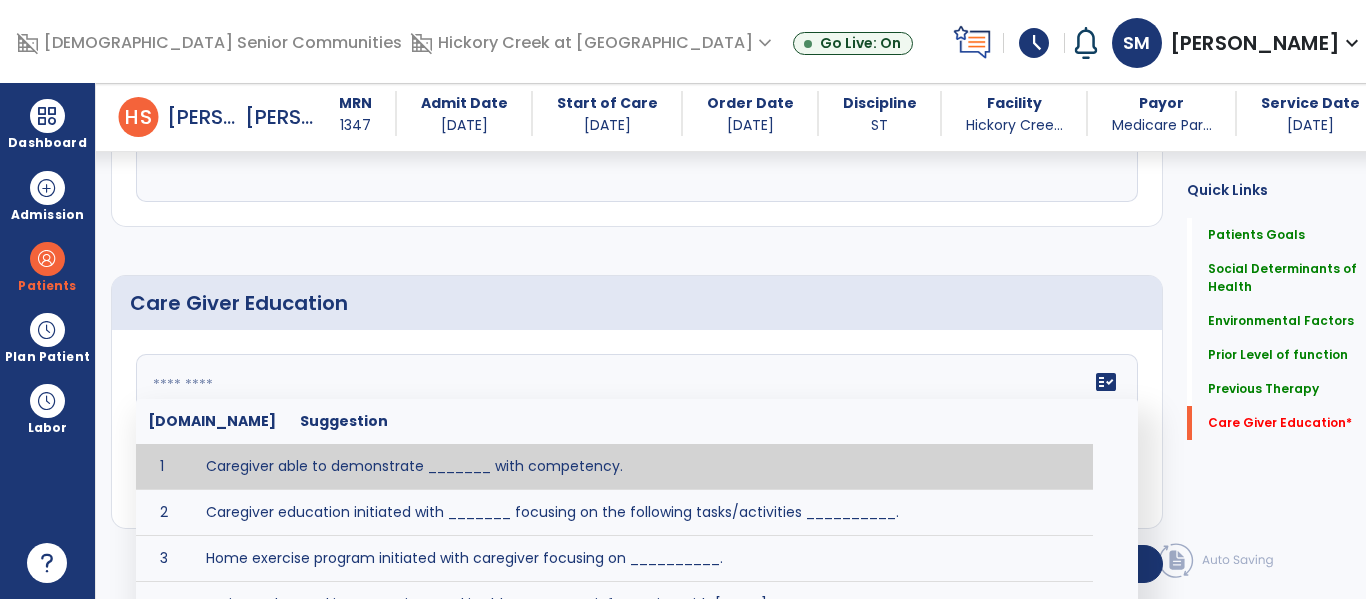 click on "Care Giver Education  fact_check  [DOMAIN_NAME] Suggestion 1 Caregiver able to demonstrate _______ with competency. 2 Caregiver education initiated with _______ focusing on the following tasks/activities __________. 3 Home exercise program initiated with caregiver focusing on __________. 4 Patient educated in precautions and is able to recount information with [VALUE]% accuracy." 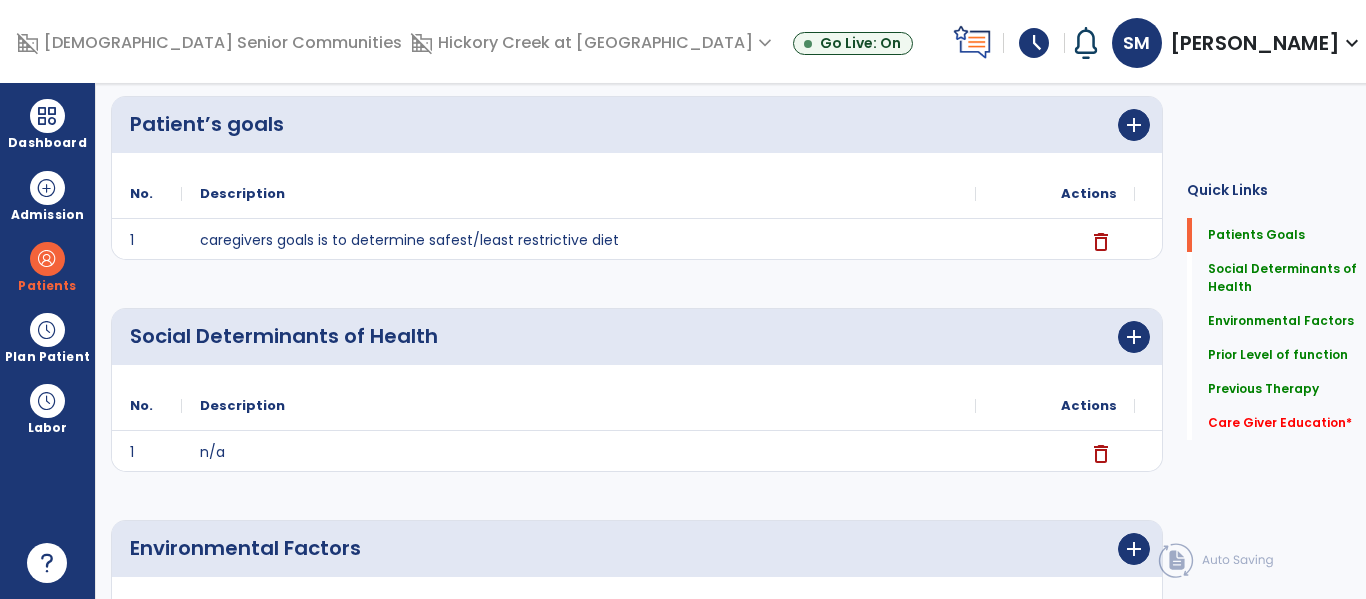 scroll, scrollTop: 0, scrollLeft: 0, axis: both 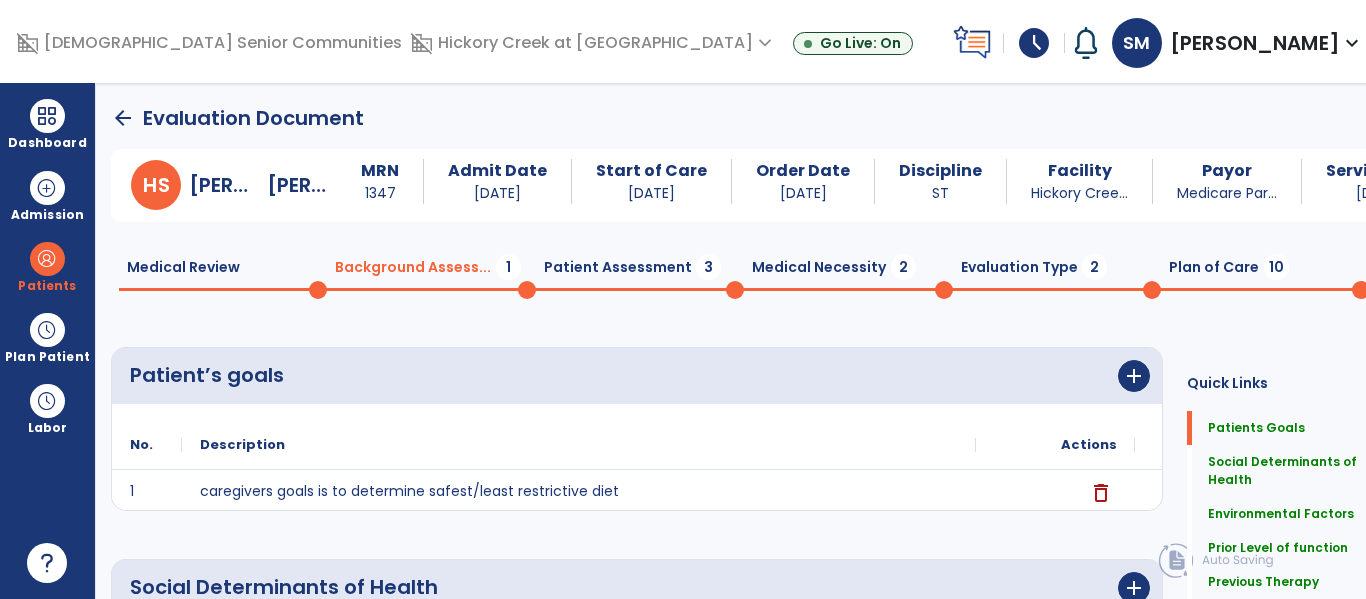 click on "Patient Assessment  3" 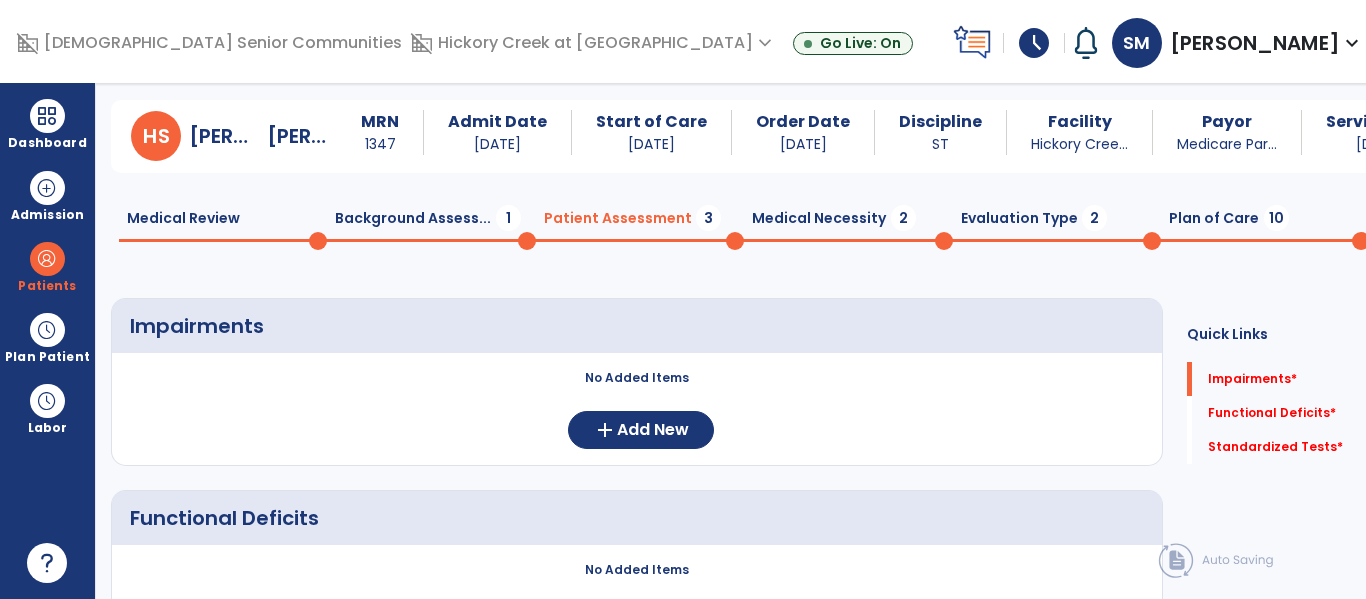 scroll, scrollTop: 54, scrollLeft: 0, axis: vertical 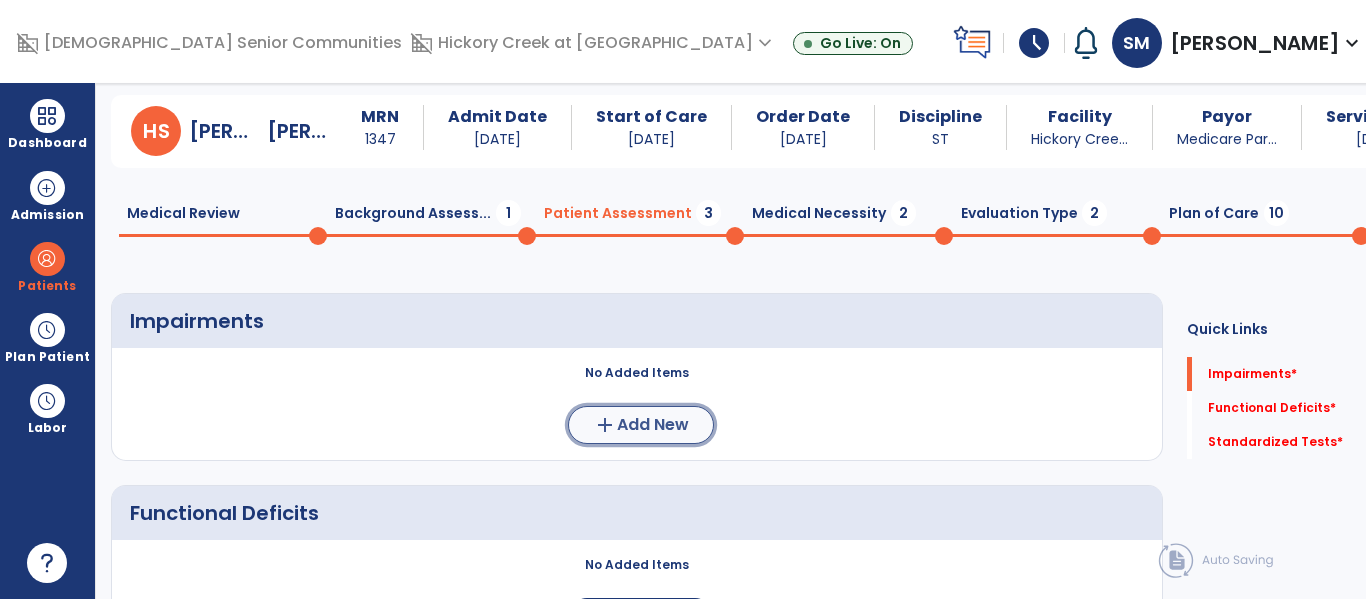 click on "Add New" 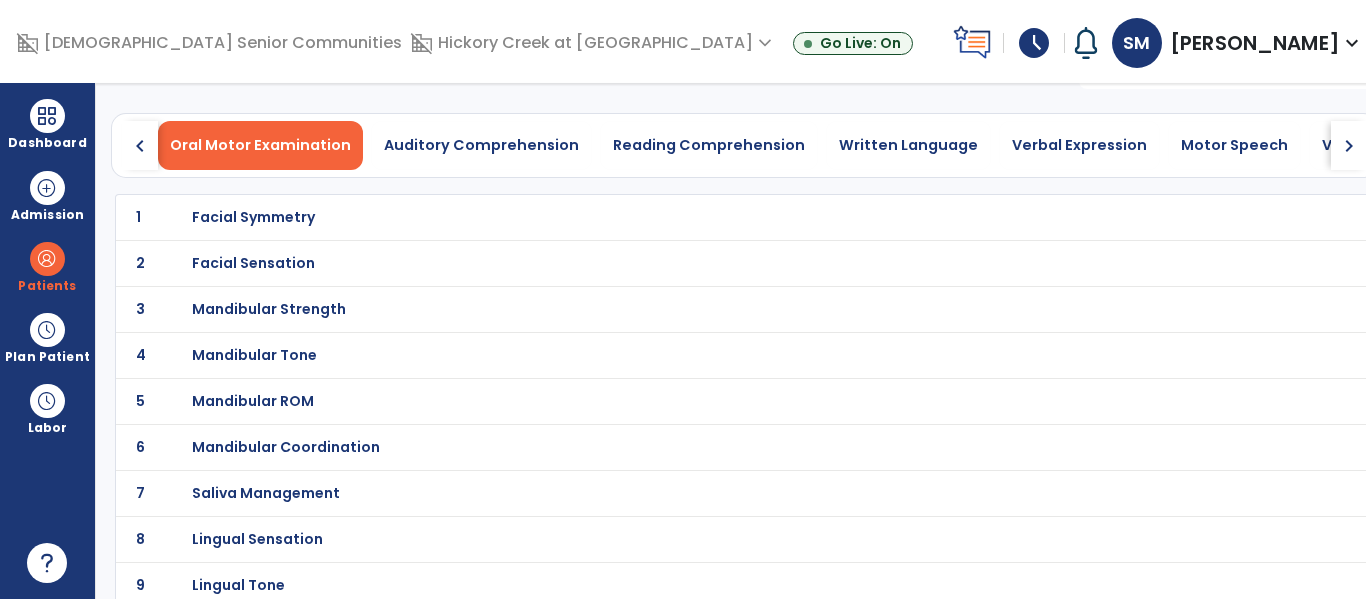 scroll, scrollTop: 432, scrollLeft: 0, axis: vertical 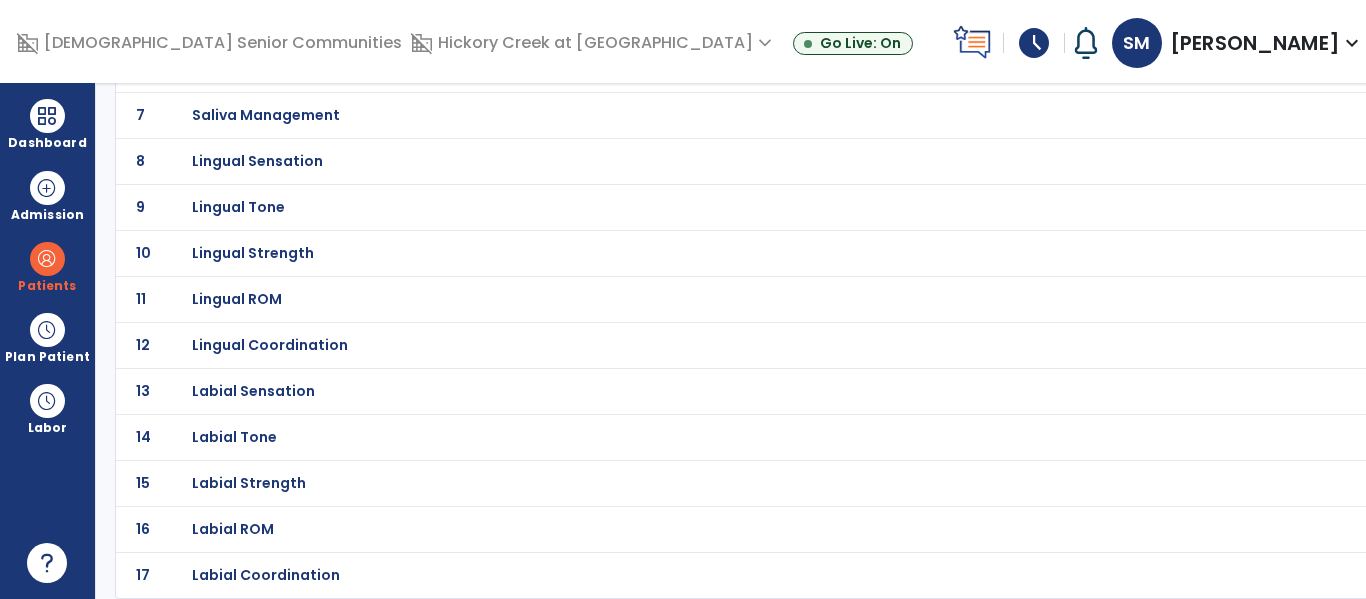 click on "Labial Coordination" at bounding box center (253, -161) 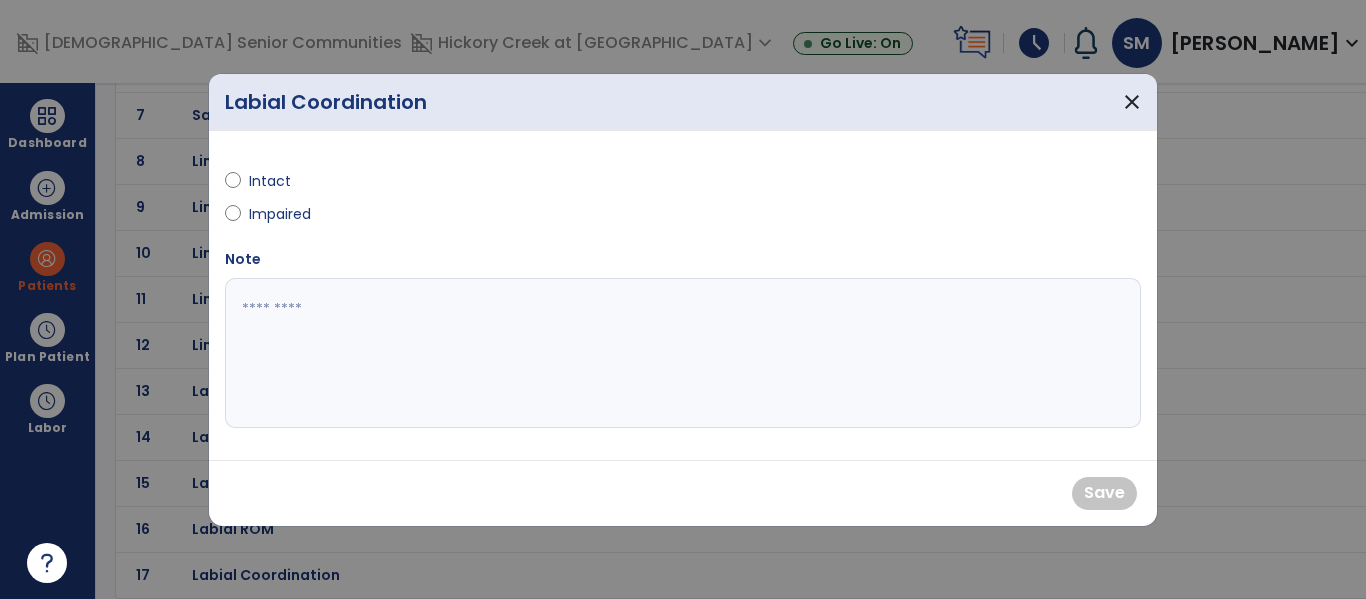 click on "Impaired" at bounding box center (284, 214) 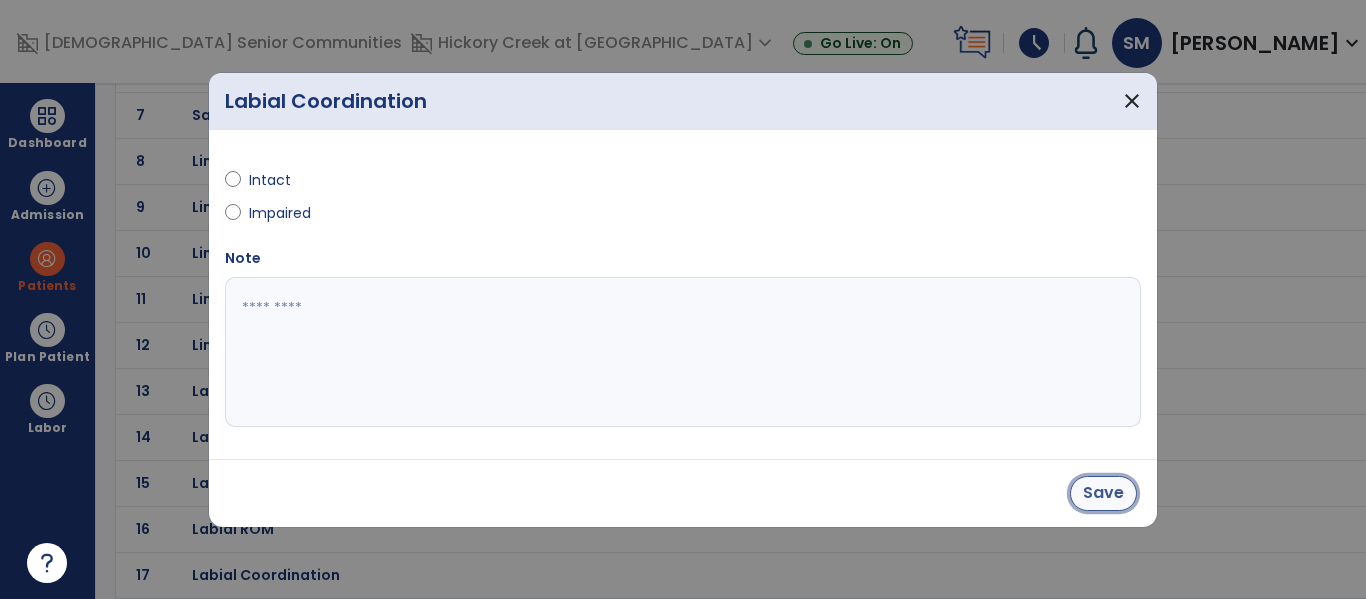 click on "Save" at bounding box center (1103, 493) 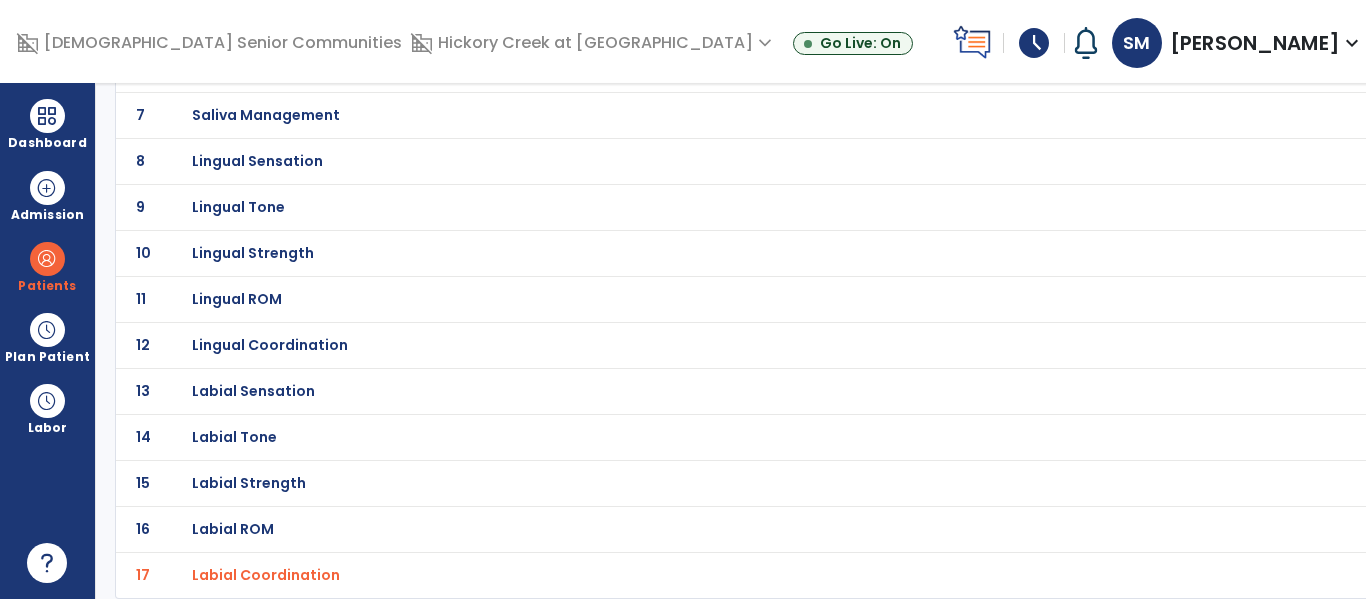 click on "Lingual Coordination" at bounding box center [253, -161] 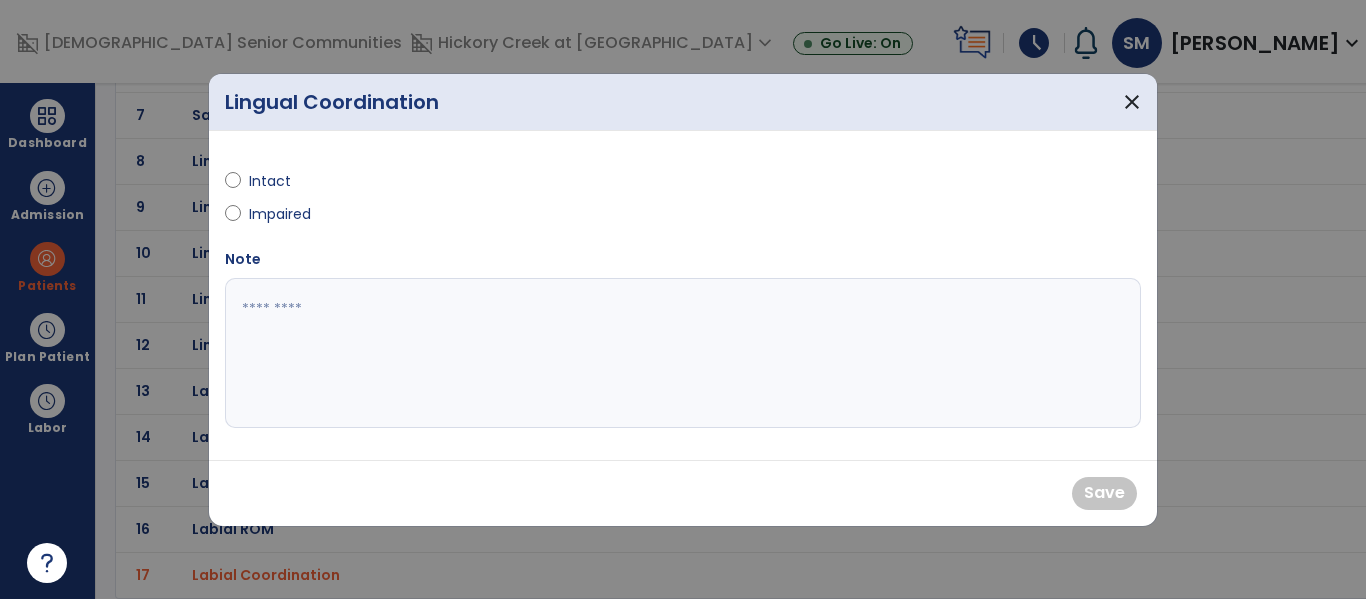 click on "Impaired" at bounding box center [284, 214] 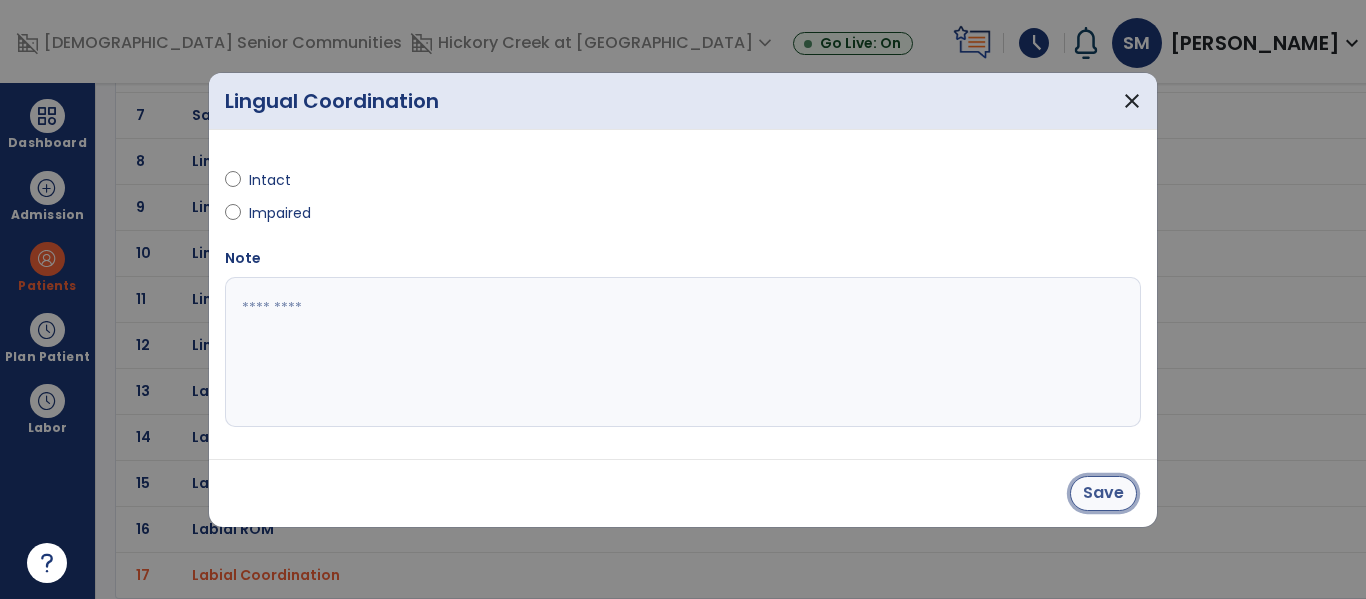 click on "Save" at bounding box center [1103, 493] 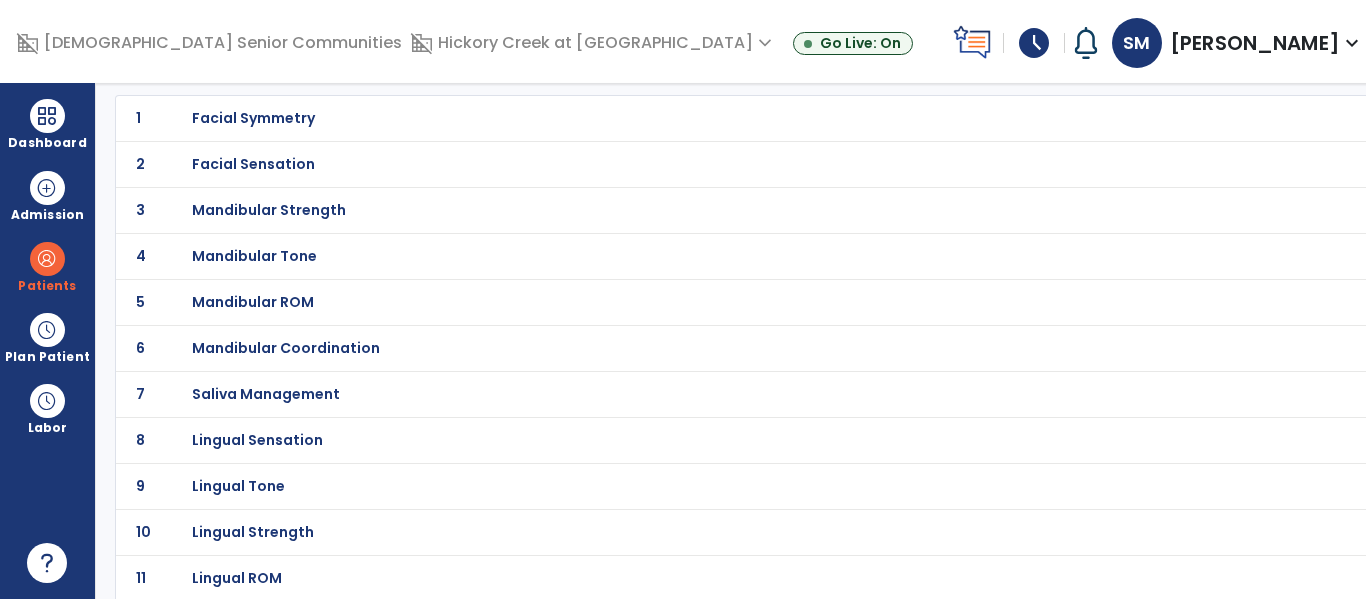 scroll, scrollTop: 152, scrollLeft: 0, axis: vertical 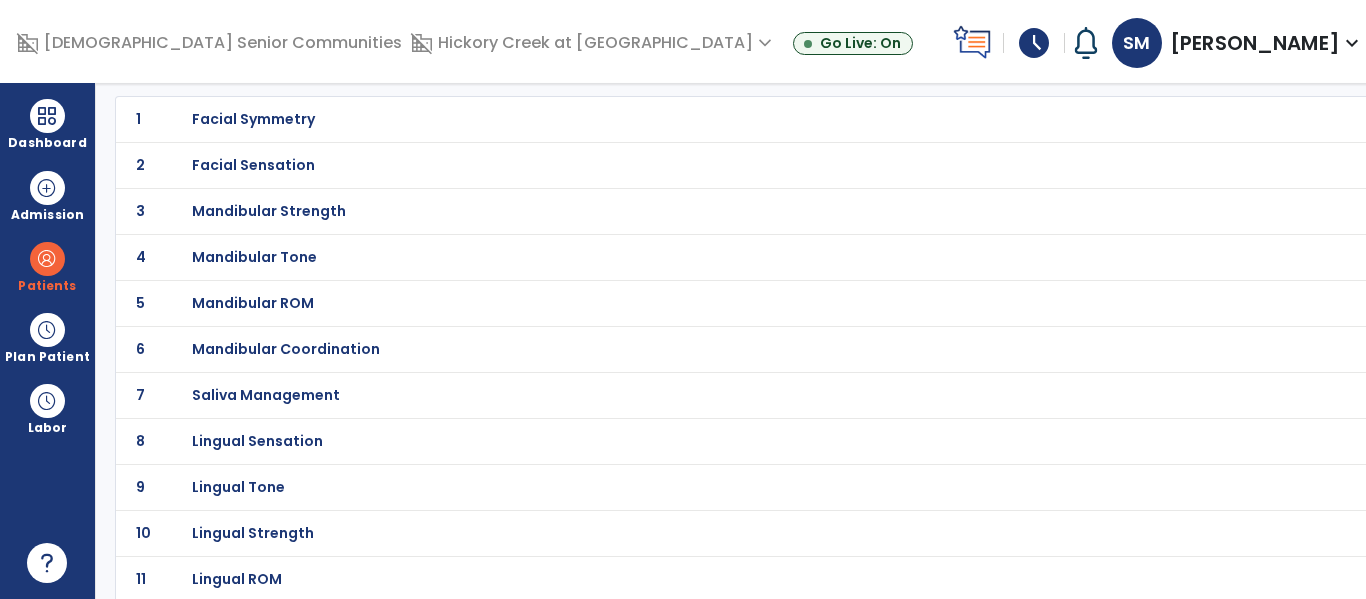 click on "Mandibular Coordination" at bounding box center (253, 119) 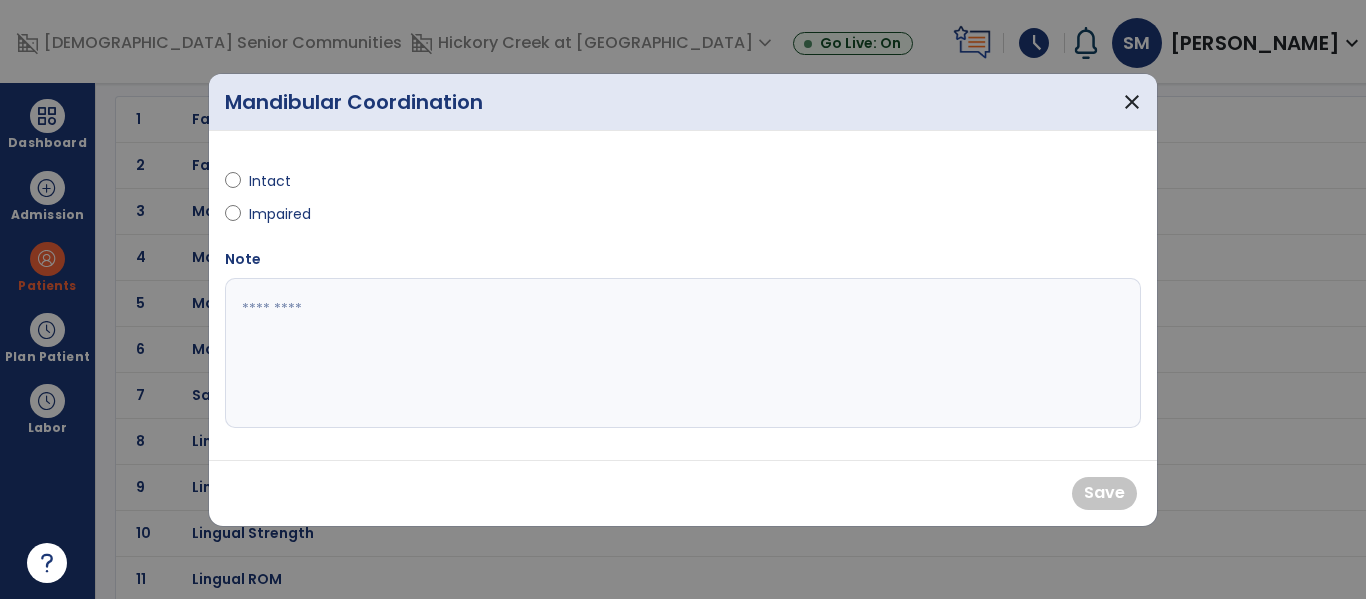 click on "Impaired" at bounding box center [284, 214] 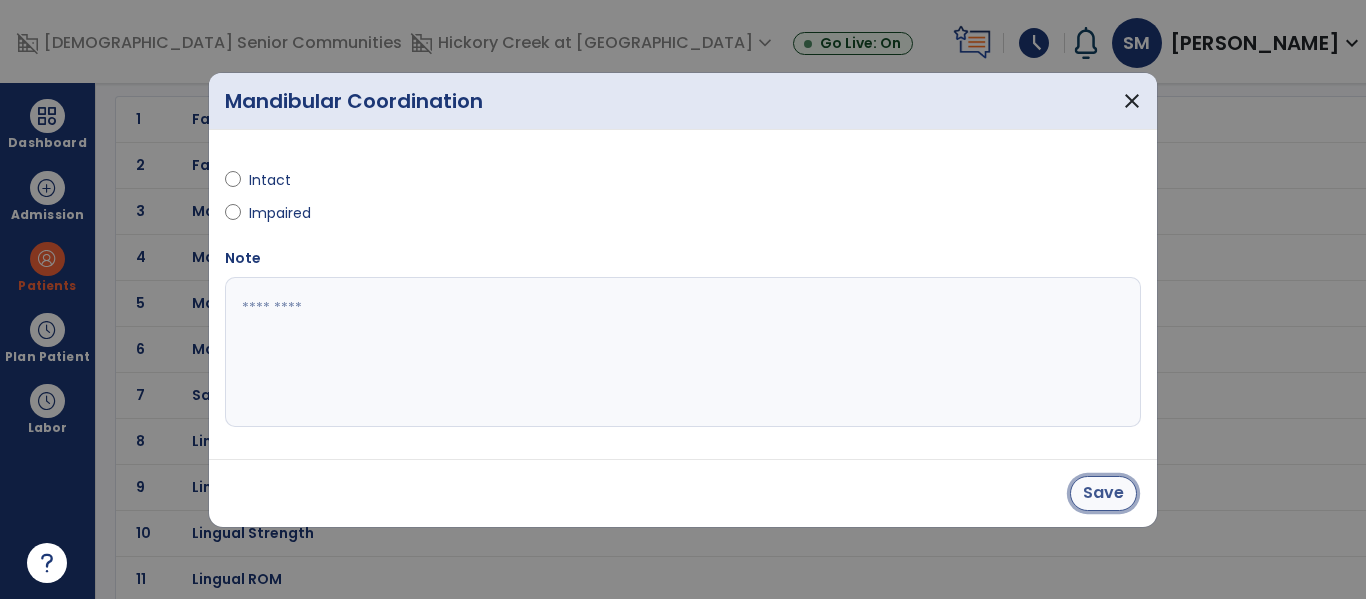 click on "Save" at bounding box center (1103, 493) 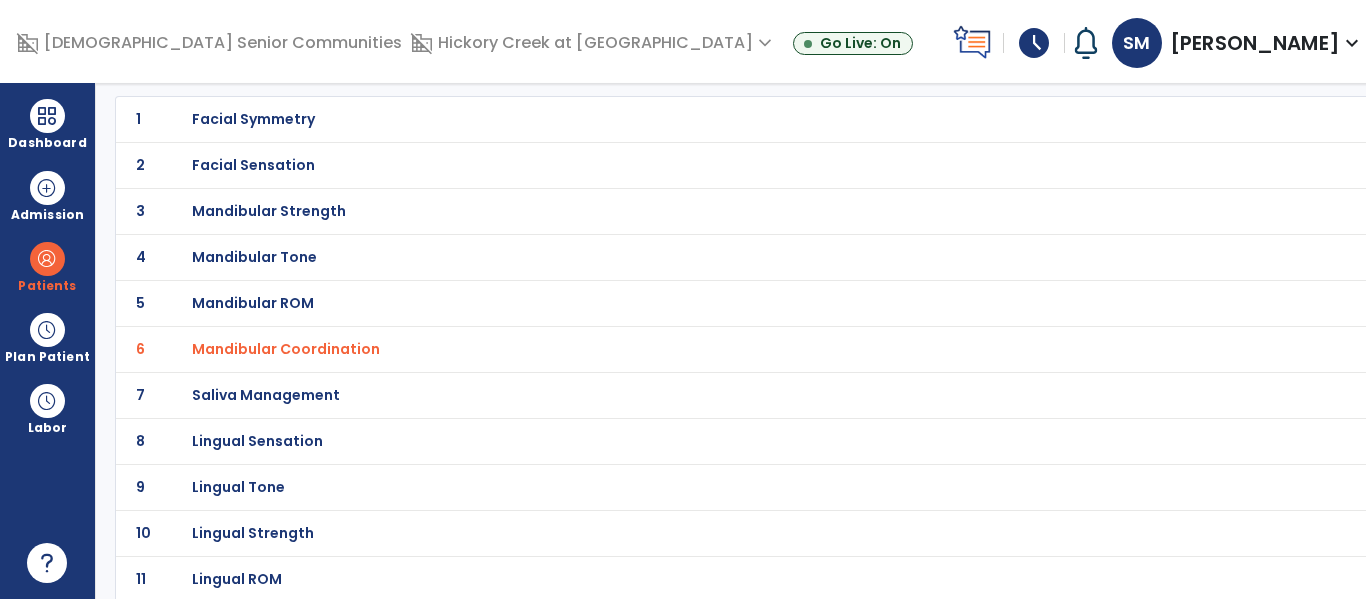 scroll, scrollTop: 0, scrollLeft: 0, axis: both 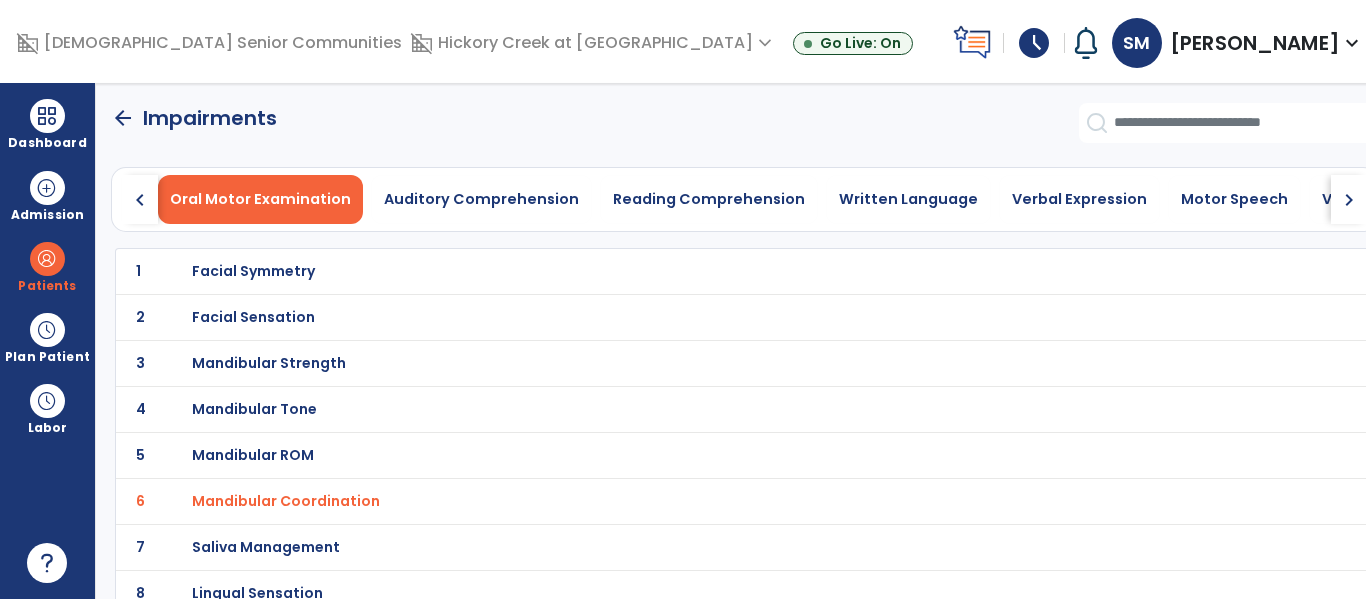 click on "Facial Symmetry" at bounding box center [253, 271] 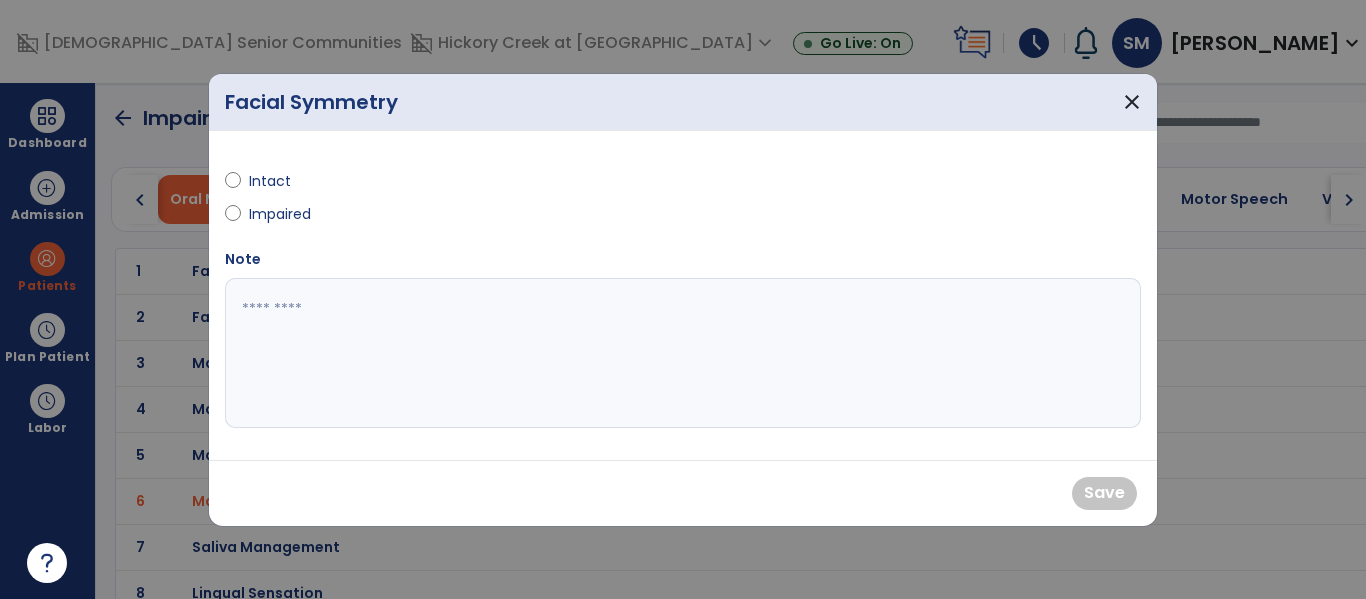 click on "Intact" at bounding box center (284, 181) 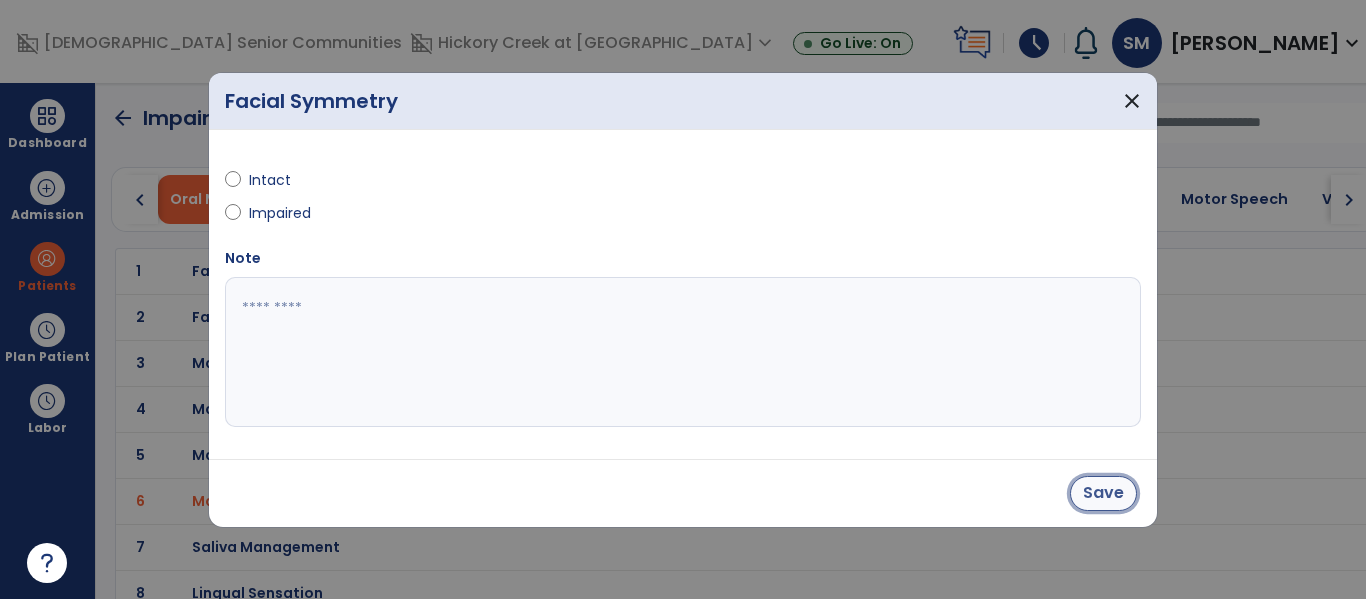 click on "Save" at bounding box center (1103, 493) 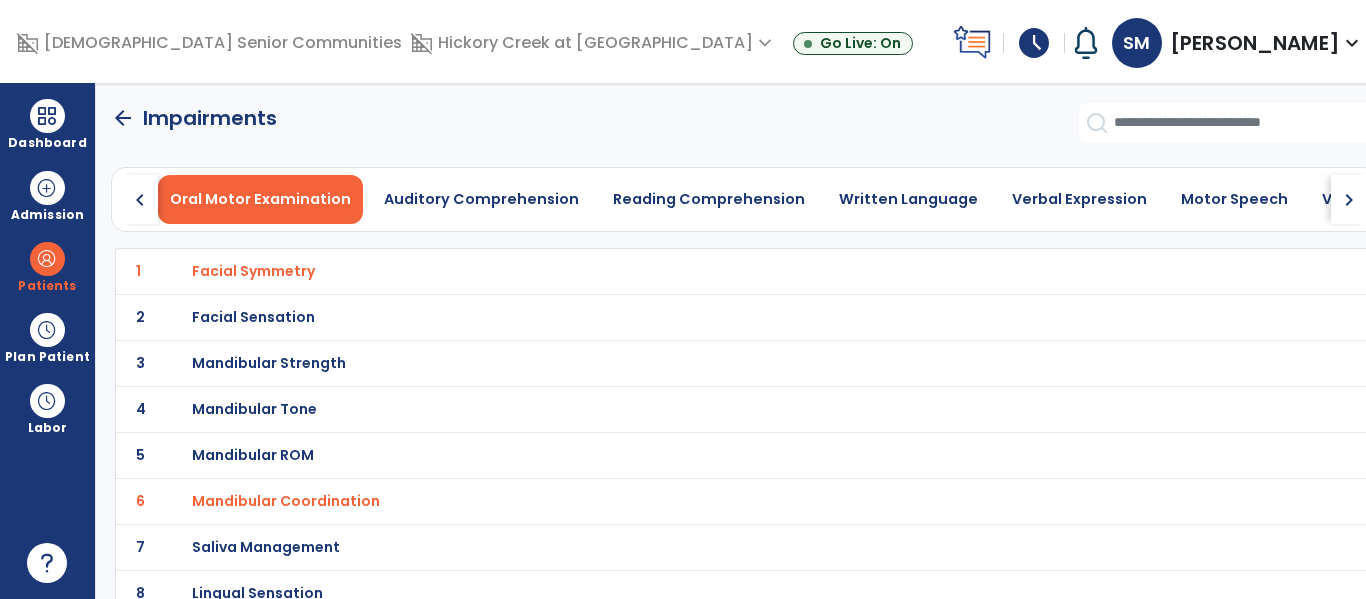 click on "arrow_back" 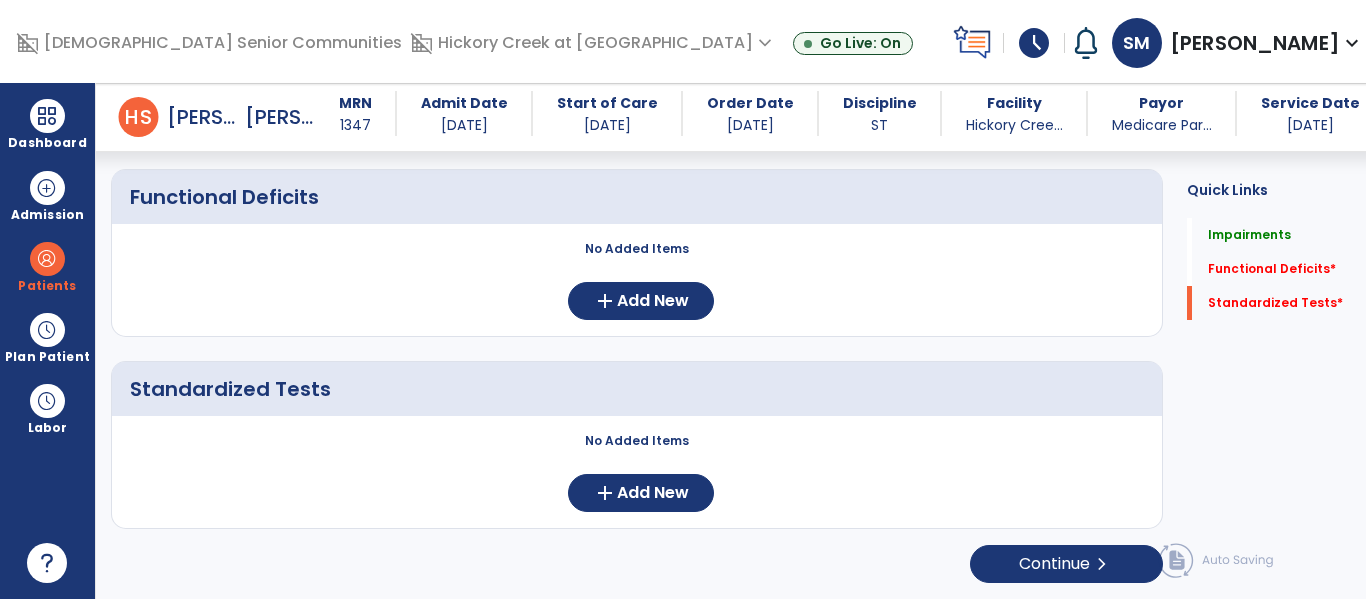 scroll, scrollTop: 0, scrollLeft: 0, axis: both 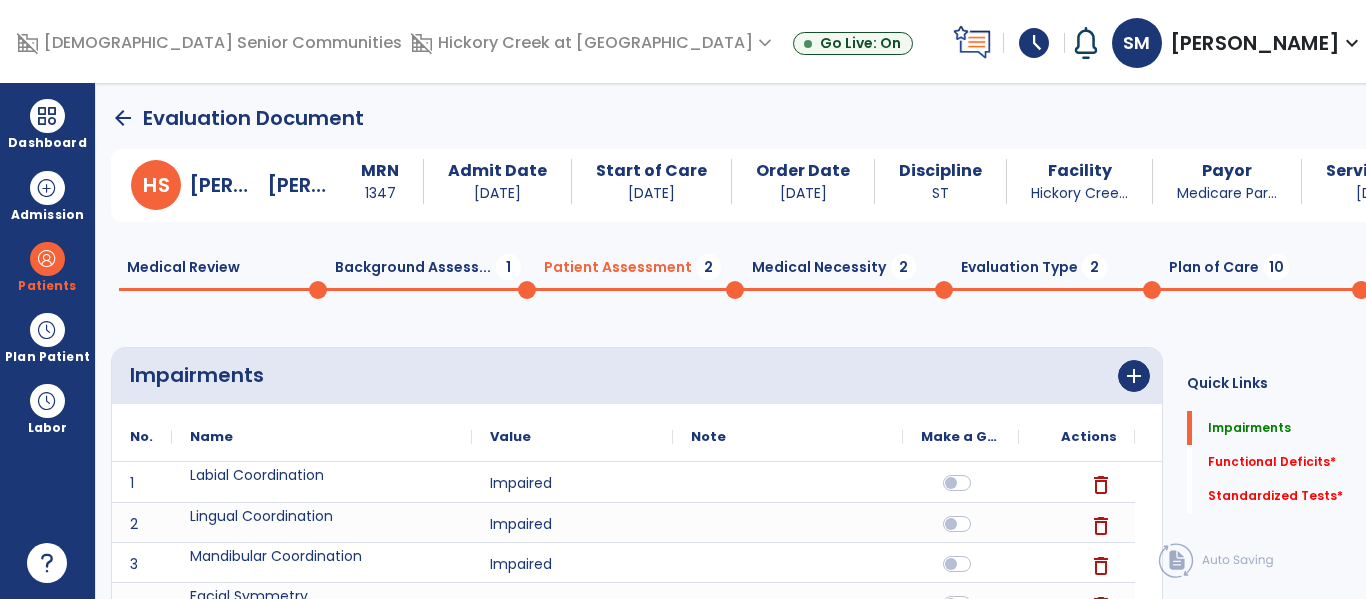 click on "Background Assess...  1" 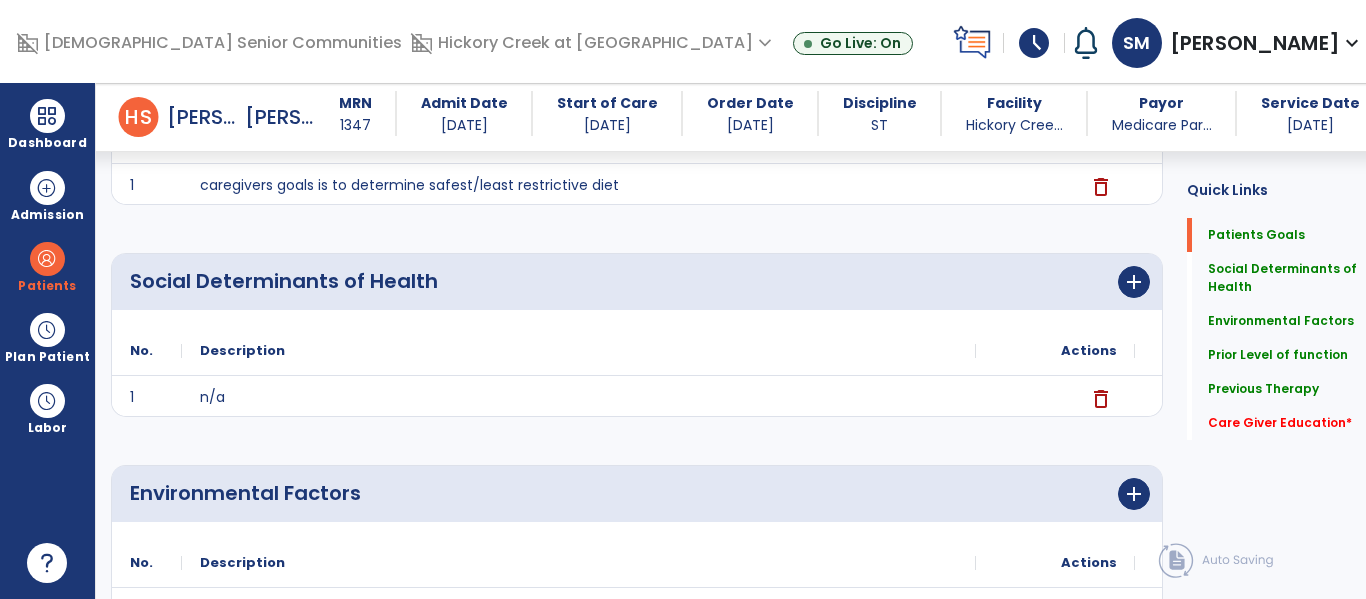 scroll, scrollTop: 0, scrollLeft: 0, axis: both 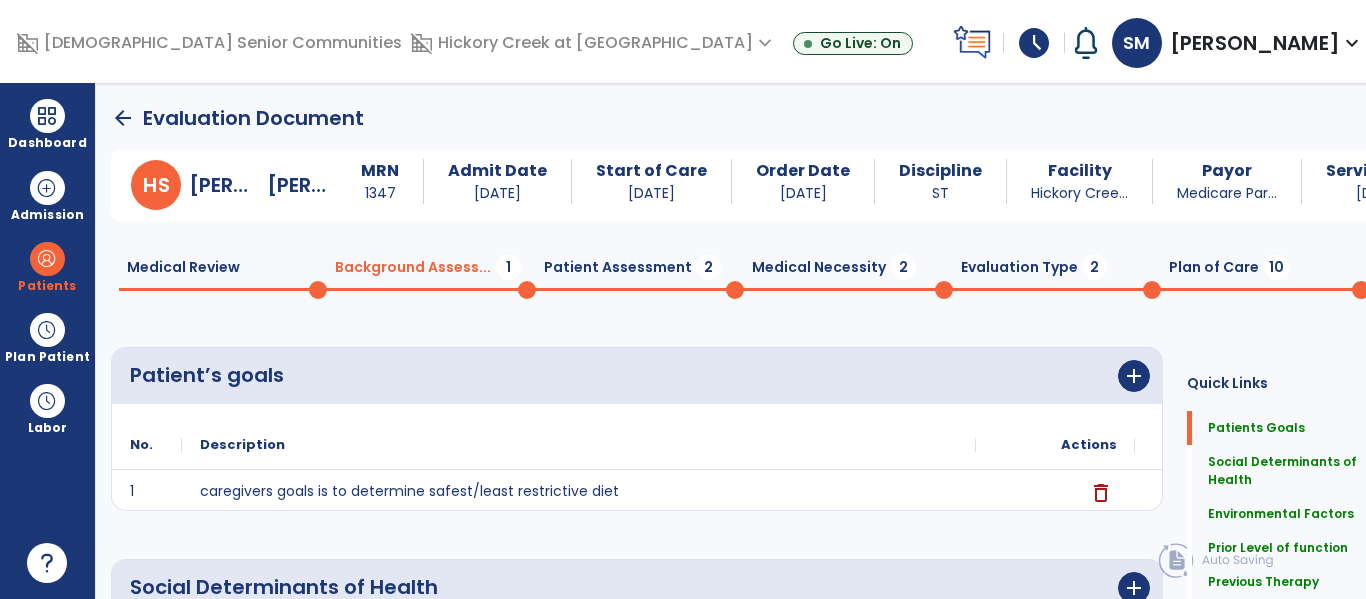 click on "Patient Assessment  2" 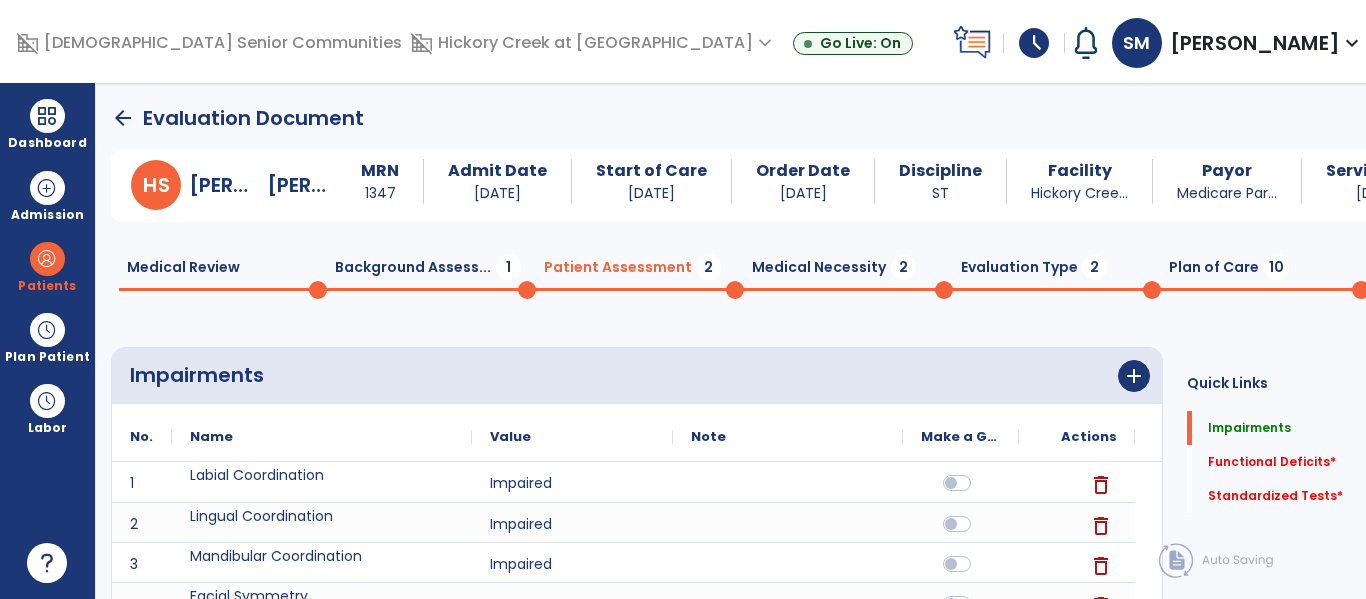 click on "Medical Necessity  2" 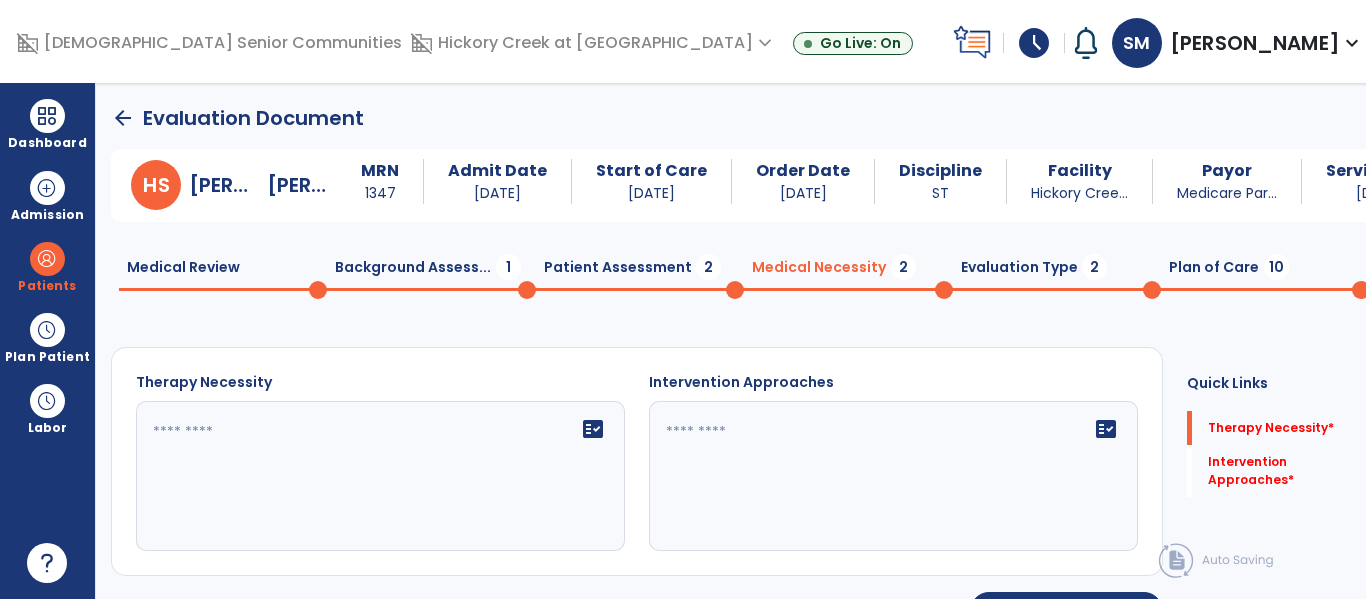 click on "Evaluation Type  2" 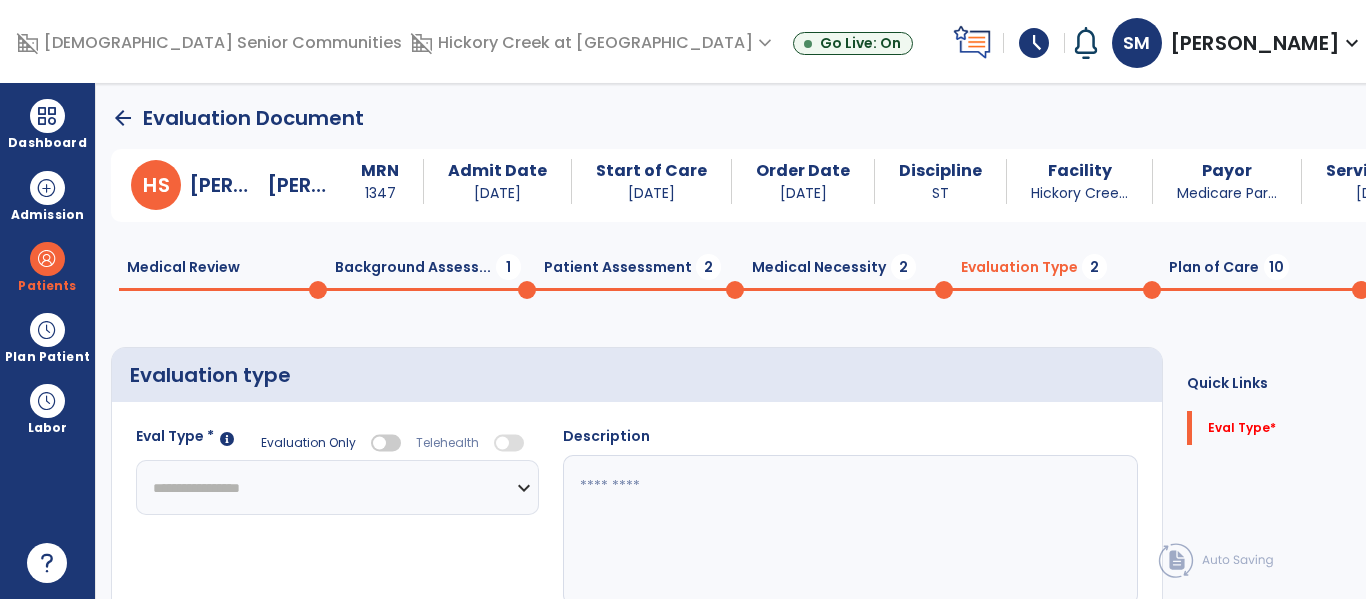 click on "**********" 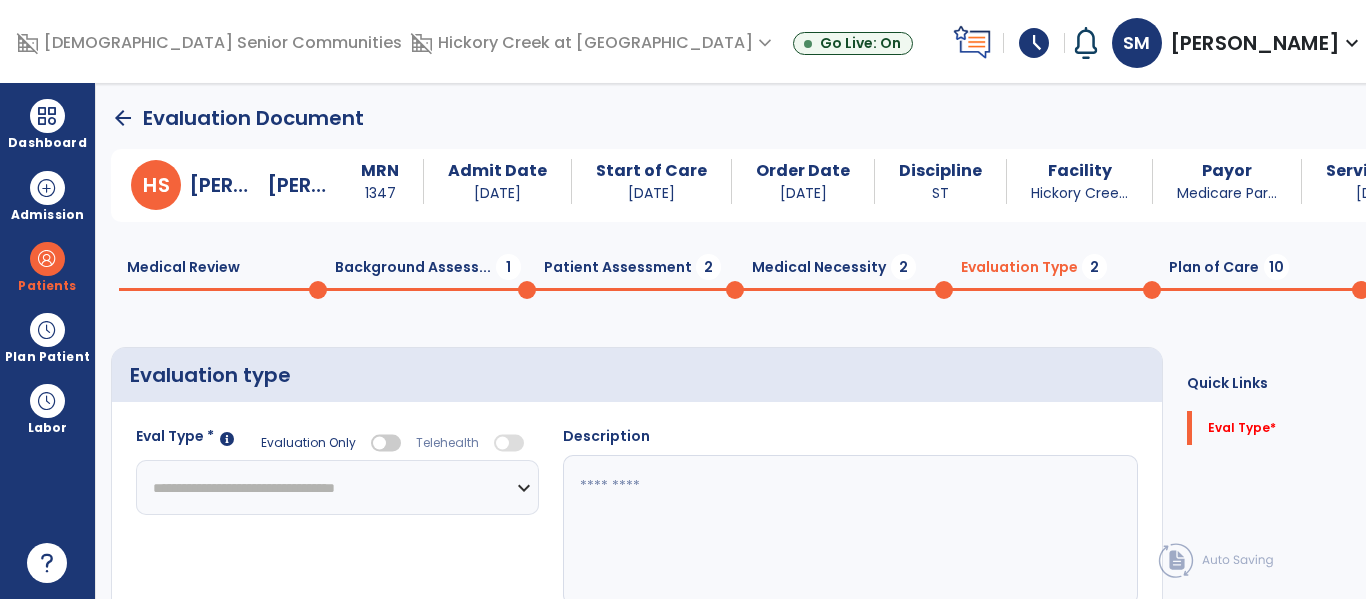 click on "**********" 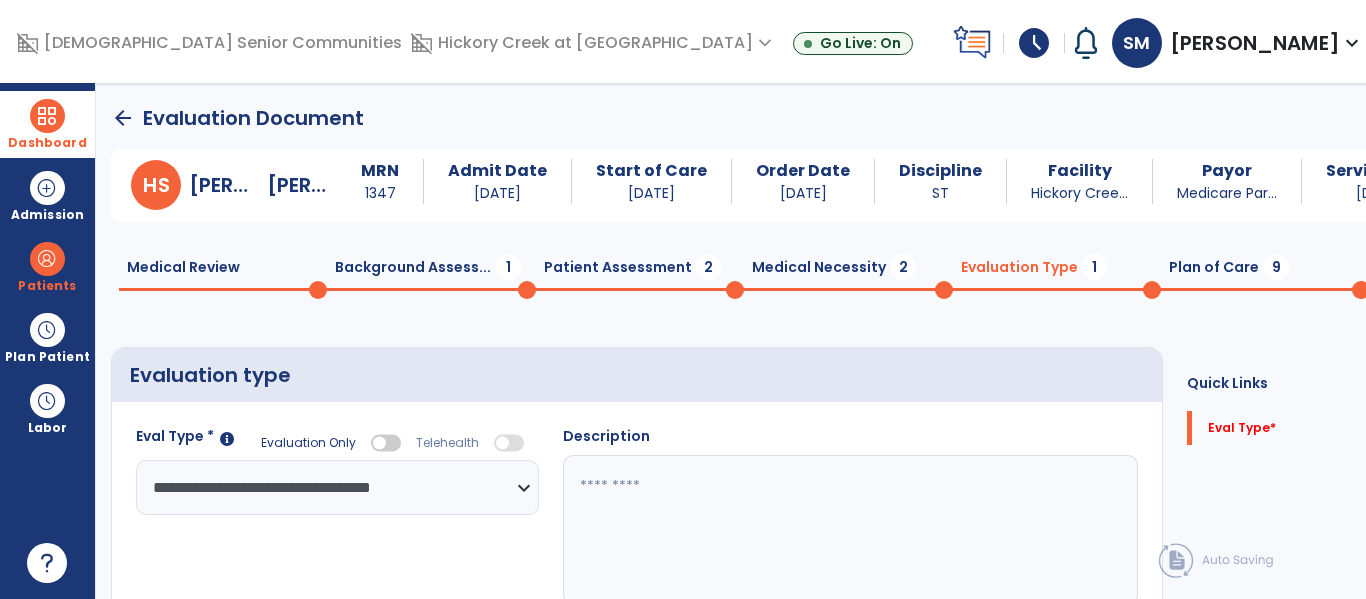 click at bounding box center [47, 116] 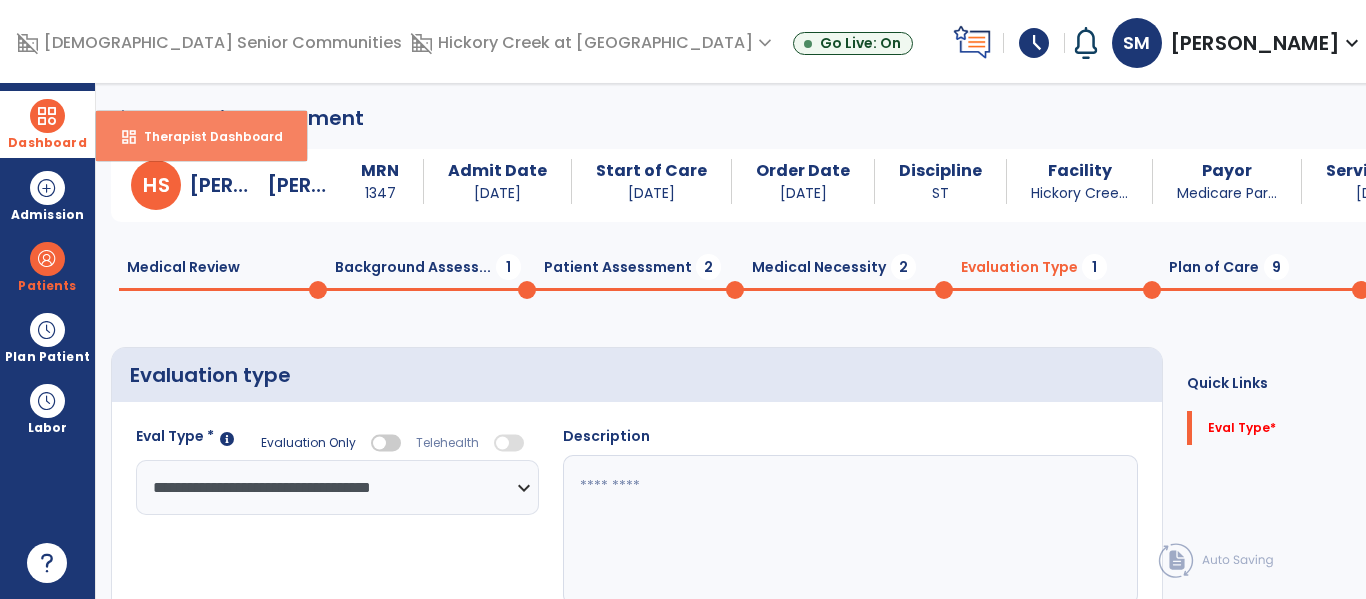 click on "Therapist Dashboard" at bounding box center [205, 136] 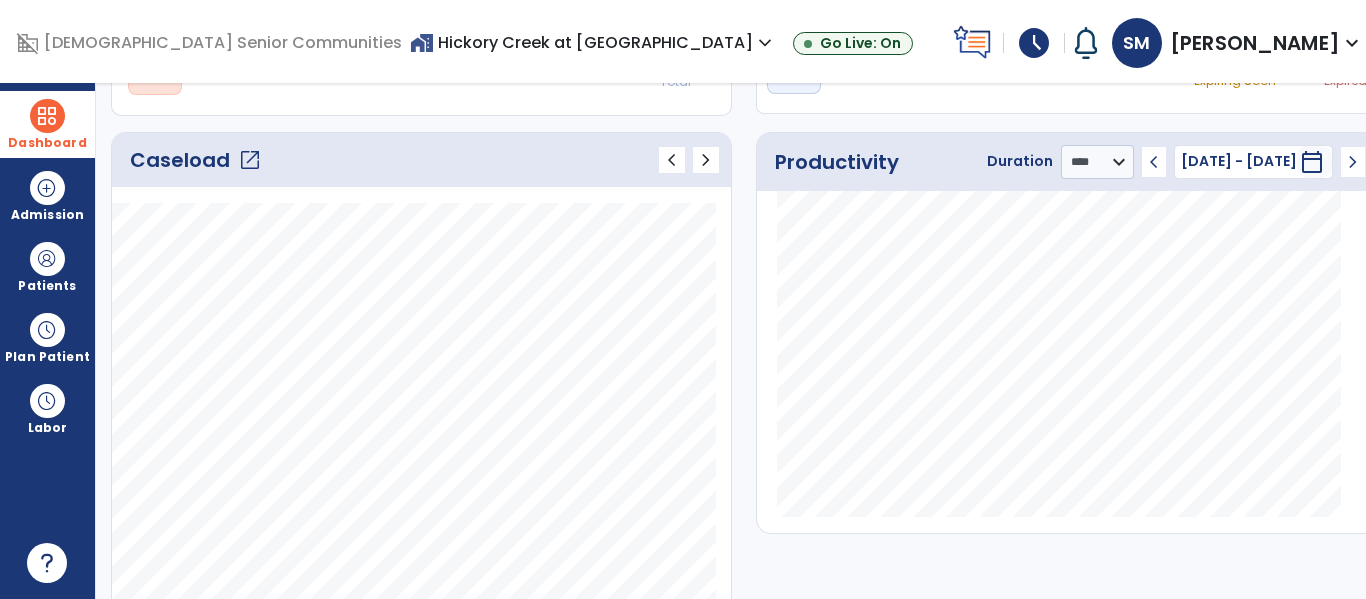 scroll, scrollTop: 0, scrollLeft: 0, axis: both 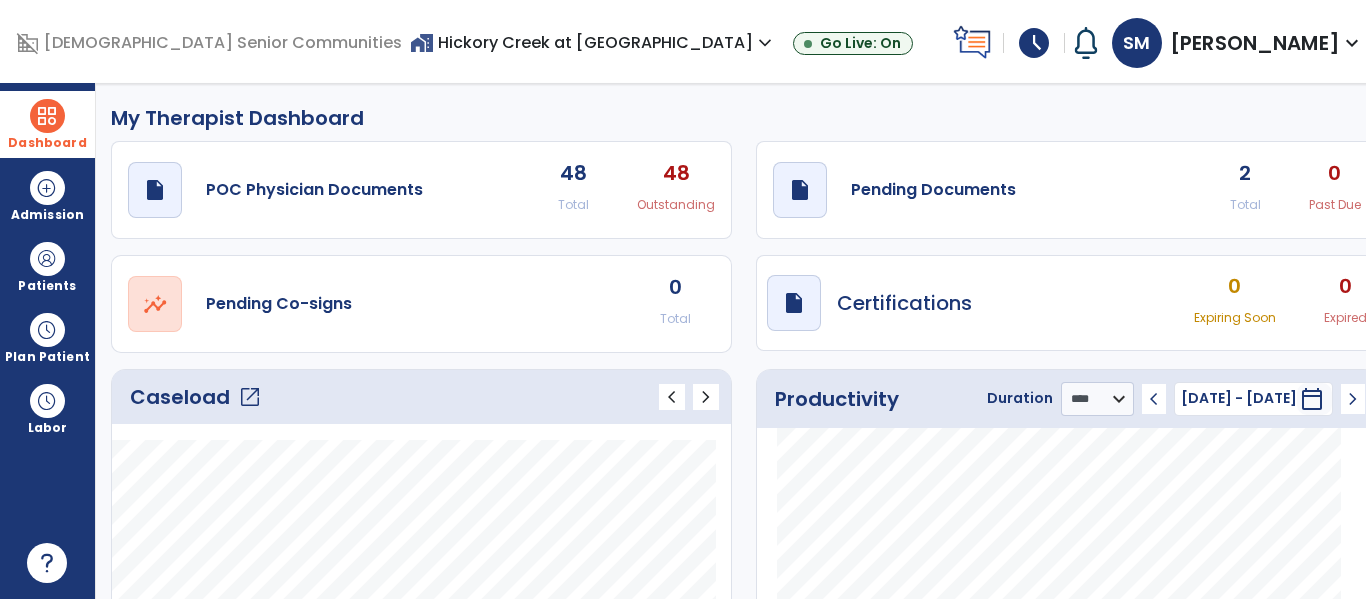 click on "Caseload   open_in_new" 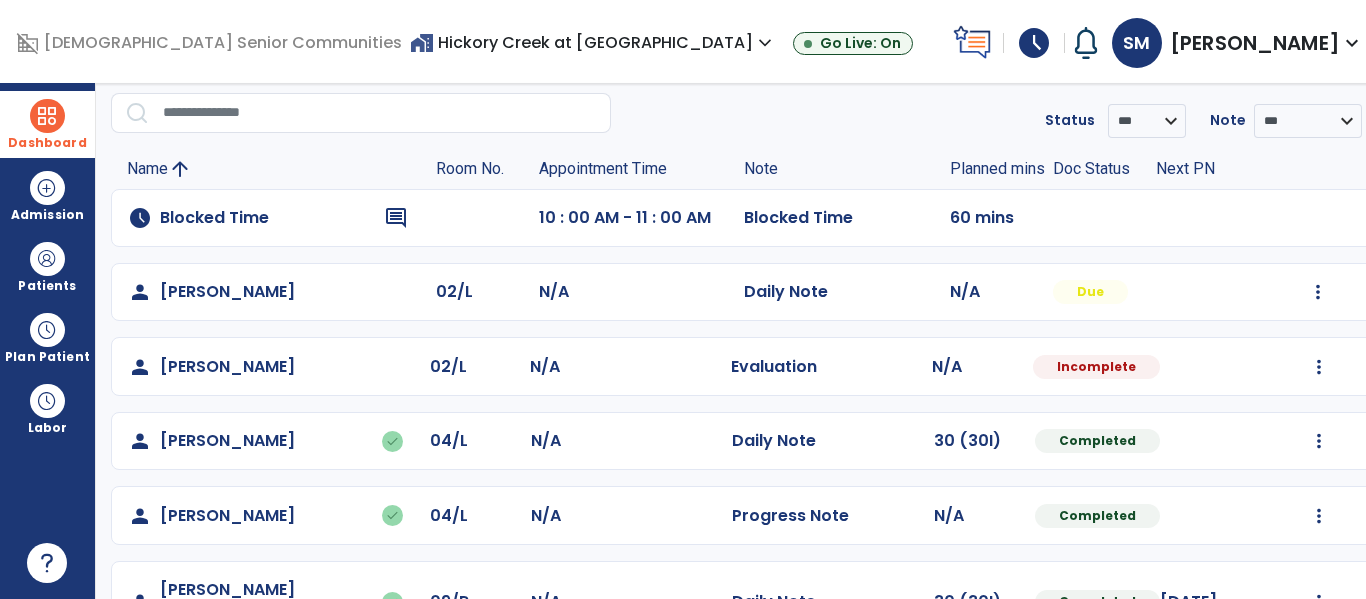 scroll, scrollTop: 264, scrollLeft: 0, axis: vertical 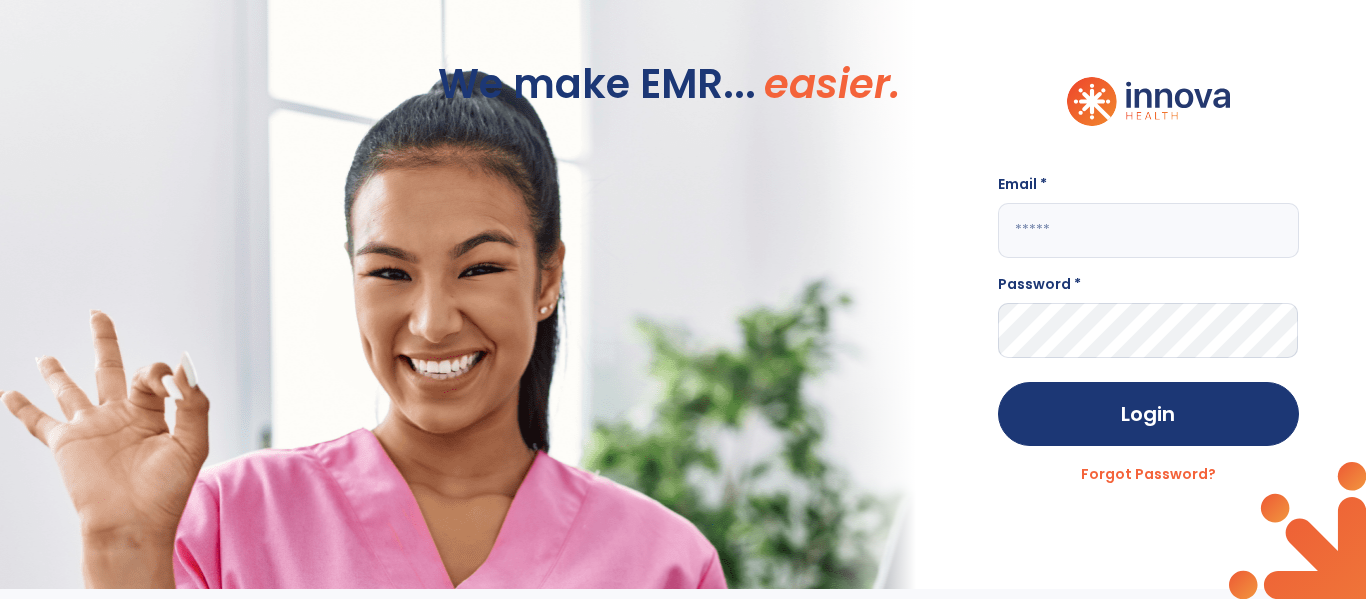 click 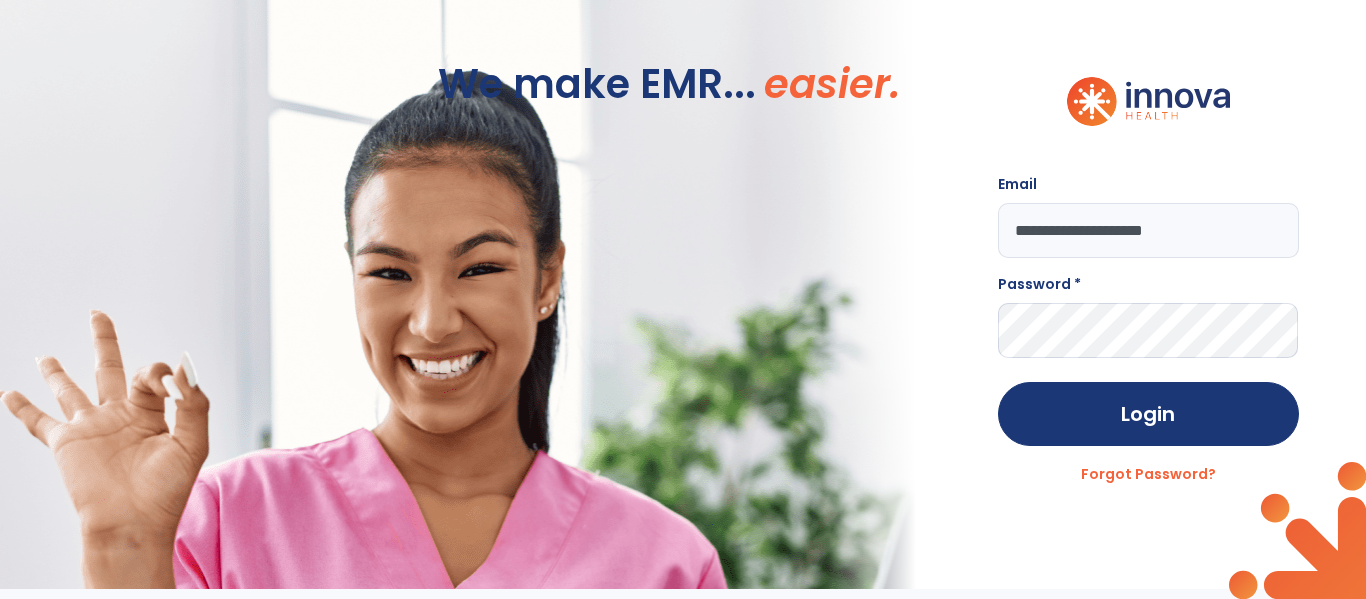 type on "**********" 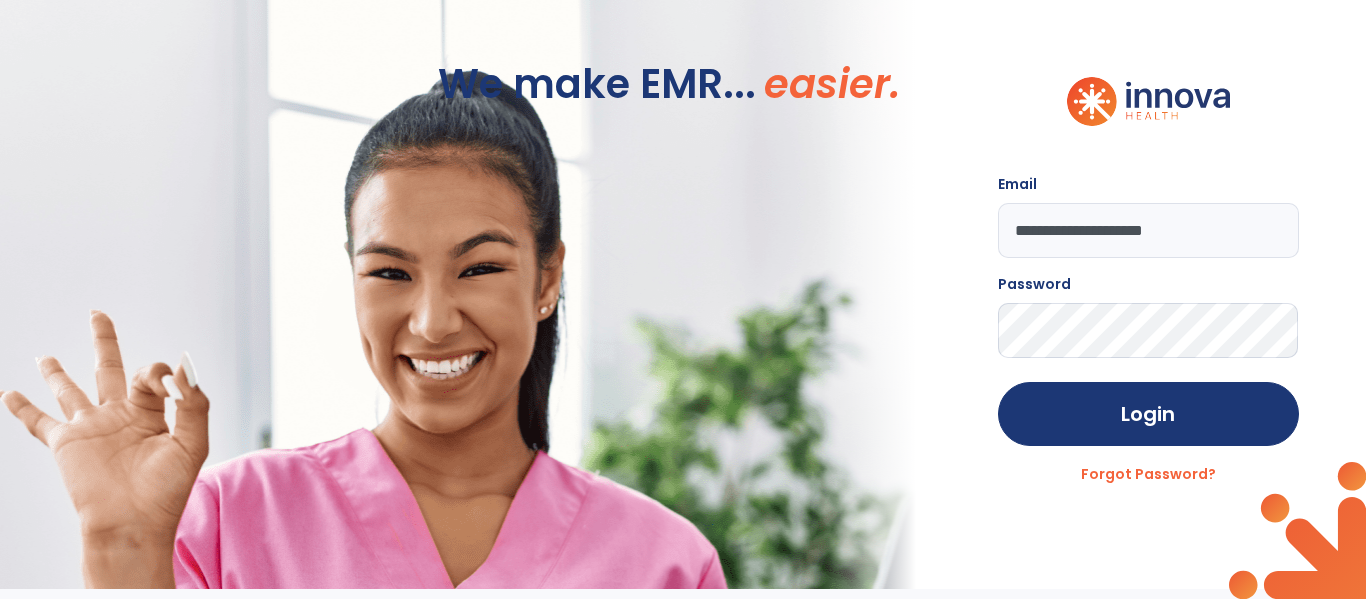 click on "Login" 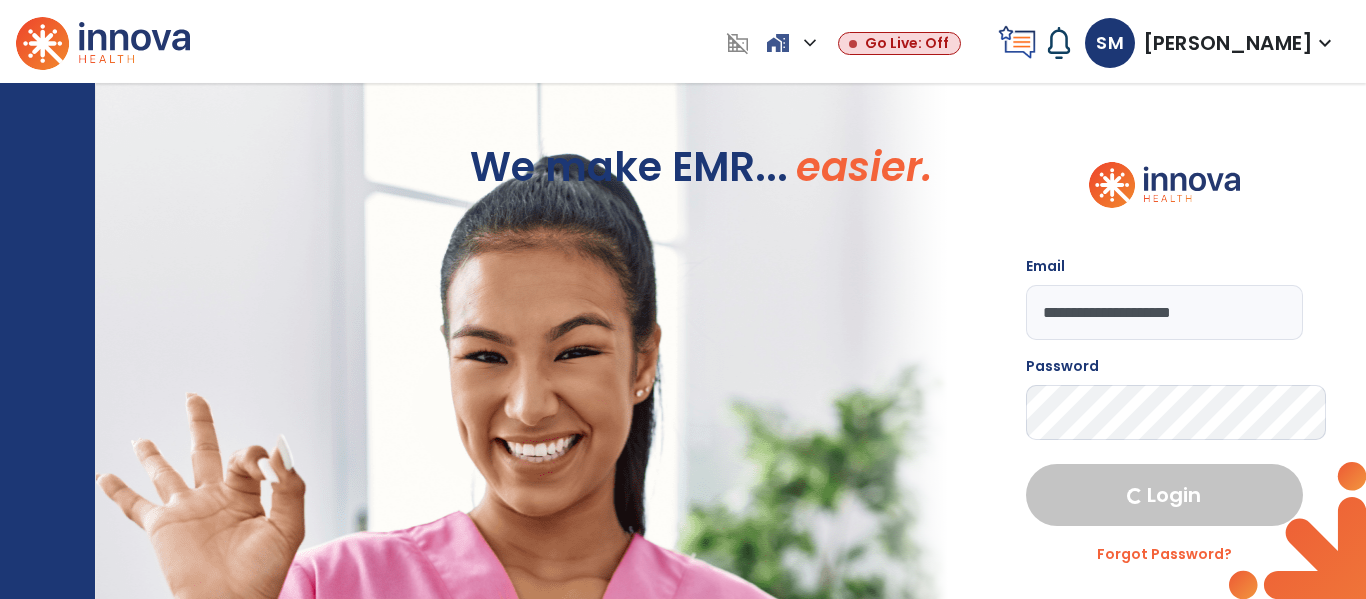 select on "****" 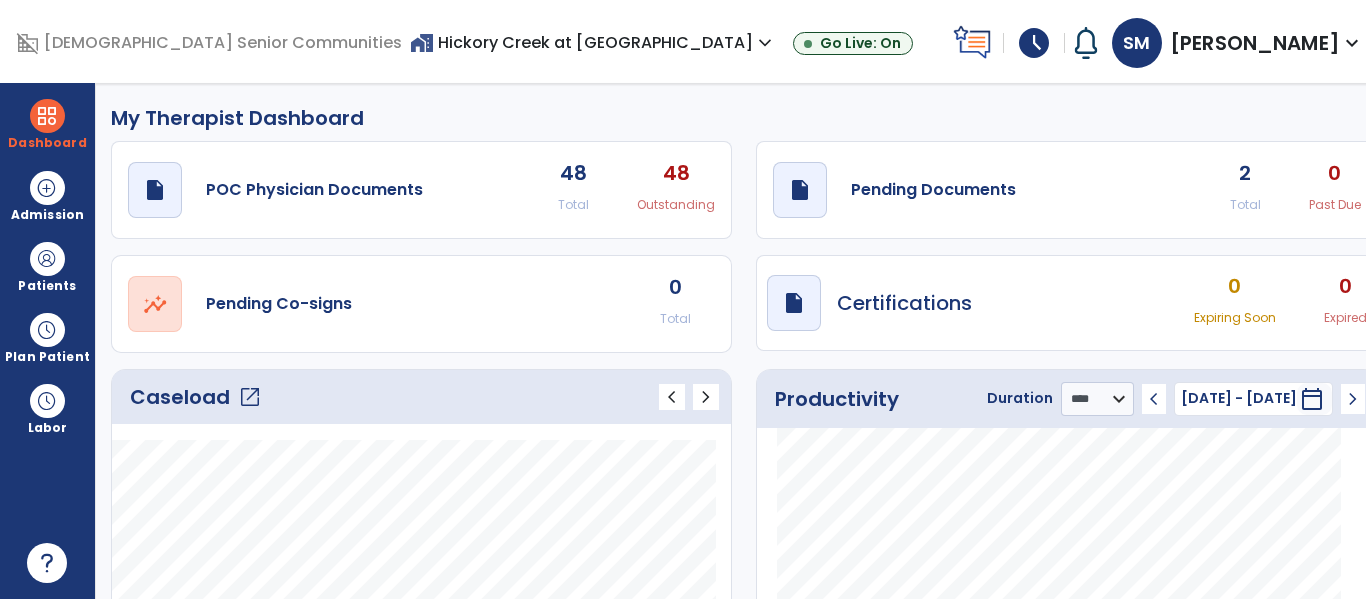 click on "Caseload   open_in_new" 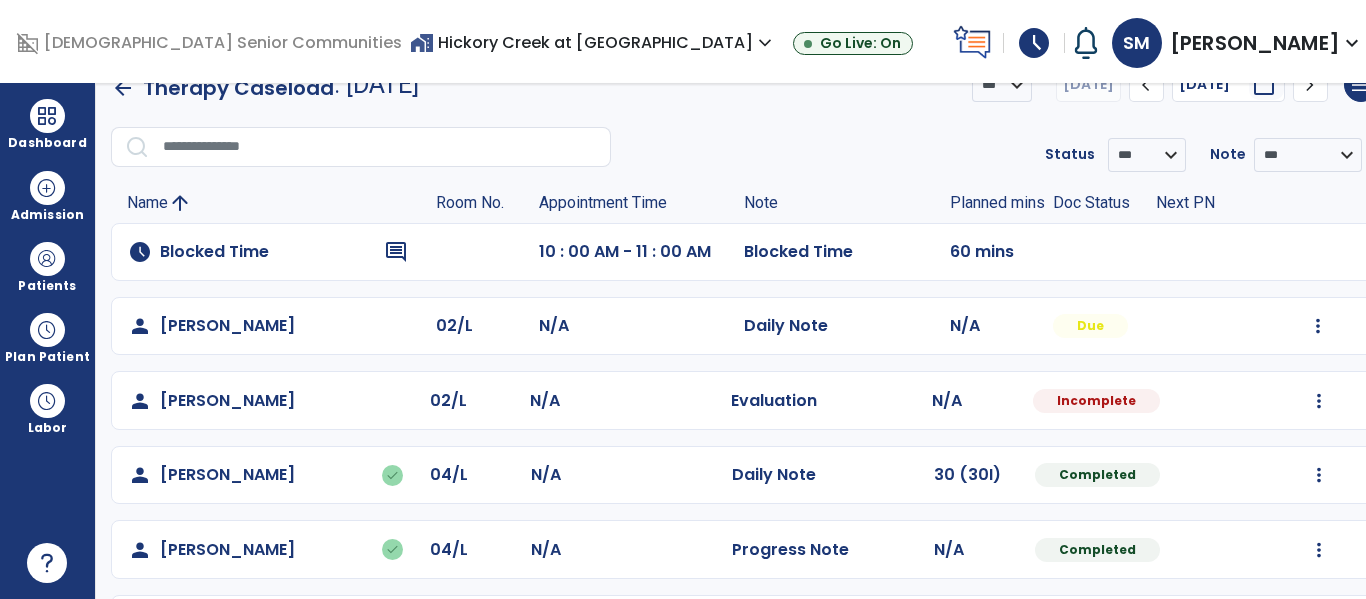 scroll, scrollTop: 41, scrollLeft: 0, axis: vertical 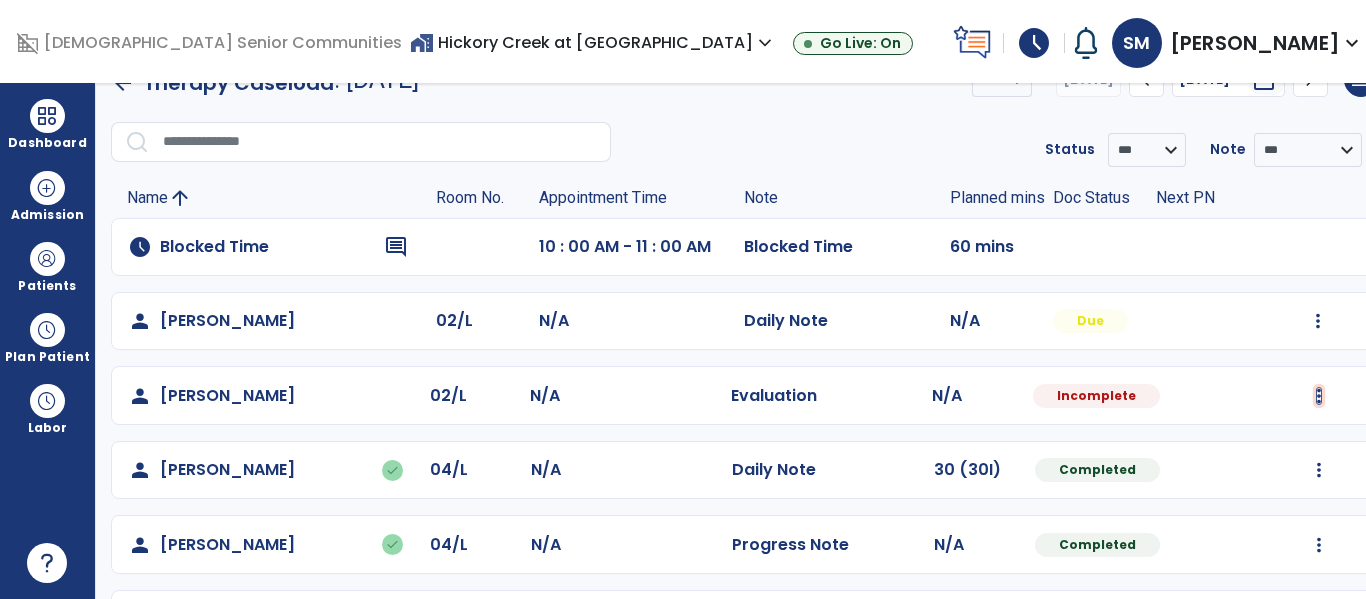 click at bounding box center (1318, 321) 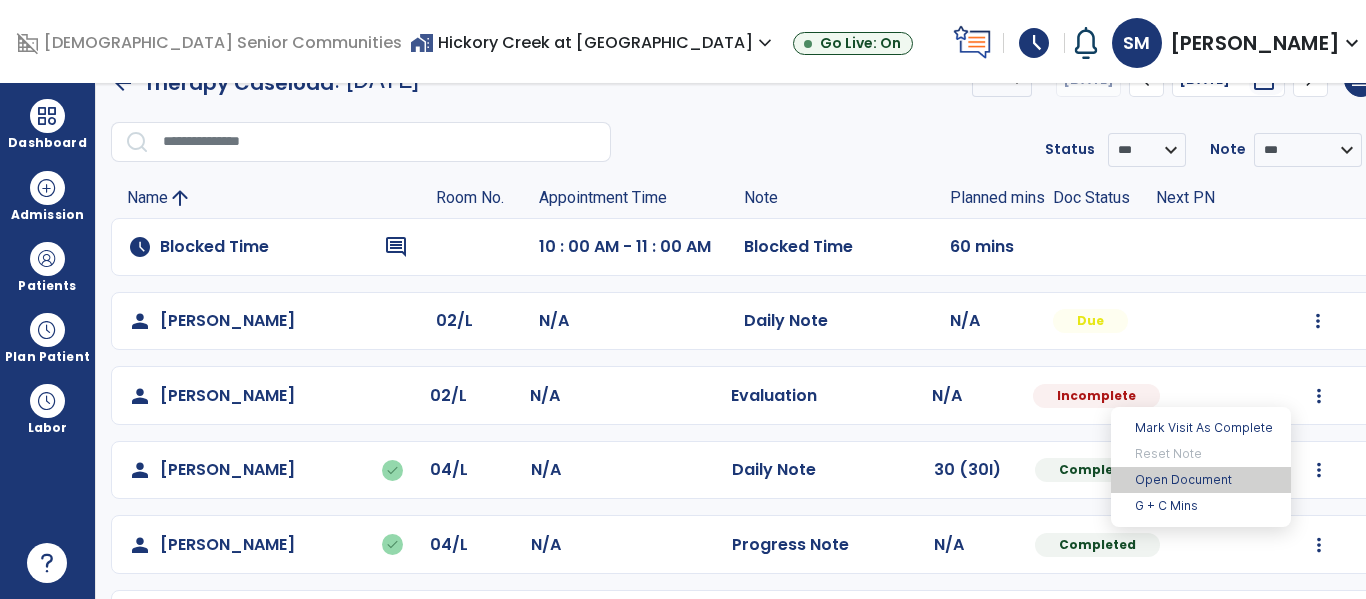 click on "Open Document" at bounding box center [1201, 480] 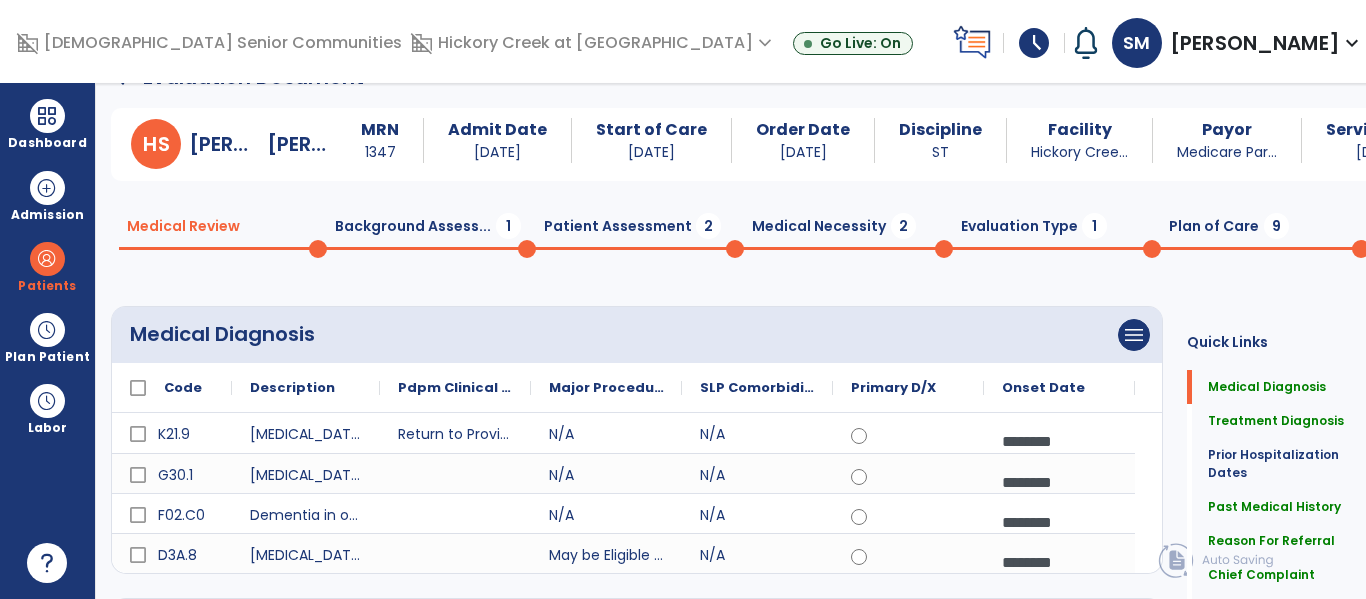 click on "Plan of Care  9" 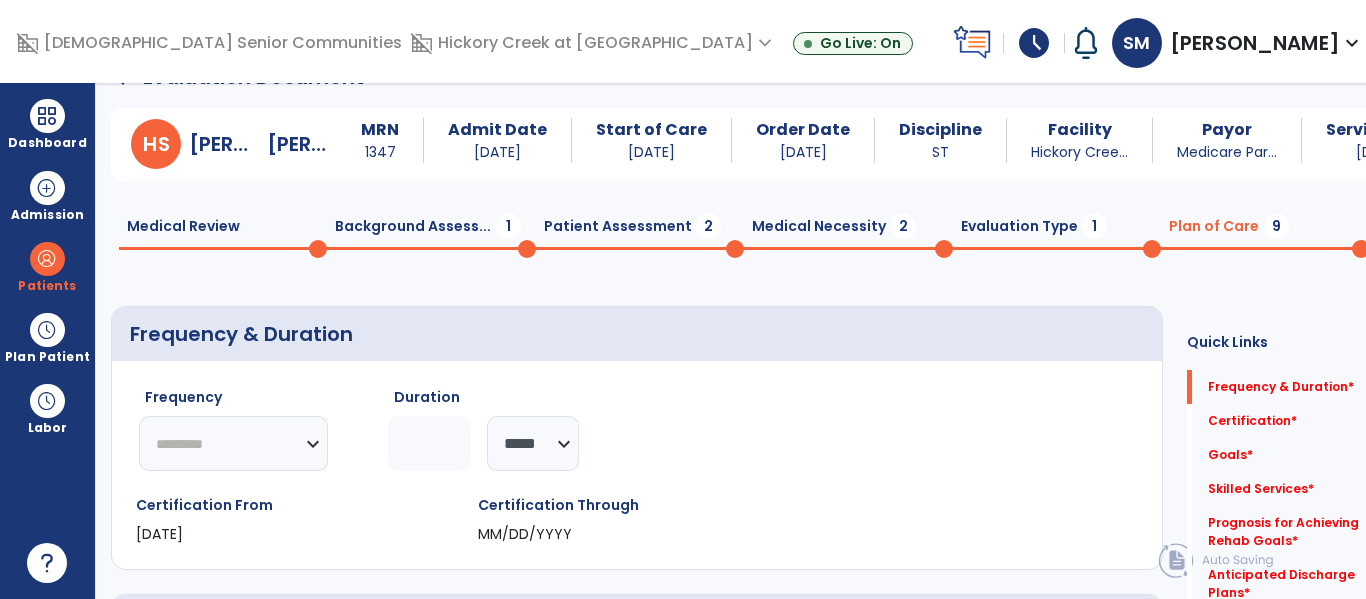 click on "Evaluation Type  1" 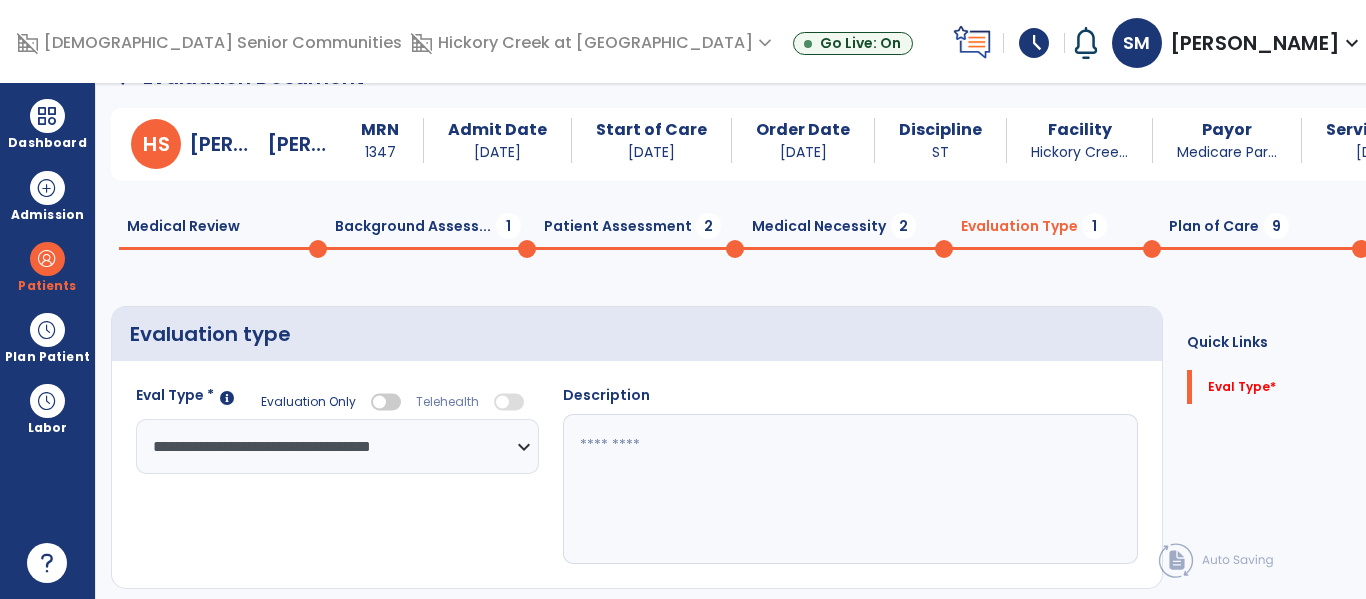 click 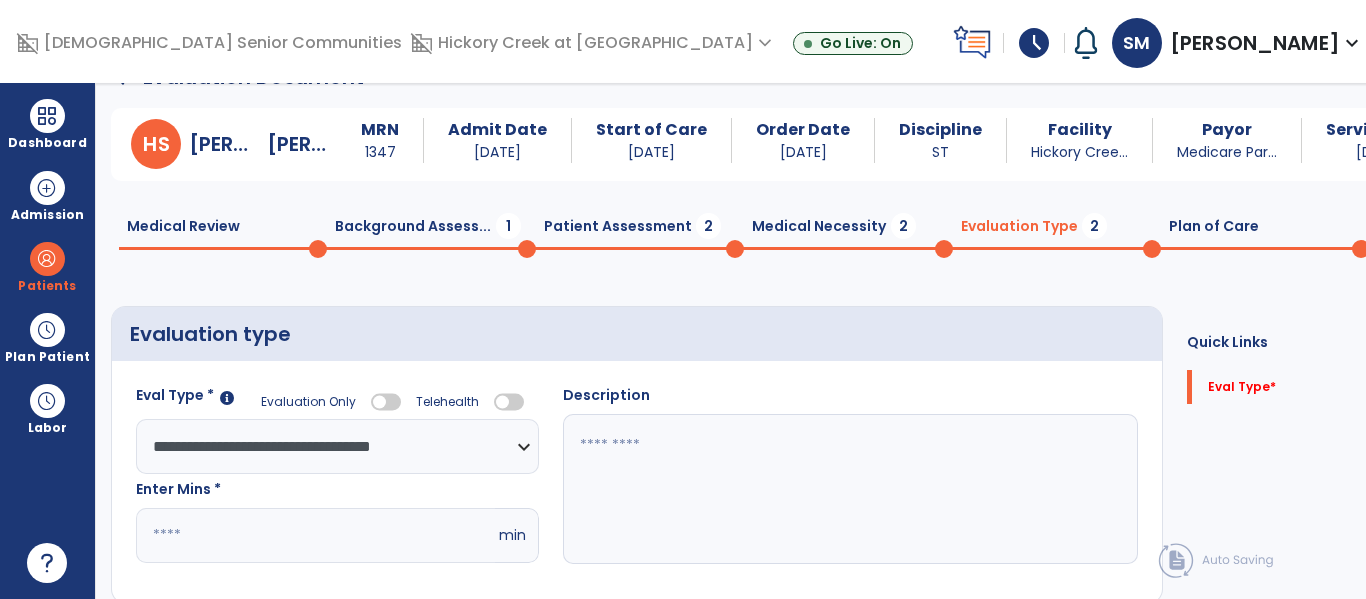 click on "Medical Necessity  2" 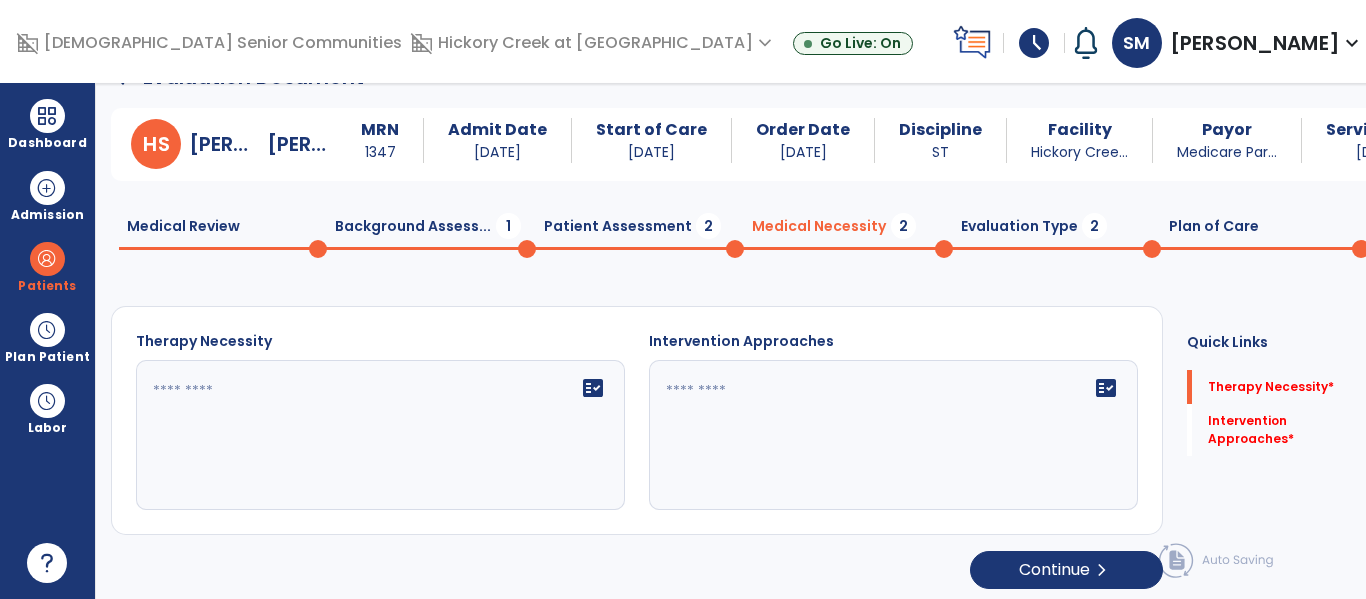 click on "fact_check" 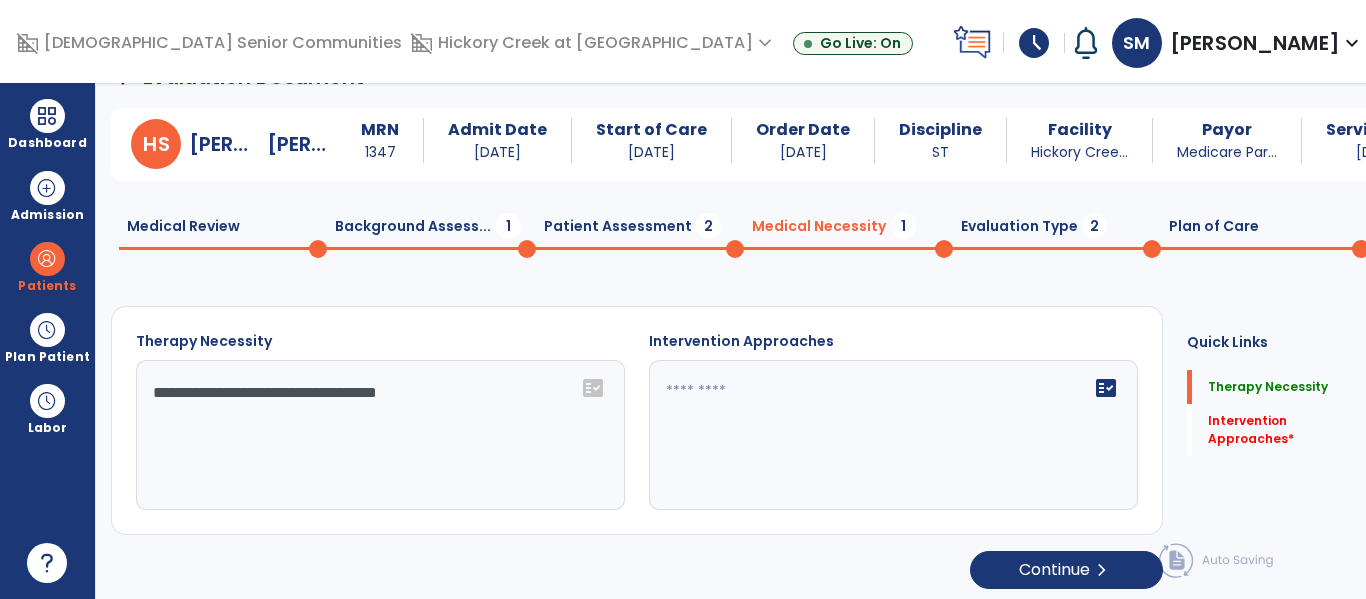type on "**********" 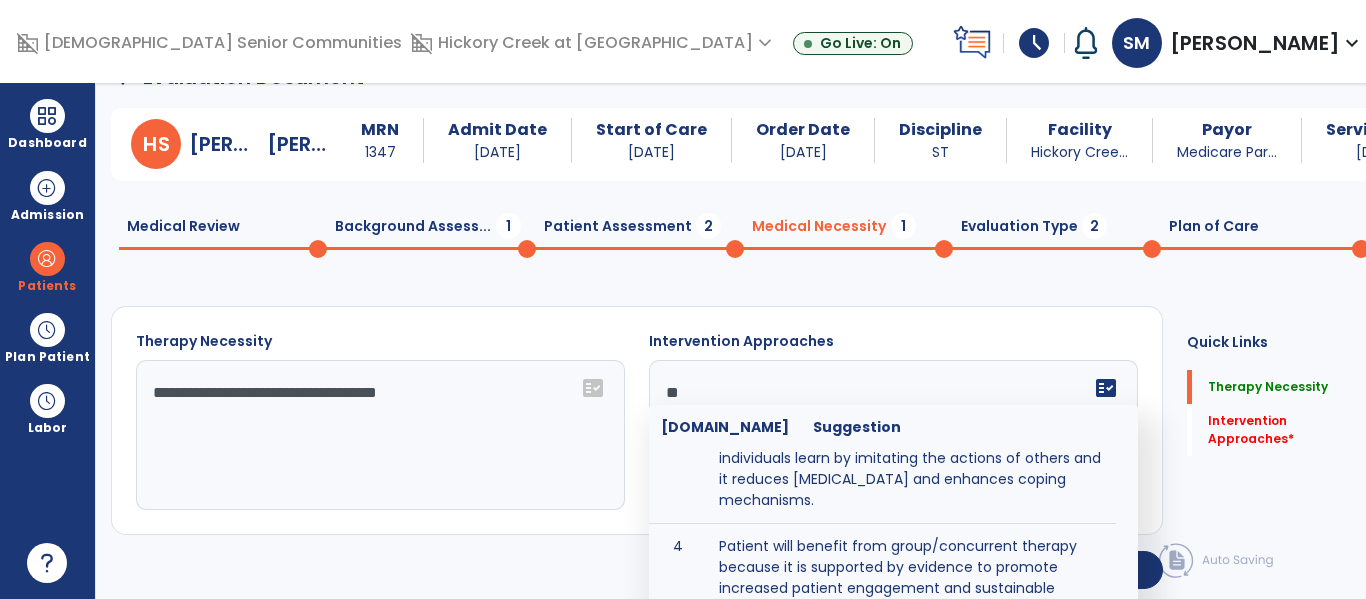 scroll, scrollTop: 0, scrollLeft: 0, axis: both 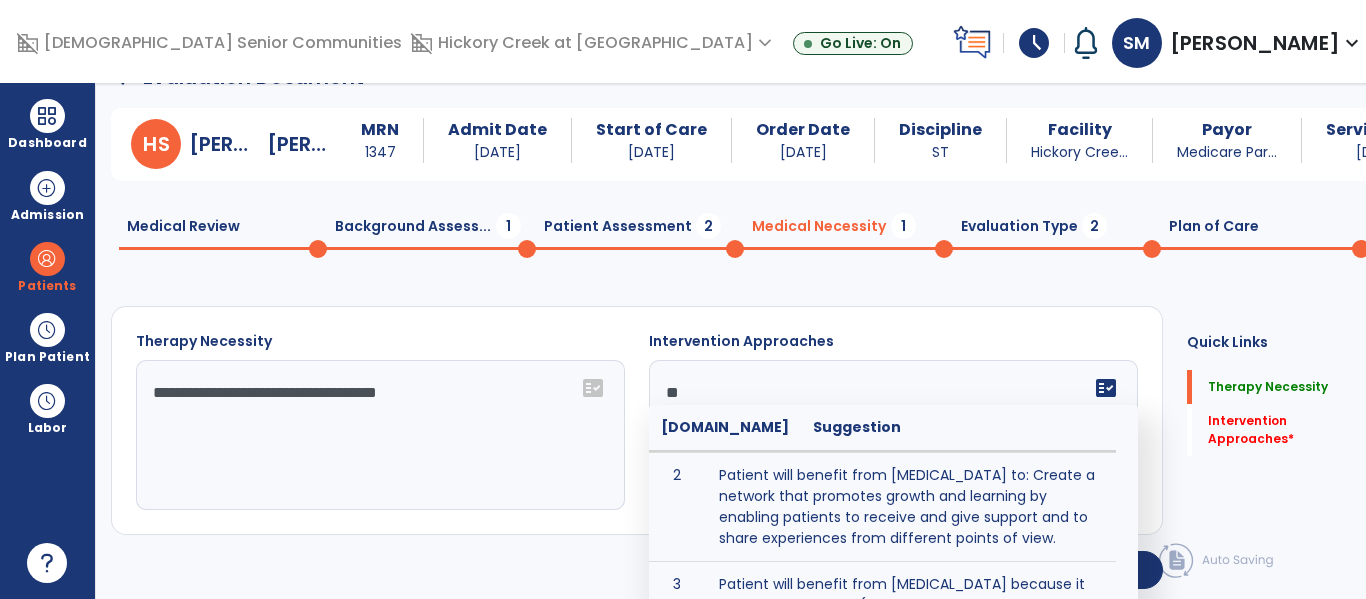 type on "***" 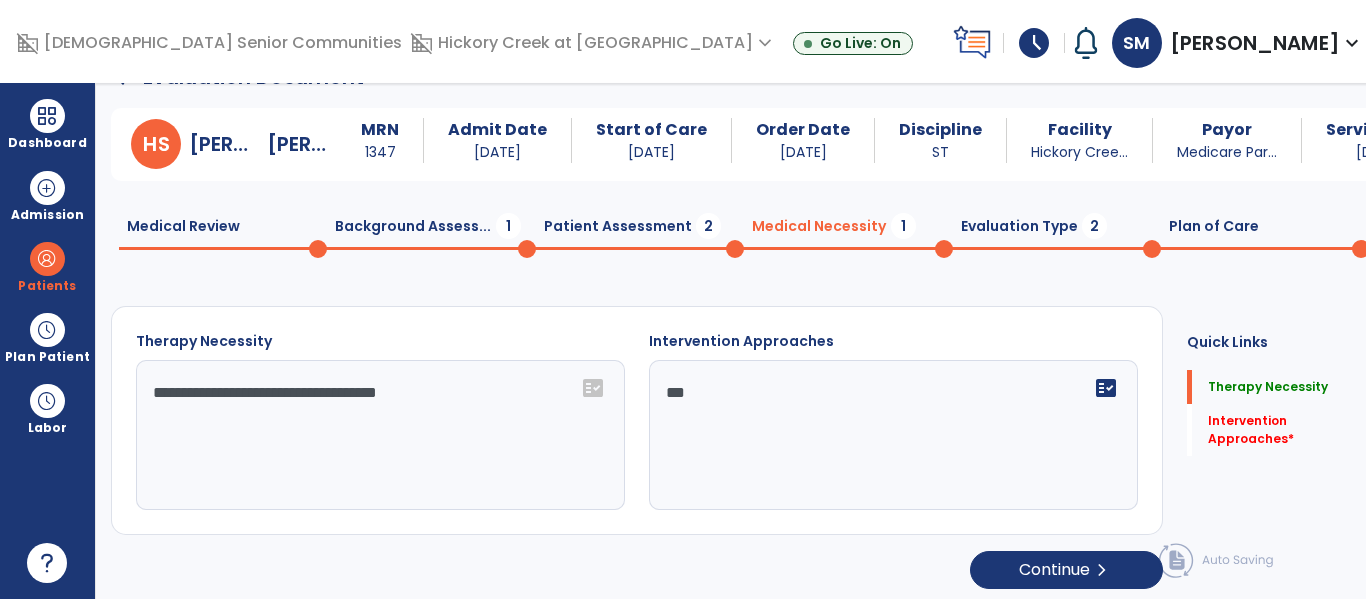 click on "Patient Assessment  2" 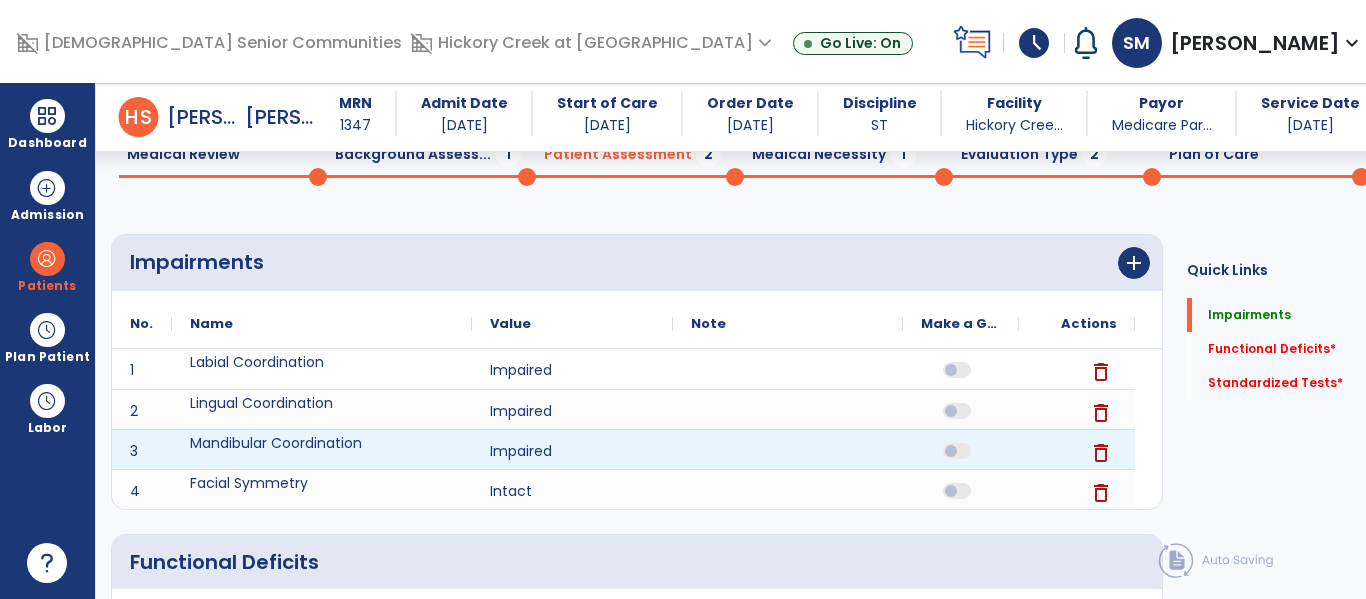 scroll, scrollTop: 92, scrollLeft: 0, axis: vertical 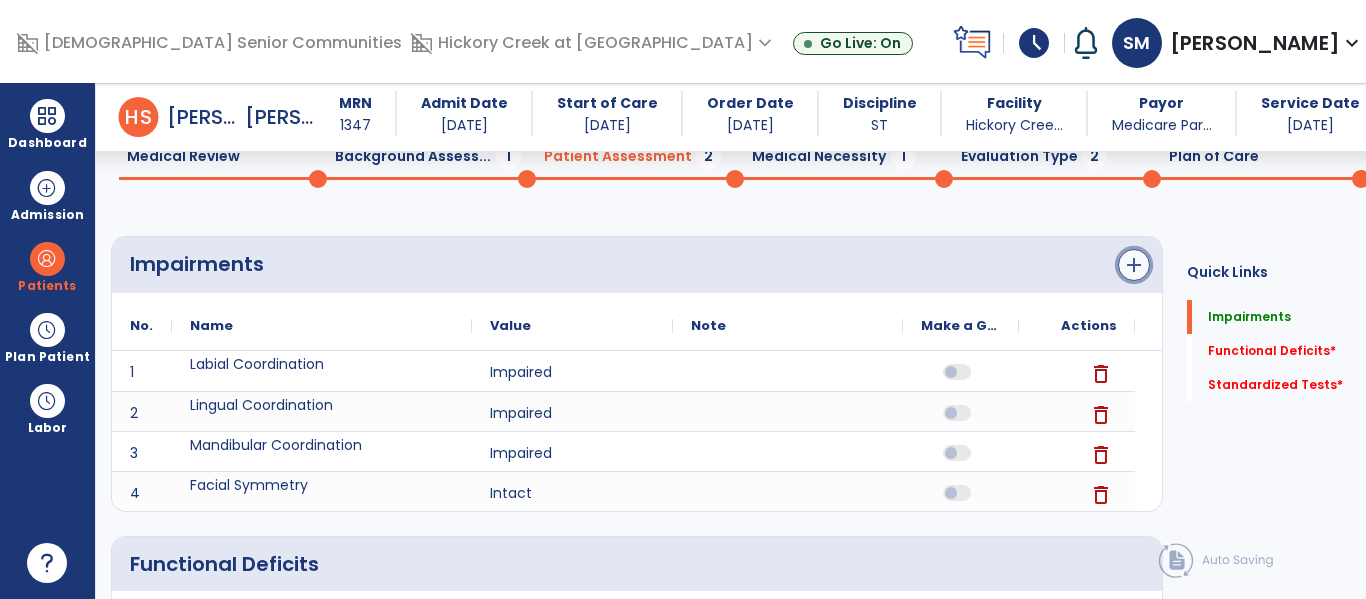 click on "add" 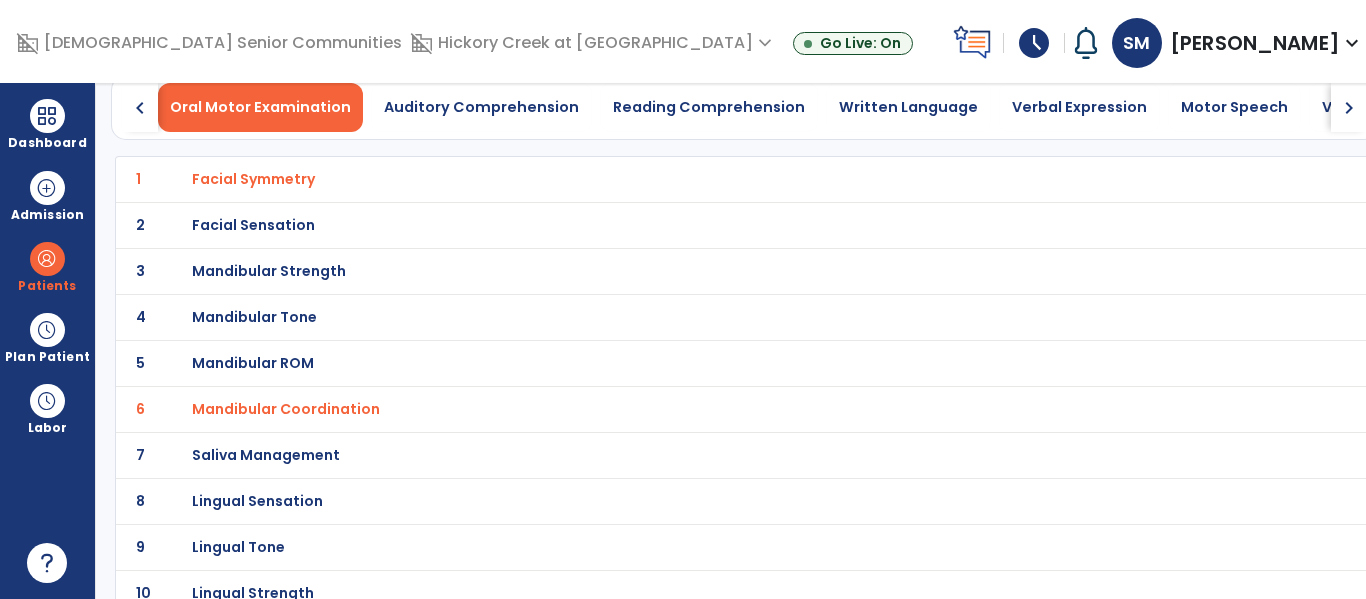 click on "chevron_right" 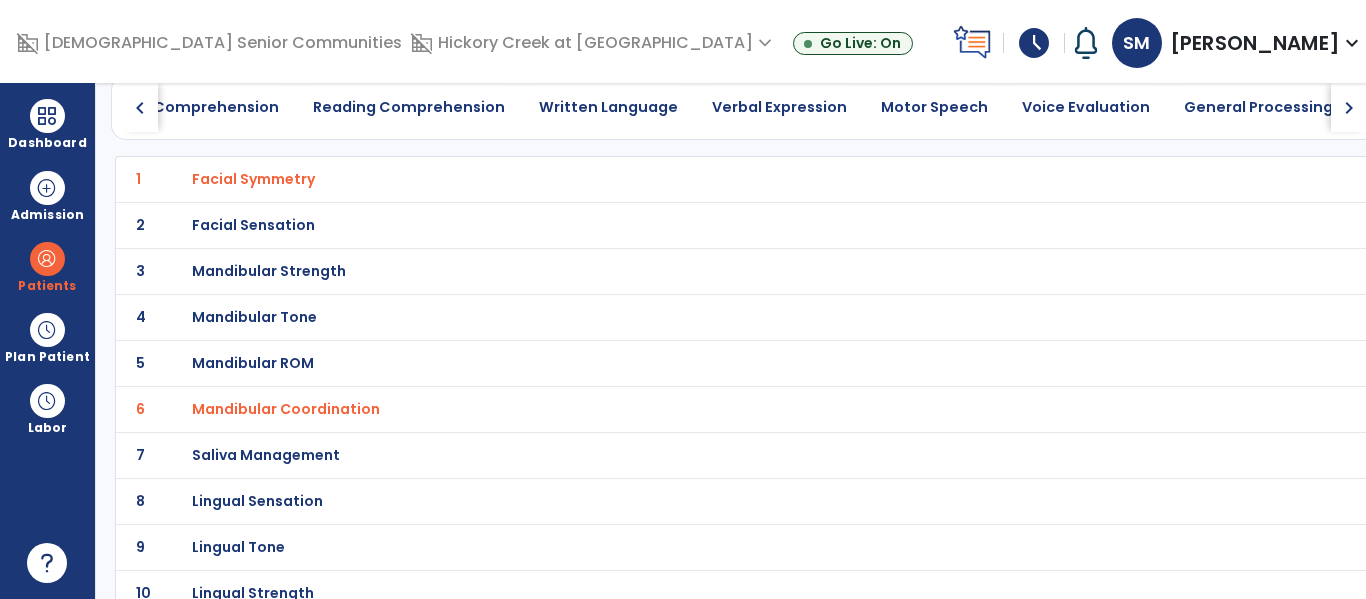click on "chevron_right" 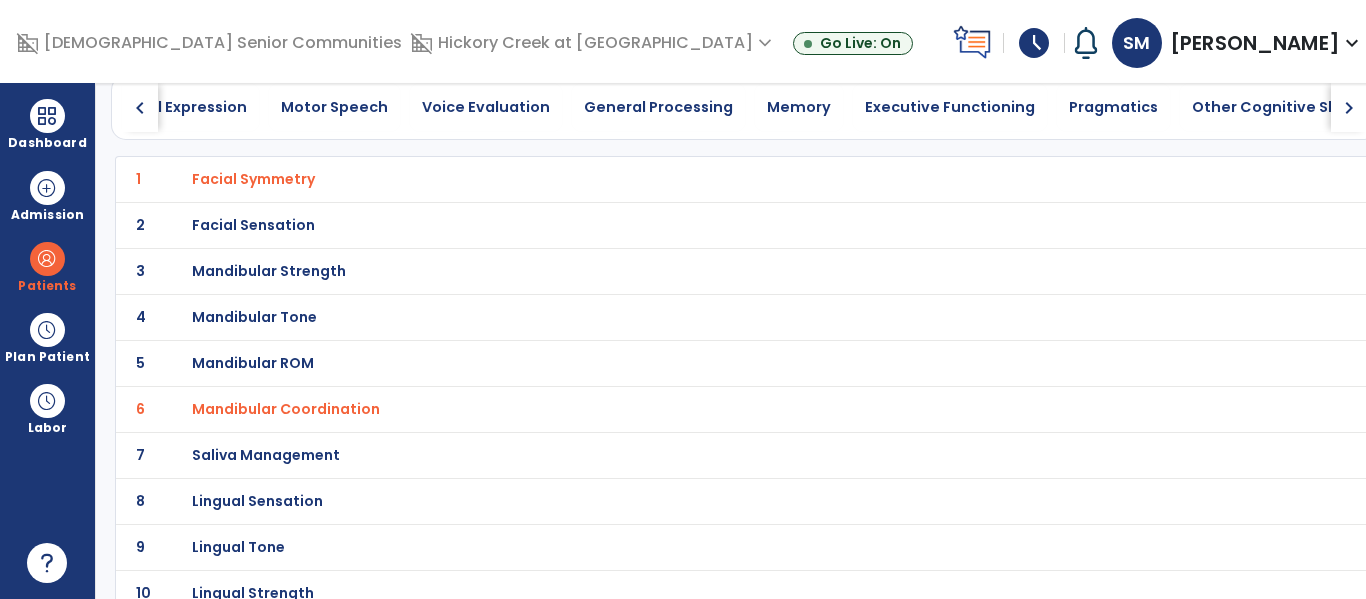 click on "chevron_right" 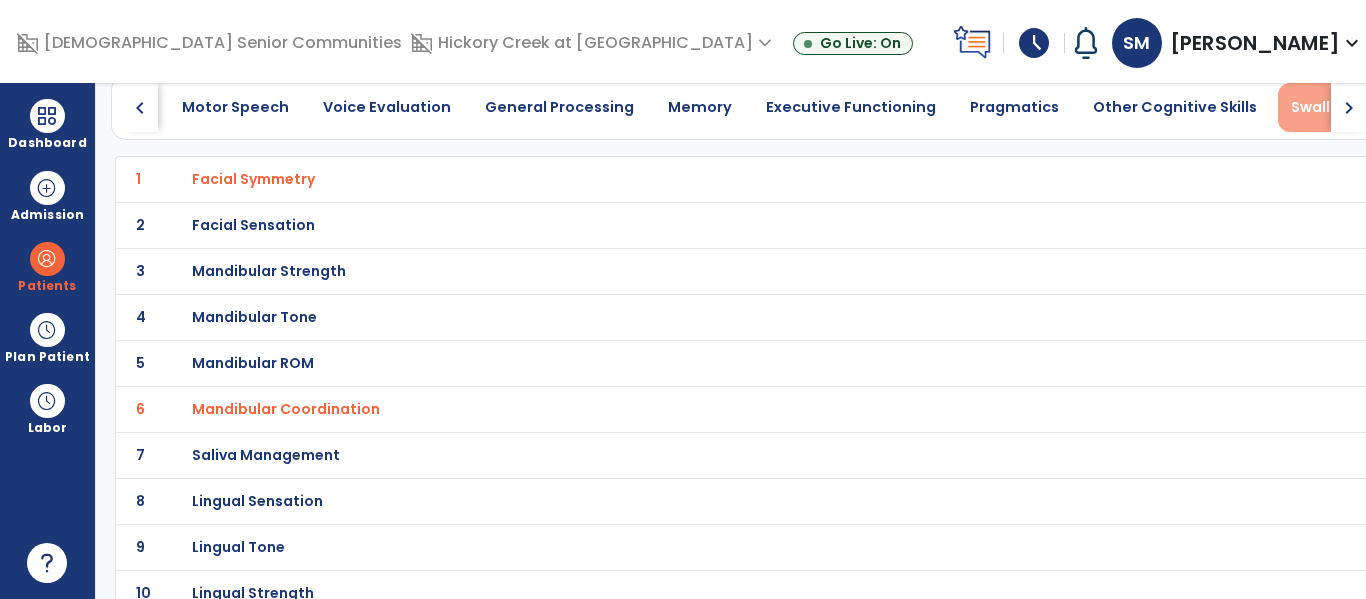 click on "Swallowing" at bounding box center [1333, 107] 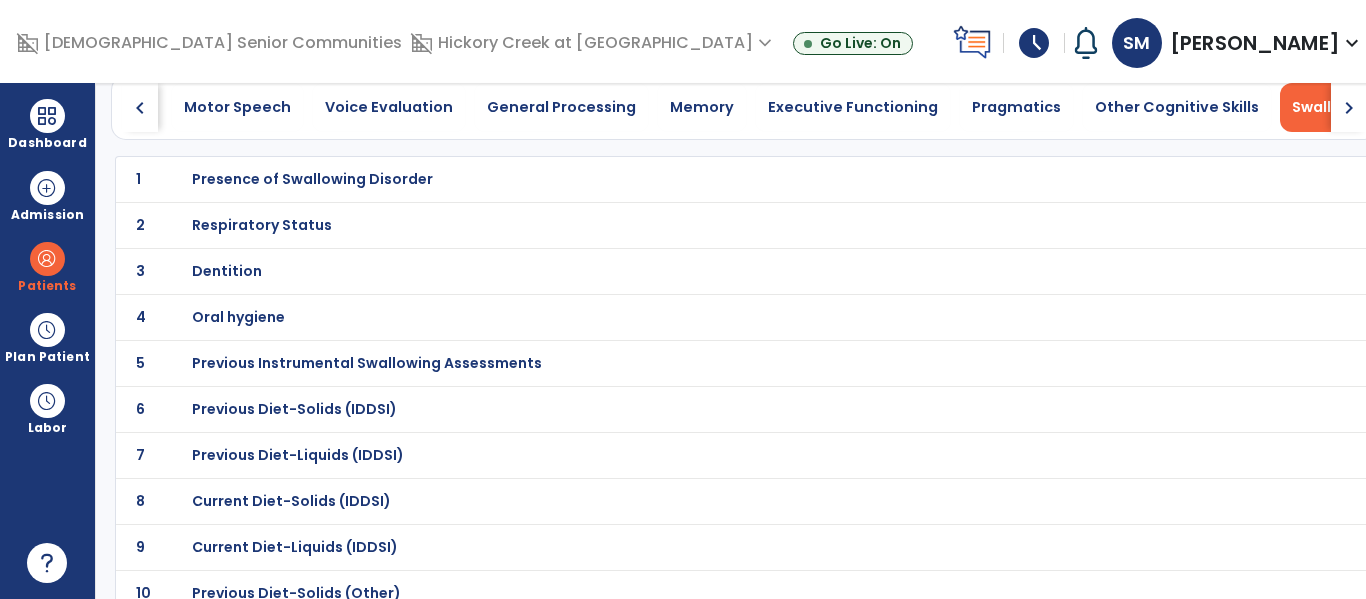scroll, scrollTop: 0, scrollLeft: 997, axis: horizontal 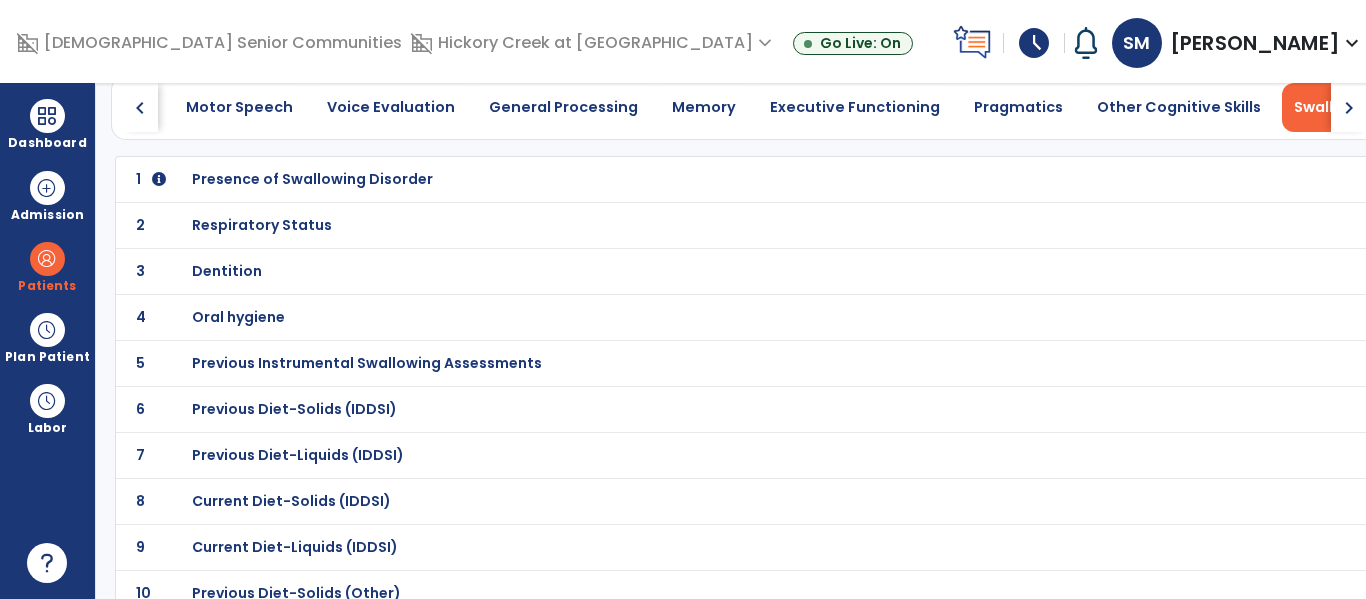 click on "3 Dentition" 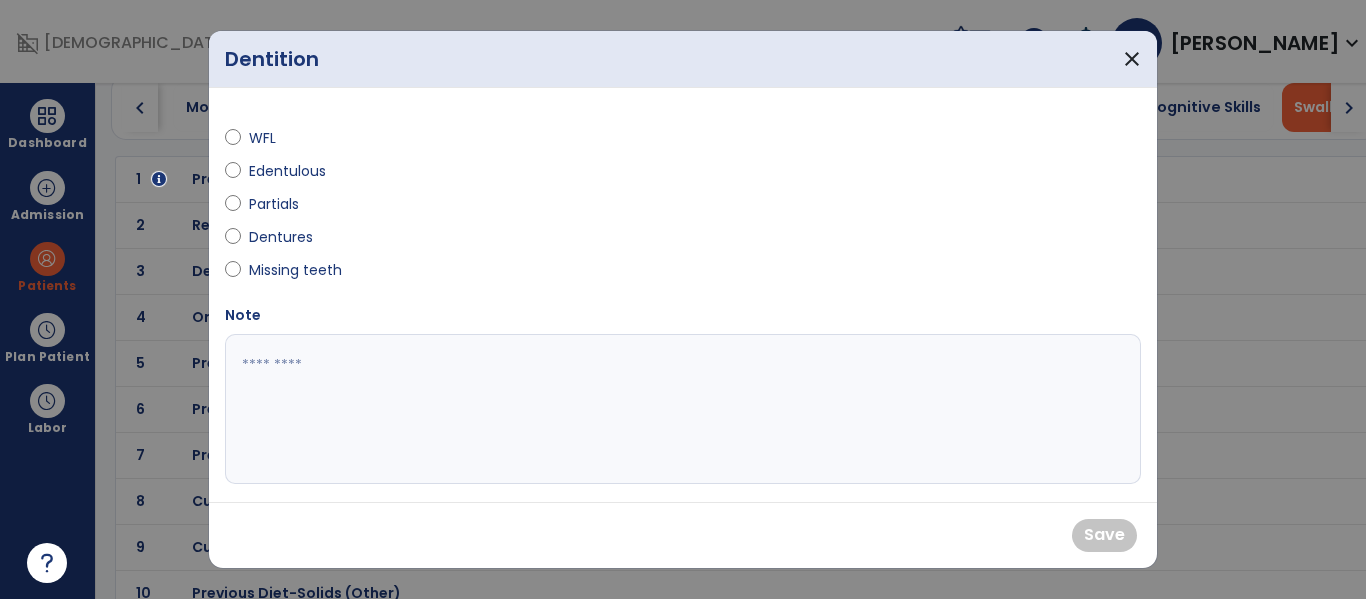 click on "Edentulous" at bounding box center (287, 171) 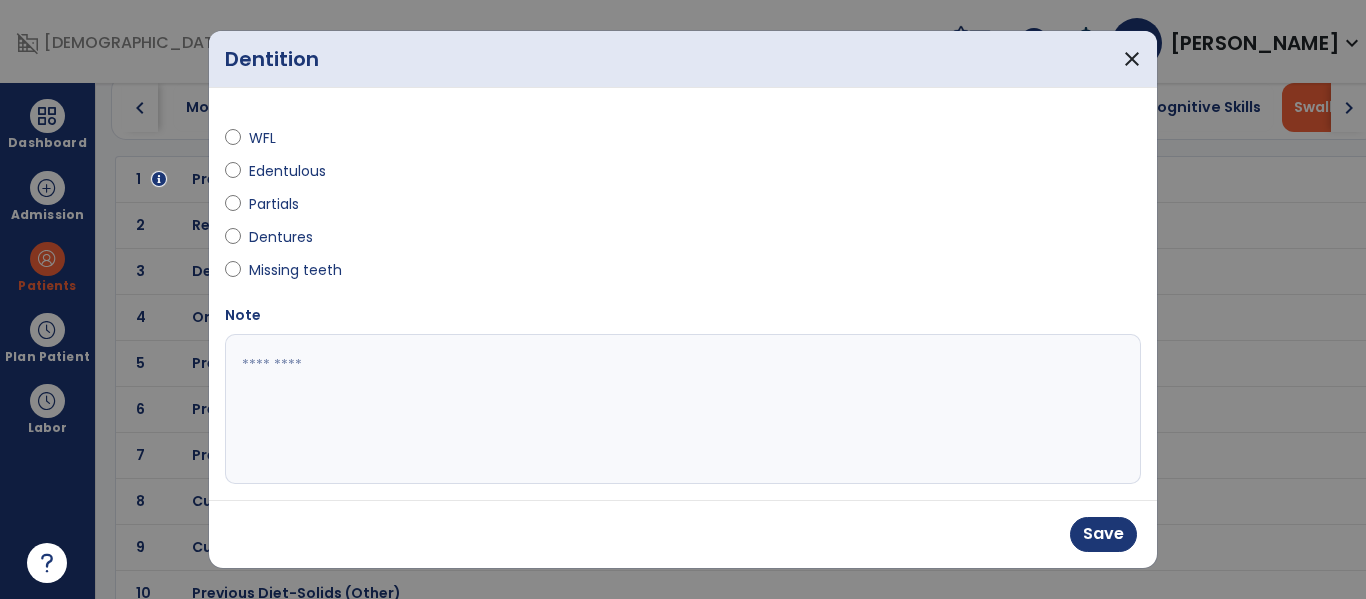 click at bounding box center (680, 409) 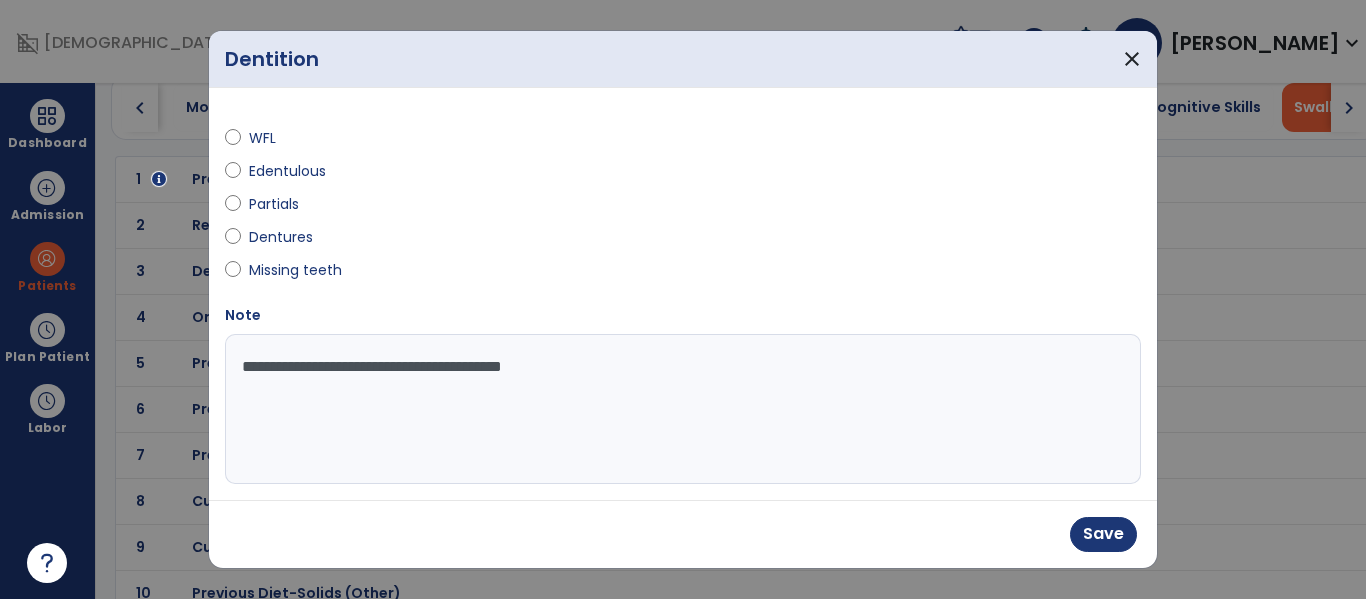 type on "**********" 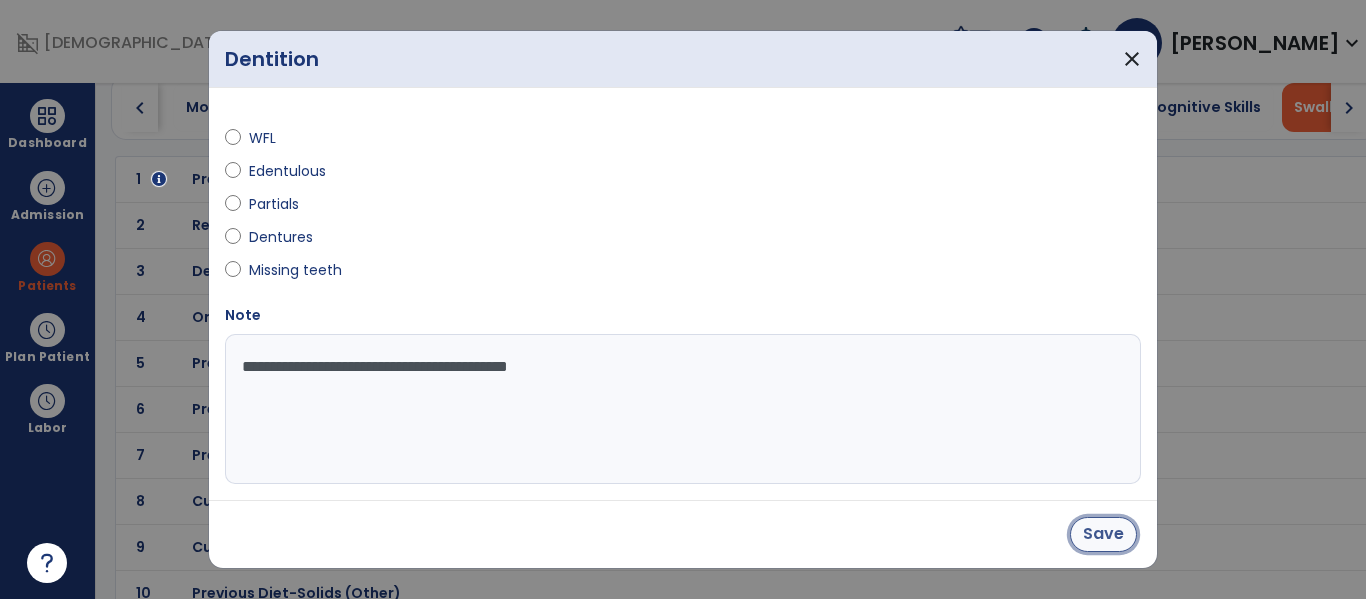 click on "Save" at bounding box center [1103, 534] 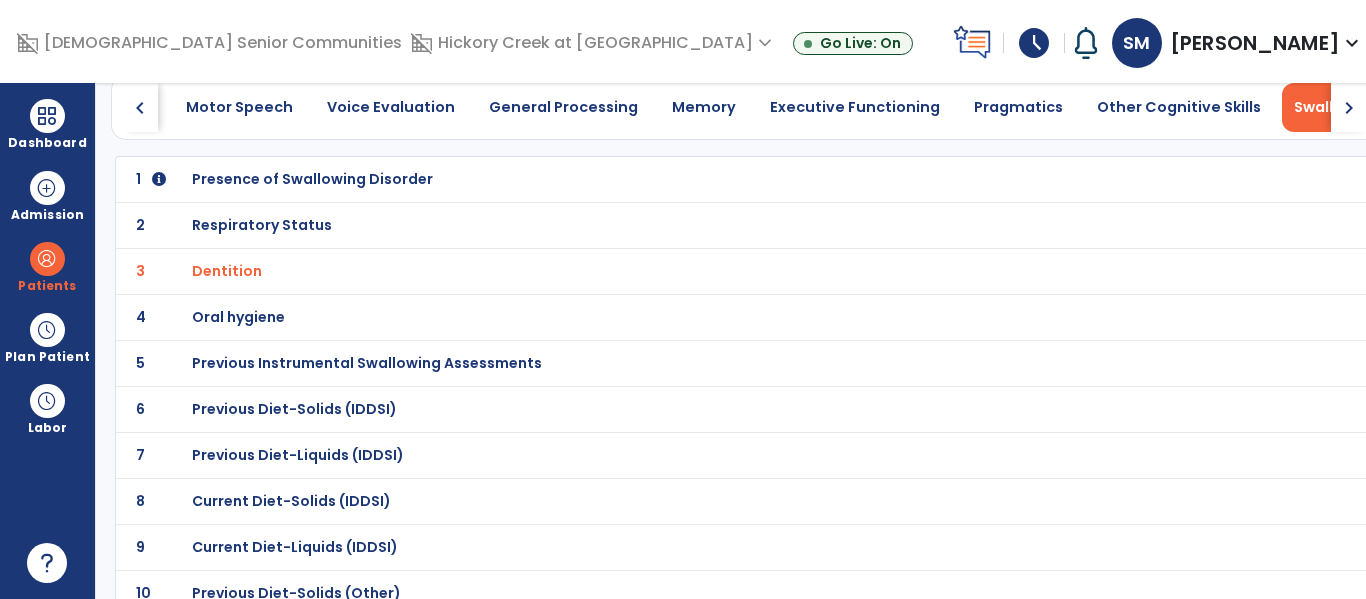 click on "Oral hygiene" at bounding box center (312, 179) 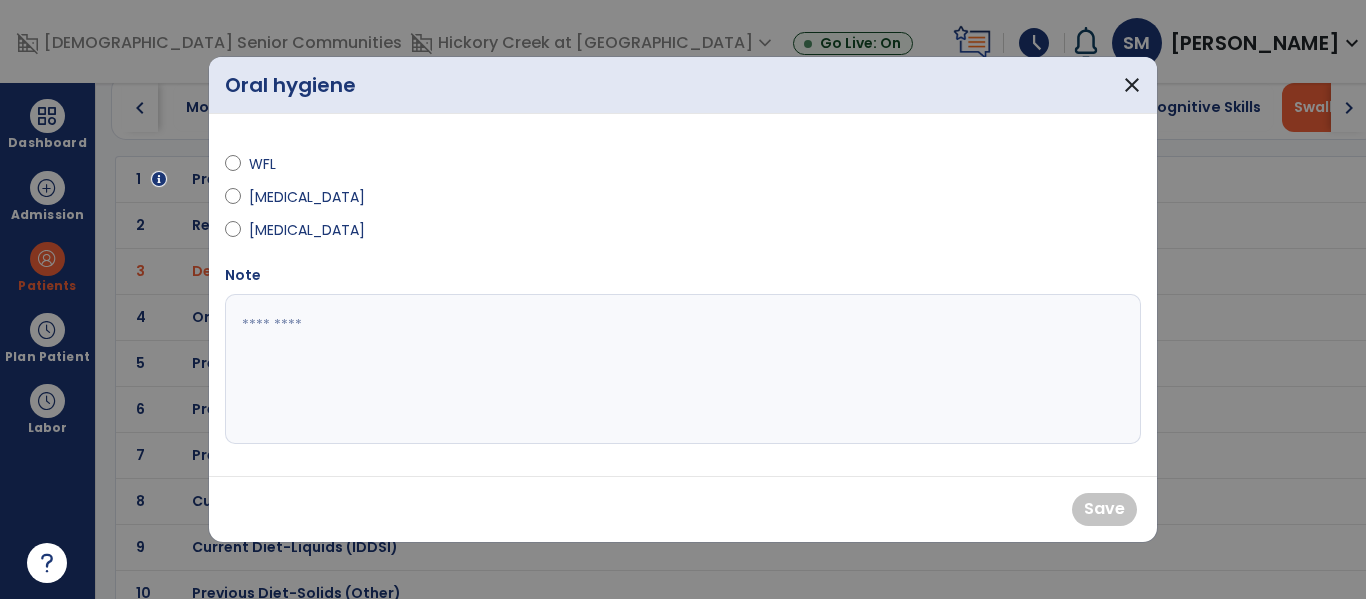 click on "WFL" at bounding box center (284, 164) 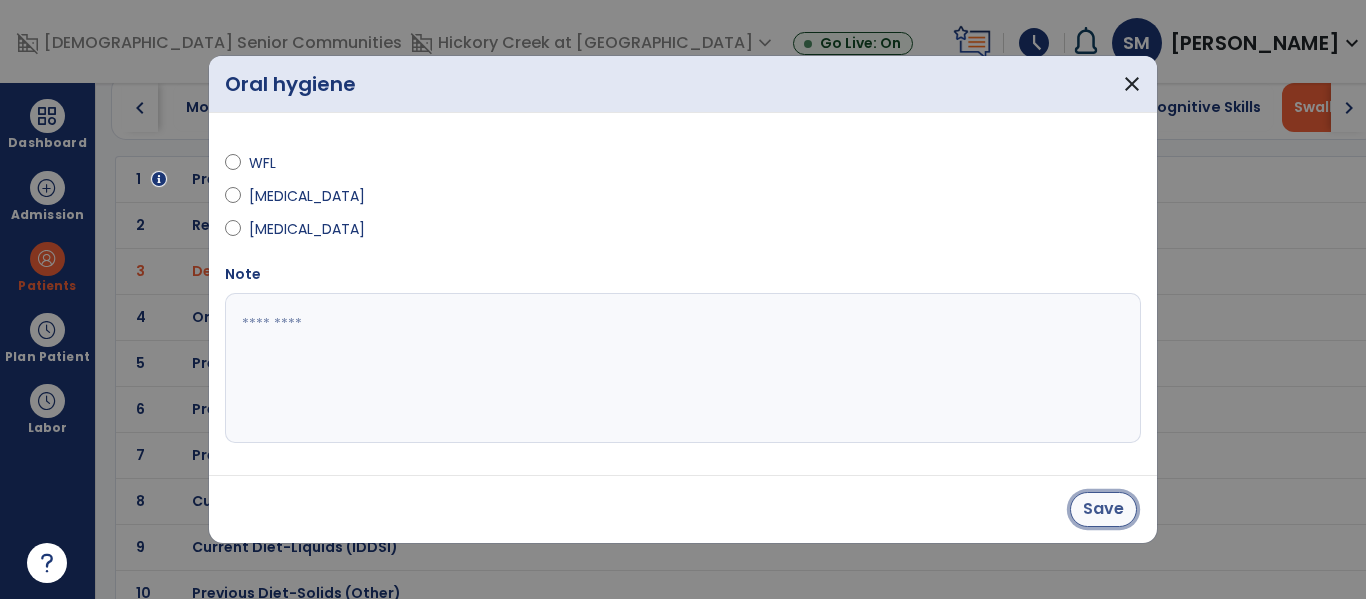 click on "Save" at bounding box center (1103, 509) 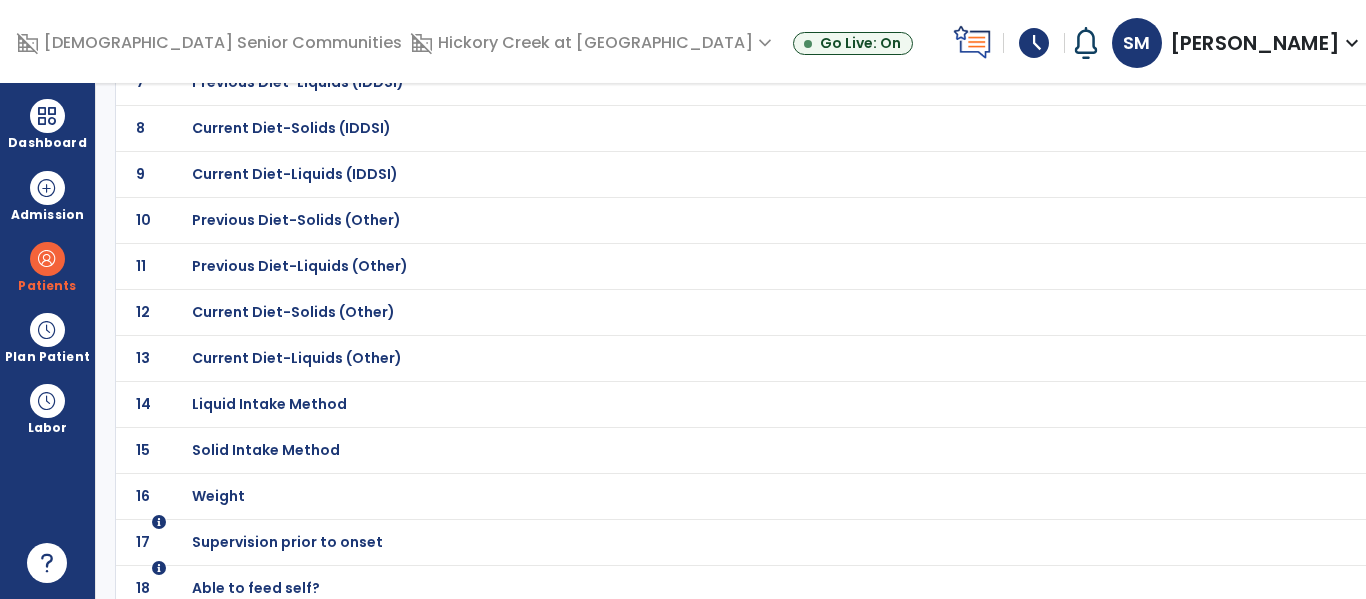 scroll, scrollTop: 463, scrollLeft: 0, axis: vertical 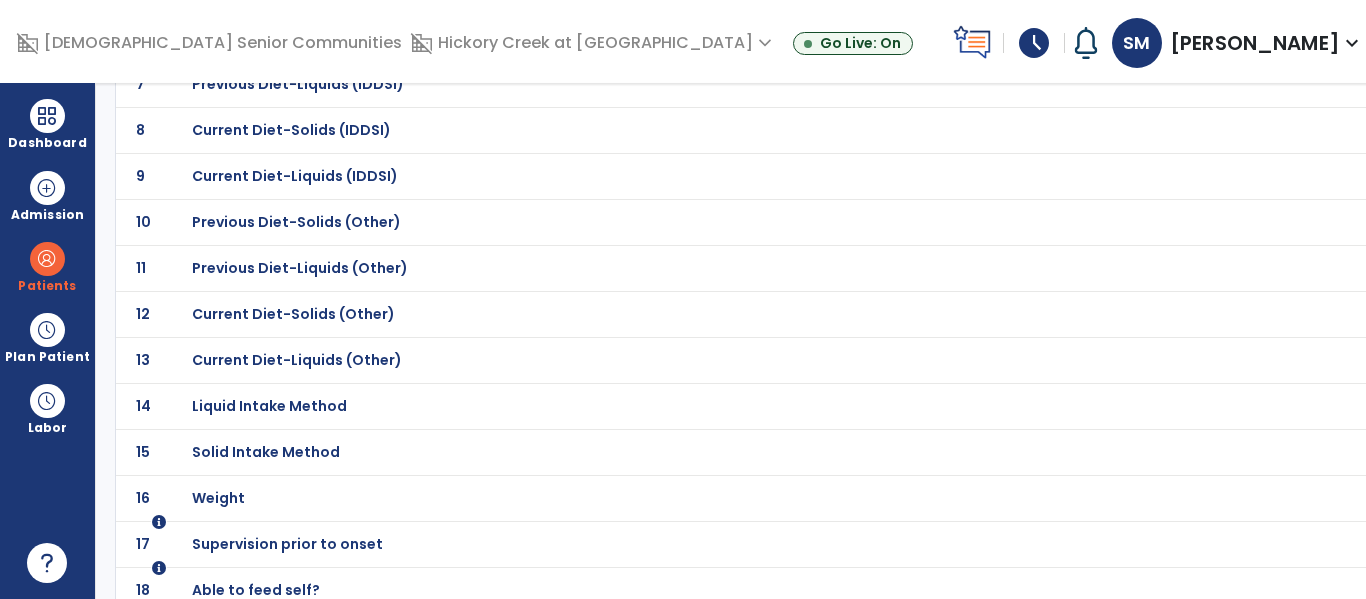 click on "Current Diet-Solids (IDDSI)" at bounding box center [312, -192] 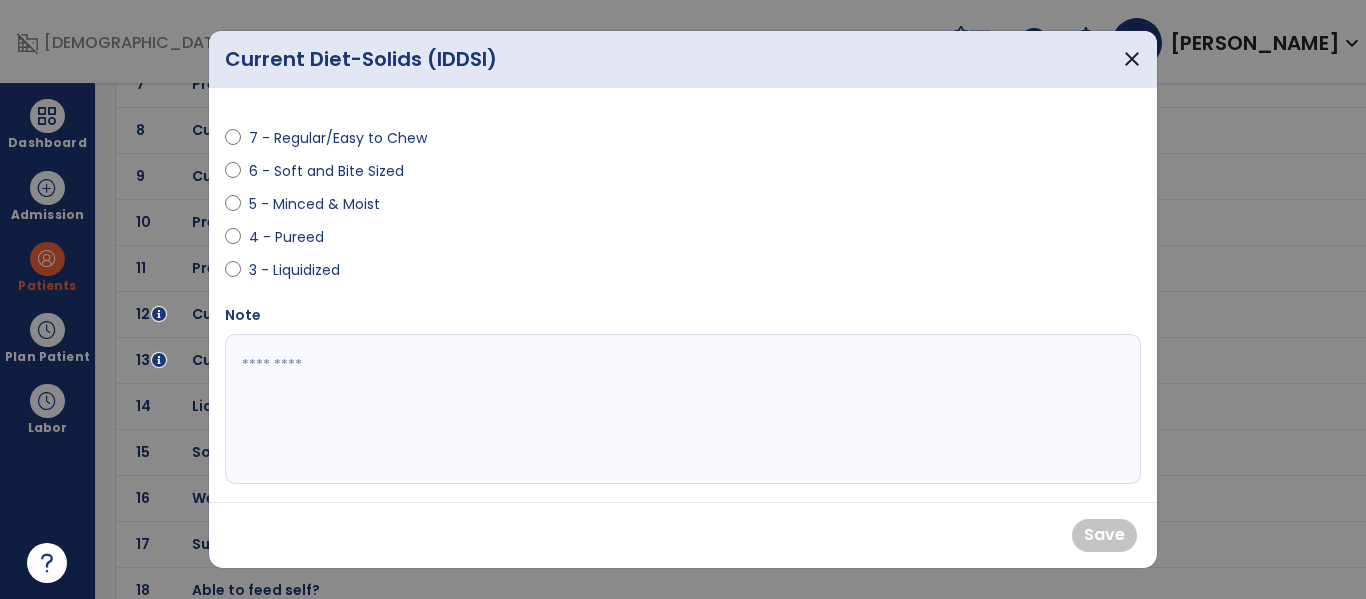 click on "7 - Regular/Easy to Chew" at bounding box center [338, 138] 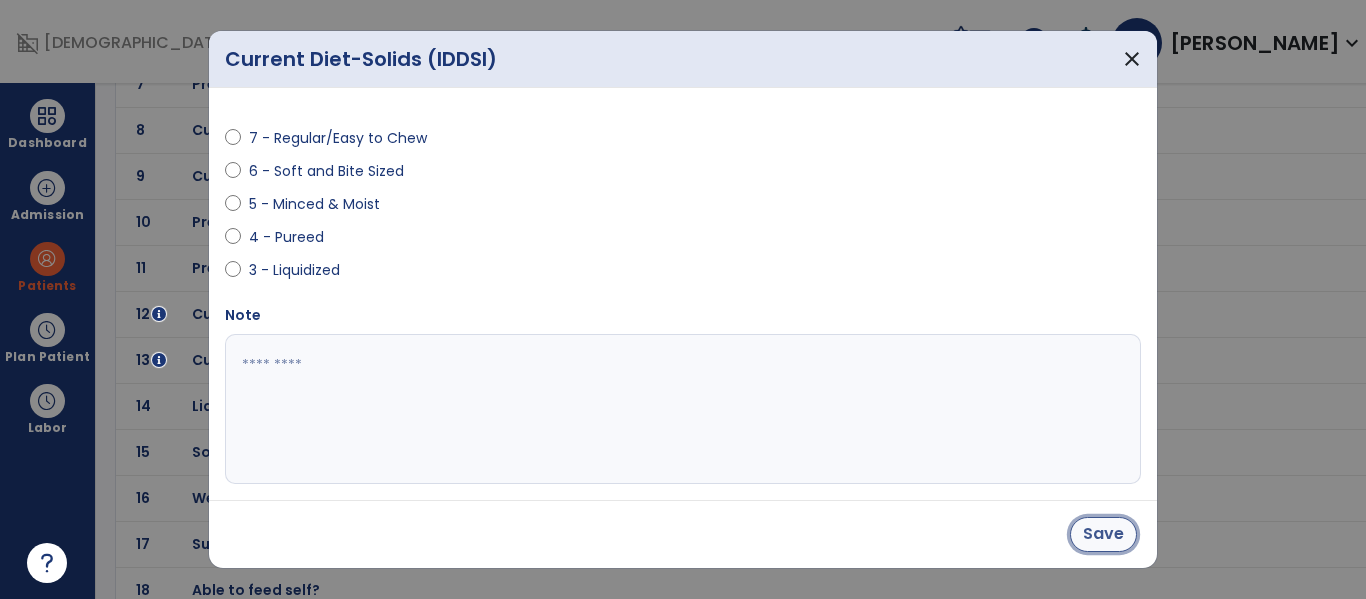 click on "Save" at bounding box center [1103, 534] 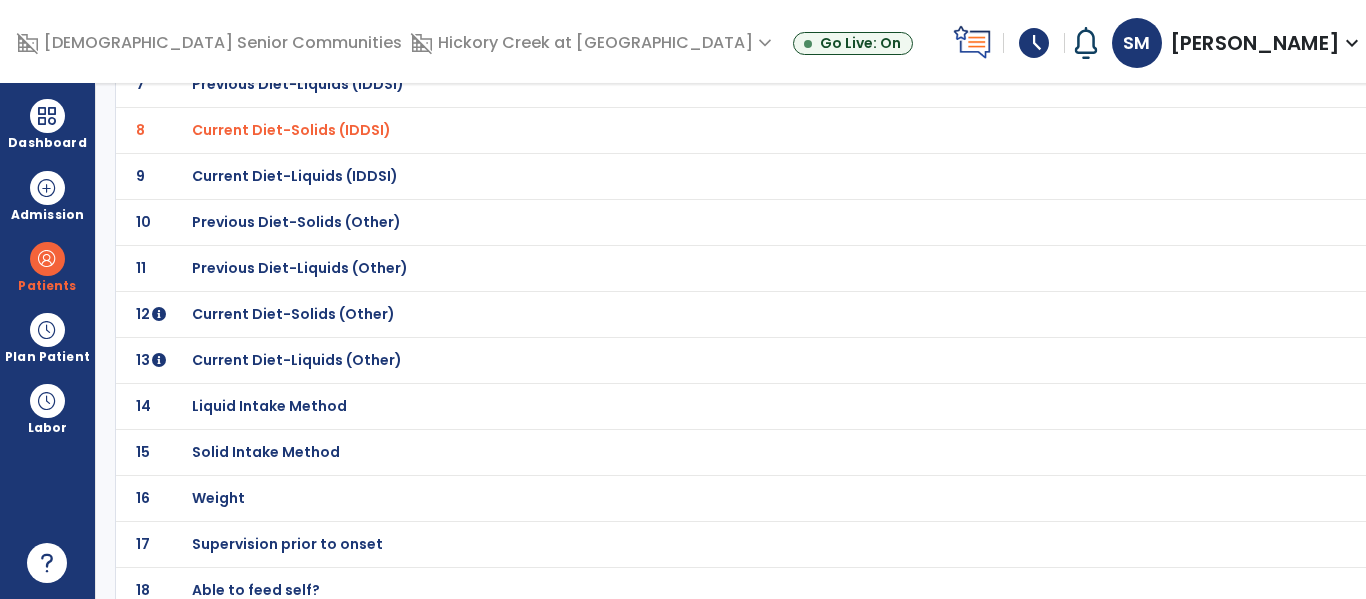 click on "Current Diet-Liquids (IDDSI)" at bounding box center (312, -192) 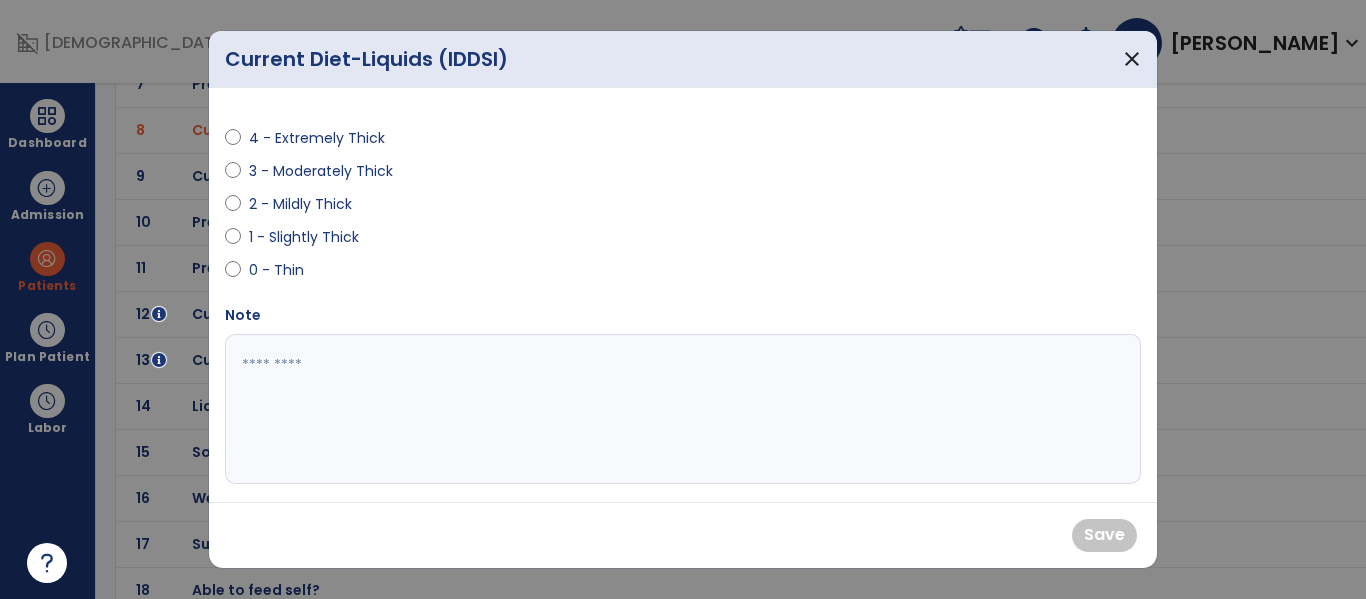click on "0 - Thin" at bounding box center (284, 270) 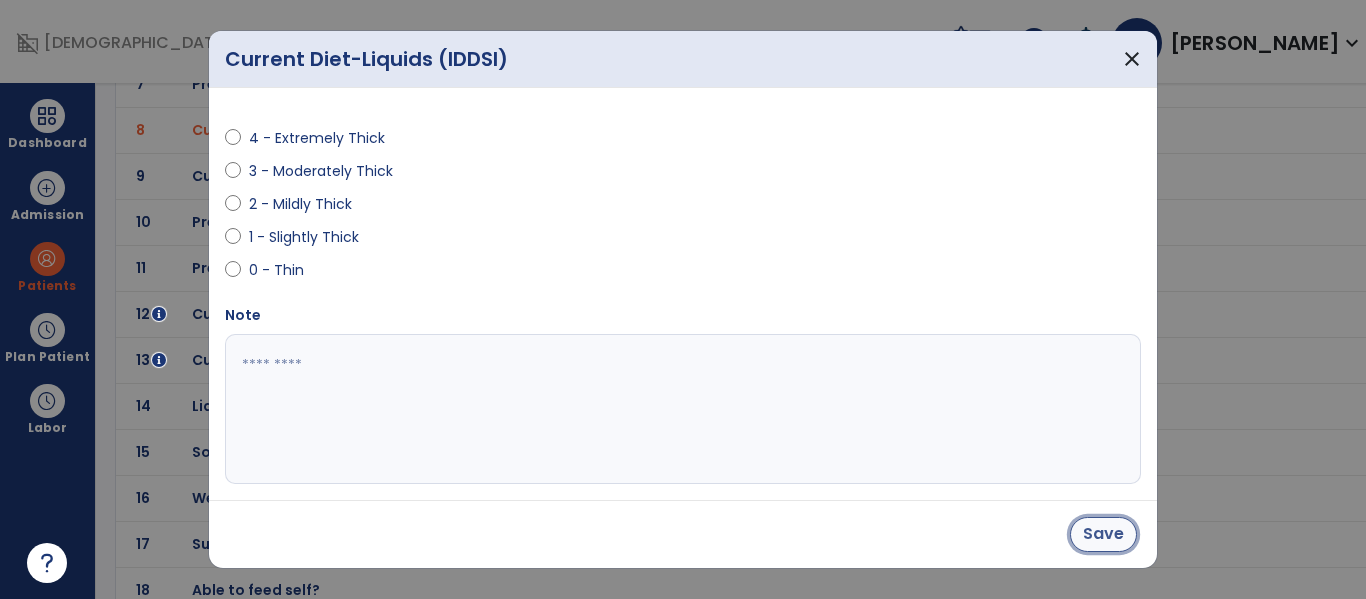 click on "Save" at bounding box center (1103, 534) 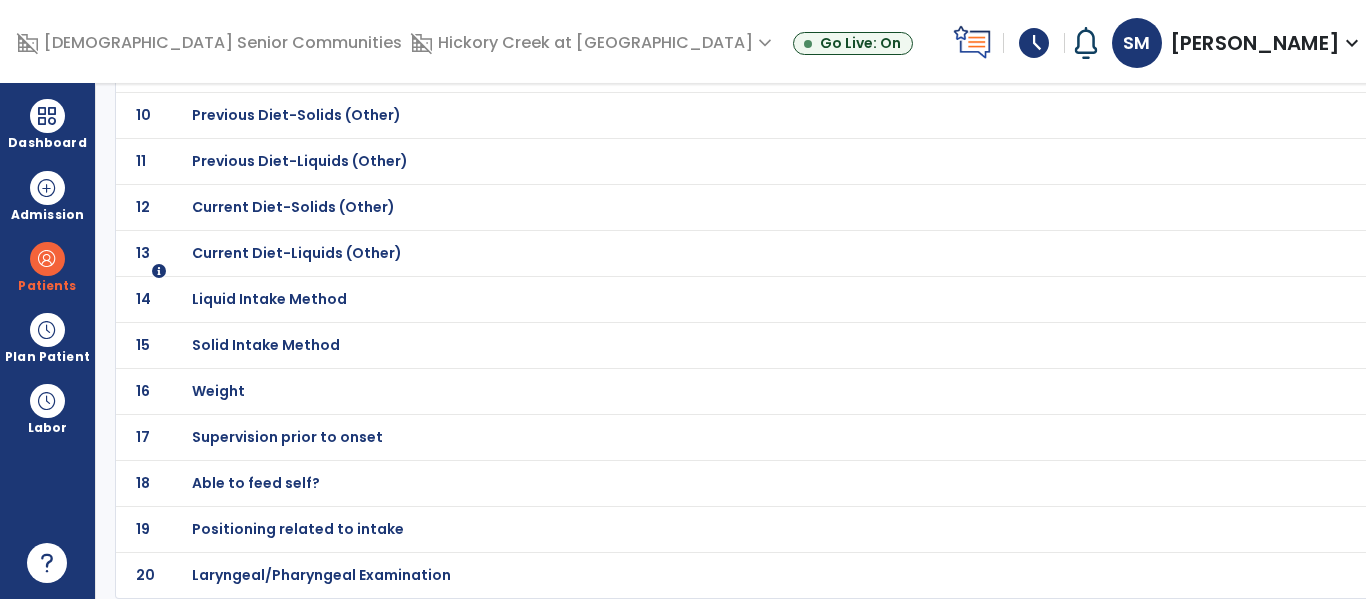 scroll, scrollTop: 0, scrollLeft: 0, axis: both 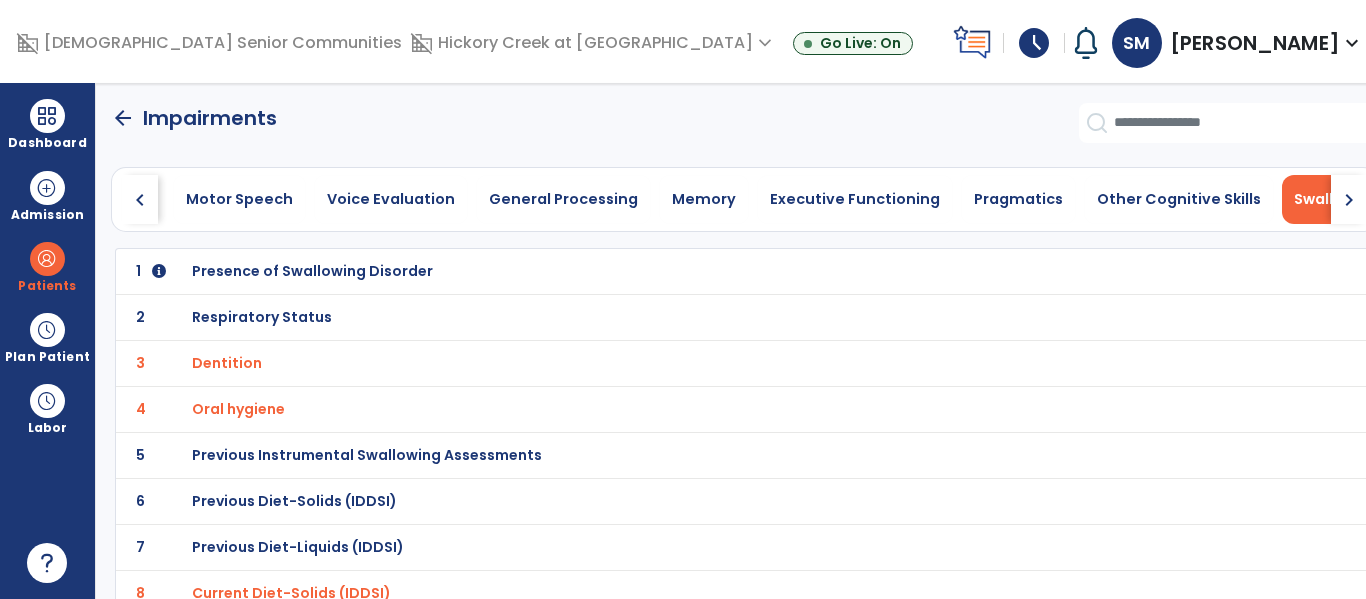 click on "arrow_back" 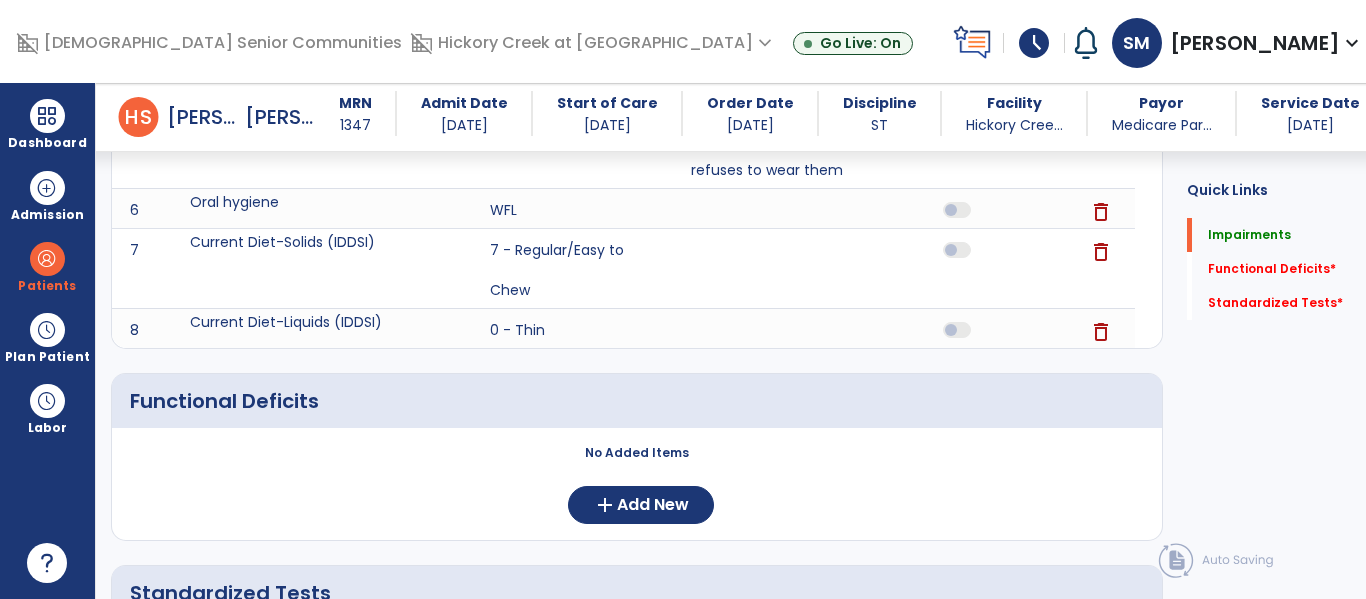 scroll, scrollTop: 500, scrollLeft: 0, axis: vertical 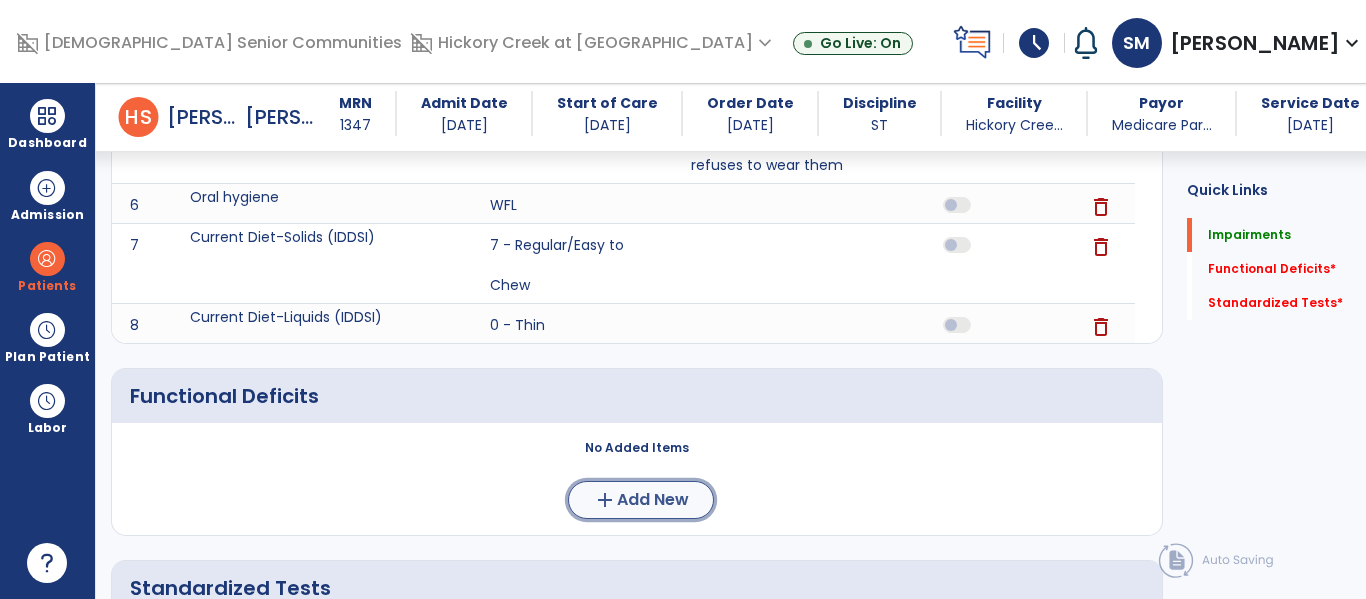 click on "add  Add New" 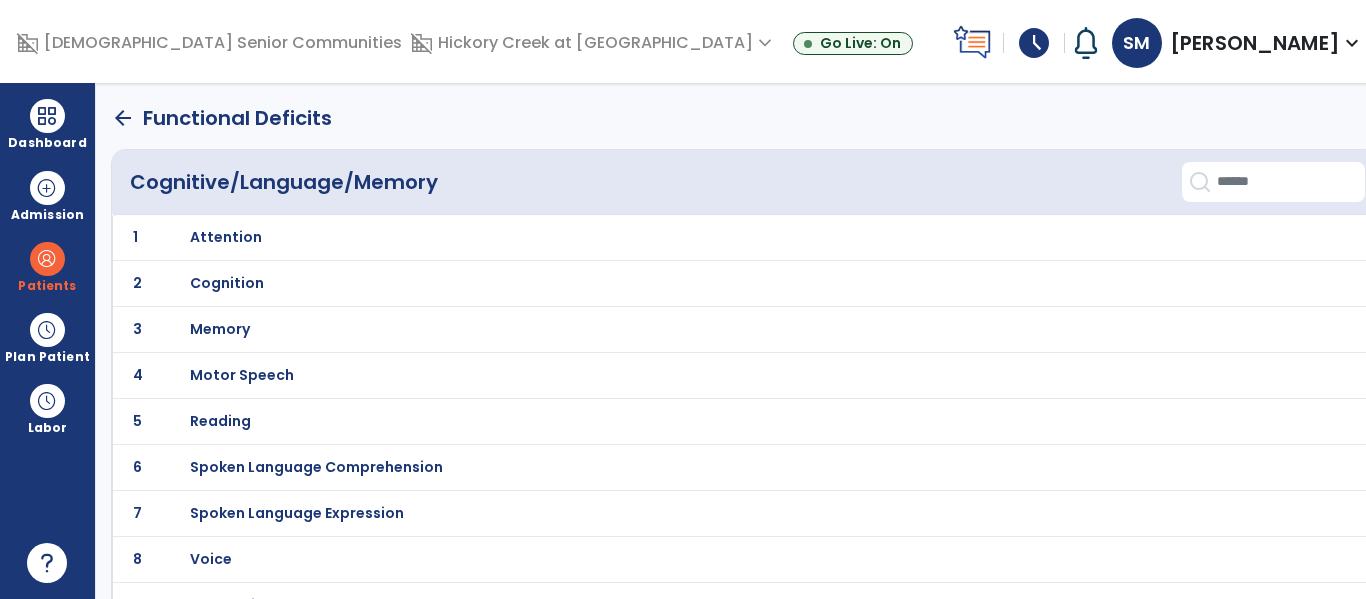 scroll, scrollTop: 31, scrollLeft: 0, axis: vertical 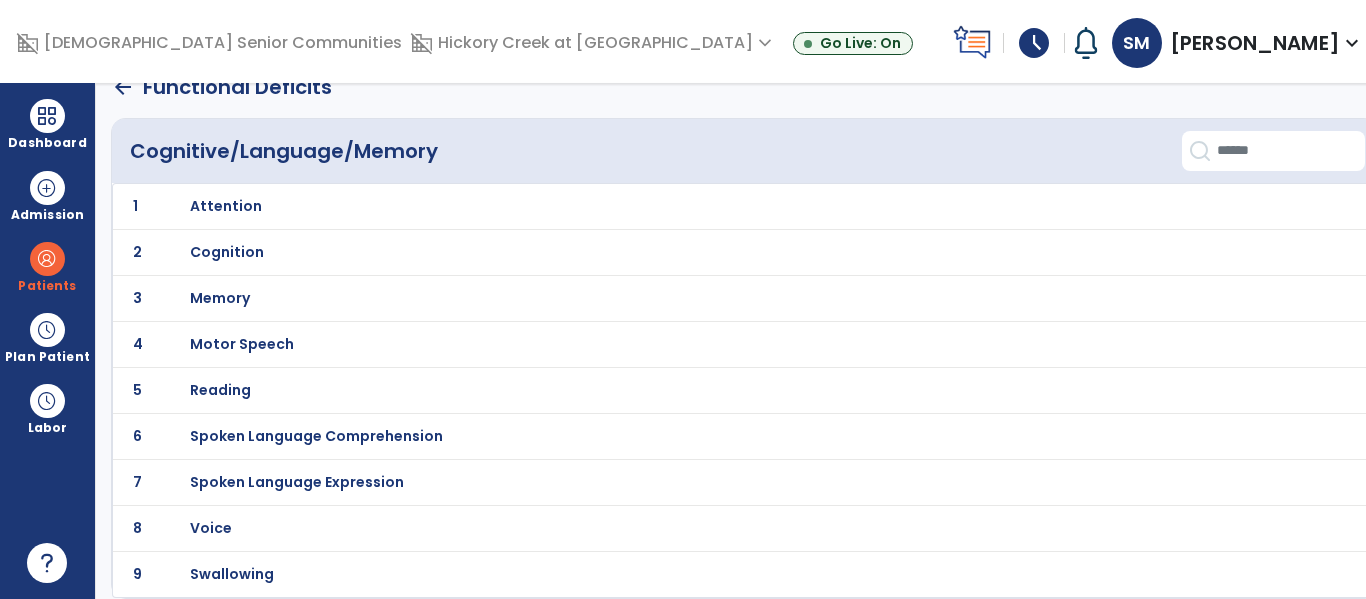 click on "Swallowing" at bounding box center (701, 206) 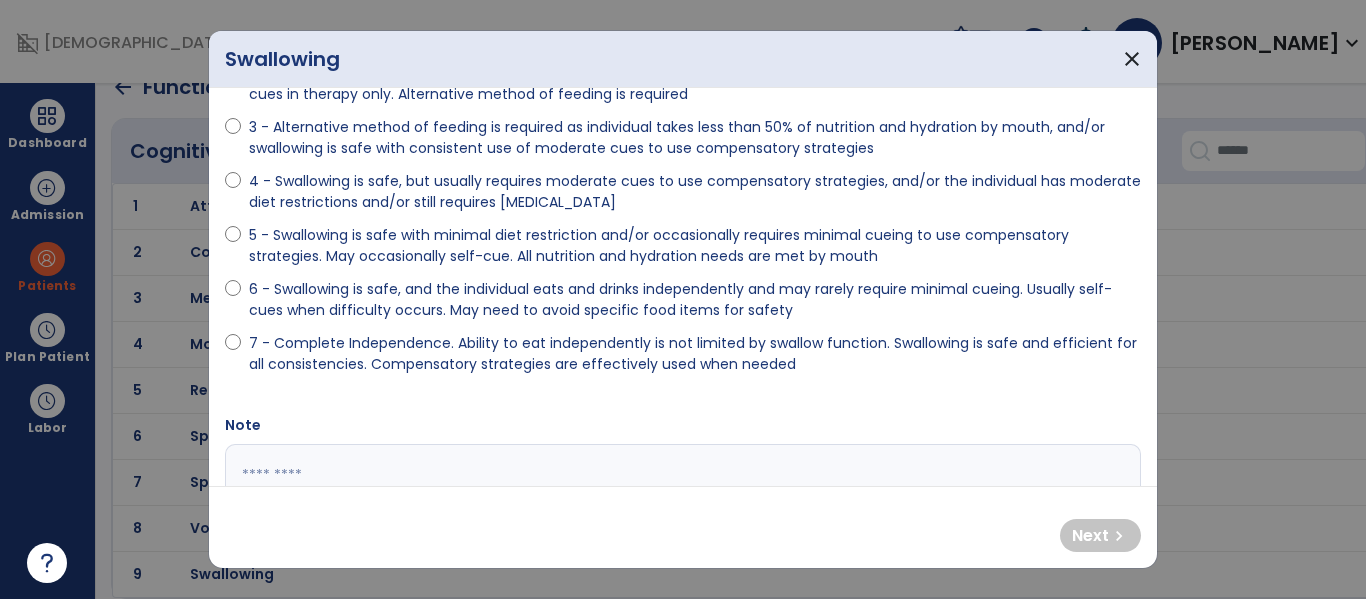 scroll, scrollTop: 222, scrollLeft: 0, axis: vertical 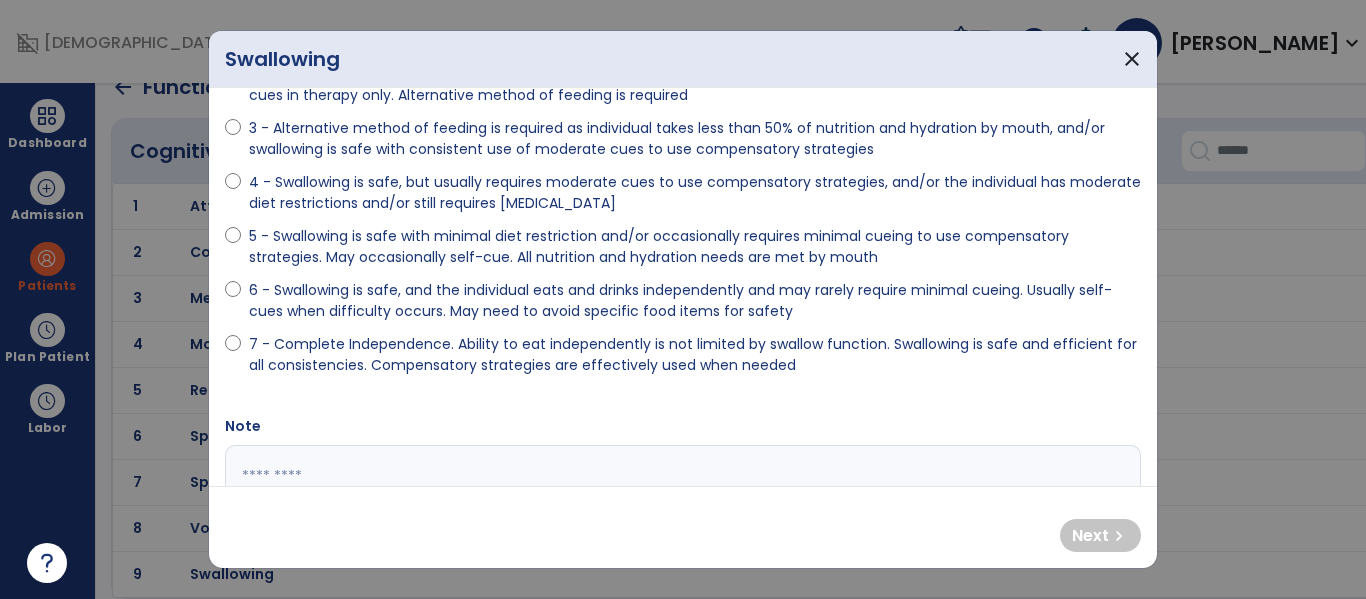 click on "6 - Swallowing is safe, and the individual eats and drinks independently and may rarely require minimal cueing. Usually self-cues when difficulty occurs. May need to avoid specific food items for safety" at bounding box center [695, 301] 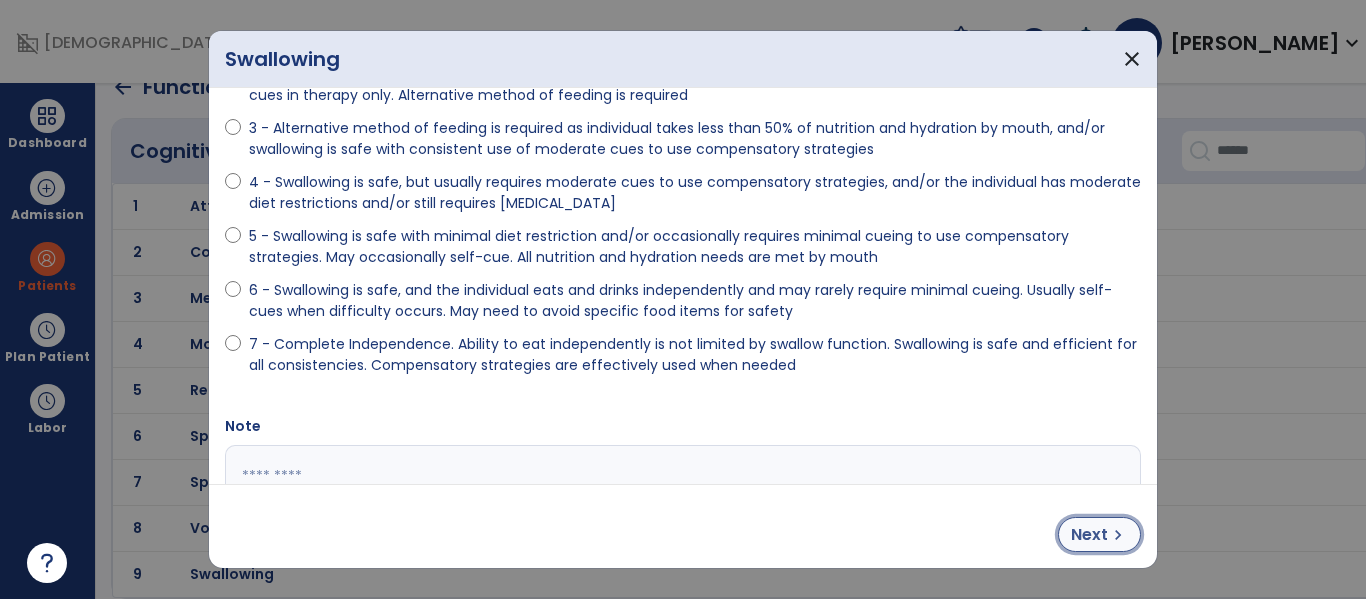 click on "Next" at bounding box center [1089, 535] 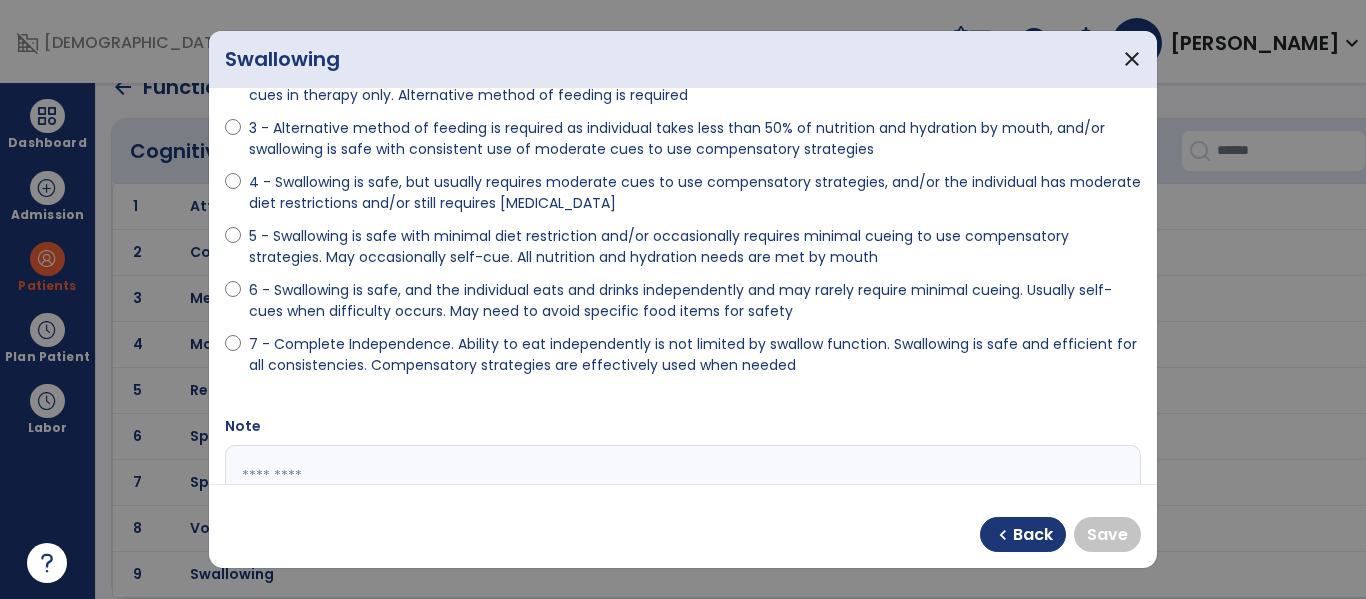 click on "6 - Swallowing is safe, and the individual eats and drinks independently and may rarely require minimal cueing. Usually self-cues when difficulty occurs. May need to avoid specific food items for safety" at bounding box center (695, 301) 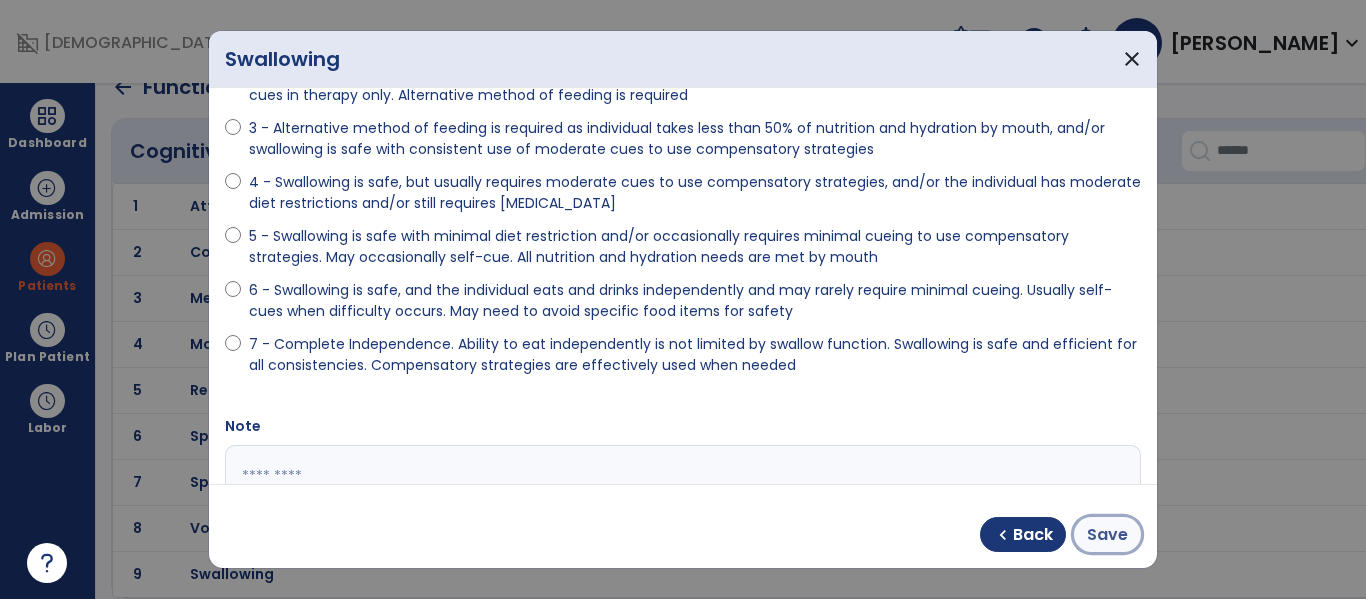 click on "Save" at bounding box center (1107, 535) 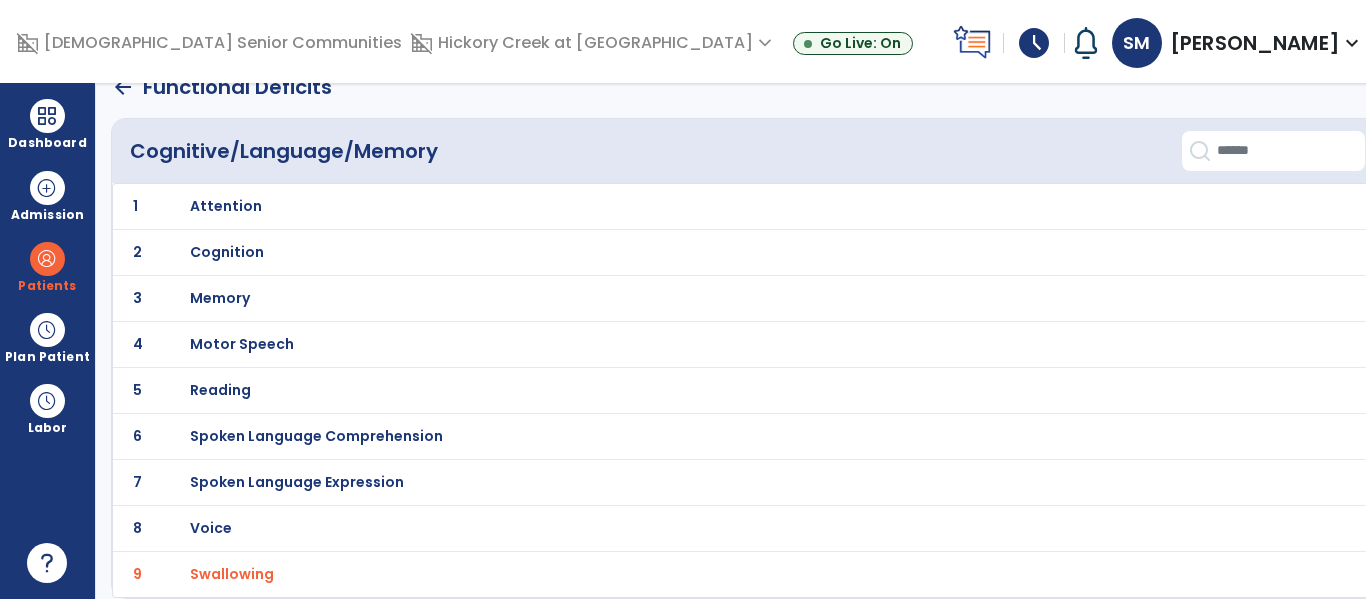 click on "arrow_back" 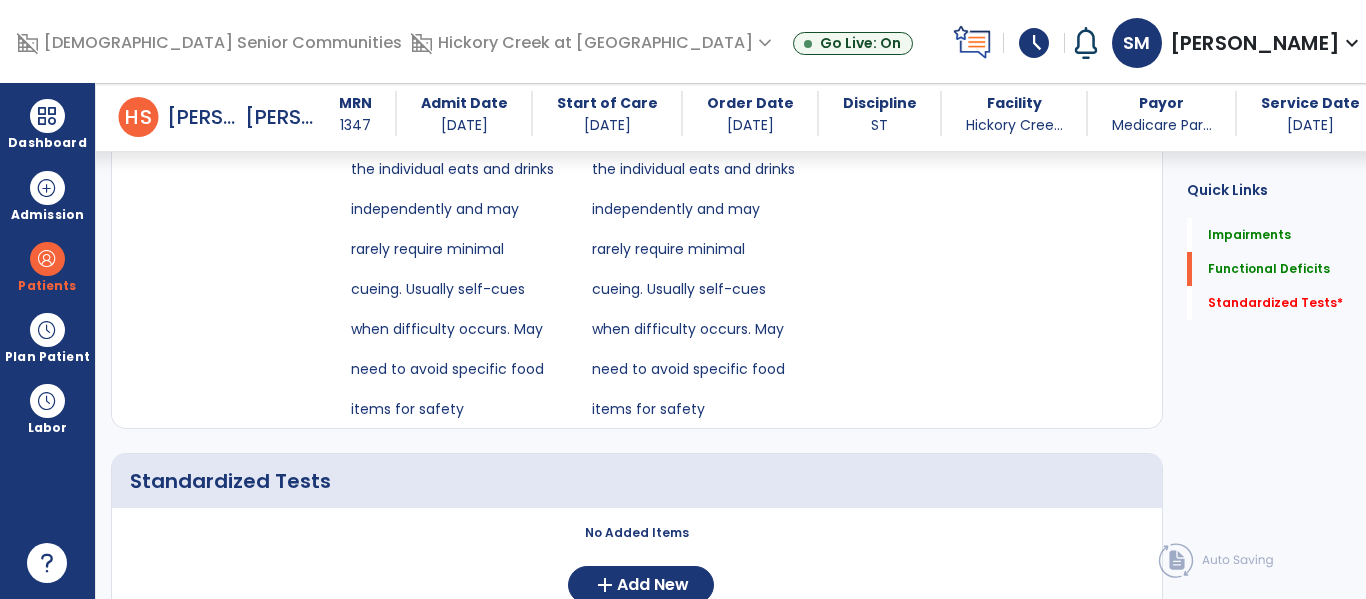 scroll, scrollTop: 915, scrollLeft: 0, axis: vertical 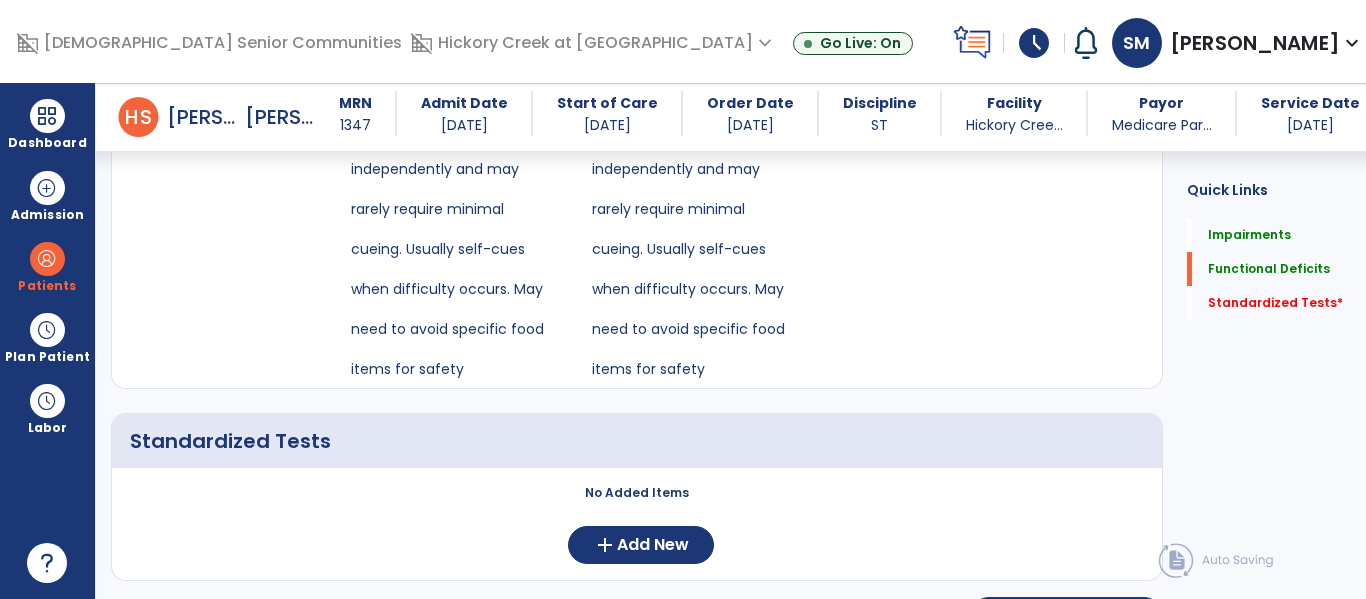 click on "No Added Items  add  Add New" 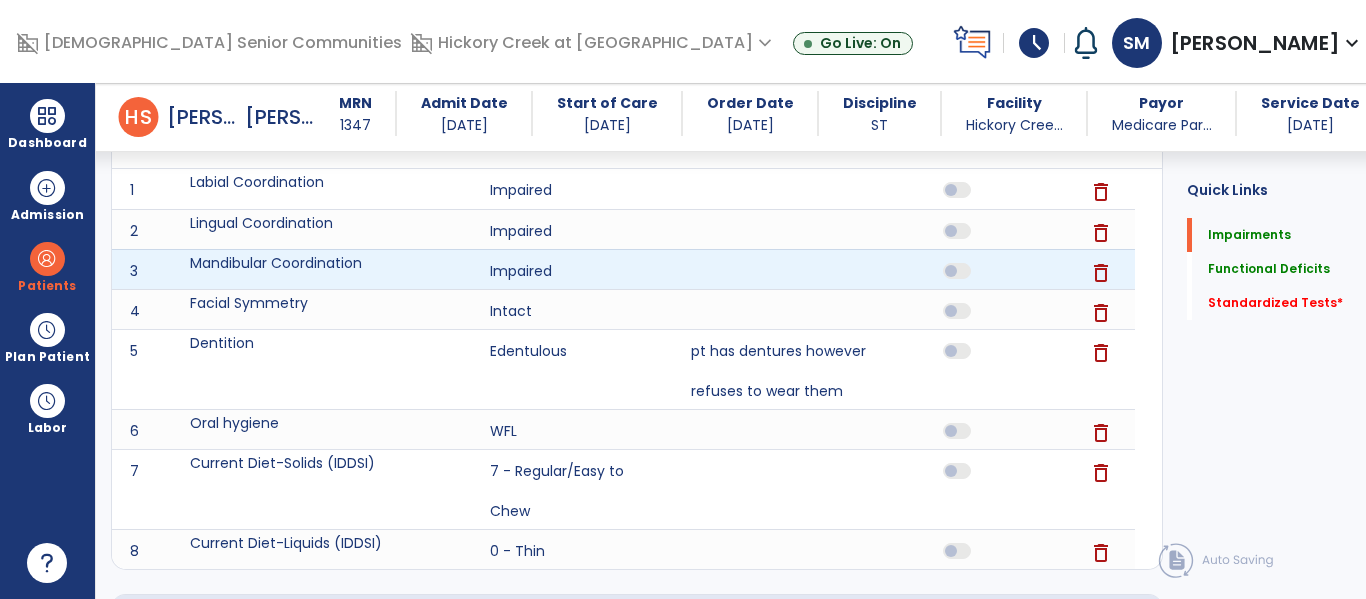 scroll, scrollTop: 0, scrollLeft: 0, axis: both 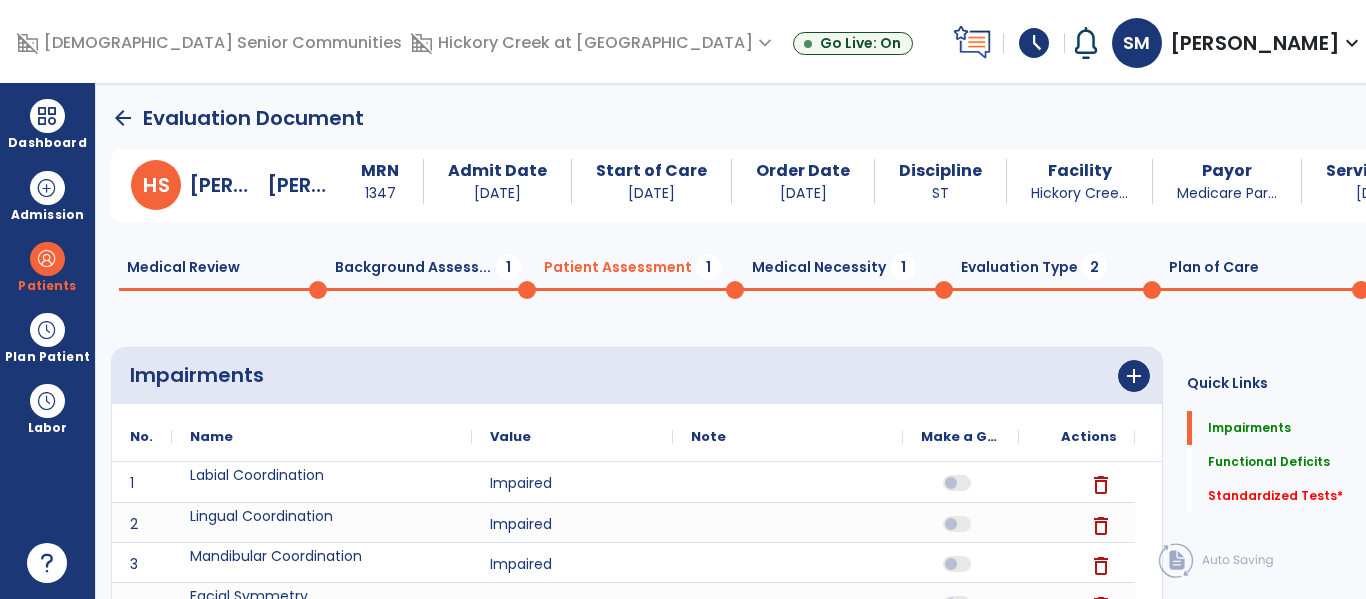 click on "Evaluation Type  2" 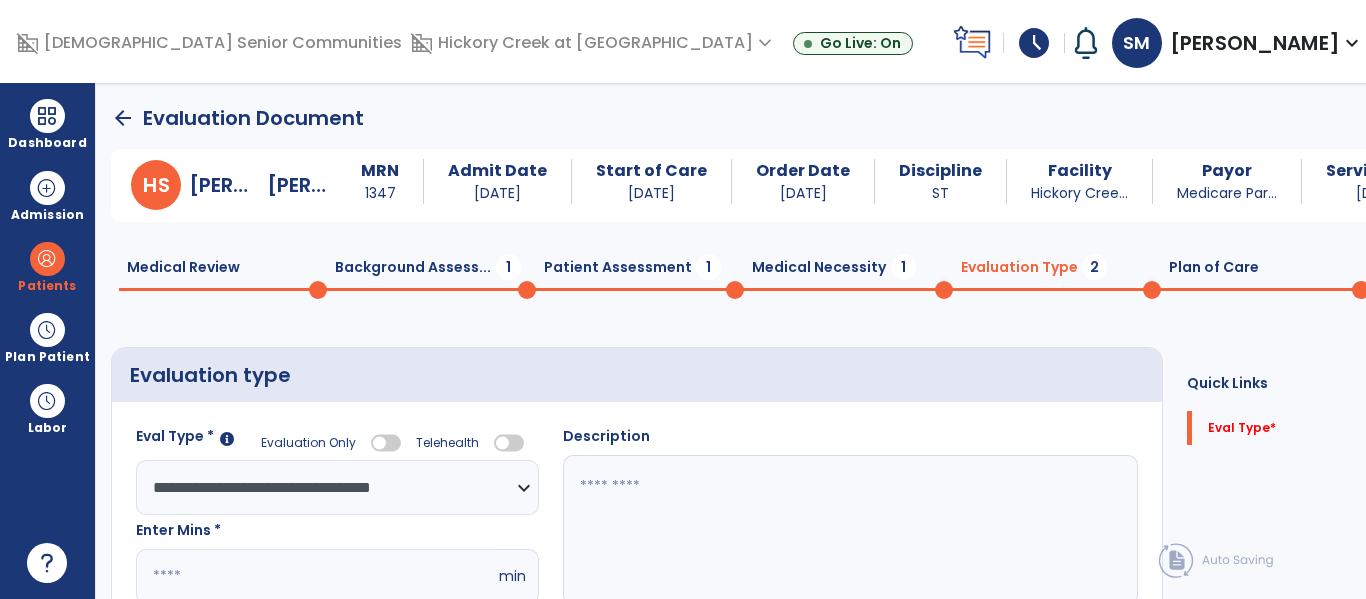 click on "Medical Necessity  1" 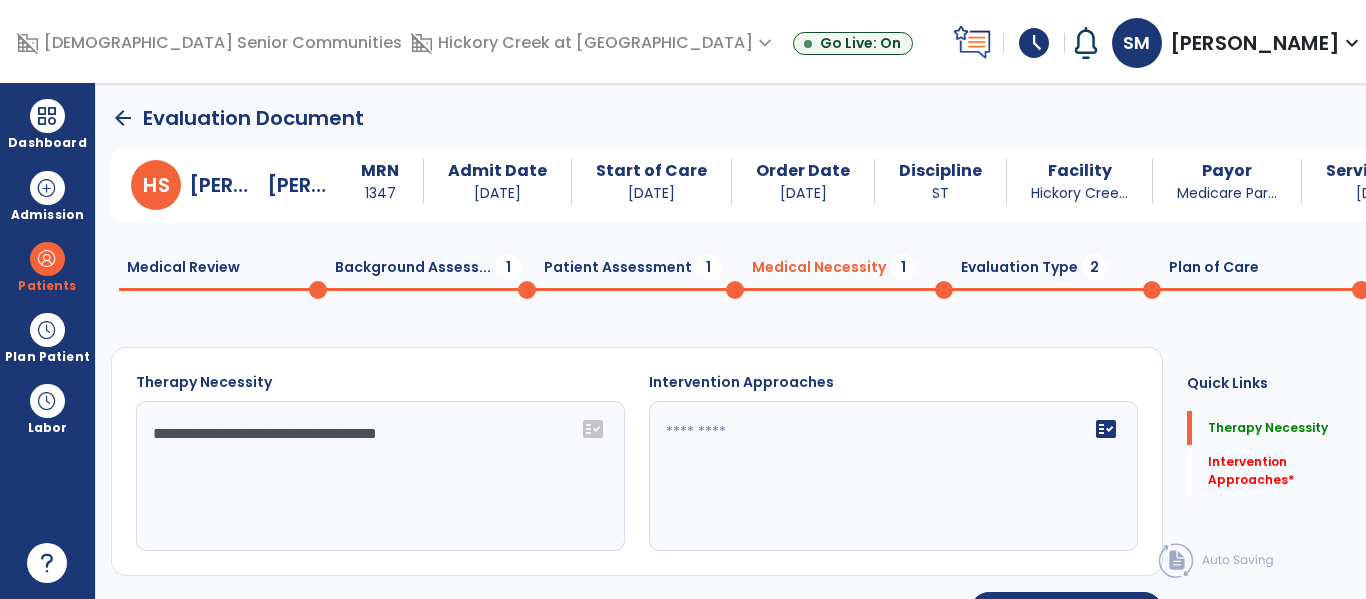 click on "fact_check" 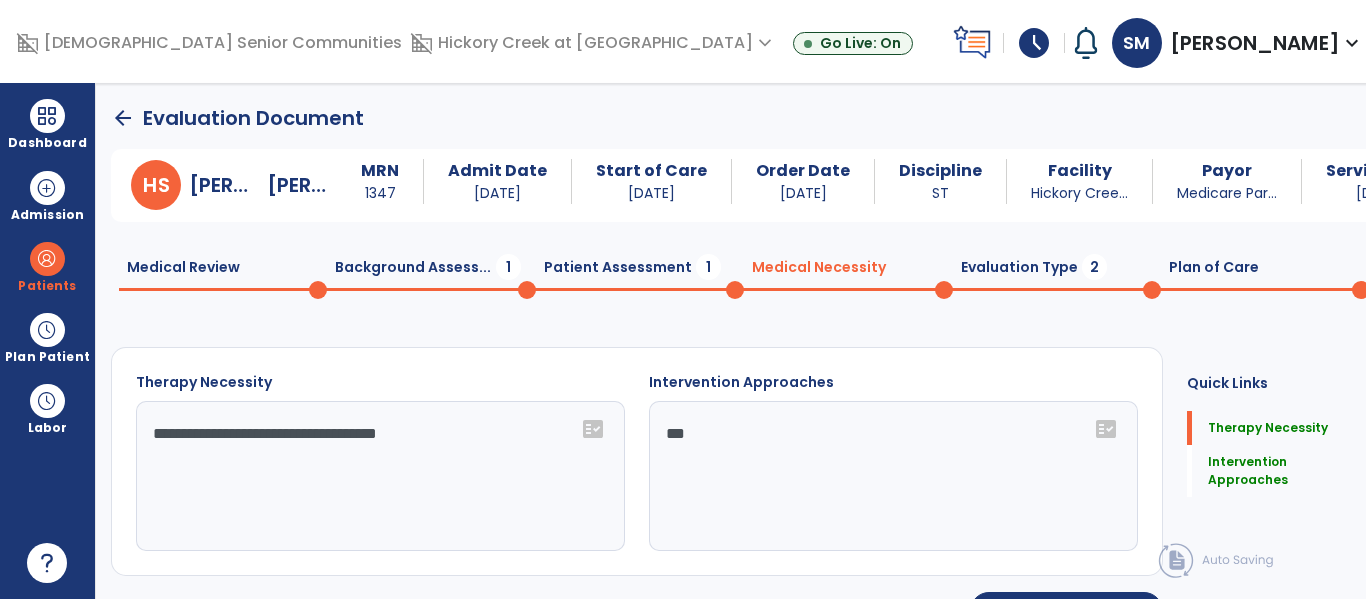 type on "***" 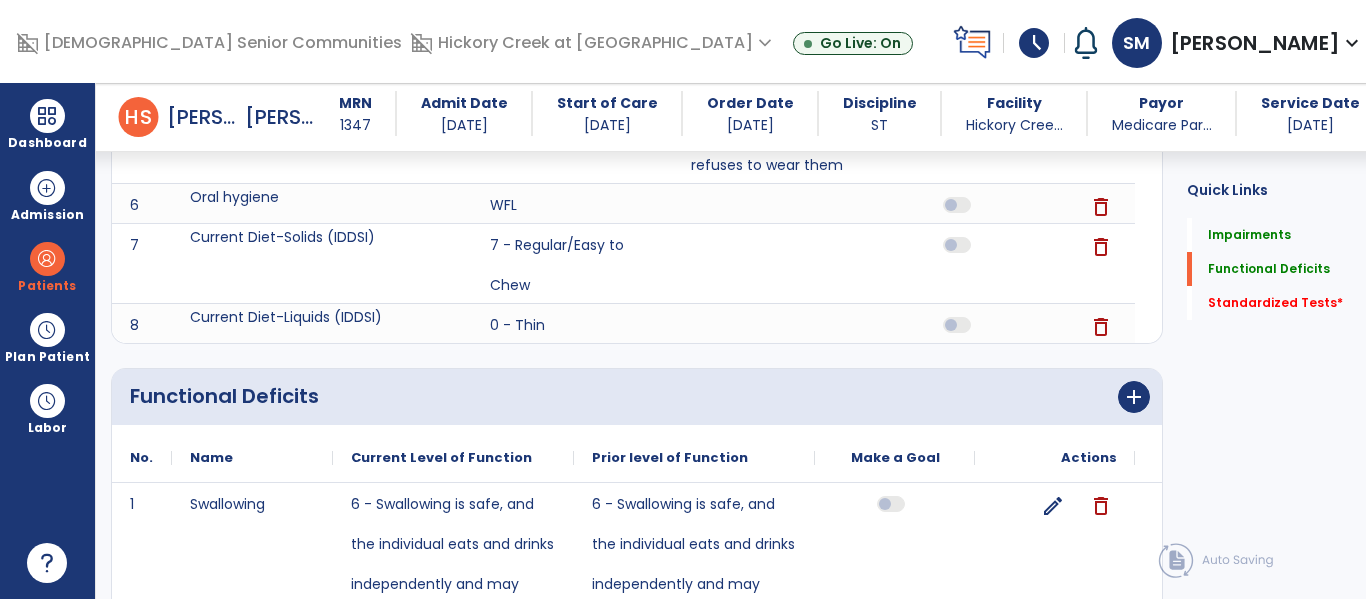 scroll, scrollTop: 967, scrollLeft: 0, axis: vertical 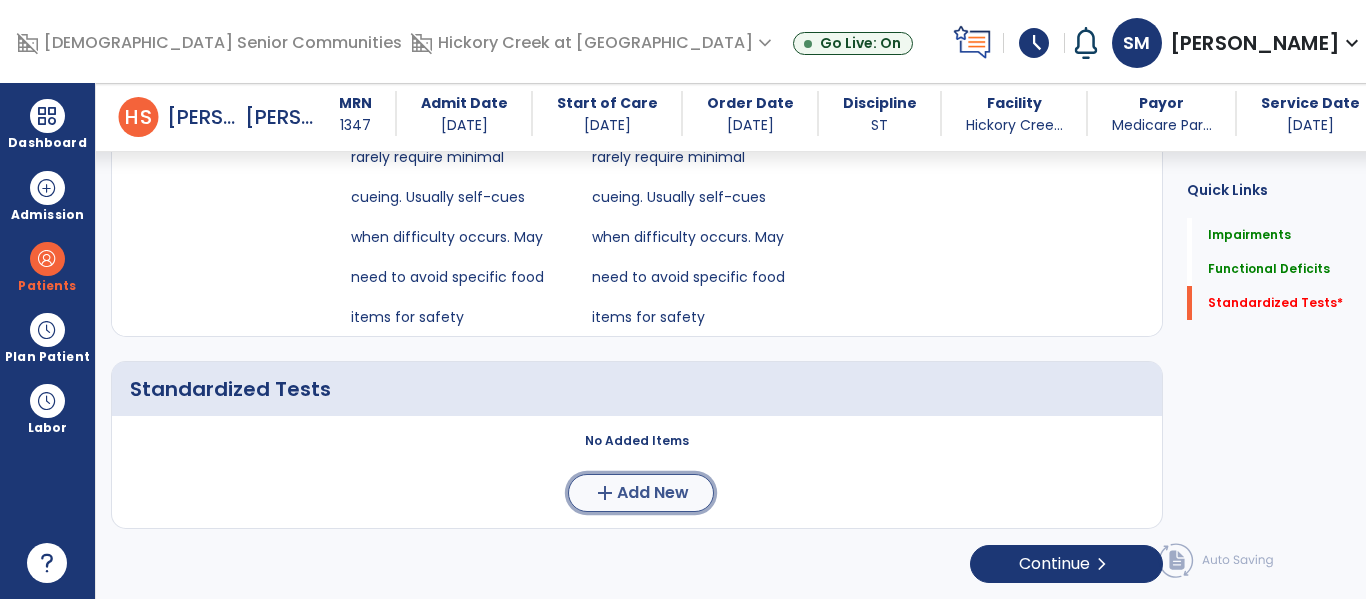 click on "Add New" 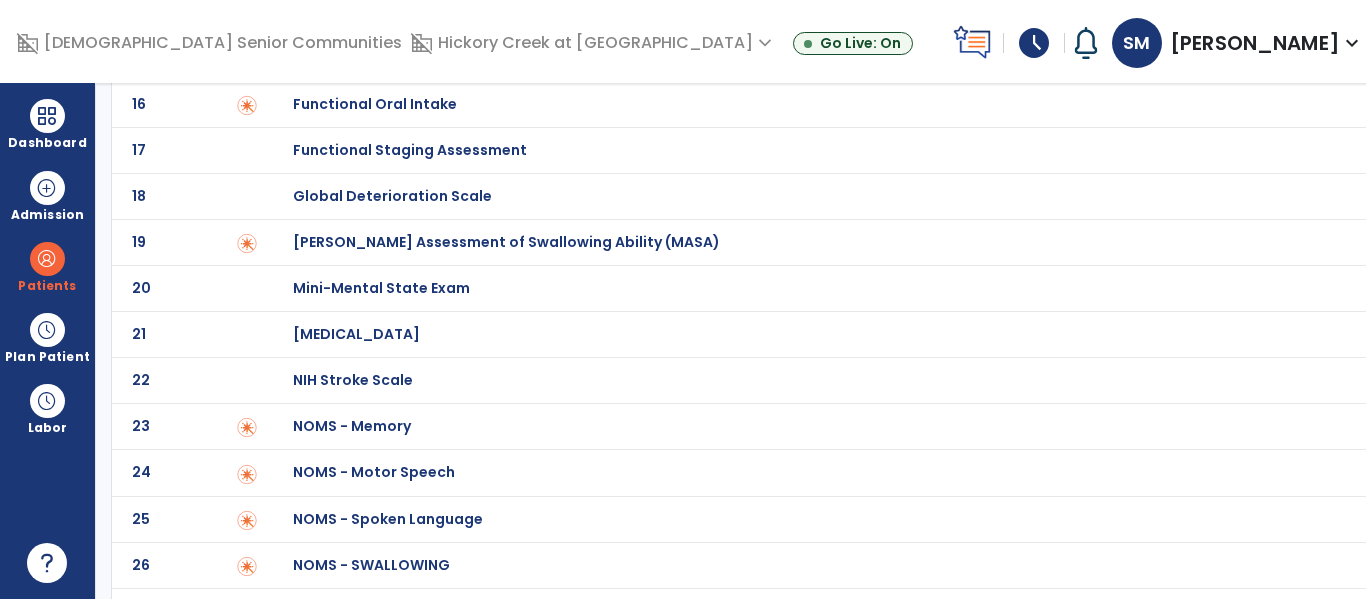 scroll, scrollTop: 794, scrollLeft: 0, axis: vertical 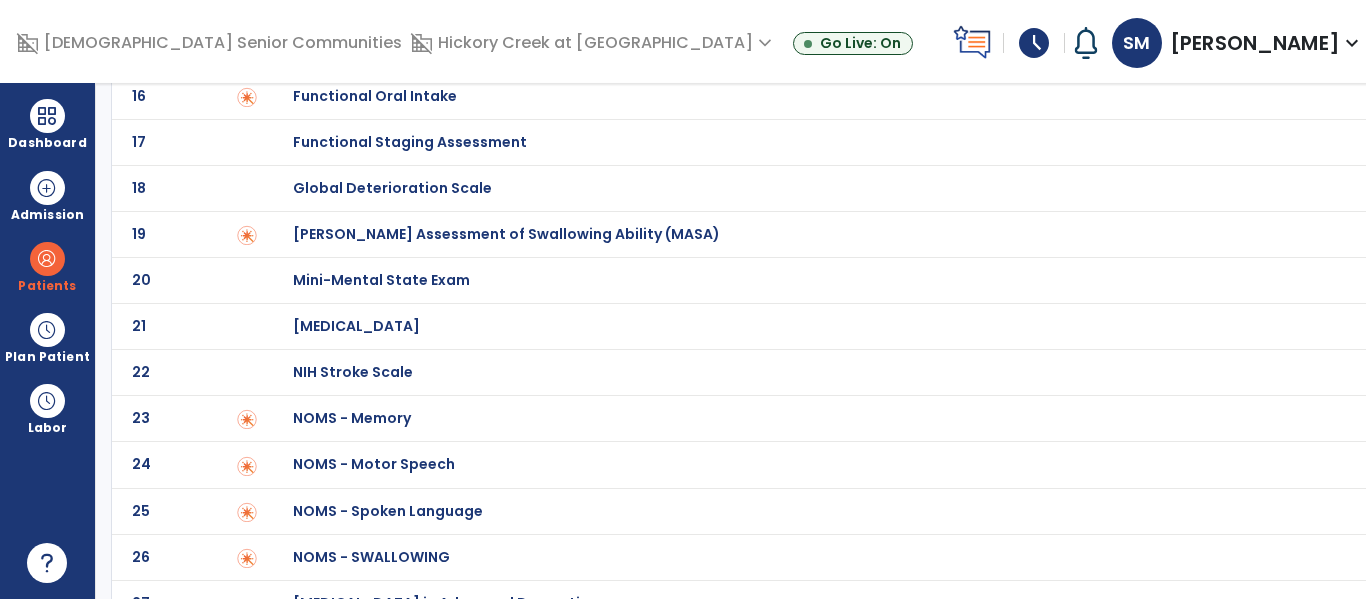 click on "NOMS - SWALLOWING" at bounding box center [414, -594] 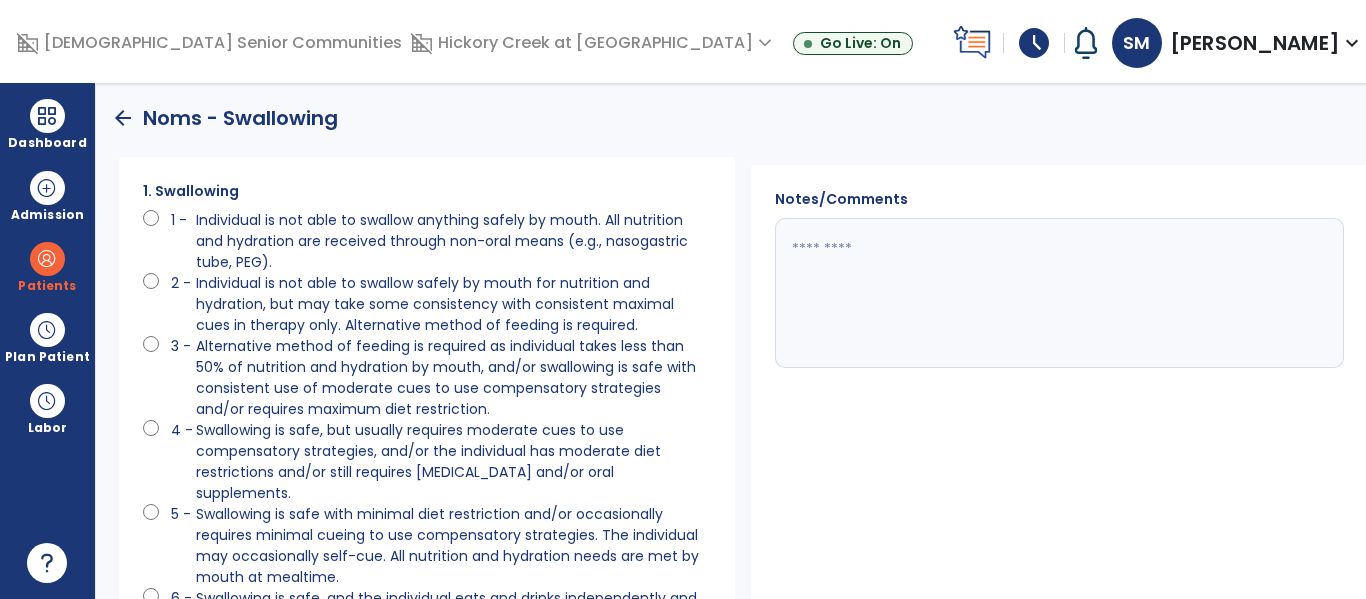 scroll, scrollTop: 221, scrollLeft: 0, axis: vertical 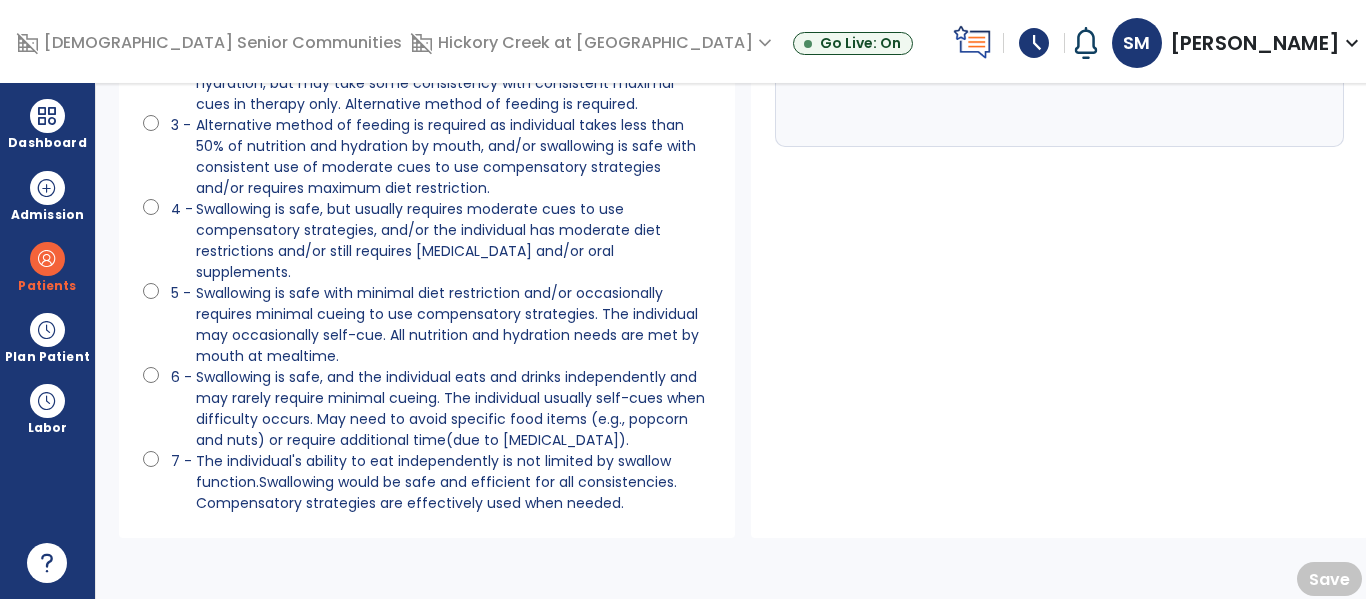 click on "Swallowing is safe, and the individual eats and drinks independently and may rarely require minimal cueing. The individual usually self-cues when difficulty occurs. May need to avoid specific food items (e.g., popcorn and nuts) or require additional time(due to [MEDICAL_DATA])." 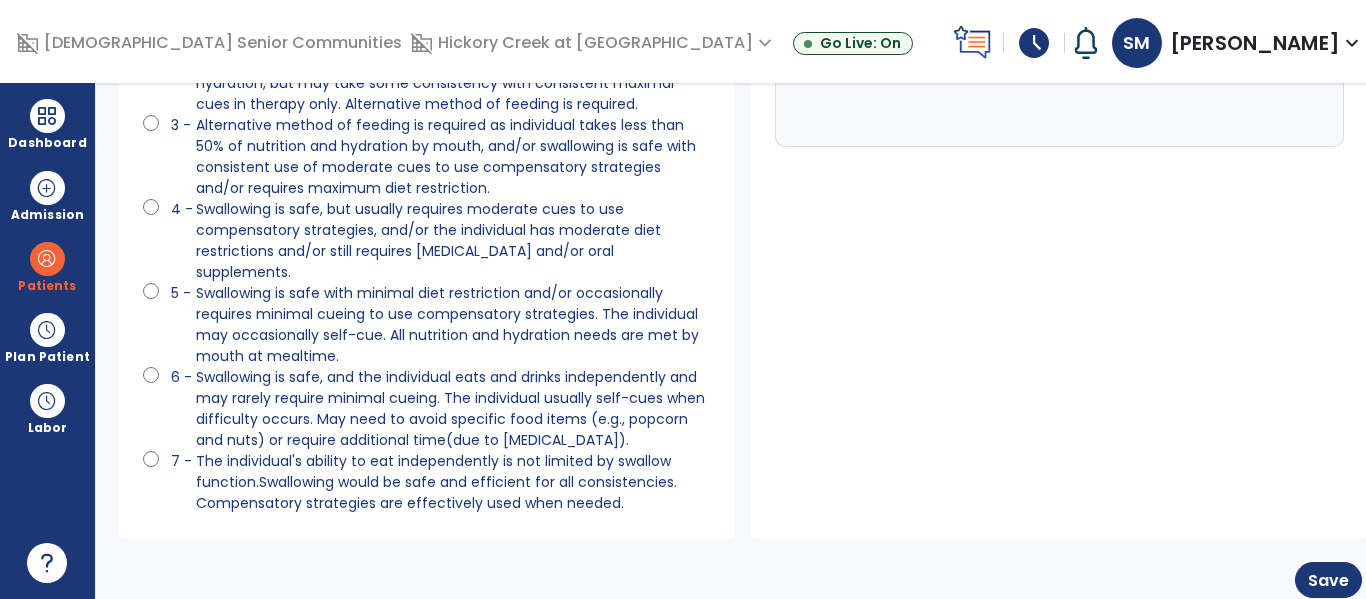 scroll, scrollTop: 0, scrollLeft: 0, axis: both 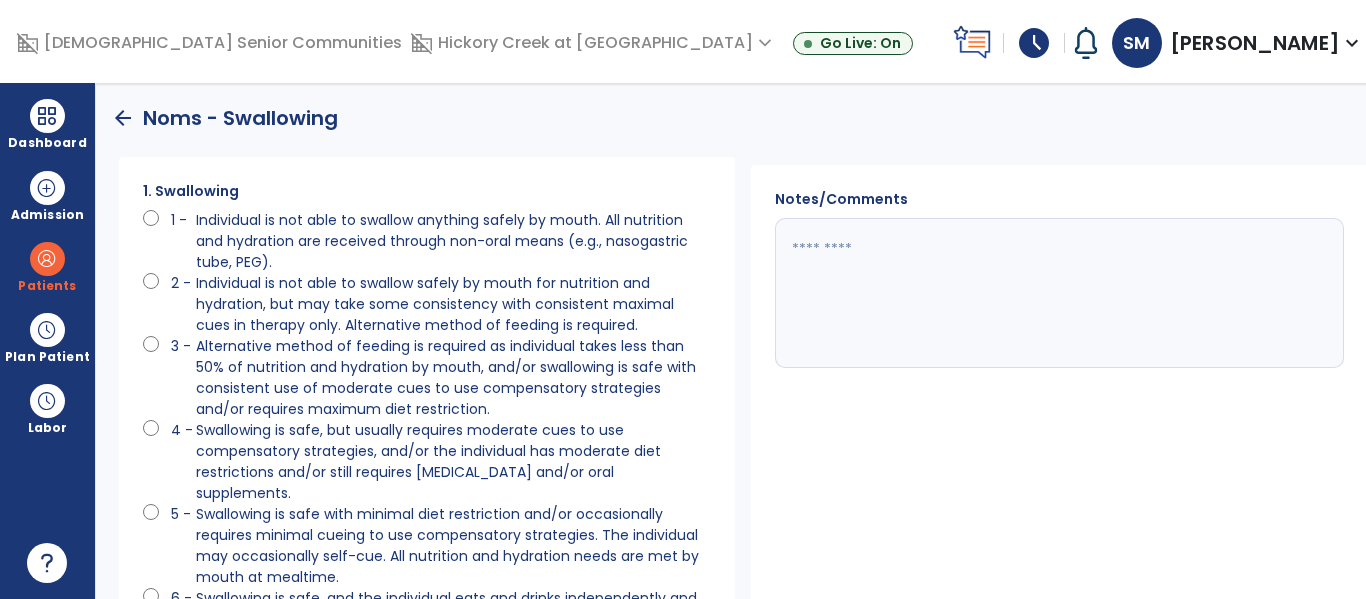 click 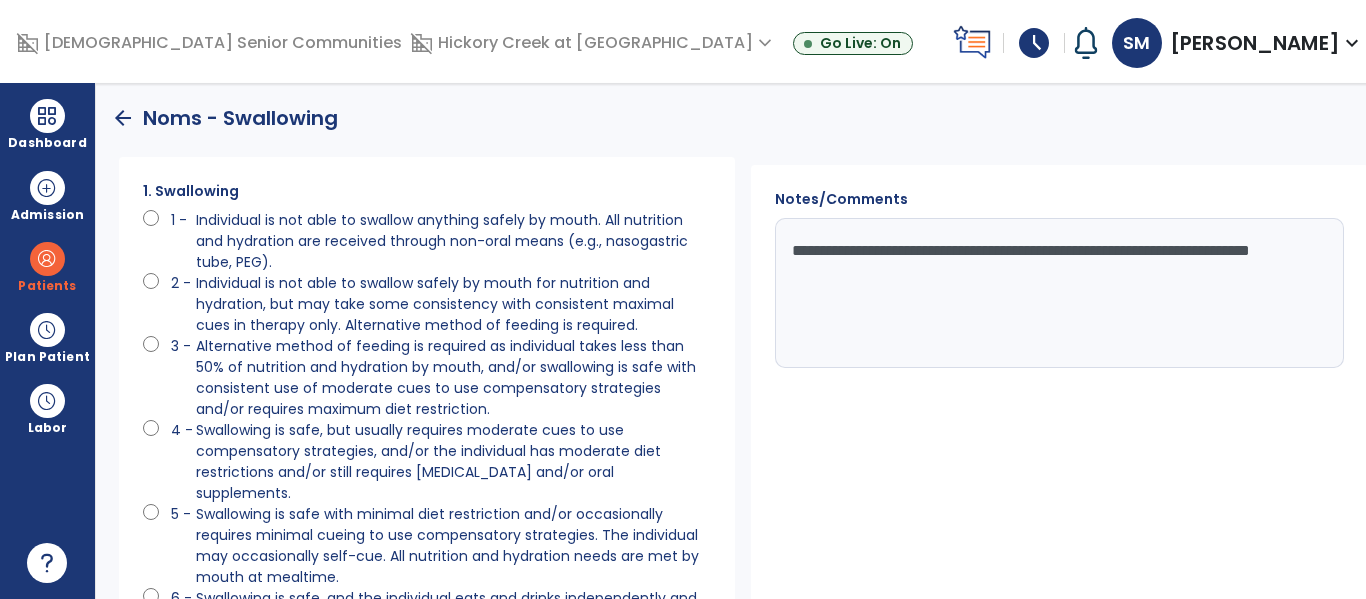 click on "**********" 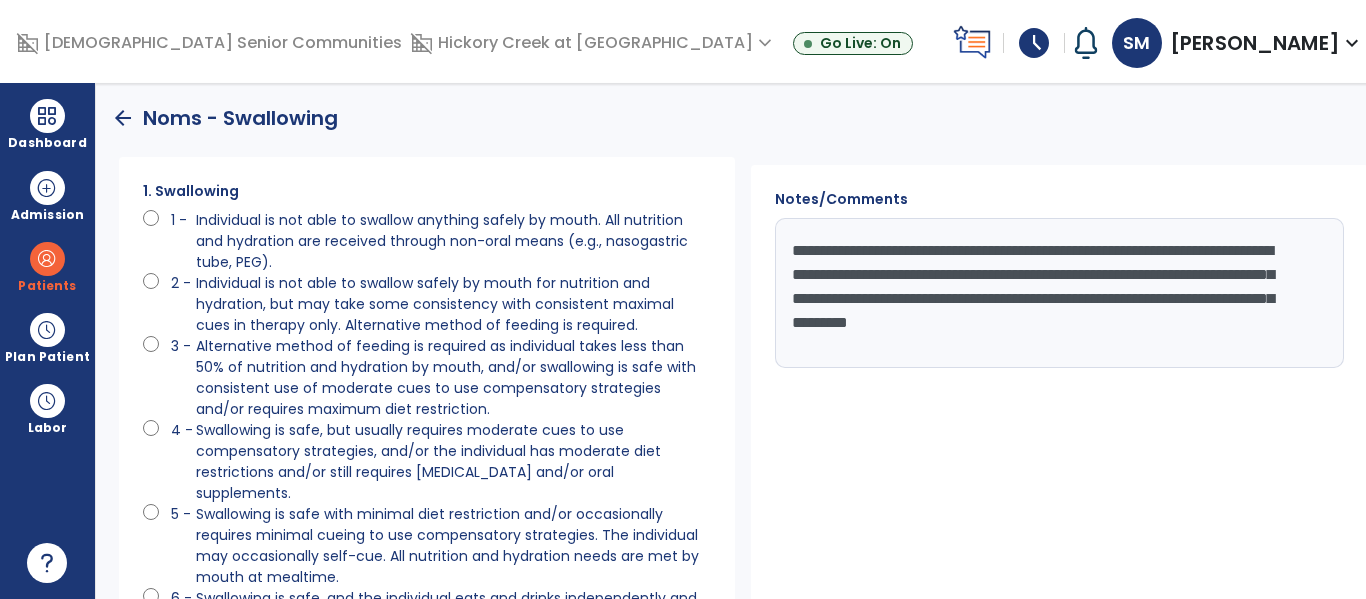 drag, startPoint x: 1114, startPoint y: 353, endPoint x: 766, endPoint y: 238, distance: 366.50922 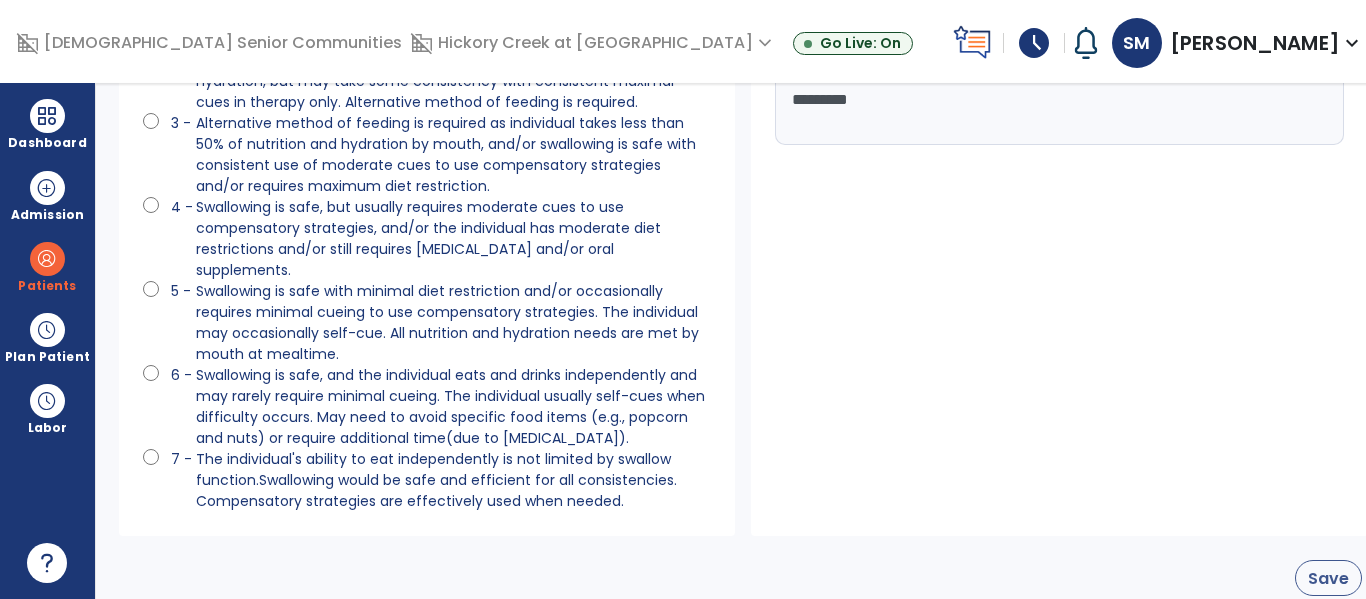 type on "**********" 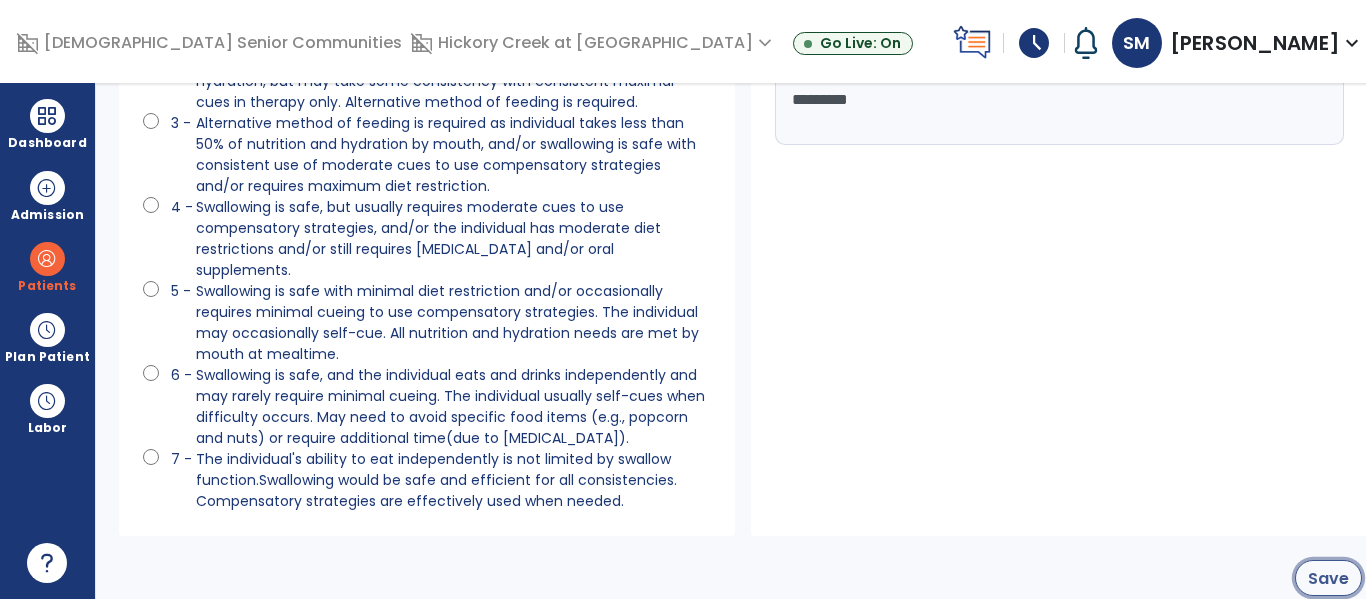 click on "Save" 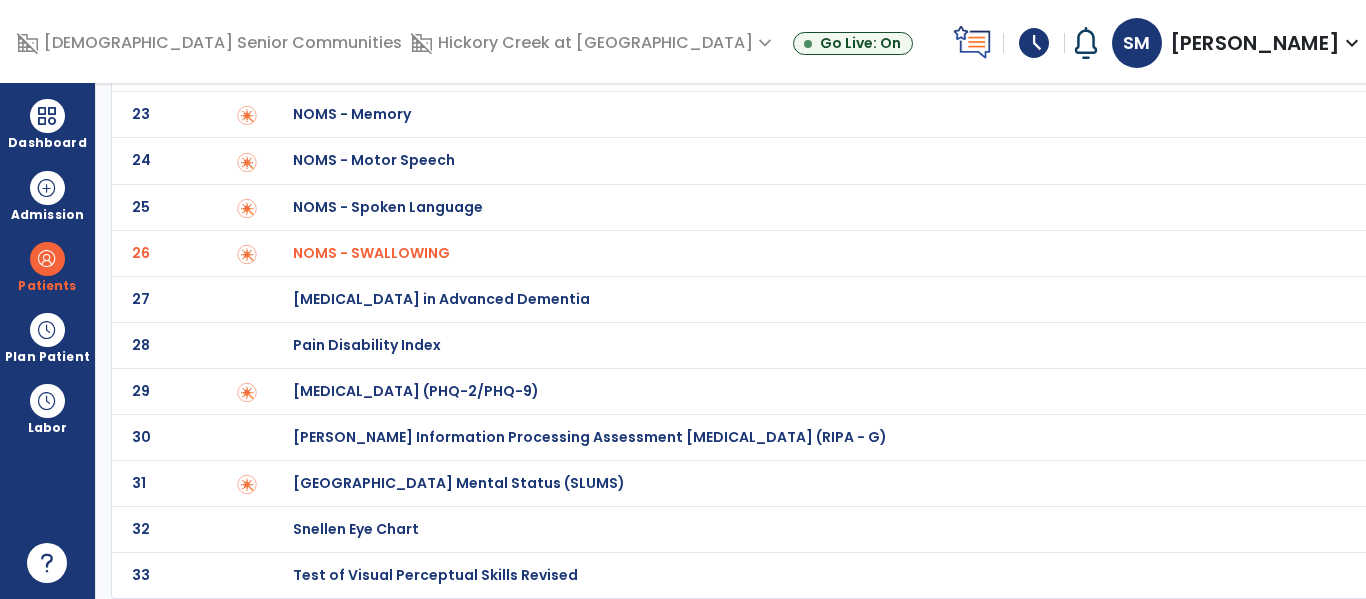 scroll, scrollTop: 0, scrollLeft: 0, axis: both 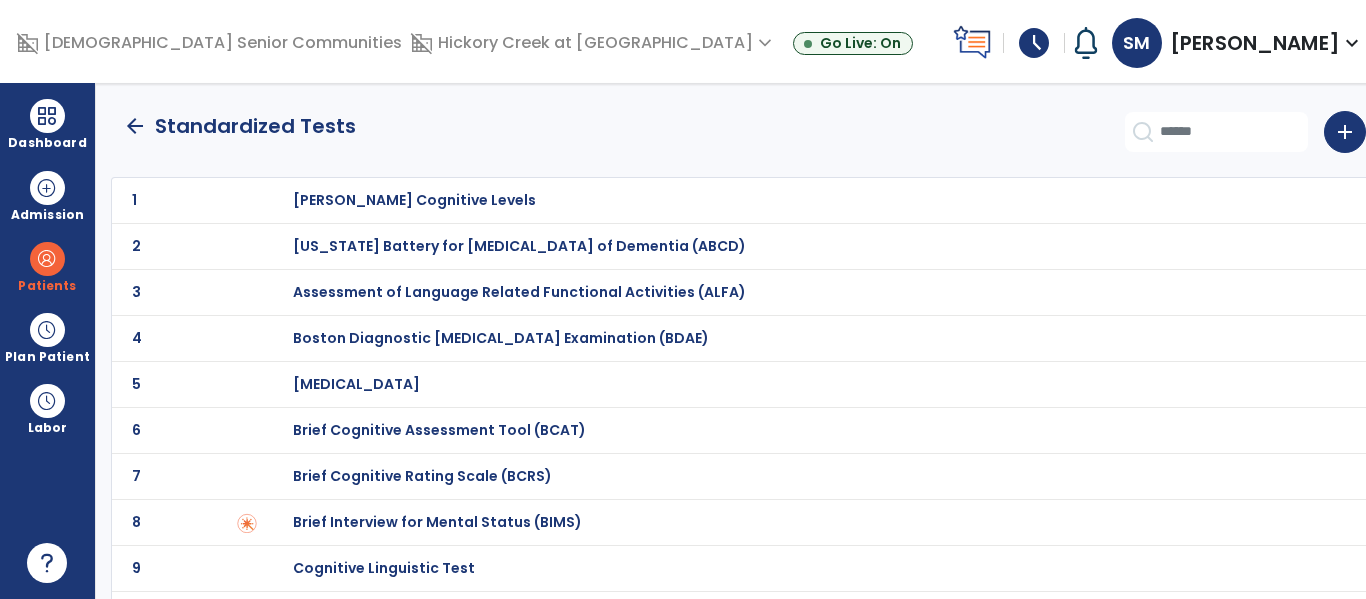 click on "arrow_back" 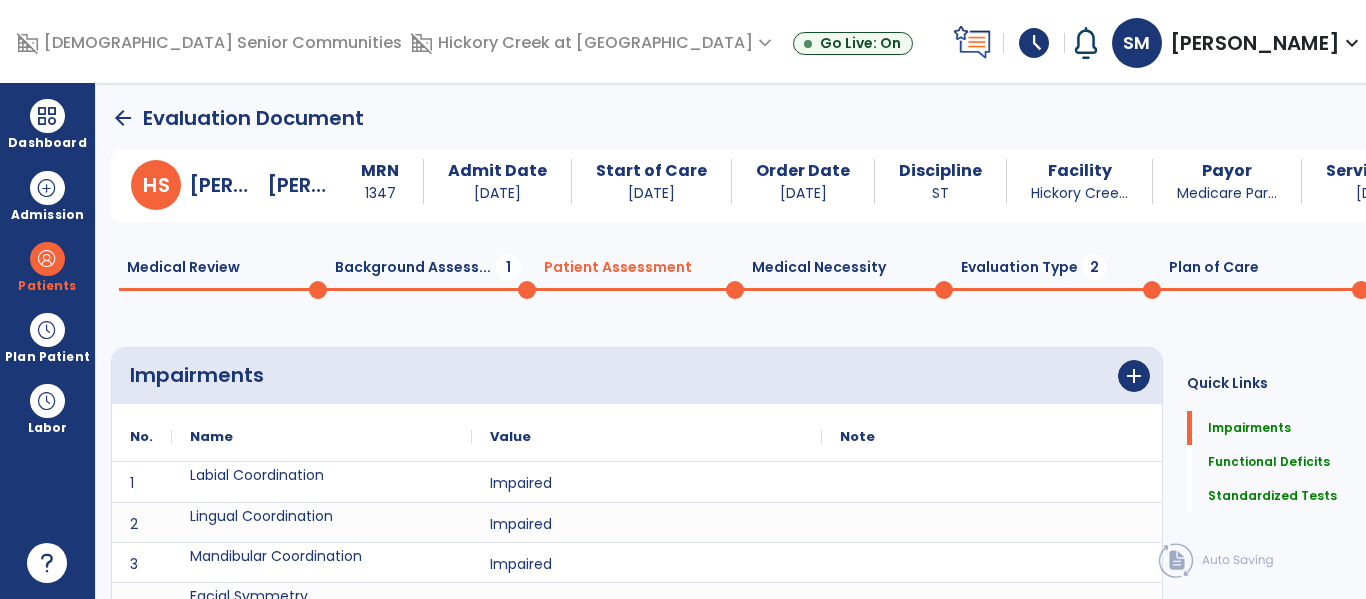 scroll, scrollTop: 20, scrollLeft: 0, axis: vertical 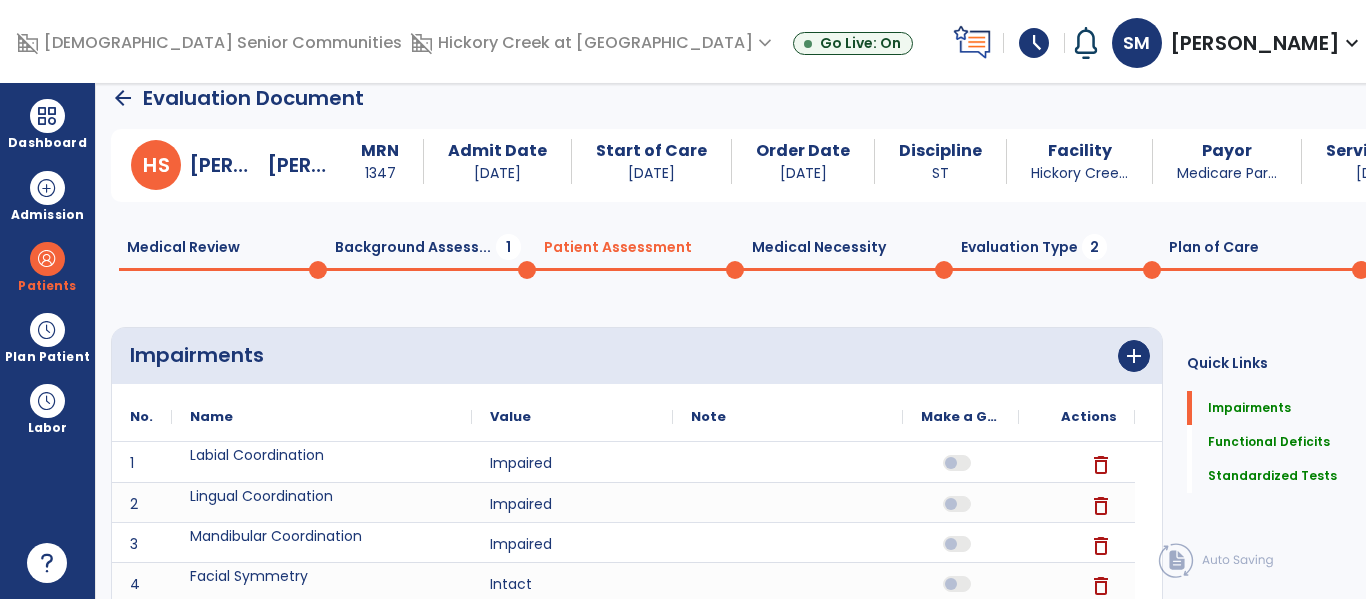 click on "Evaluation Type  2" 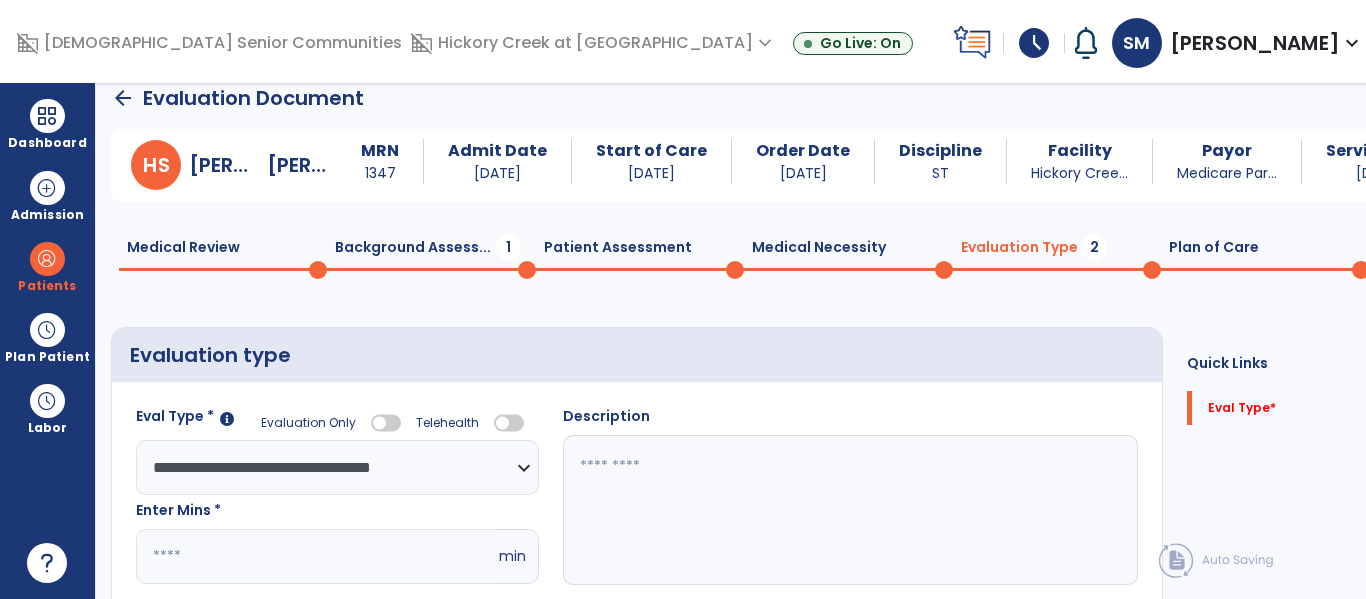 click 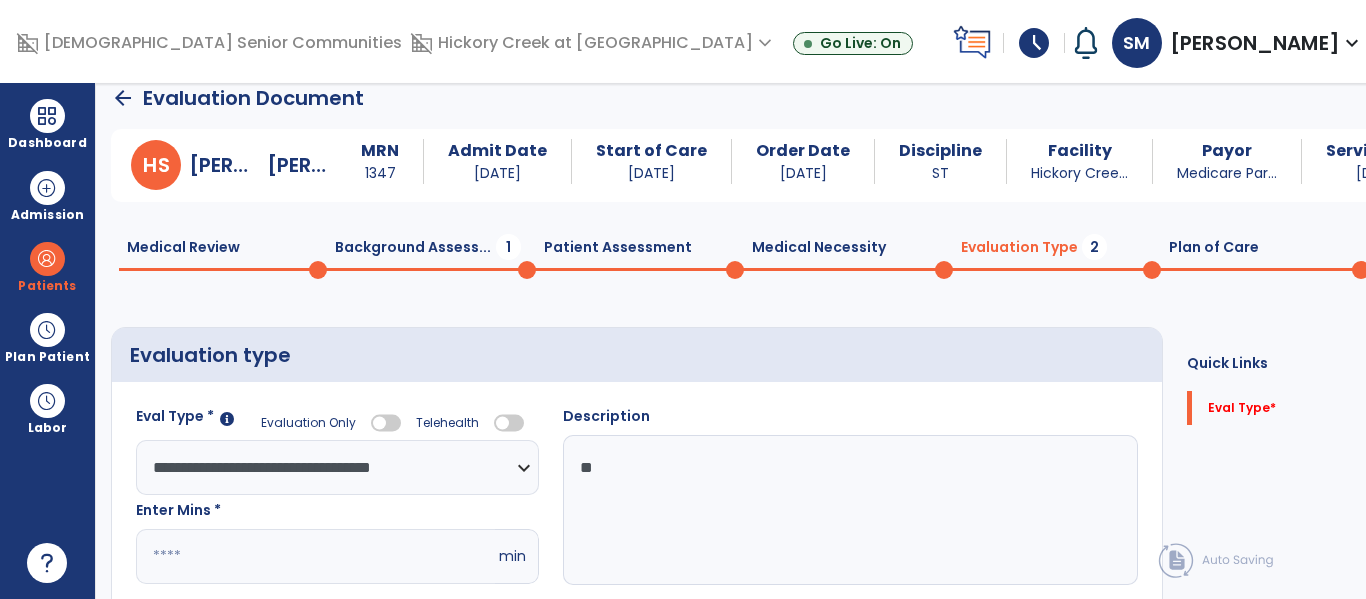 type on "*" 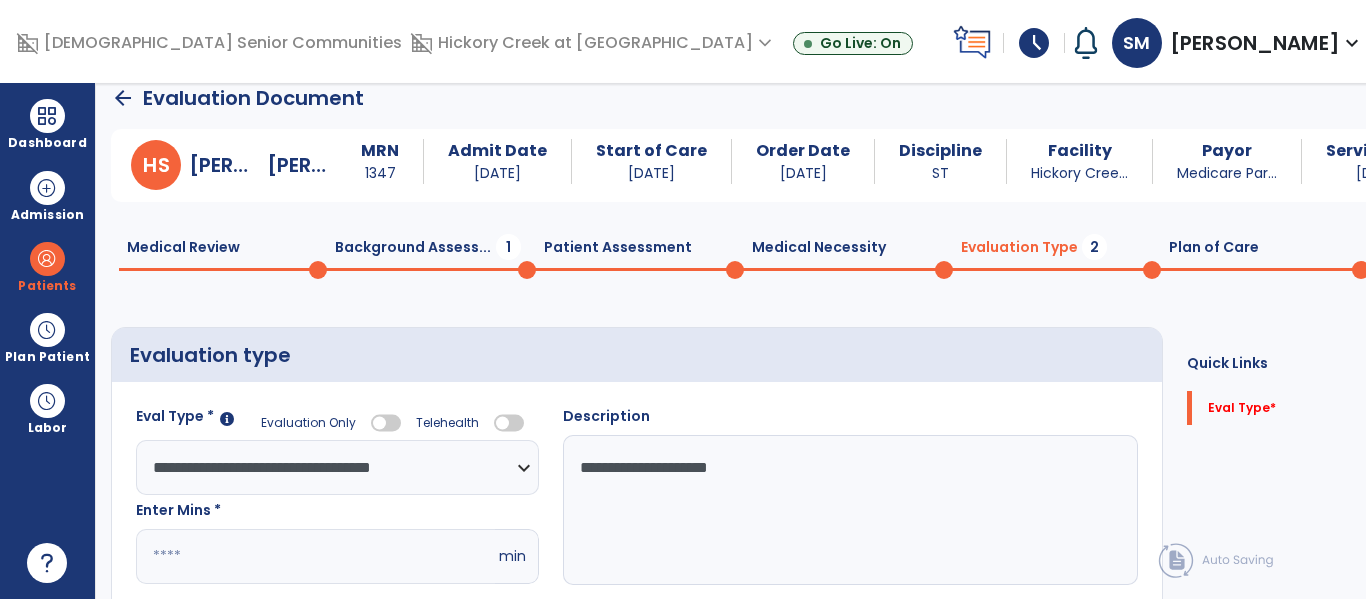paste on "**********" 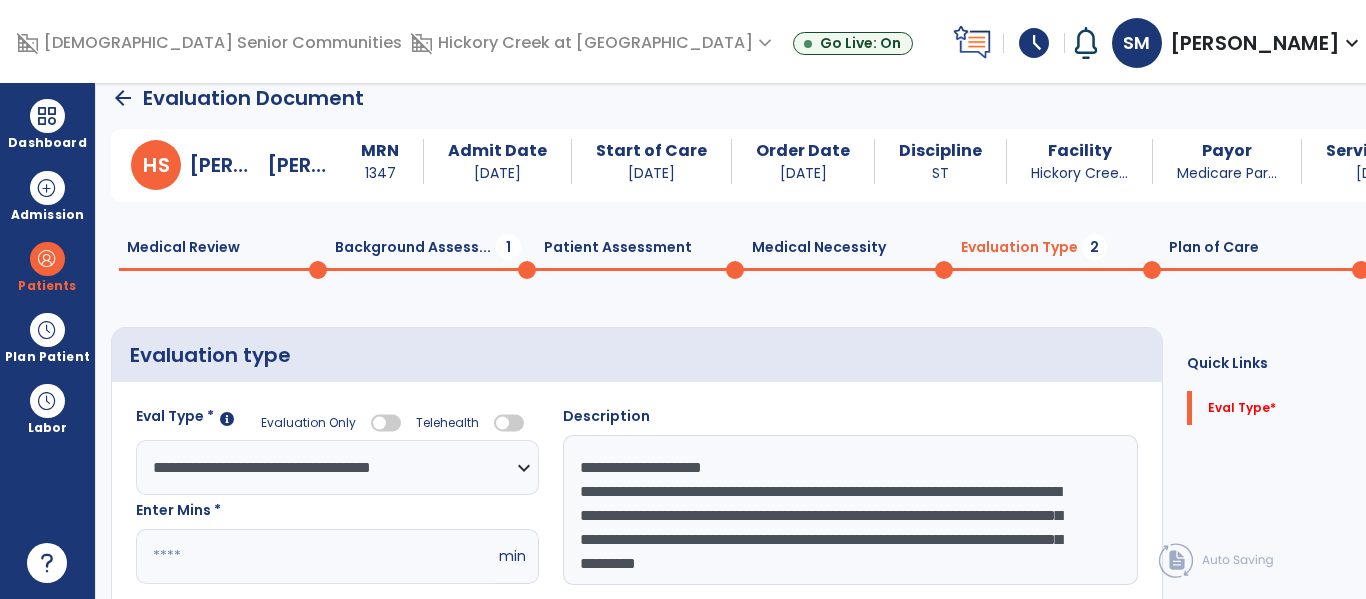 scroll, scrollTop: 16, scrollLeft: 0, axis: vertical 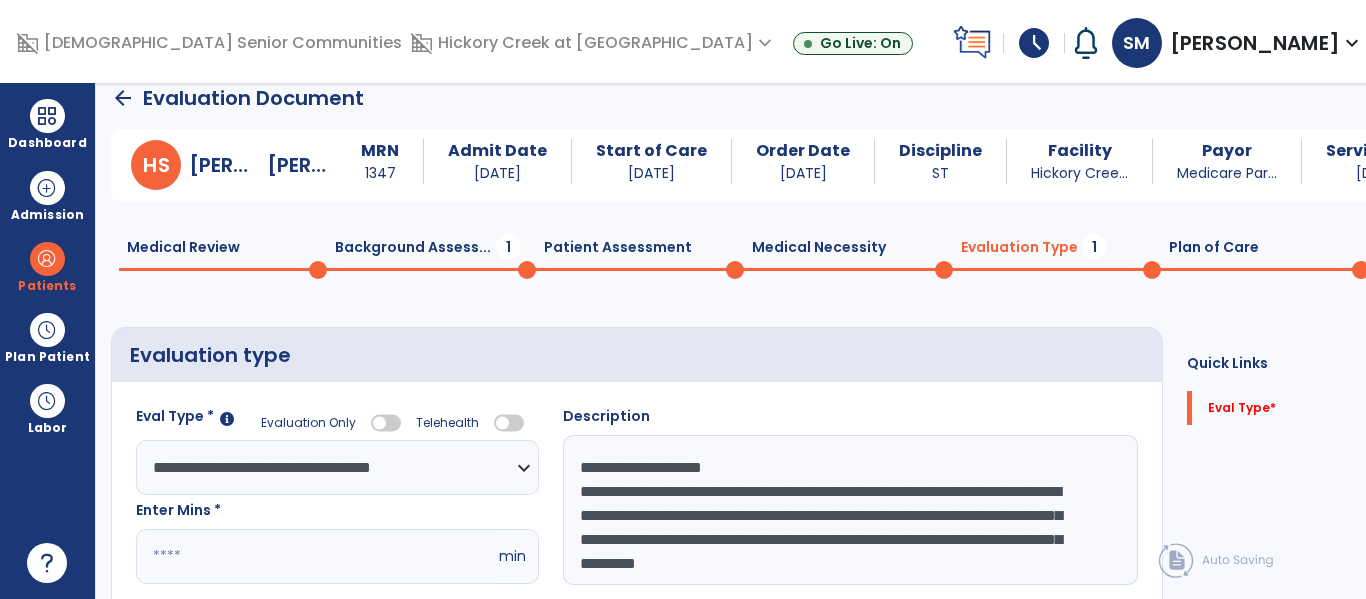 type on "**********" 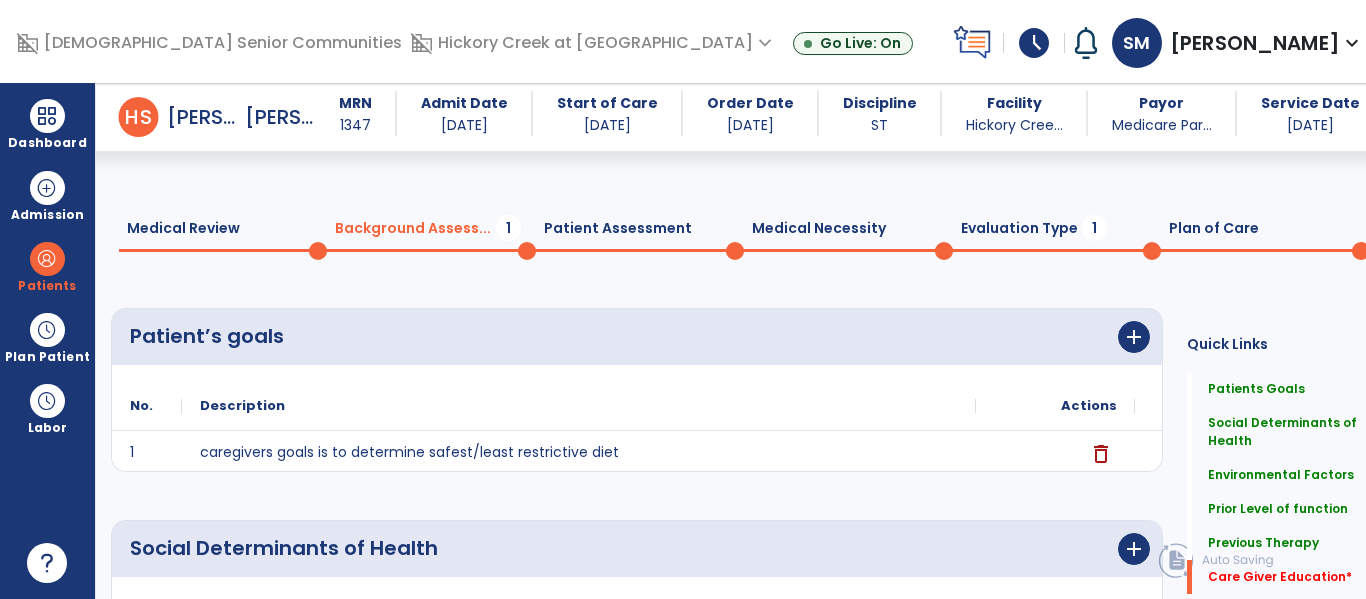 scroll, scrollTop: 1293, scrollLeft: 0, axis: vertical 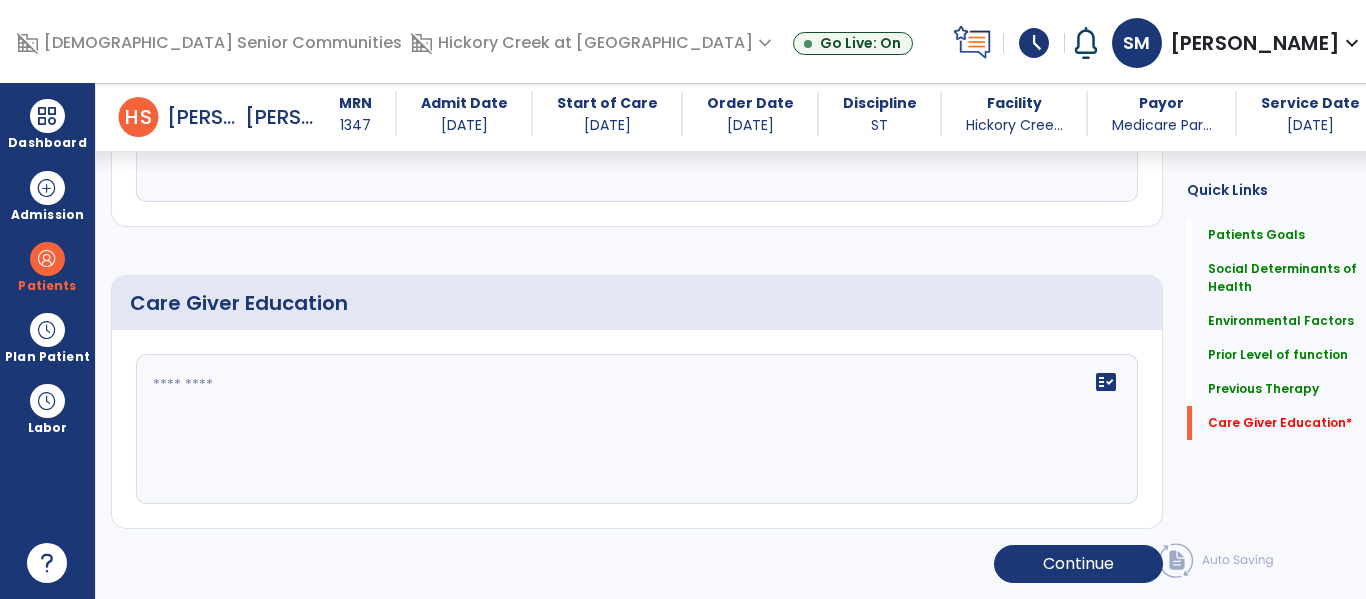 click on "fact_check" 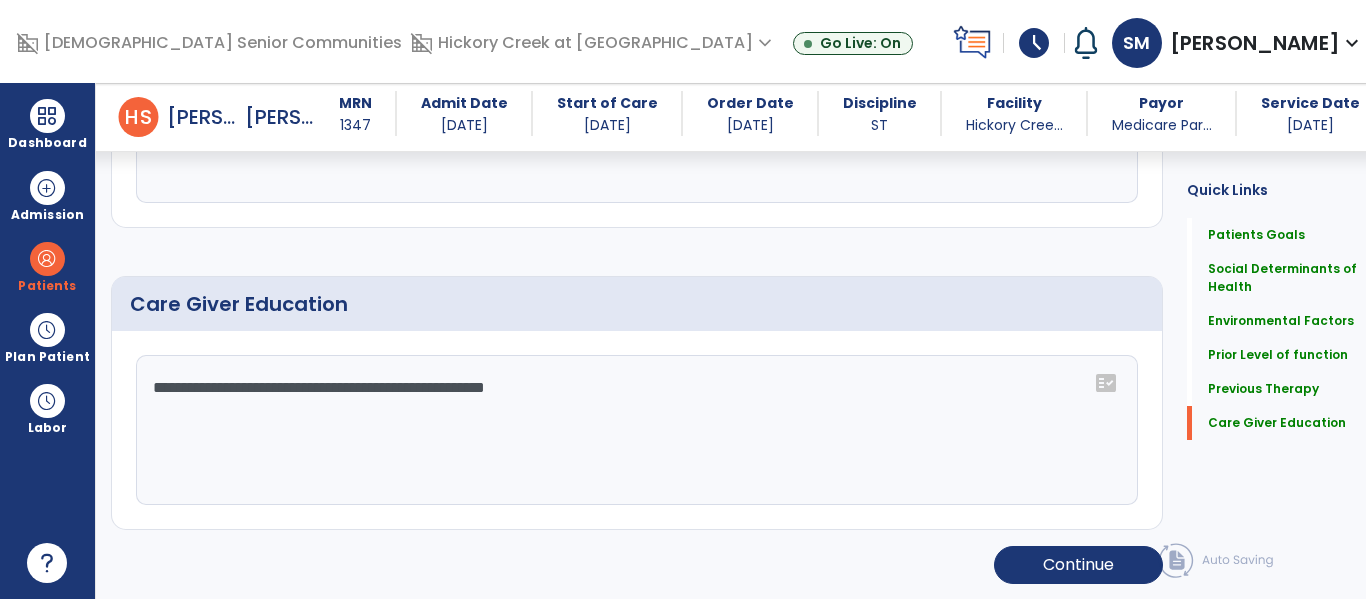 scroll, scrollTop: 1293, scrollLeft: 0, axis: vertical 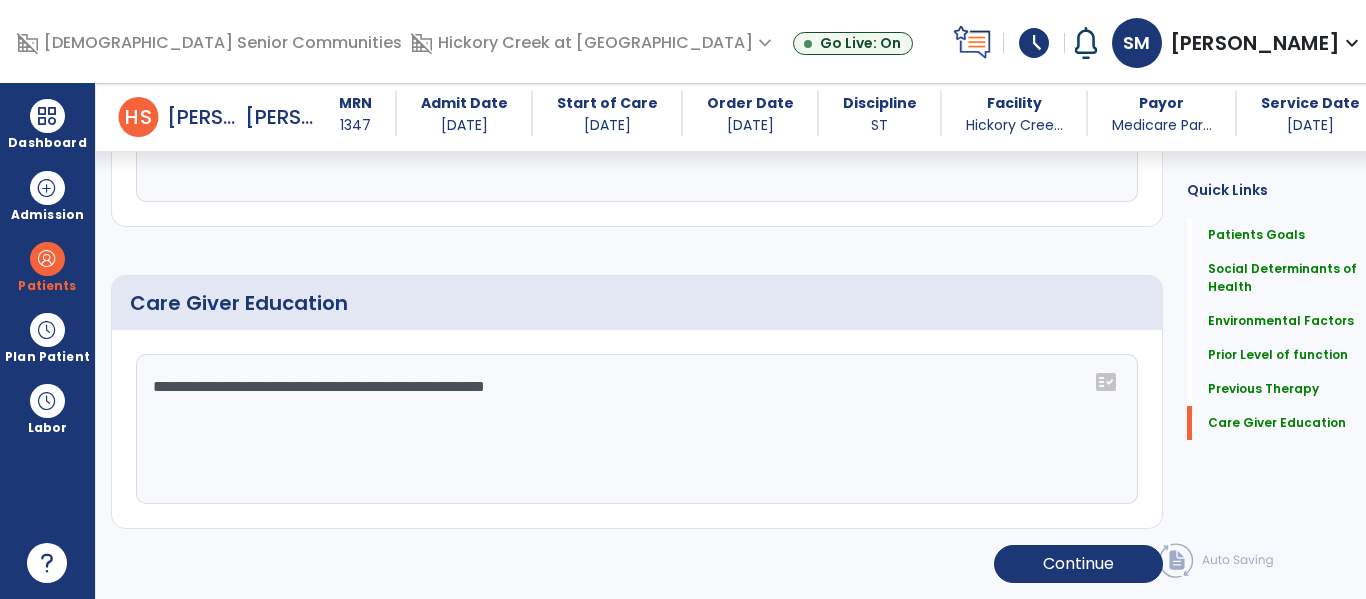 click on "**********" 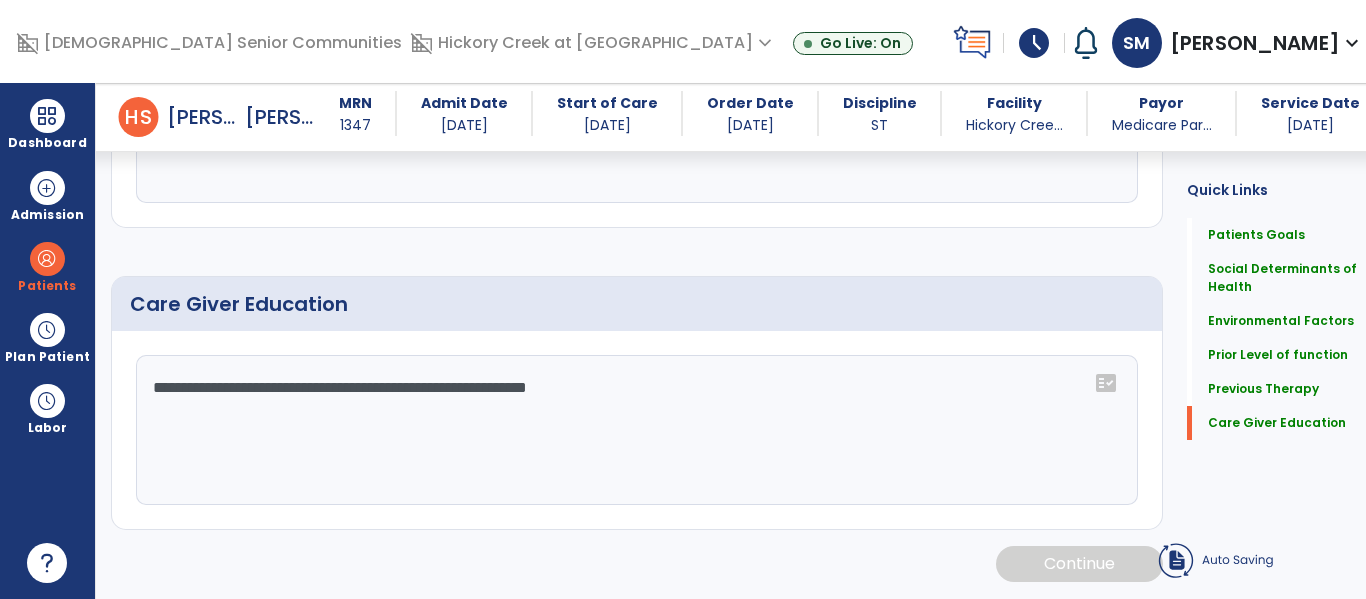 click on "**********" 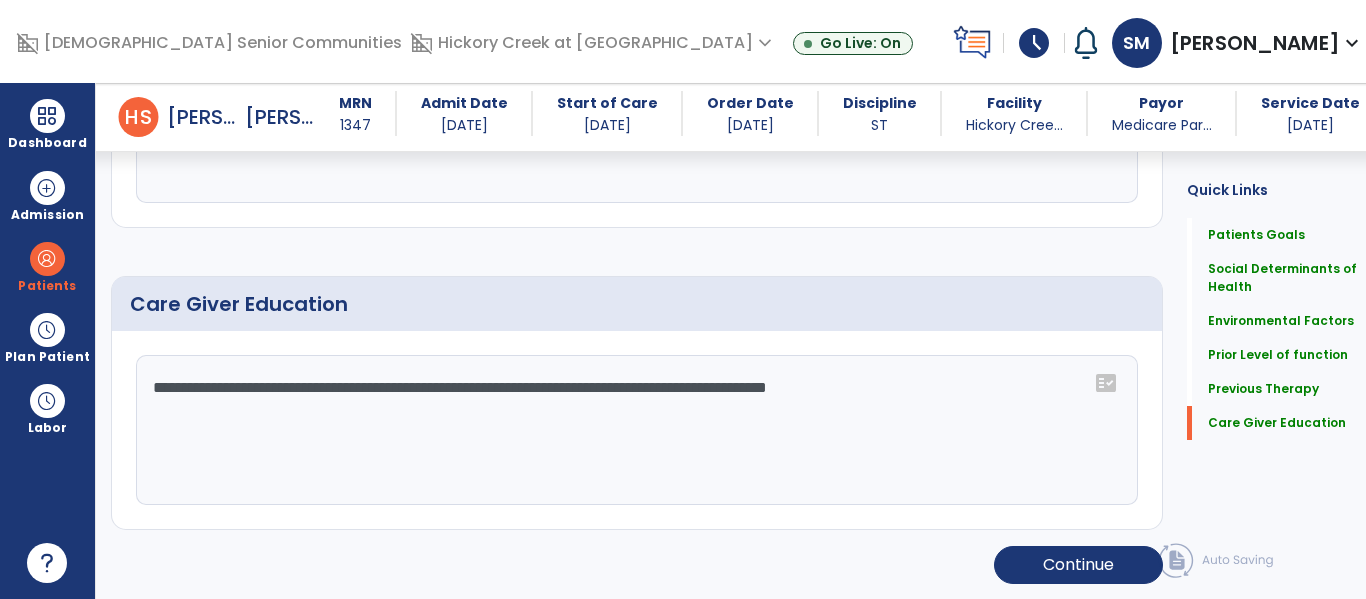 scroll, scrollTop: 1293, scrollLeft: 0, axis: vertical 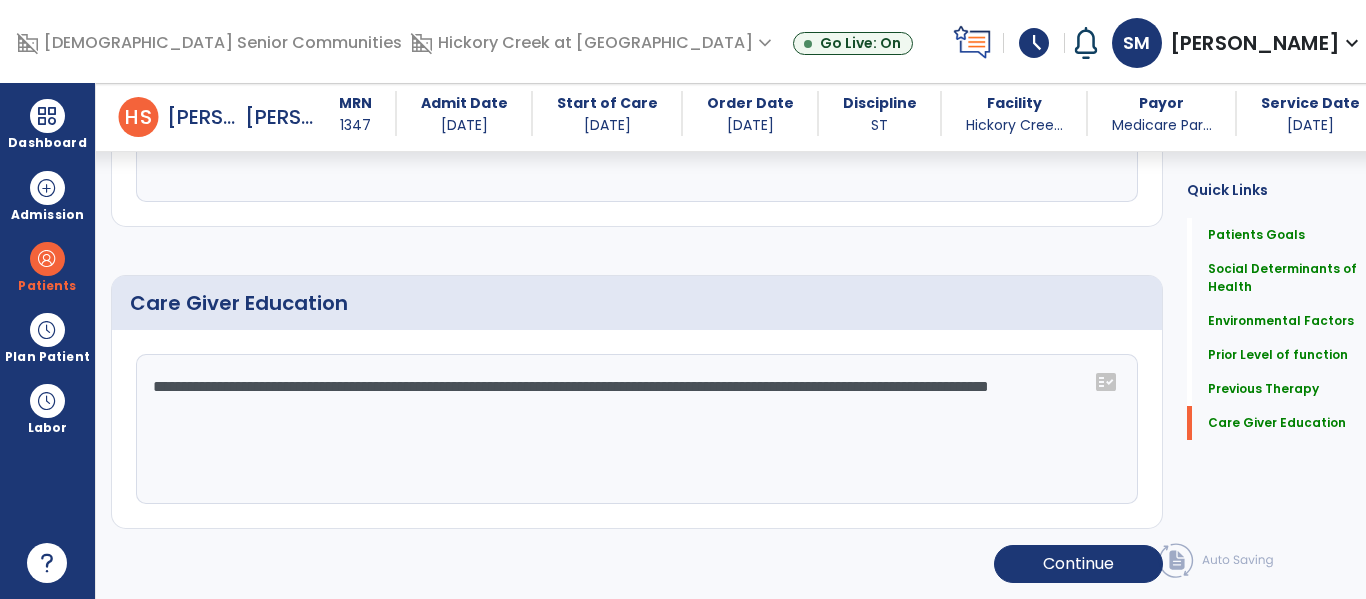 type on "**********" 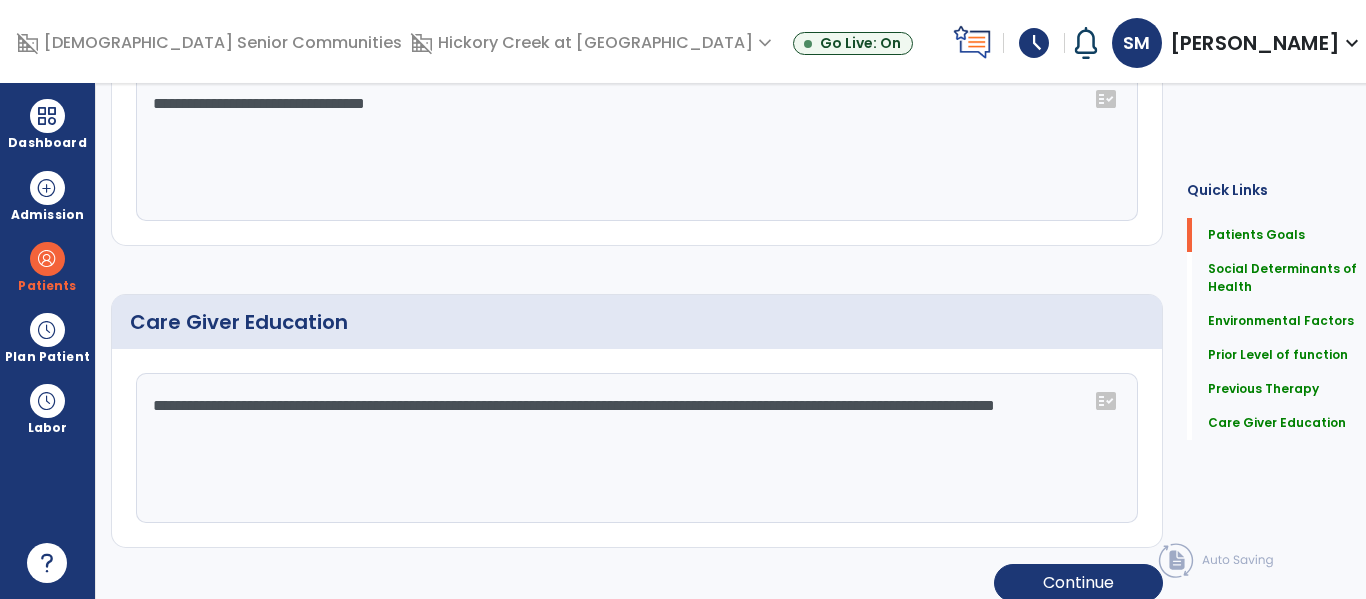 scroll, scrollTop: 0, scrollLeft: 0, axis: both 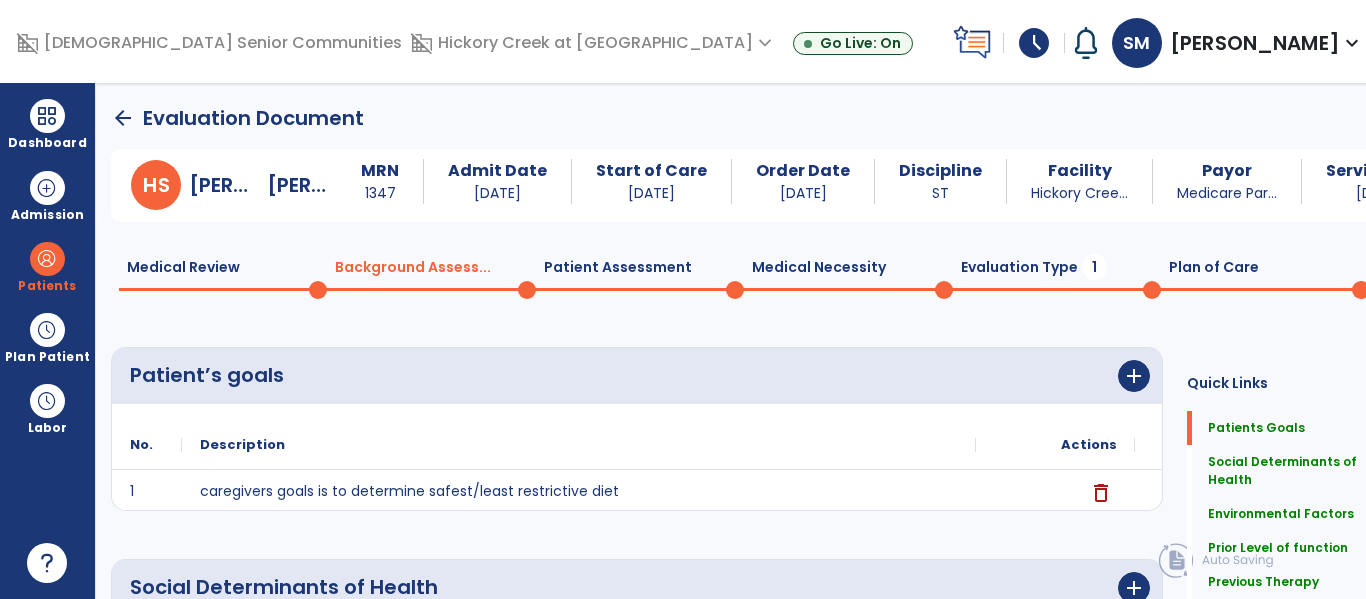 click on "Evaluation Type  1" 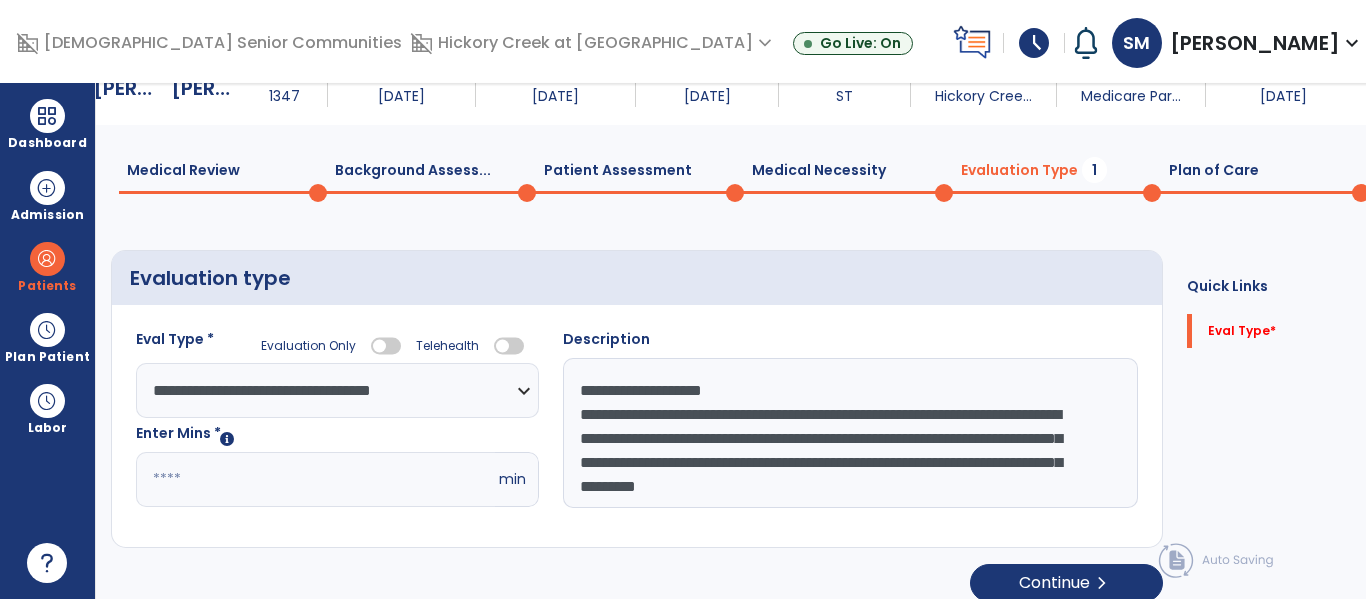 scroll, scrollTop: 0, scrollLeft: 0, axis: both 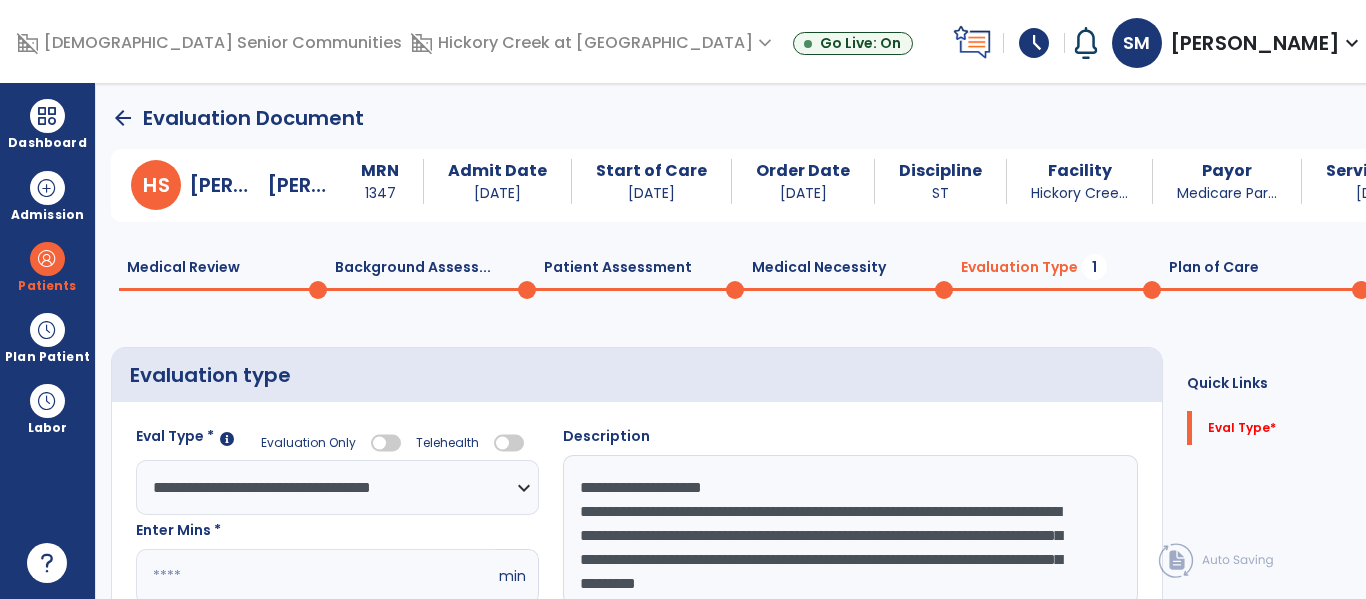 click on "Plan of Care  0" 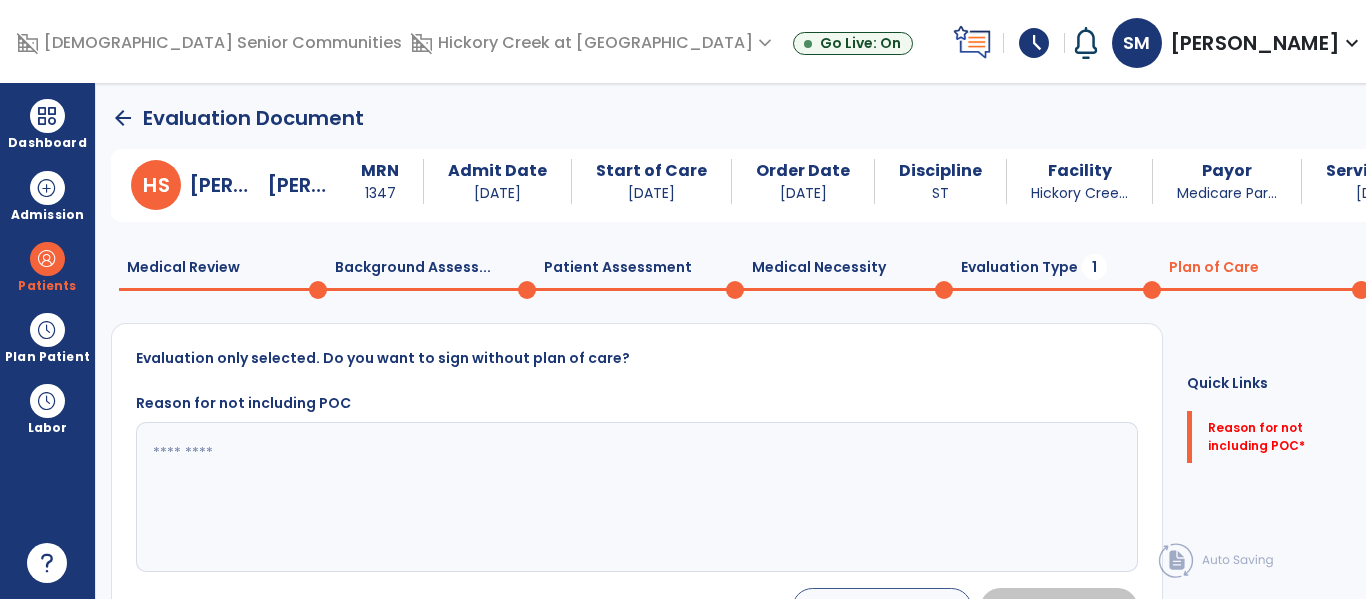 click 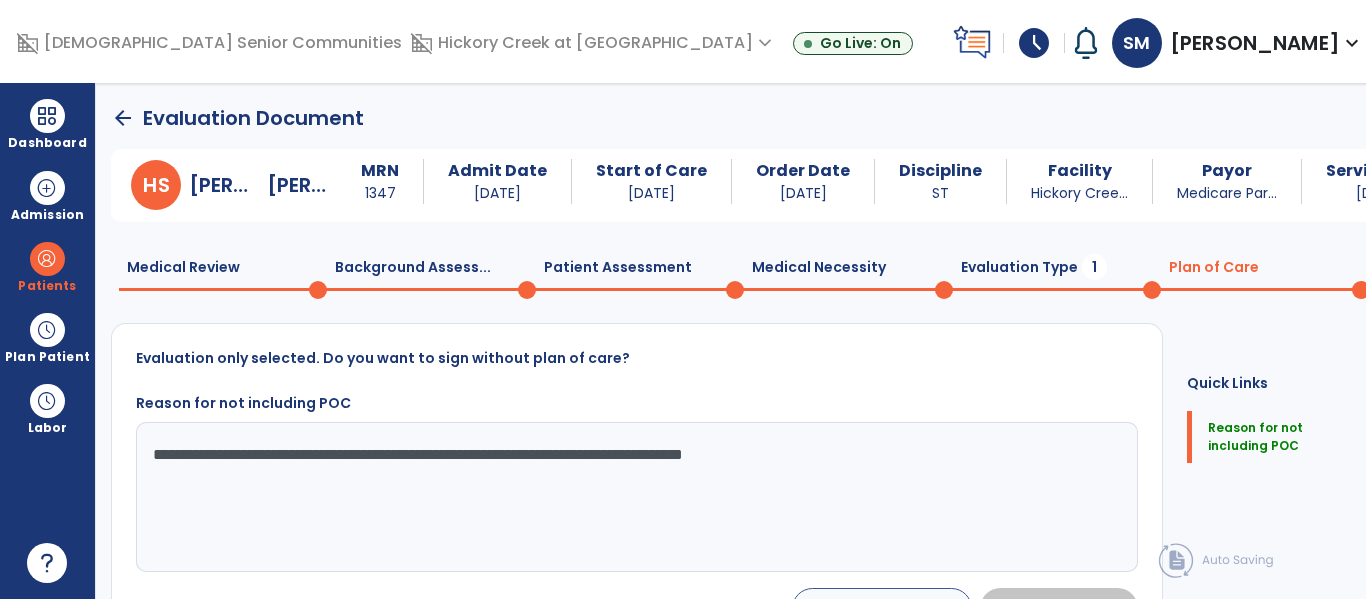 type on "**********" 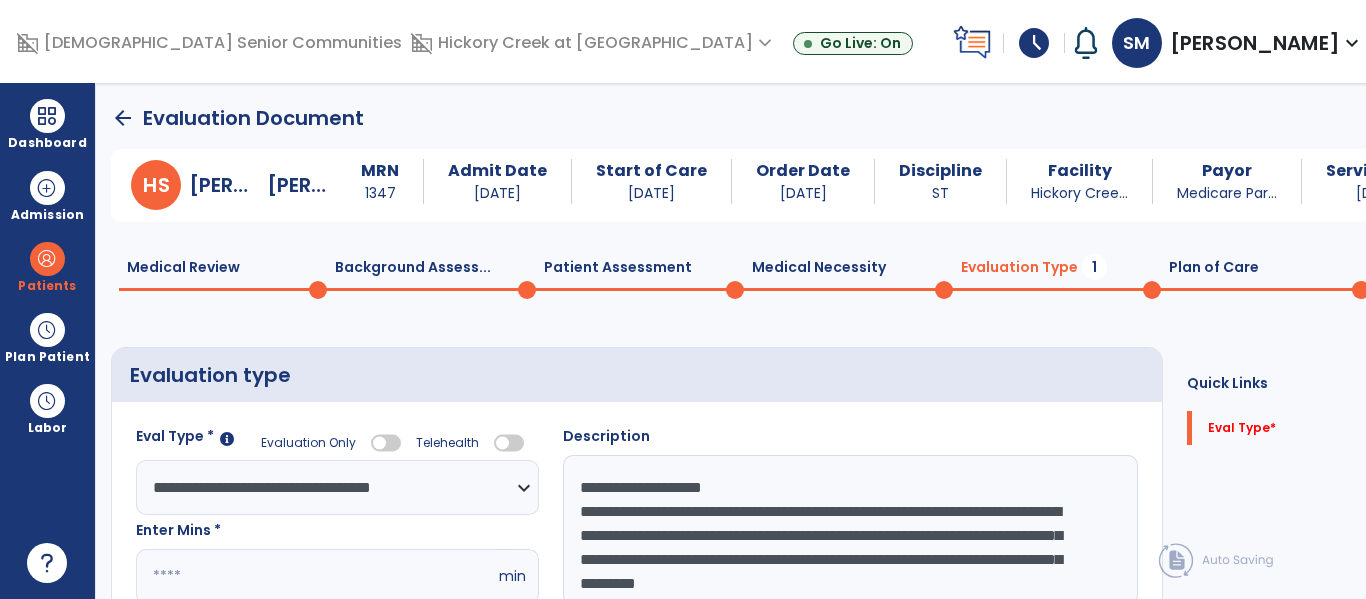 click on "**********" 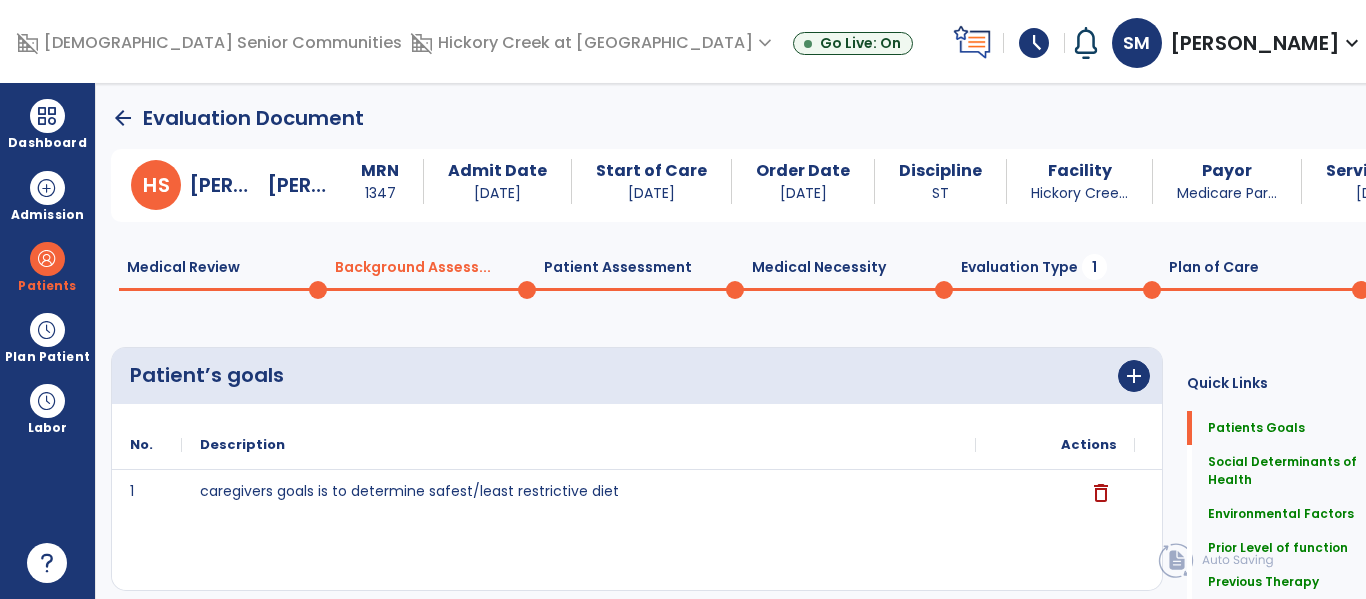 click on "Patient Assessment  0" 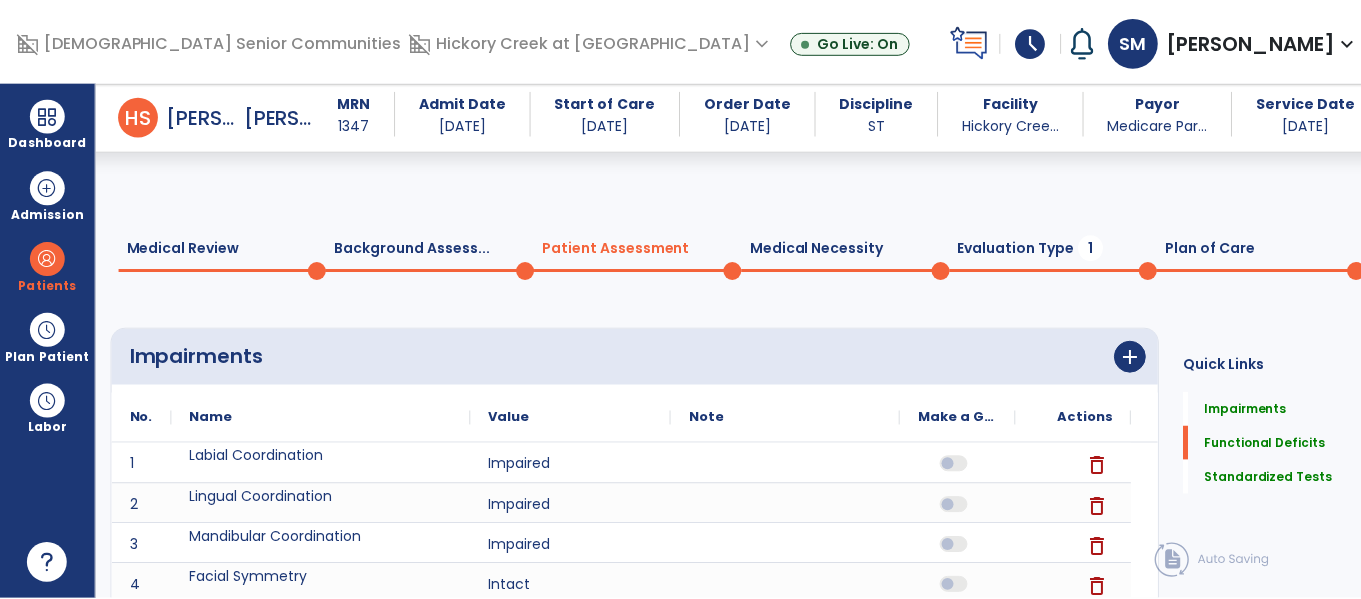 scroll, scrollTop: 606, scrollLeft: 0, axis: vertical 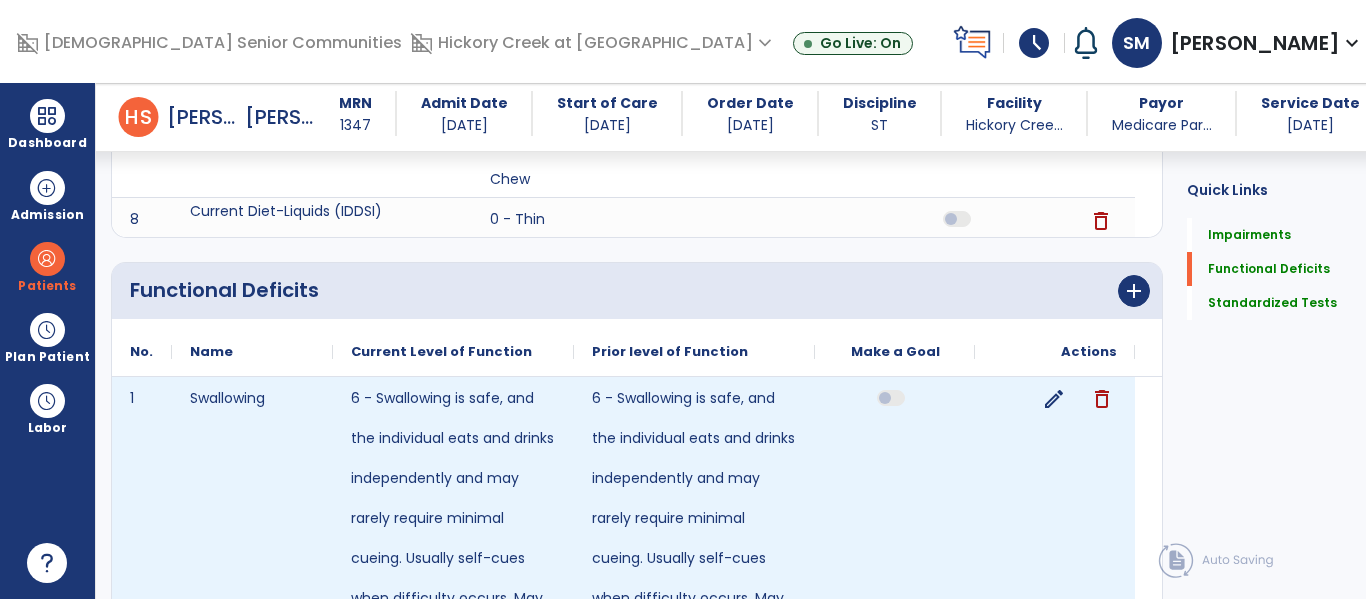 click on "edit" 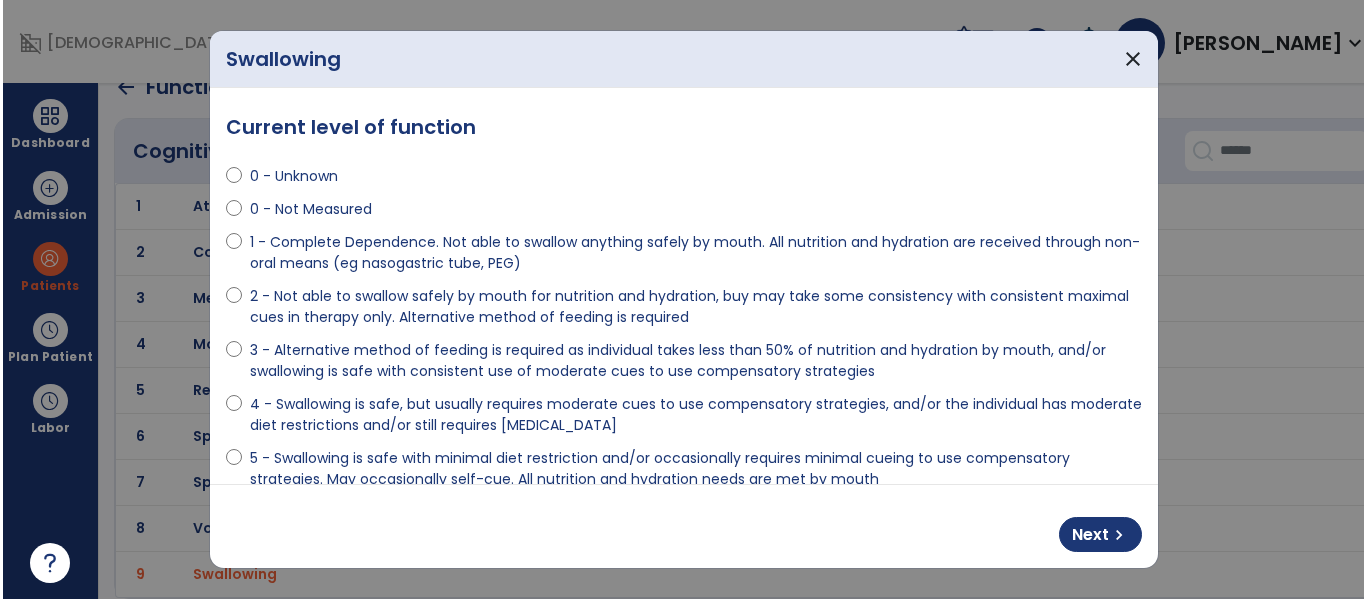 scroll, scrollTop: 0, scrollLeft: 0, axis: both 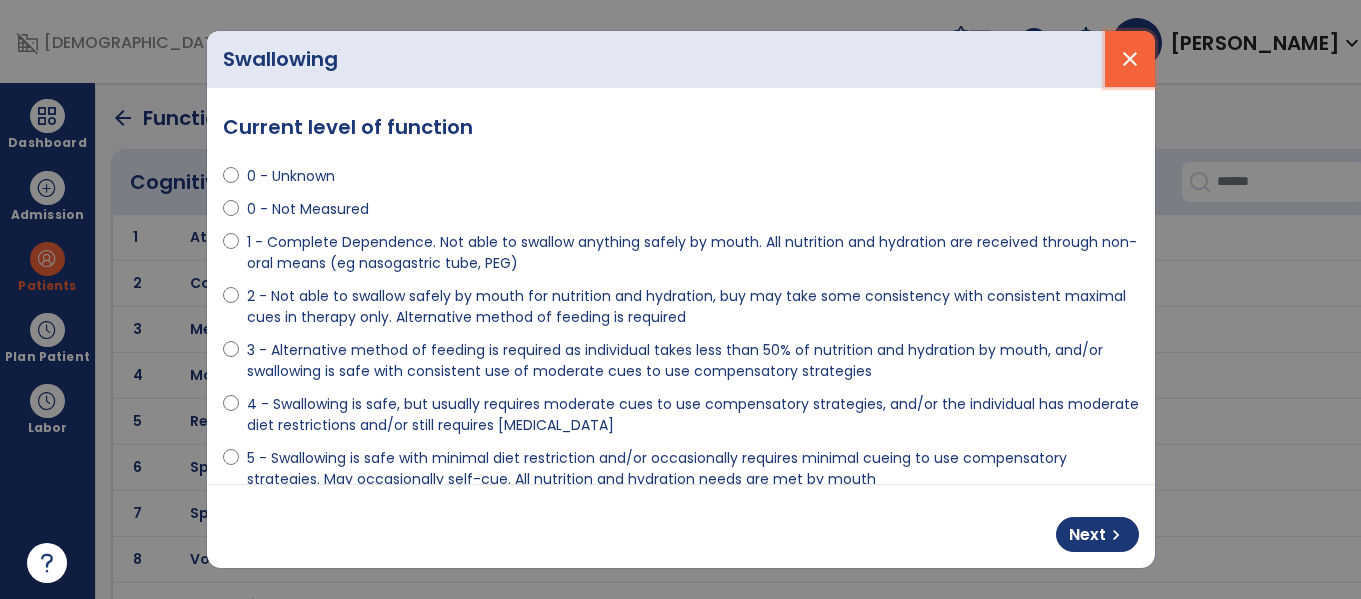 click on "close" at bounding box center [1130, 59] 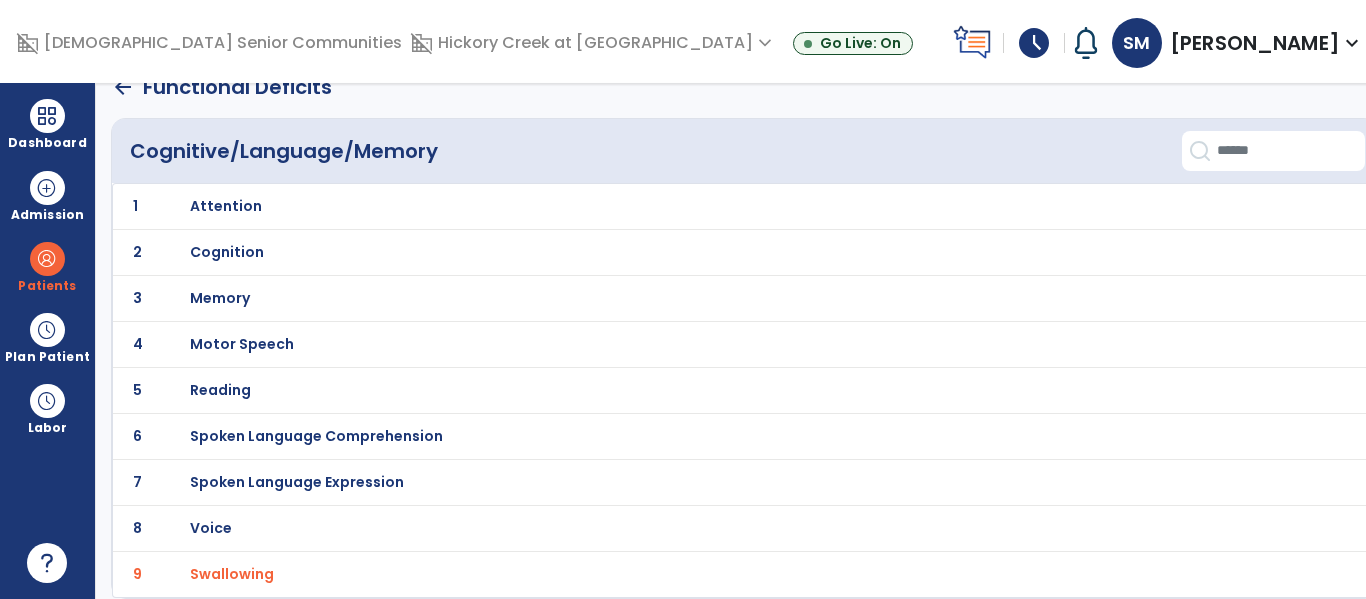 scroll, scrollTop: 0, scrollLeft: 0, axis: both 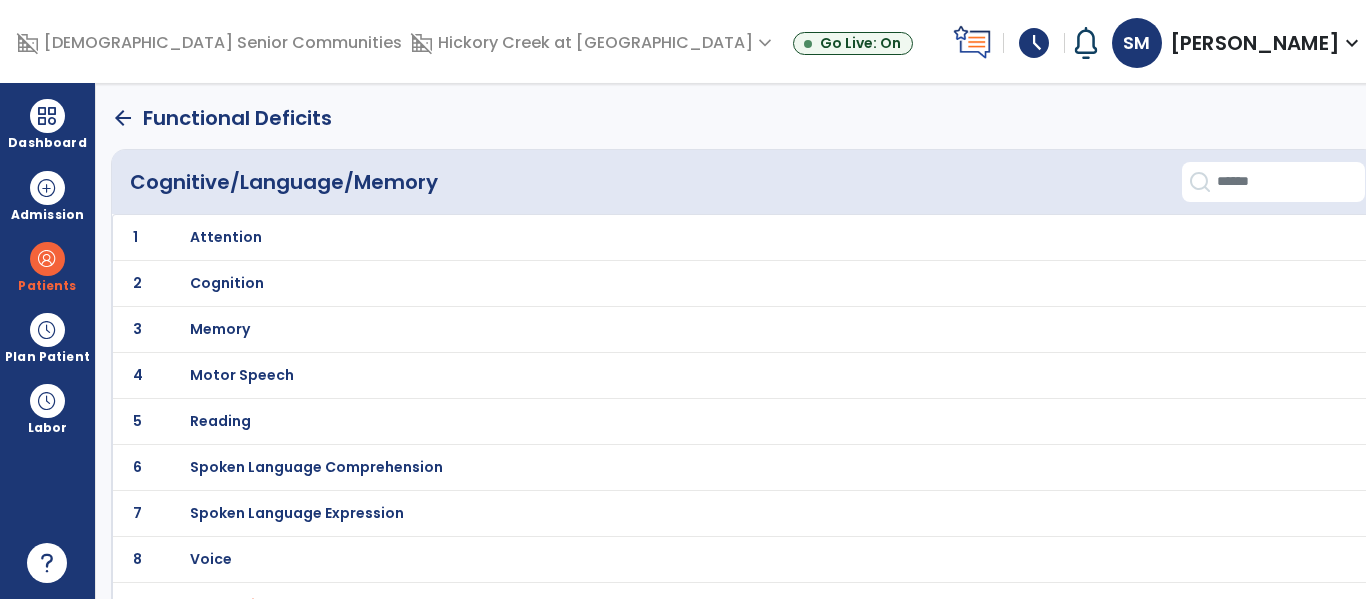 click on "arrow_back" 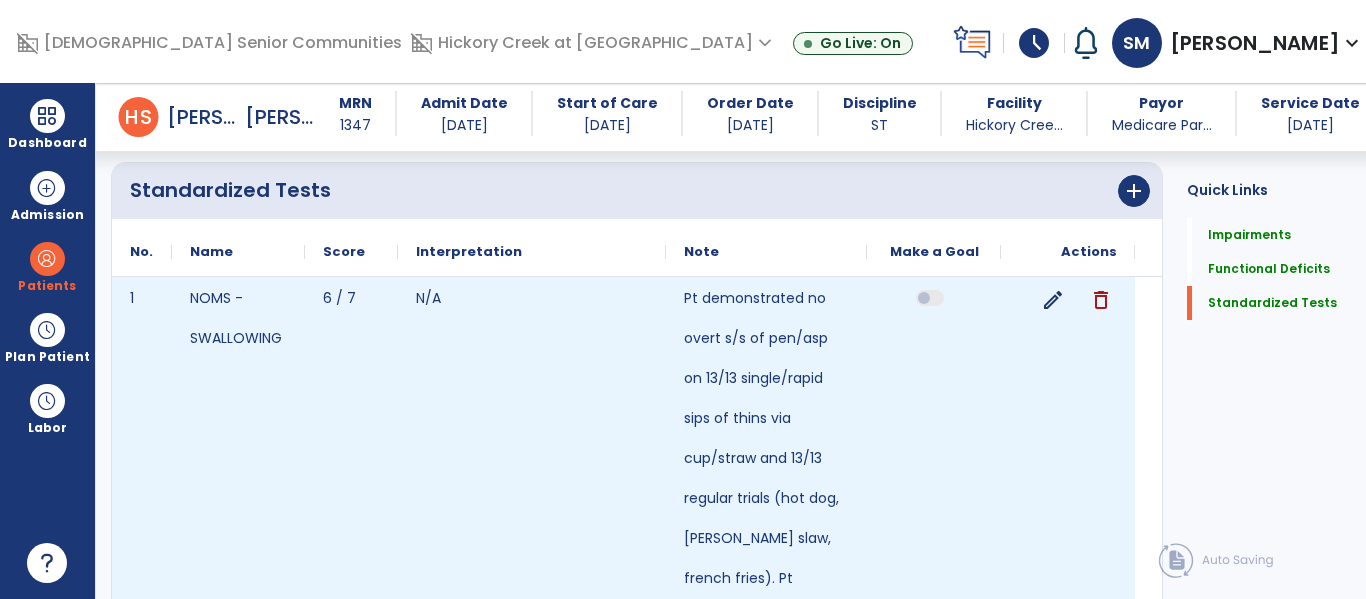 scroll, scrollTop: 1165, scrollLeft: 0, axis: vertical 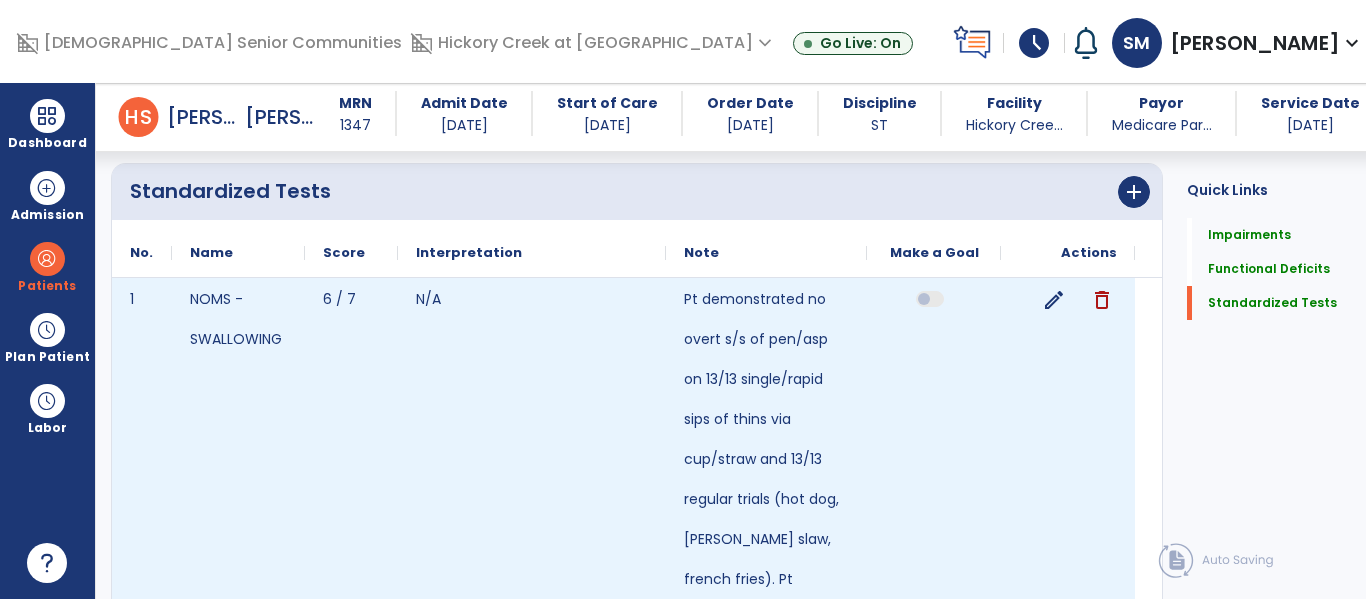 click on "edit" 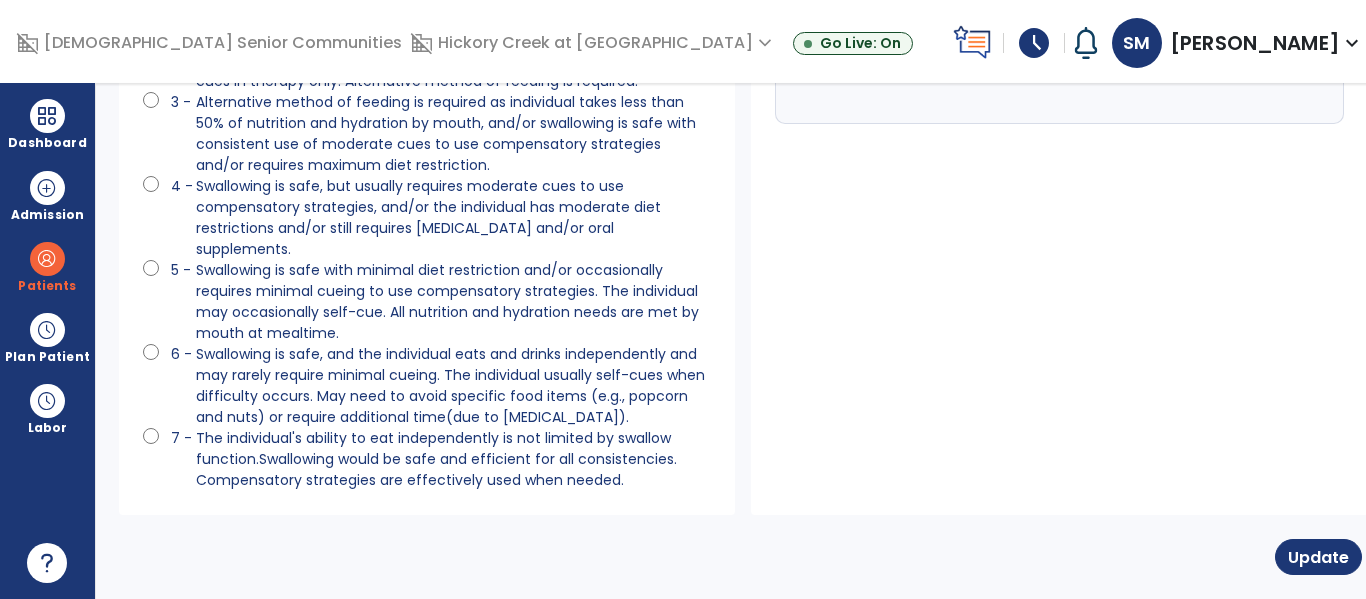 scroll, scrollTop: 0, scrollLeft: 0, axis: both 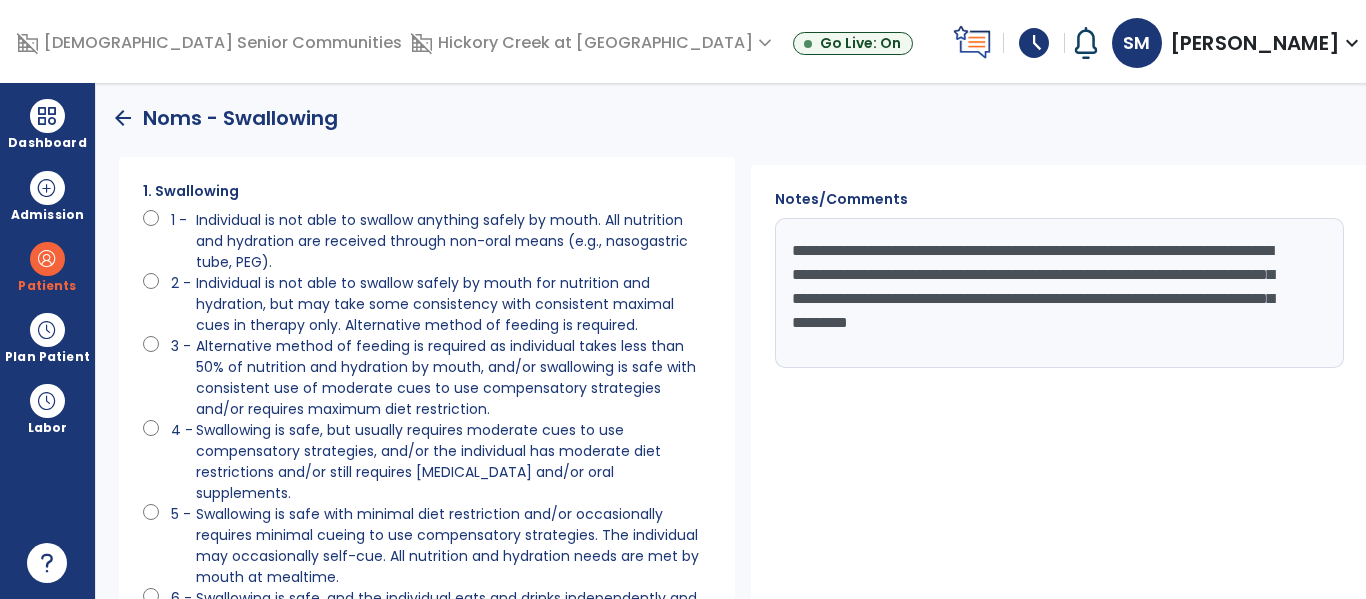 click on "**********" 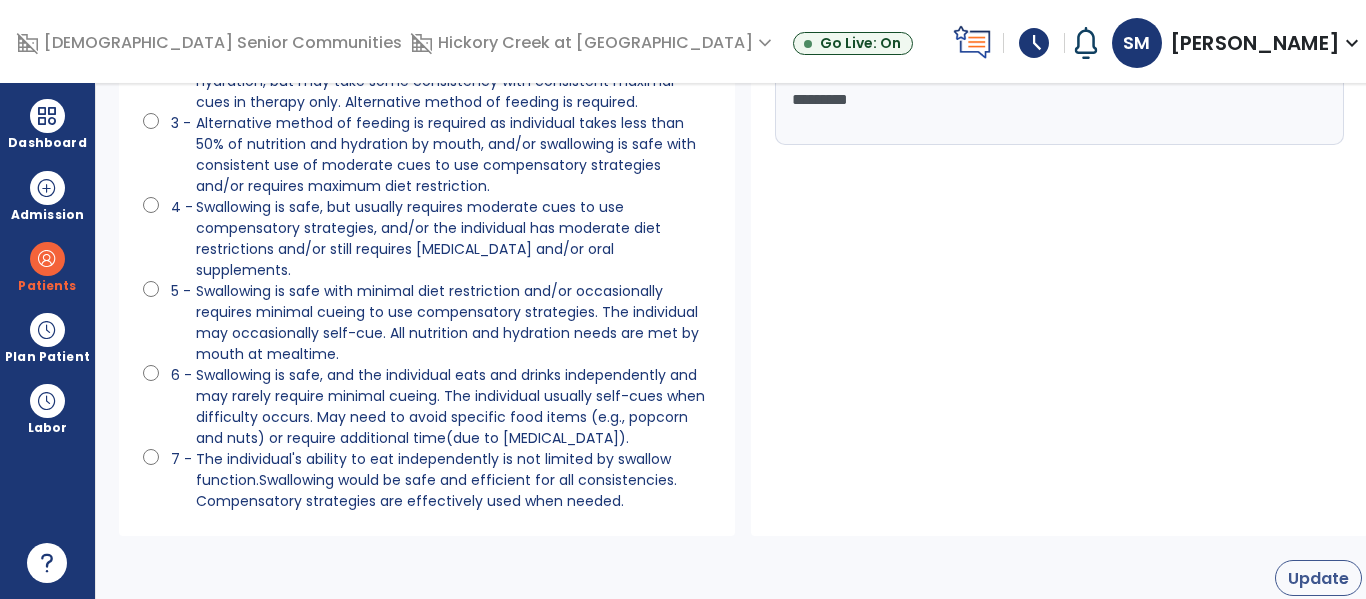 type on "**********" 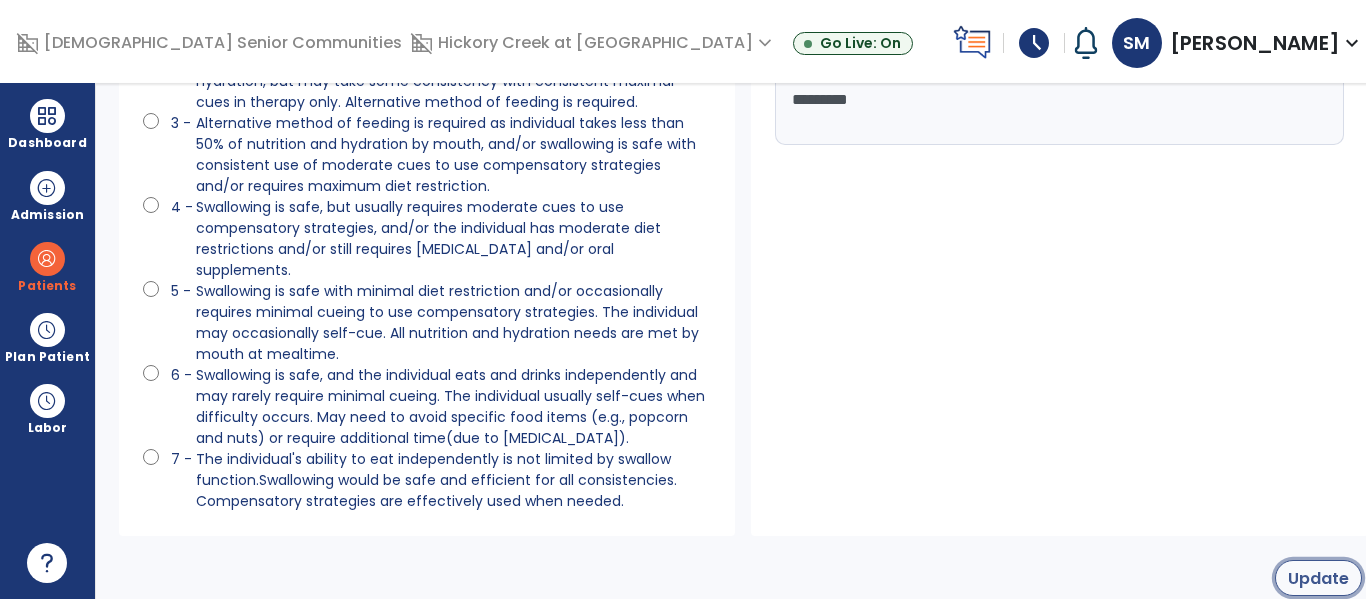 click on "Update" 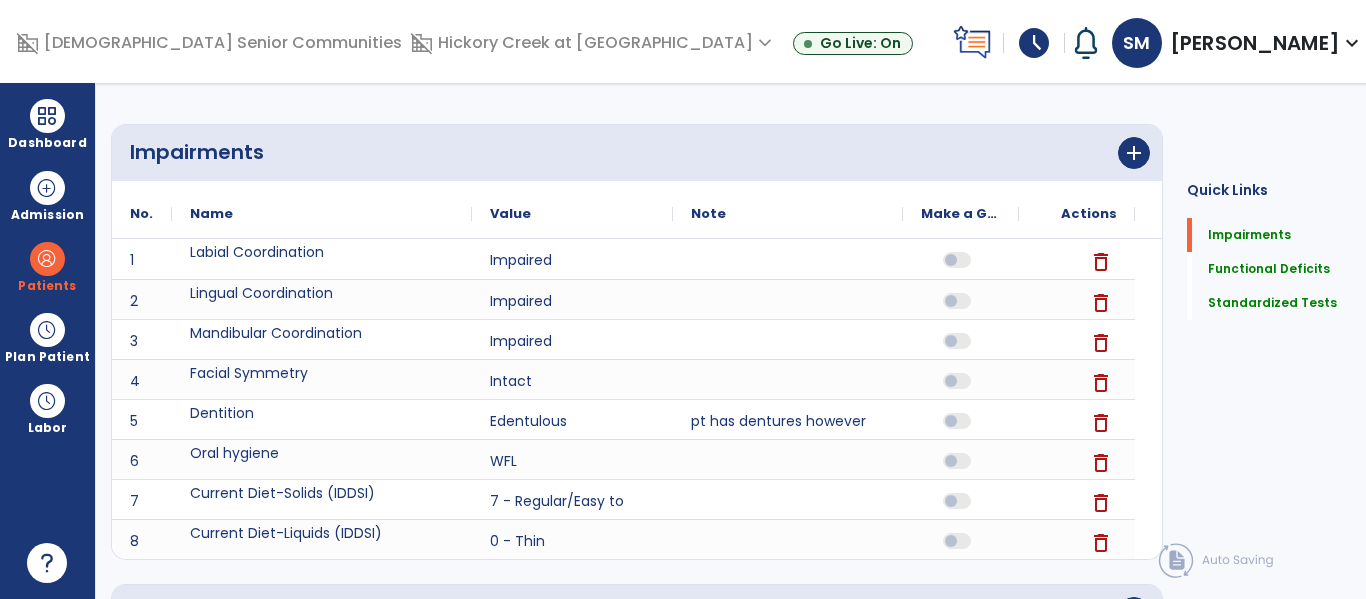 scroll, scrollTop: 20, scrollLeft: 0, axis: vertical 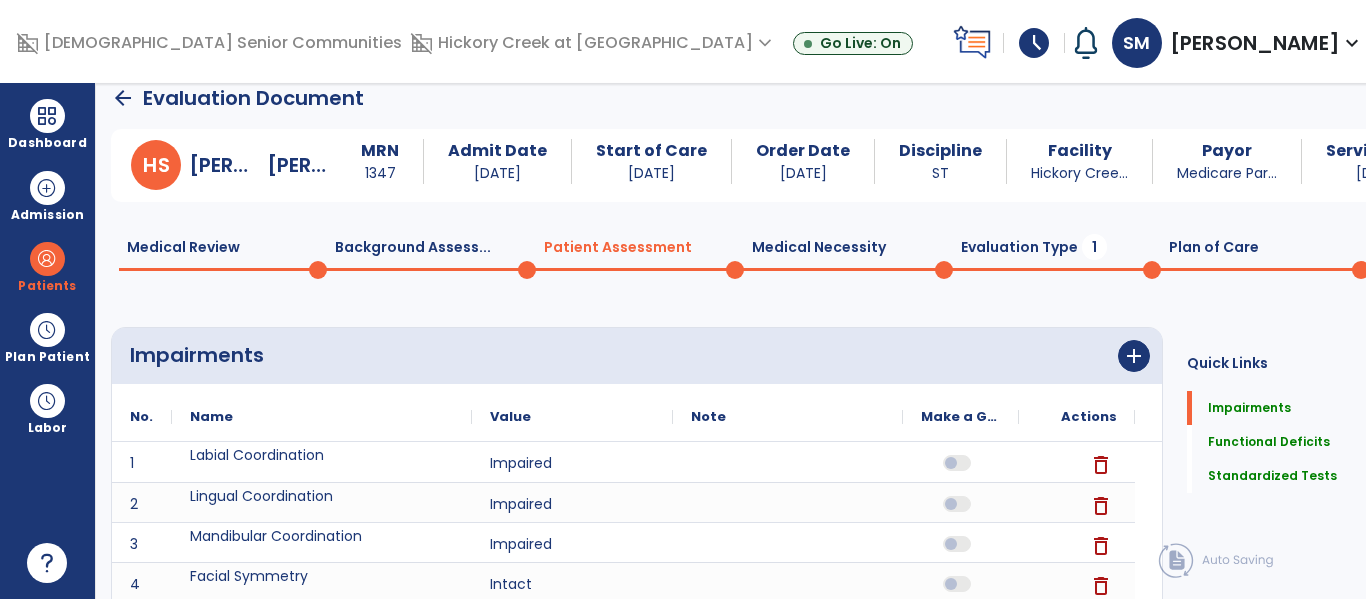 click on "Evaluation Type  1" 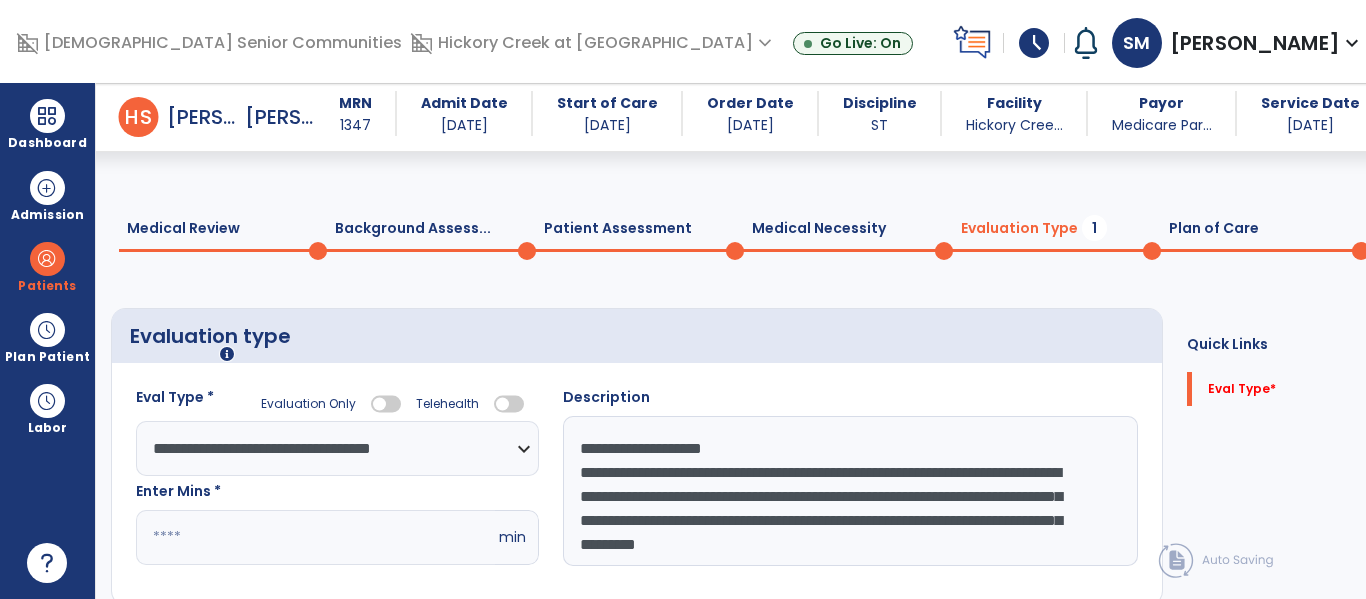 scroll, scrollTop: 97, scrollLeft: 0, axis: vertical 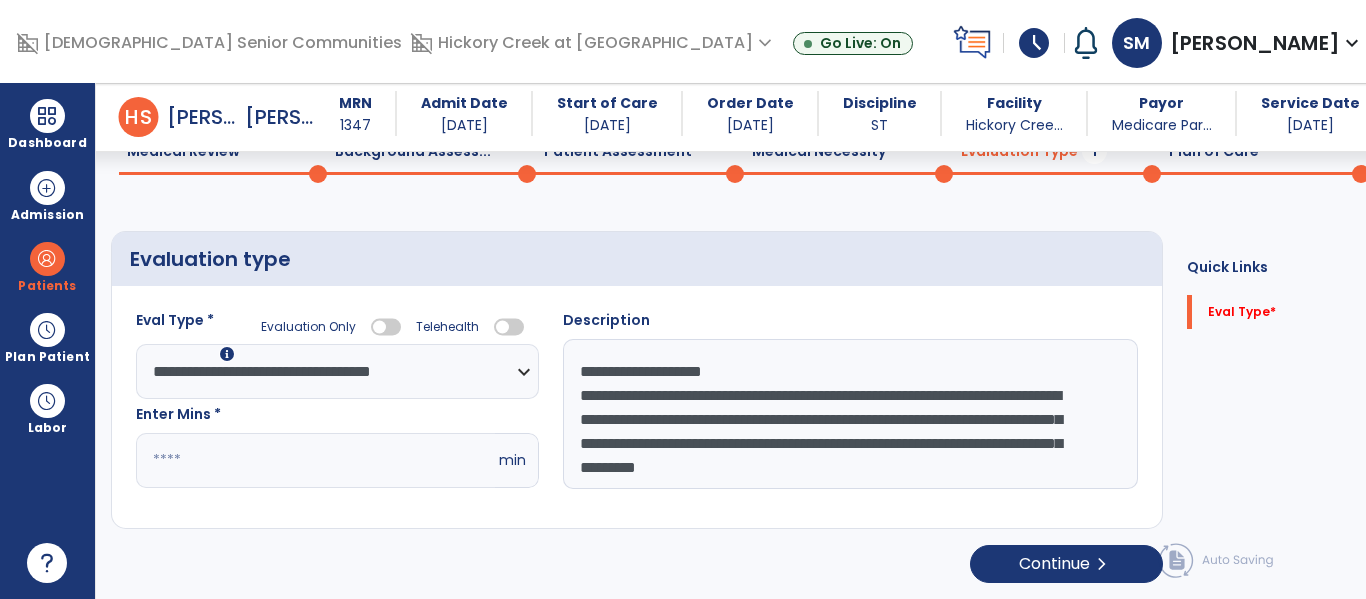 click on "*" 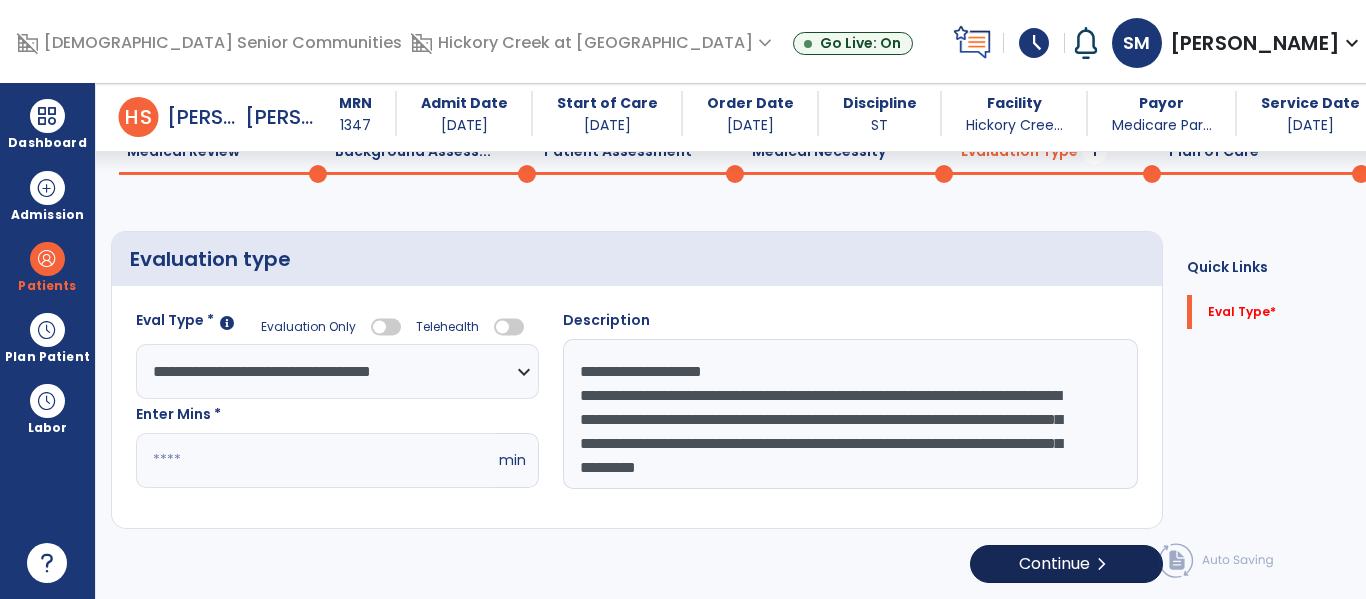 type on "**" 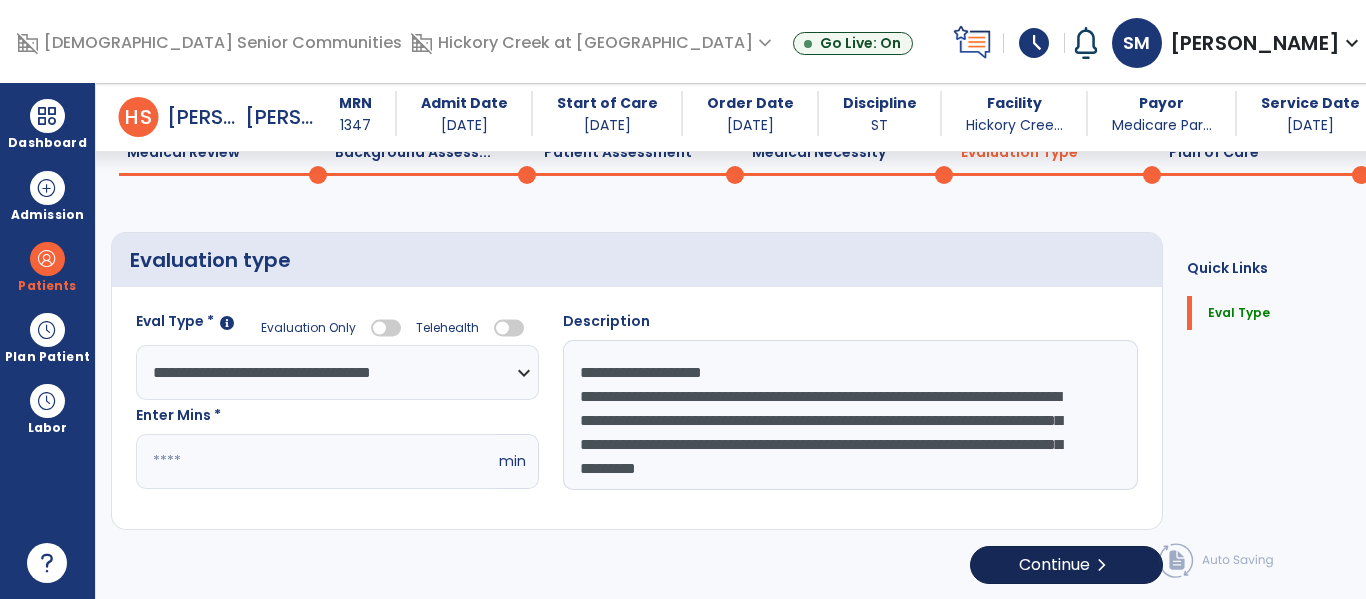 scroll, scrollTop: 97, scrollLeft: 0, axis: vertical 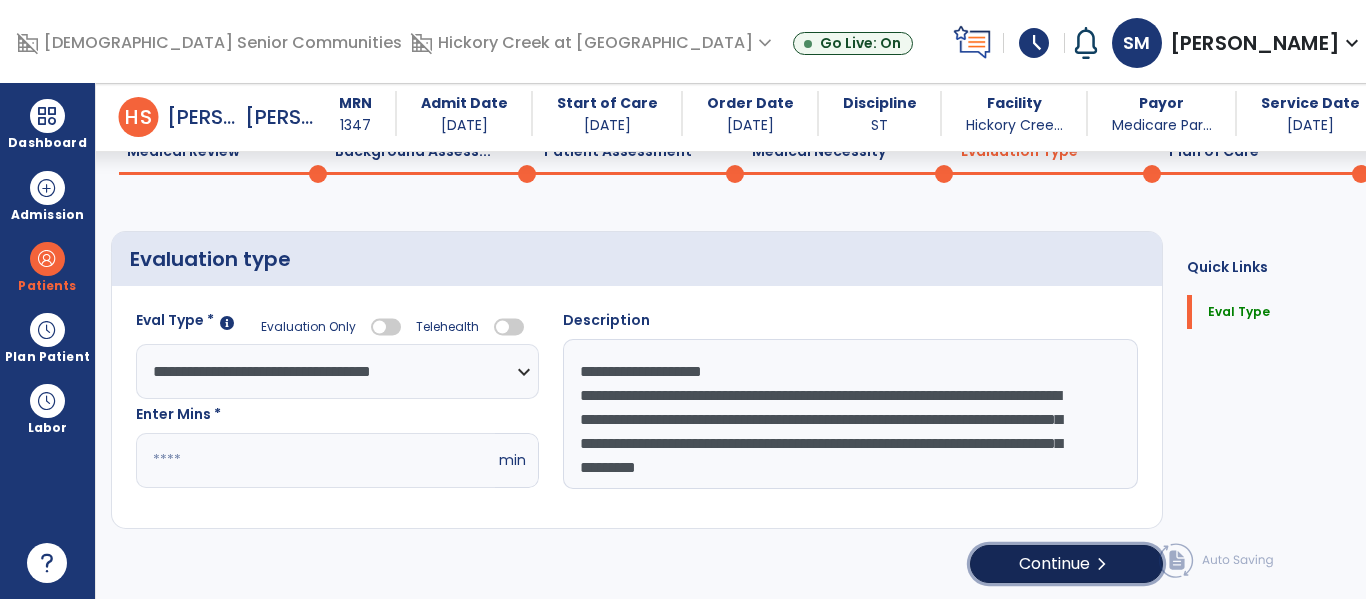 click on "Continue  chevron_right" 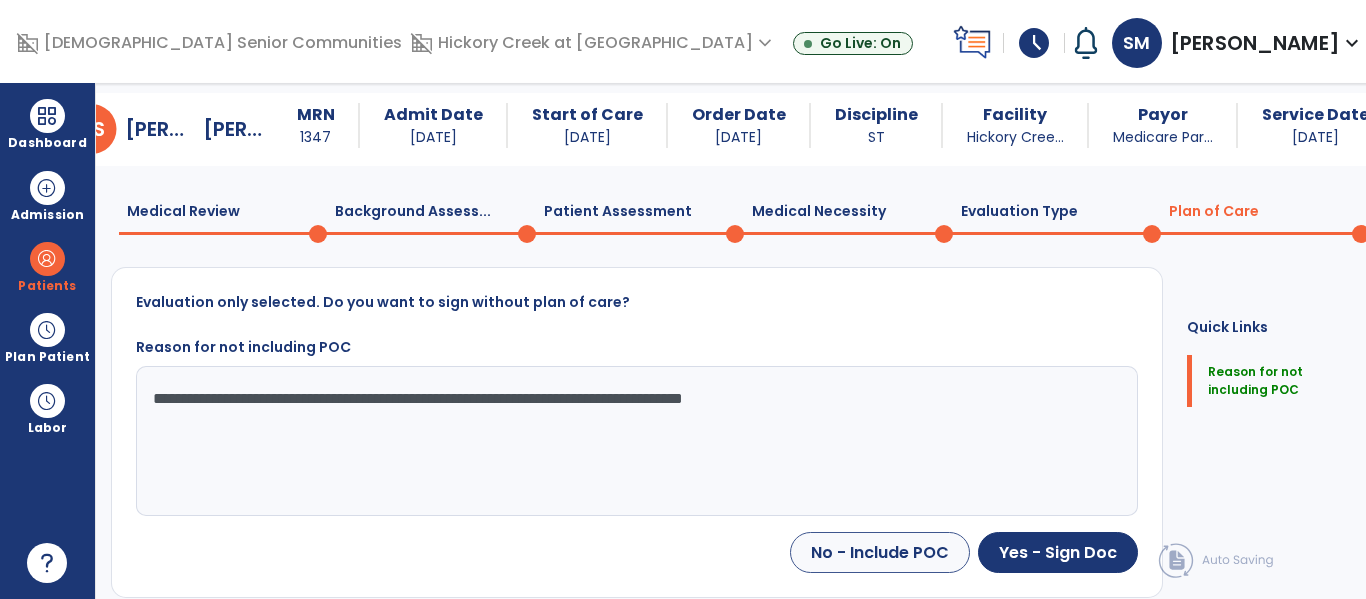 scroll, scrollTop: 37, scrollLeft: 0, axis: vertical 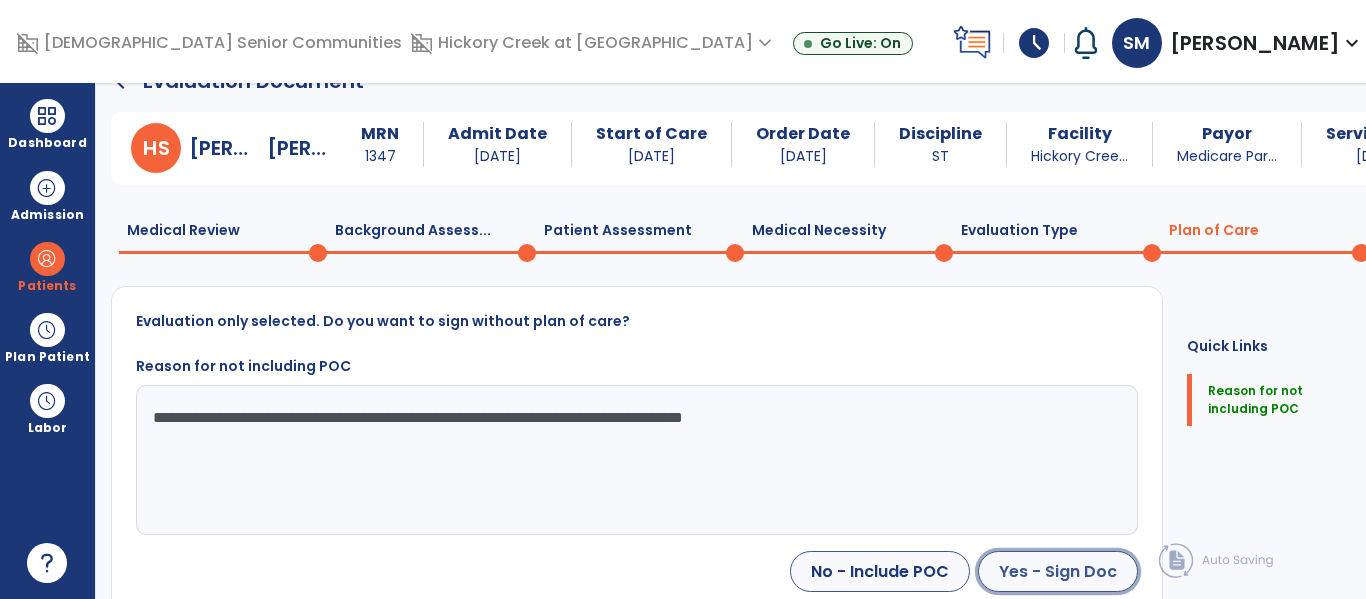 click on "Yes - Sign Doc" 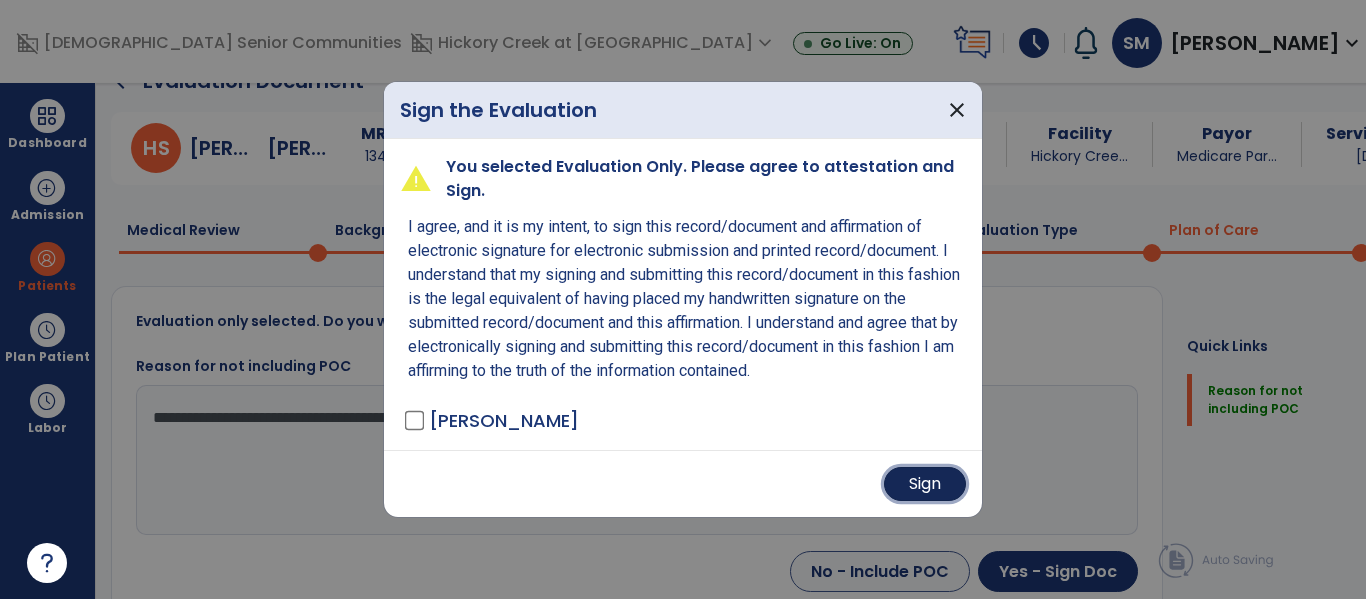 click on "Sign" at bounding box center [925, 484] 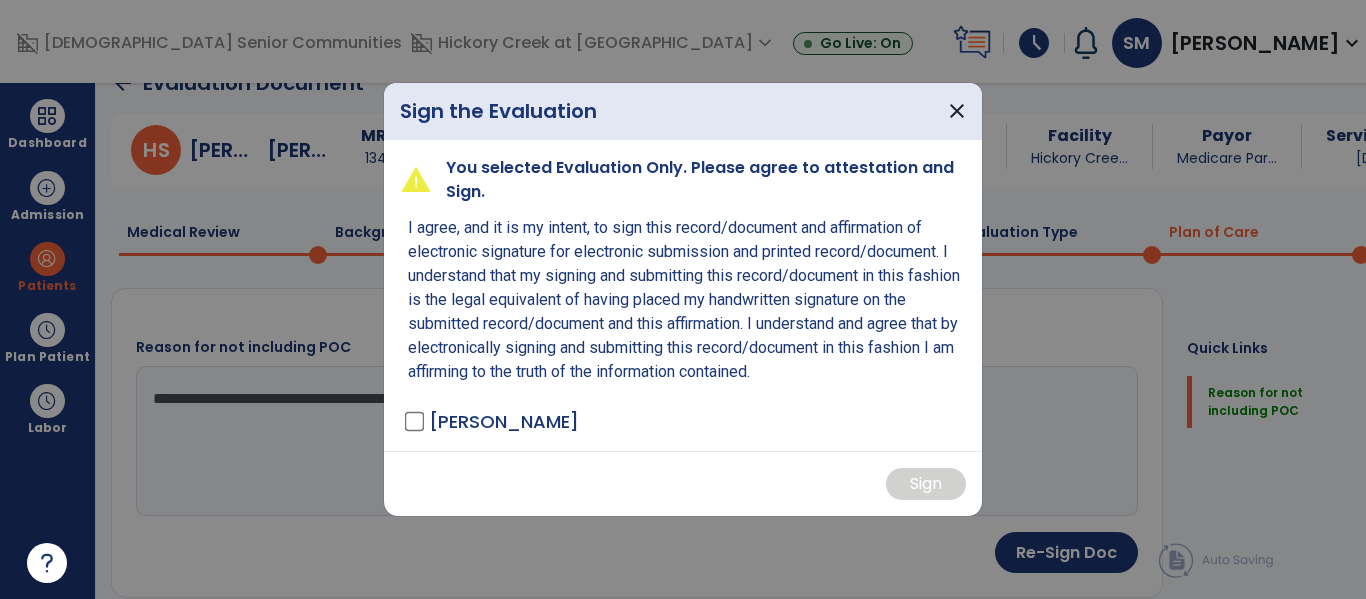 scroll, scrollTop: 35, scrollLeft: 0, axis: vertical 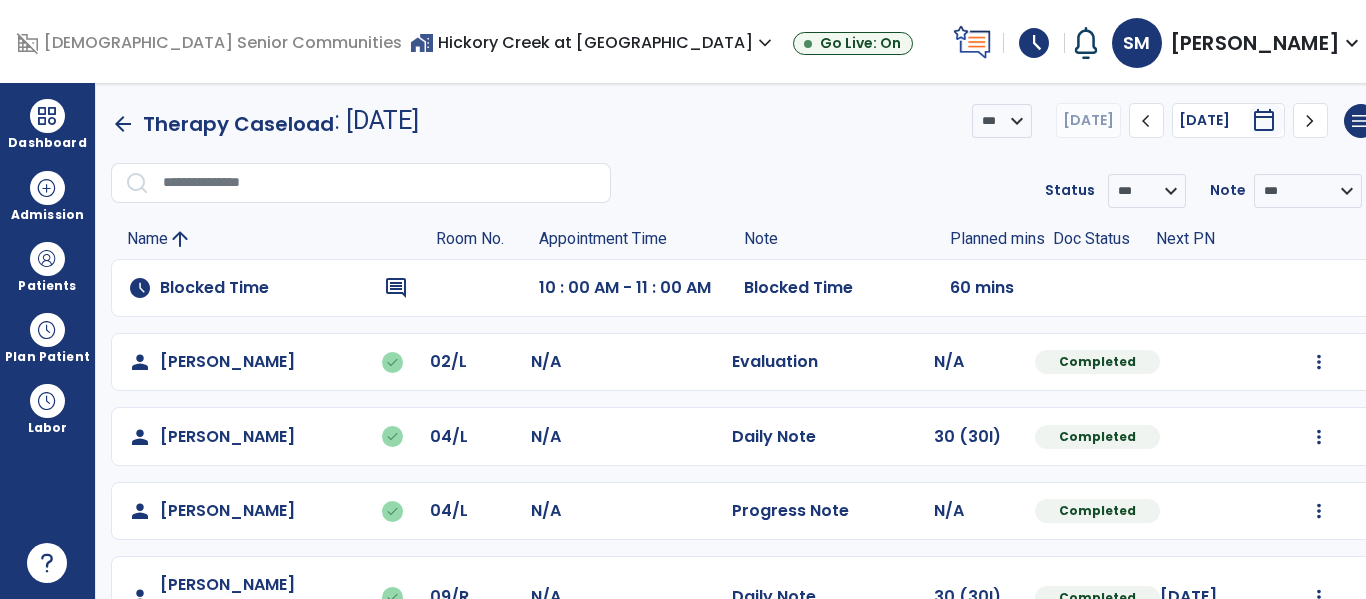 click on "arrow_back" 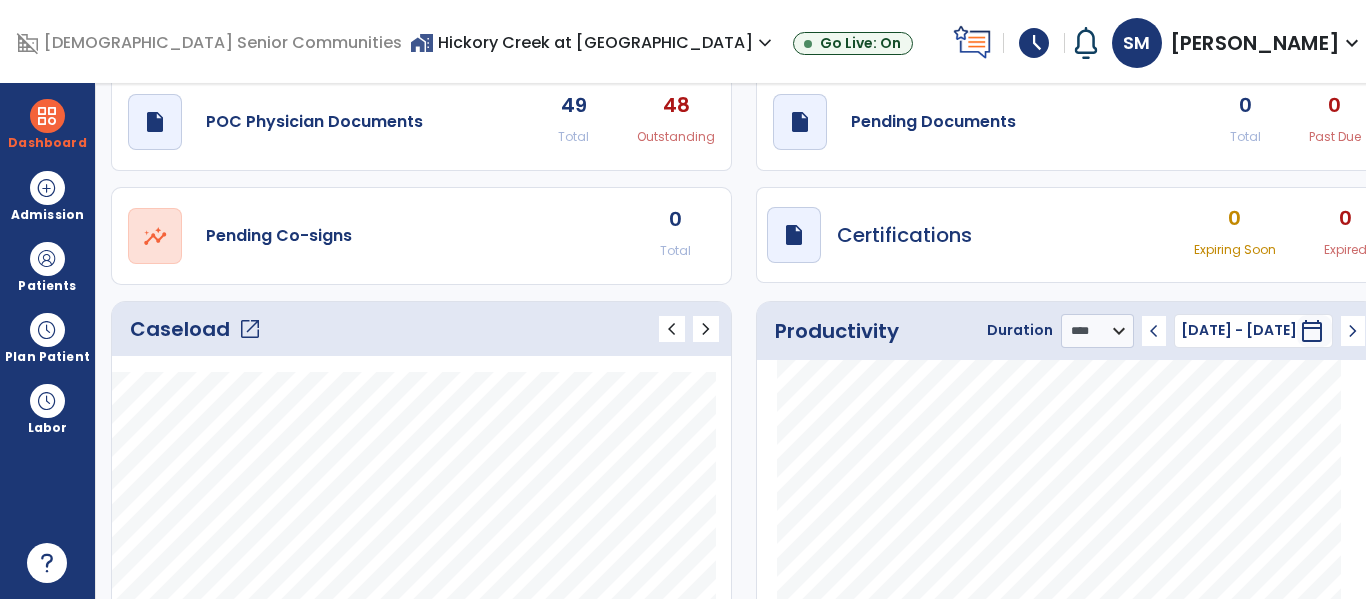 scroll, scrollTop: 0, scrollLeft: 0, axis: both 